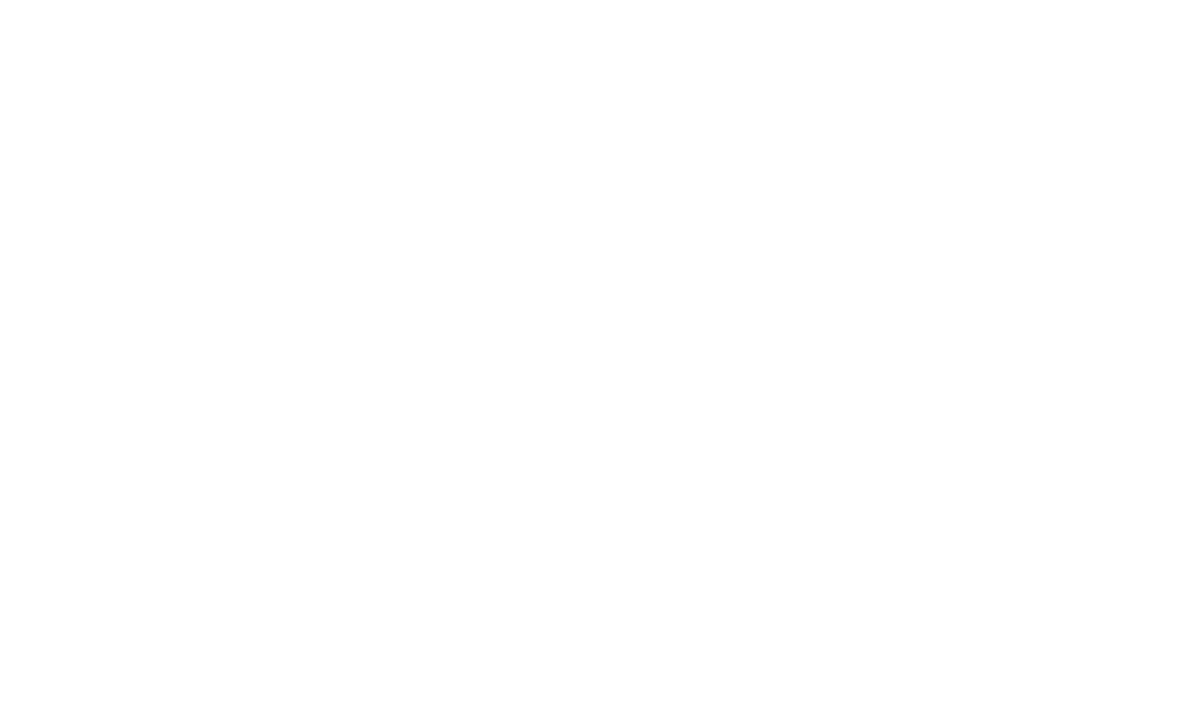 scroll, scrollTop: 0, scrollLeft: 0, axis: both 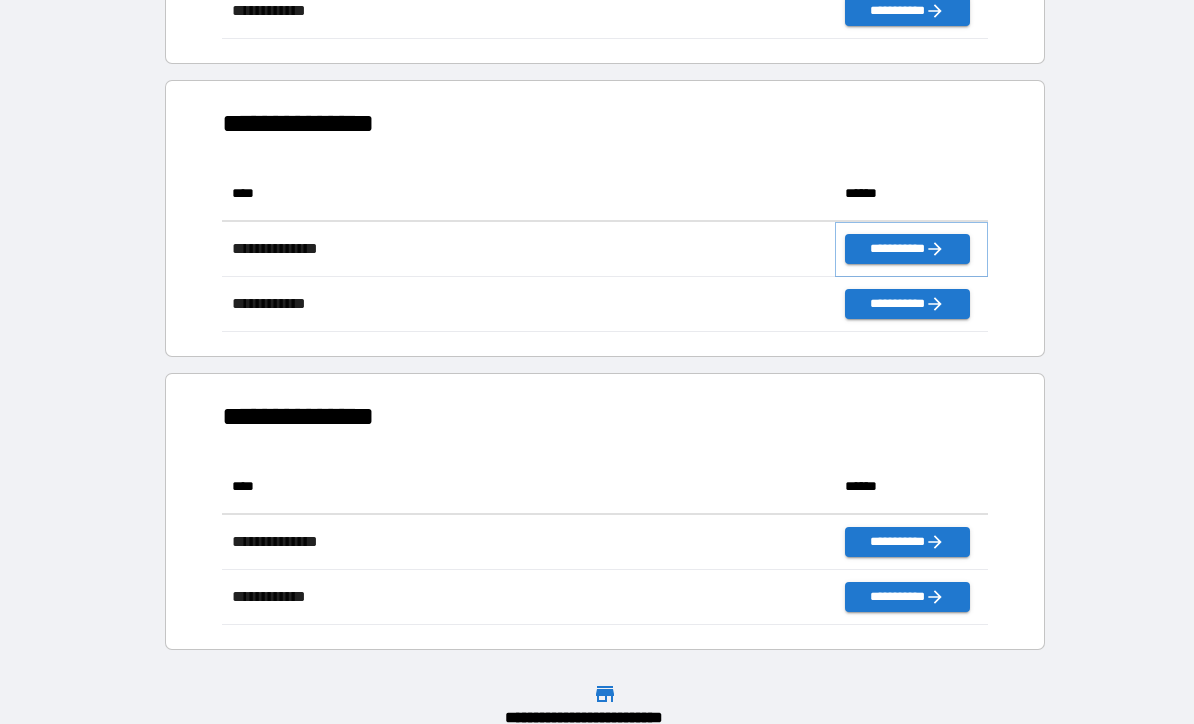 click on "**********" at bounding box center [907, 249] 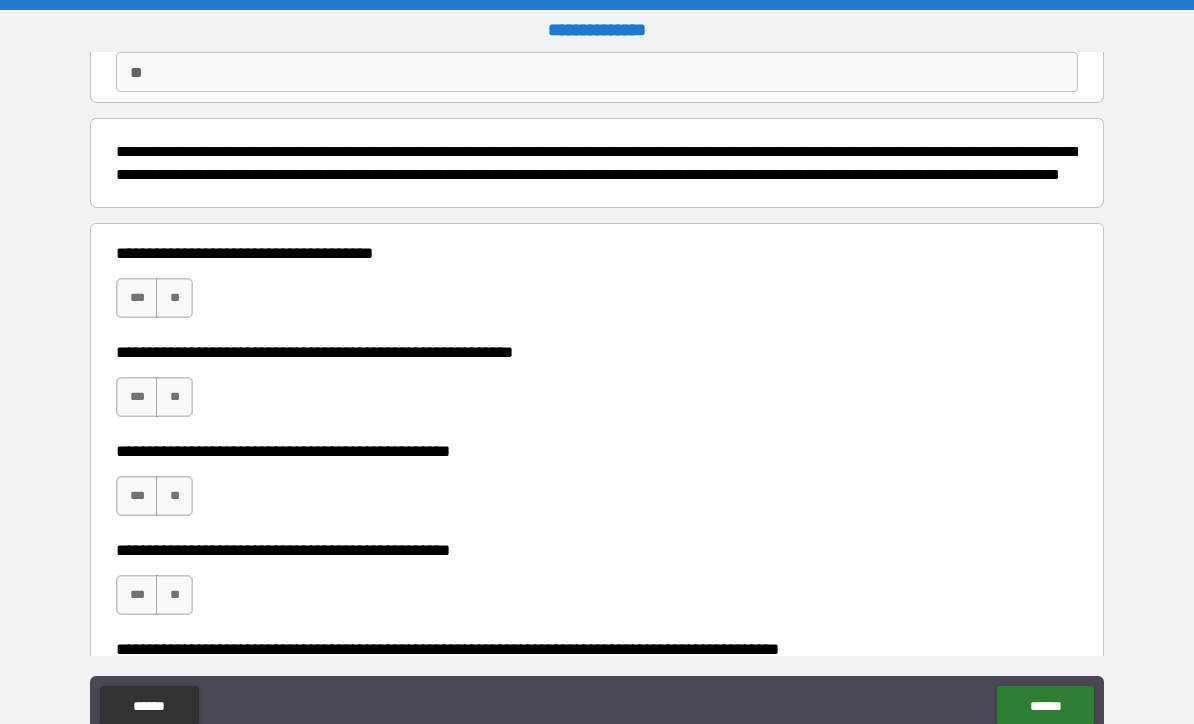 scroll, scrollTop: 197, scrollLeft: 0, axis: vertical 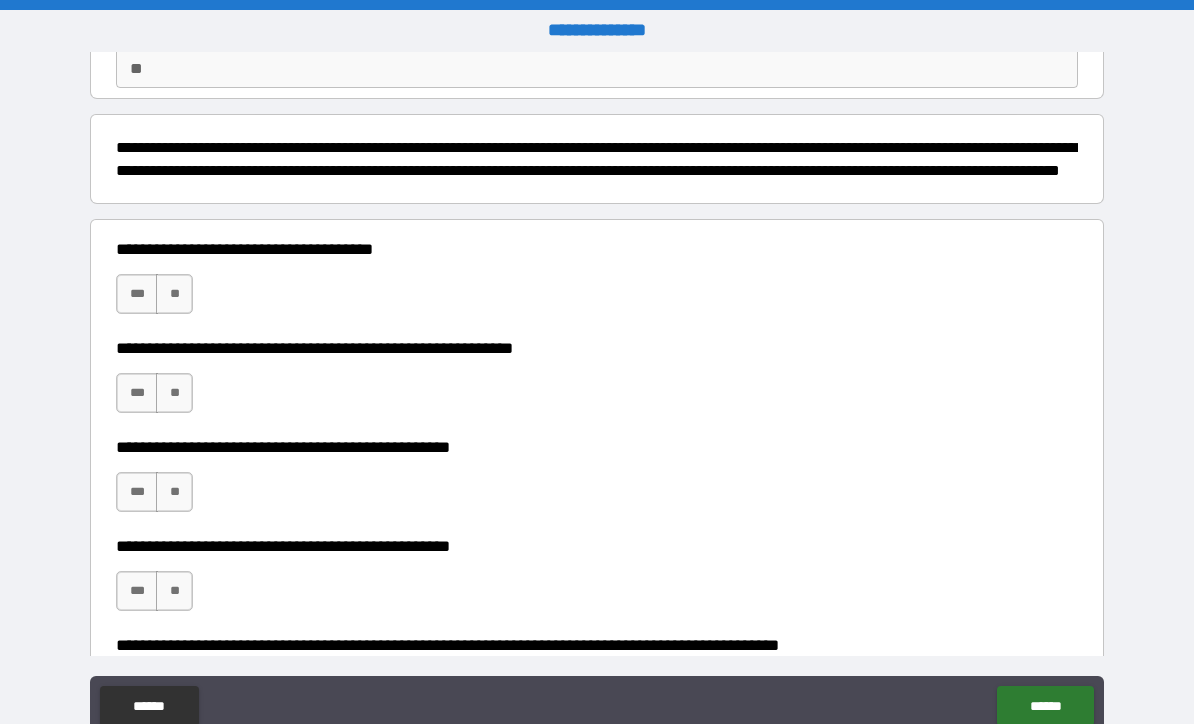 click on "***" at bounding box center [137, 294] 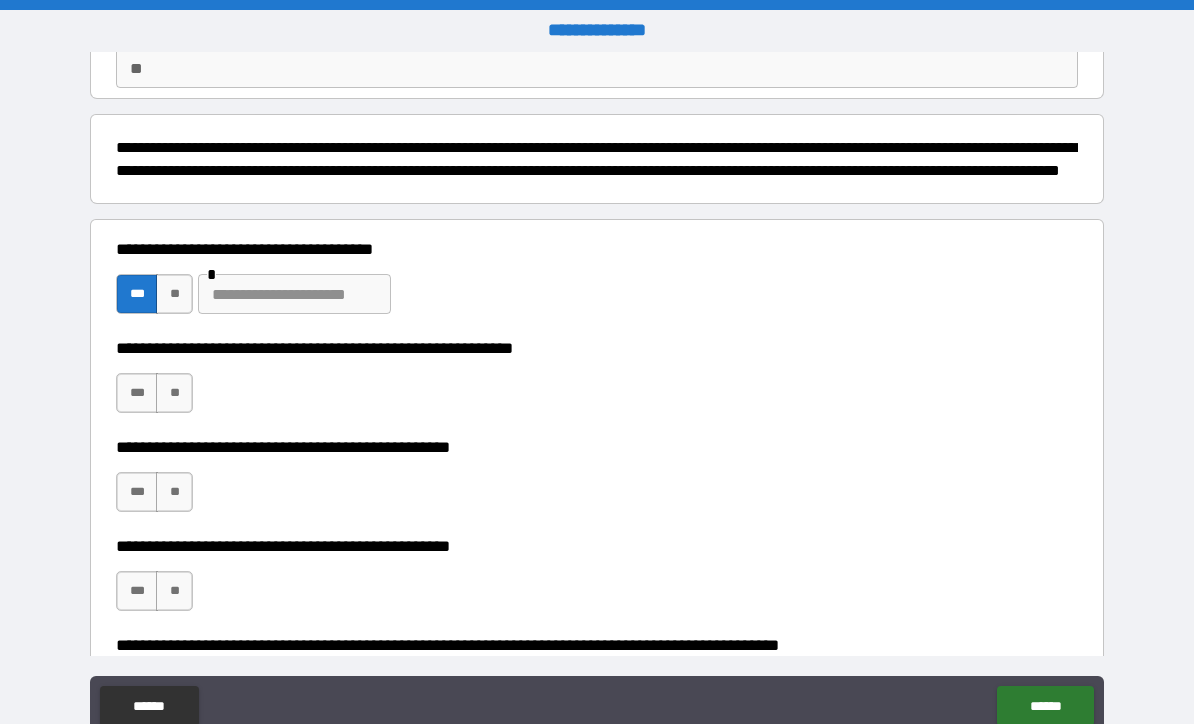 click on "**" at bounding box center [174, 294] 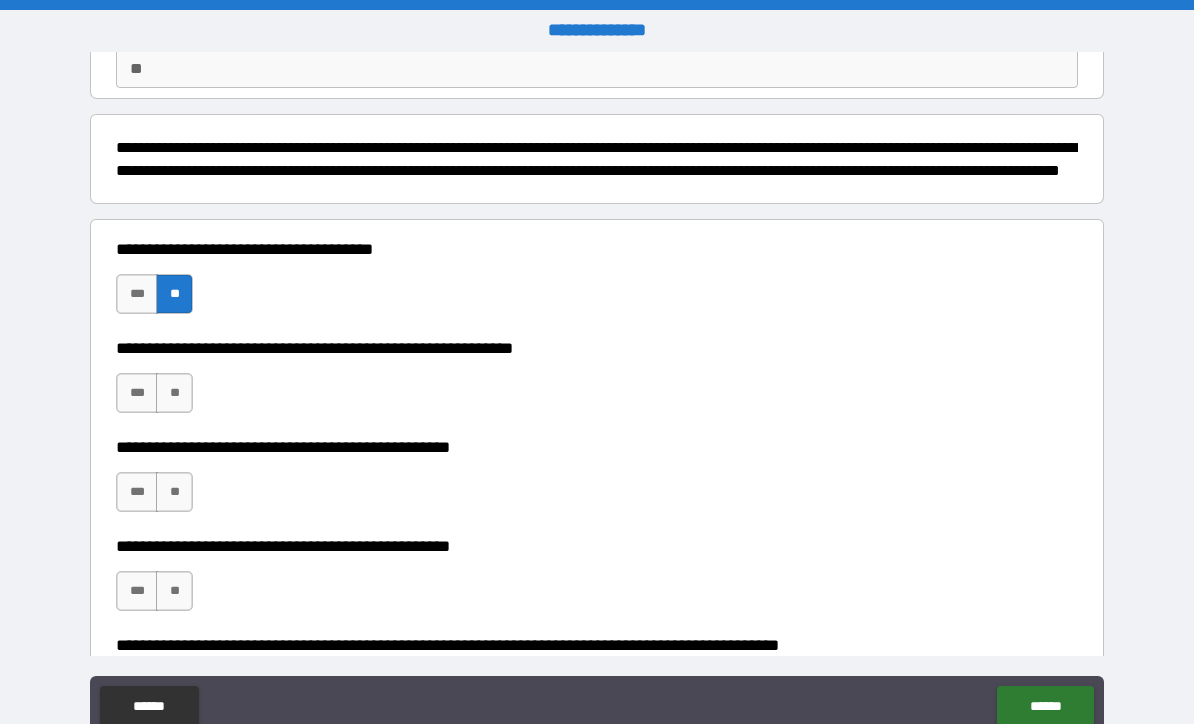 click on "**" at bounding box center [174, 393] 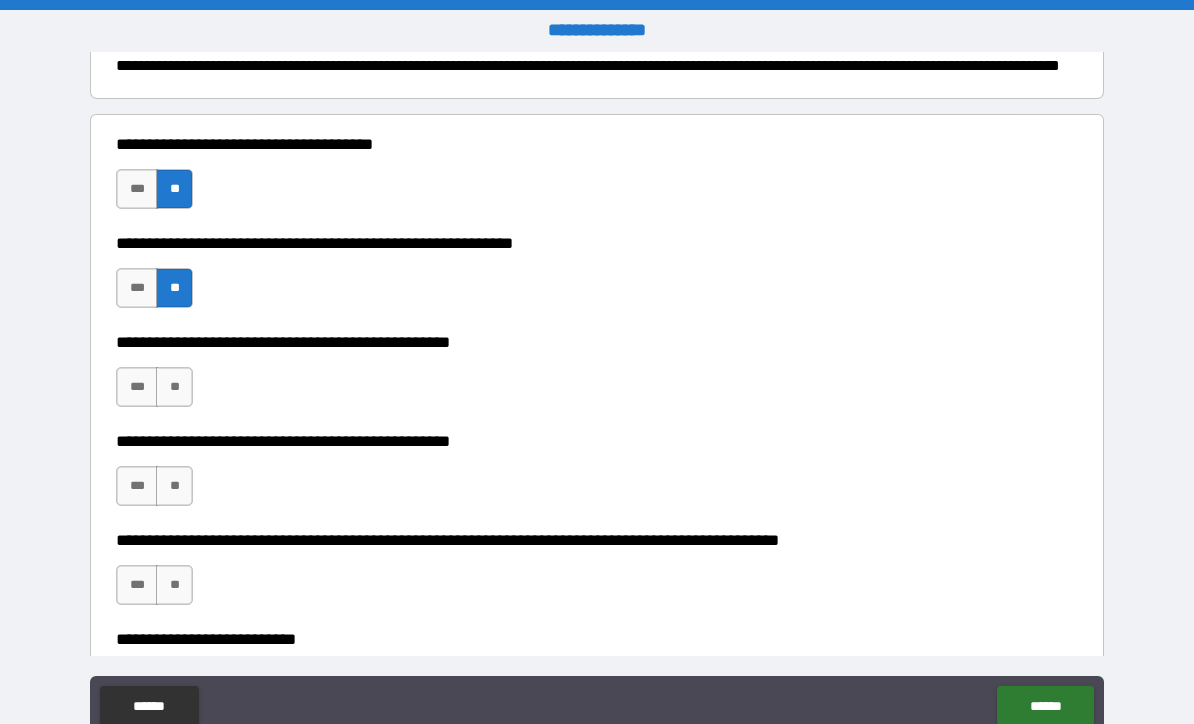 scroll, scrollTop: 316, scrollLeft: 0, axis: vertical 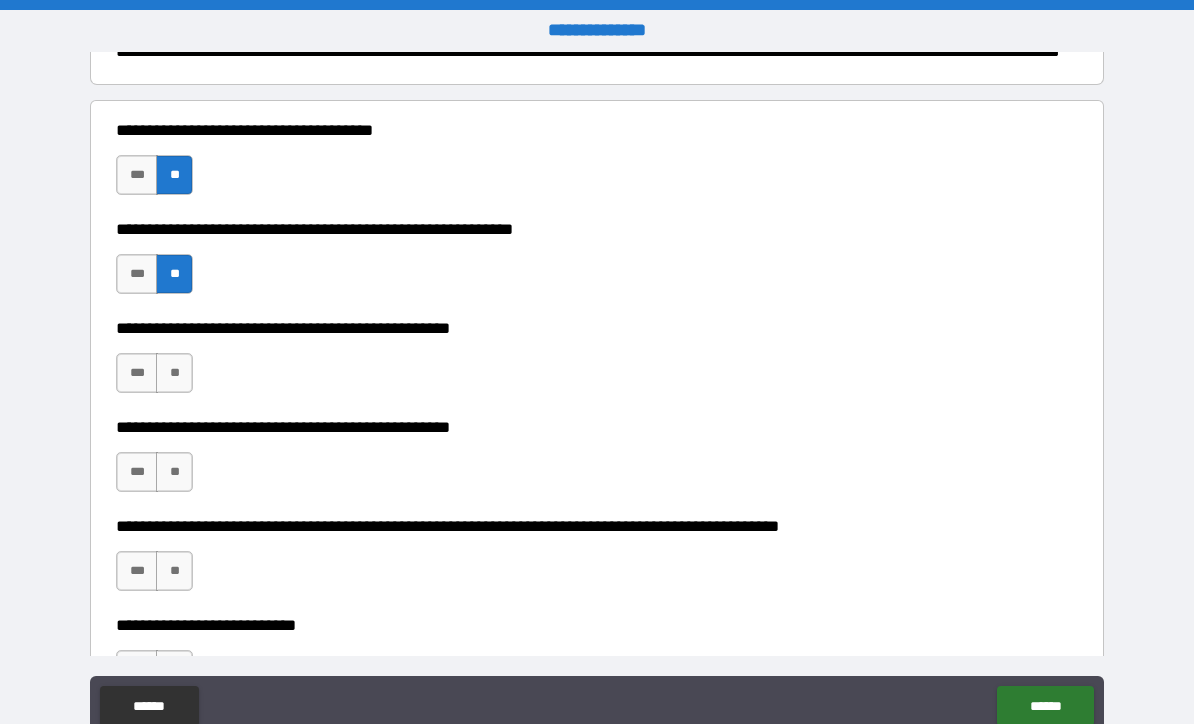 click on "**" at bounding box center (174, 373) 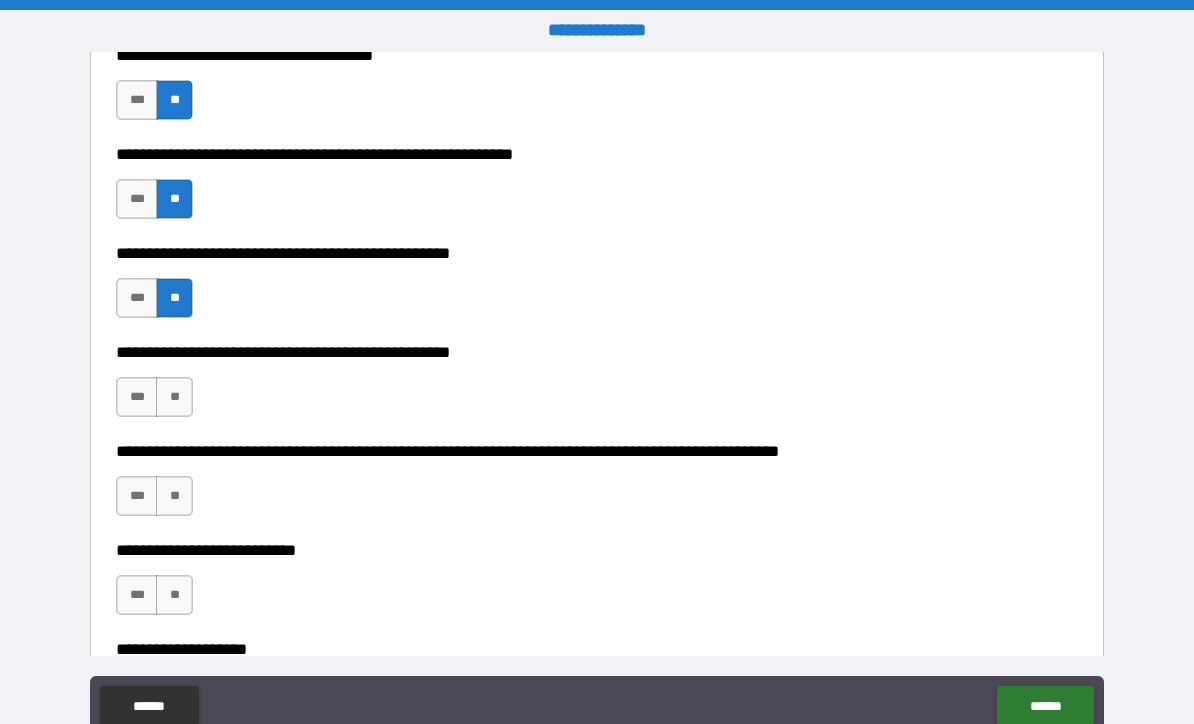 scroll, scrollTop: 394, scrollLeft: 0, axis: vertical 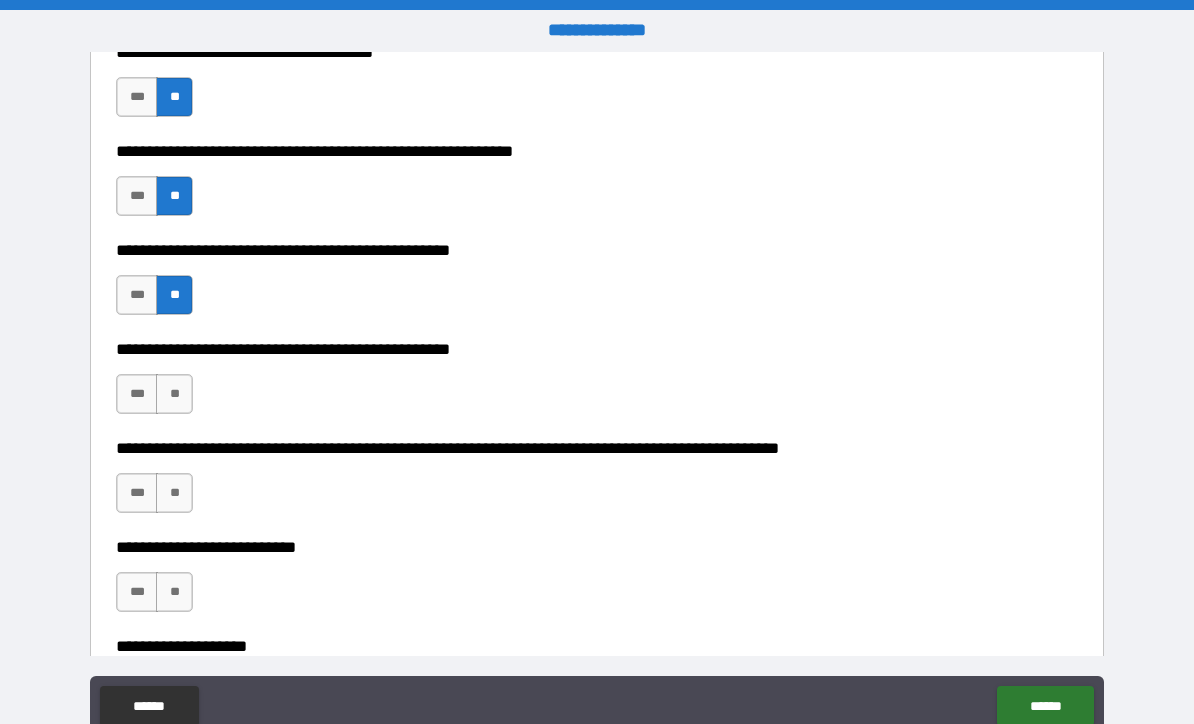 click on "**" at bounding box center [174, 394] 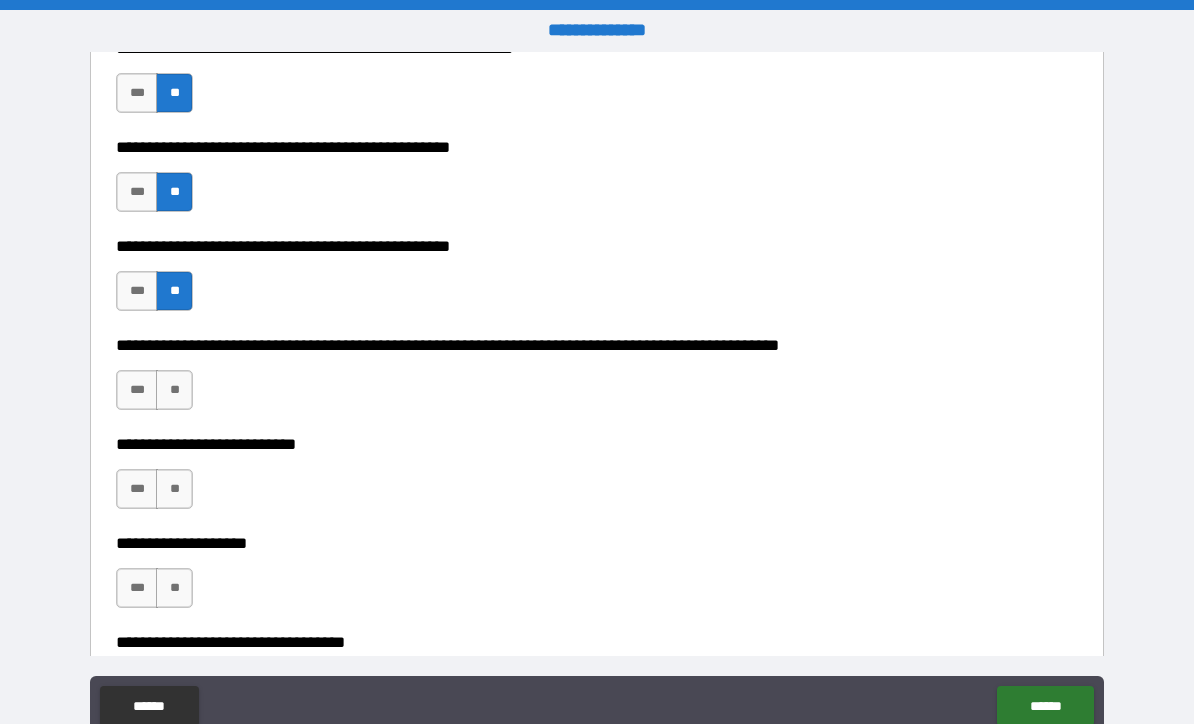 scroll, scrollTop: 499, scrollLeft: 0, axis: vertical 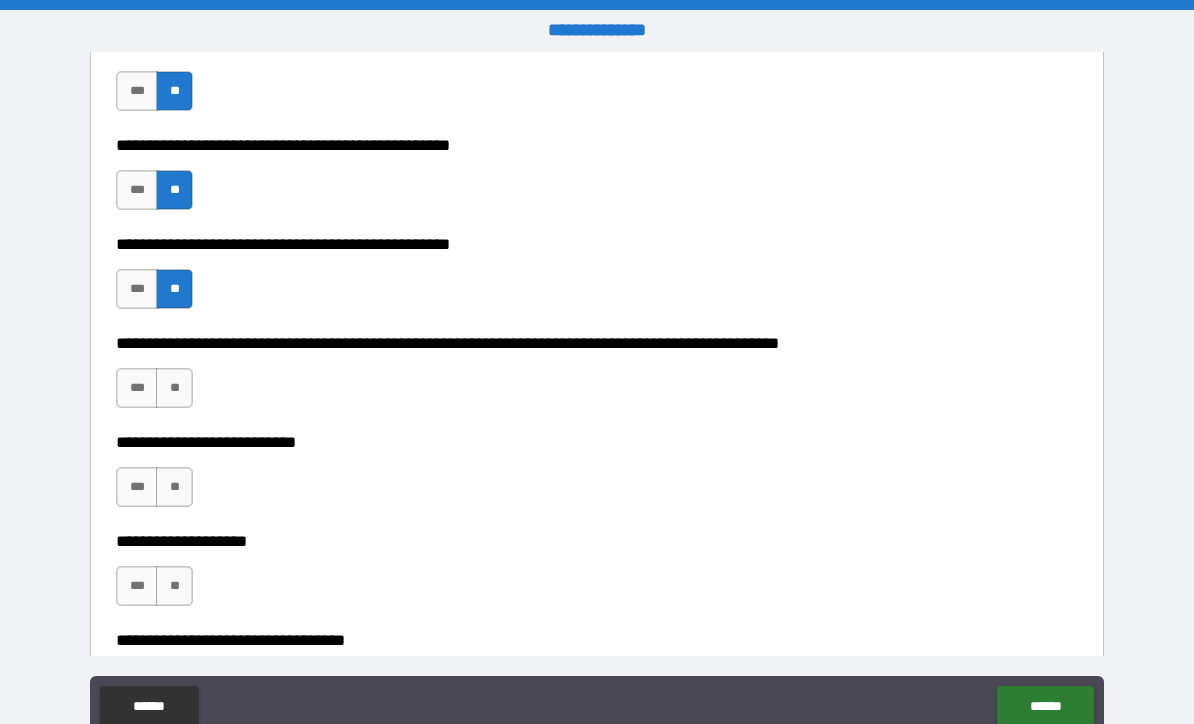 click on "**" at bounding box center [174, 388] 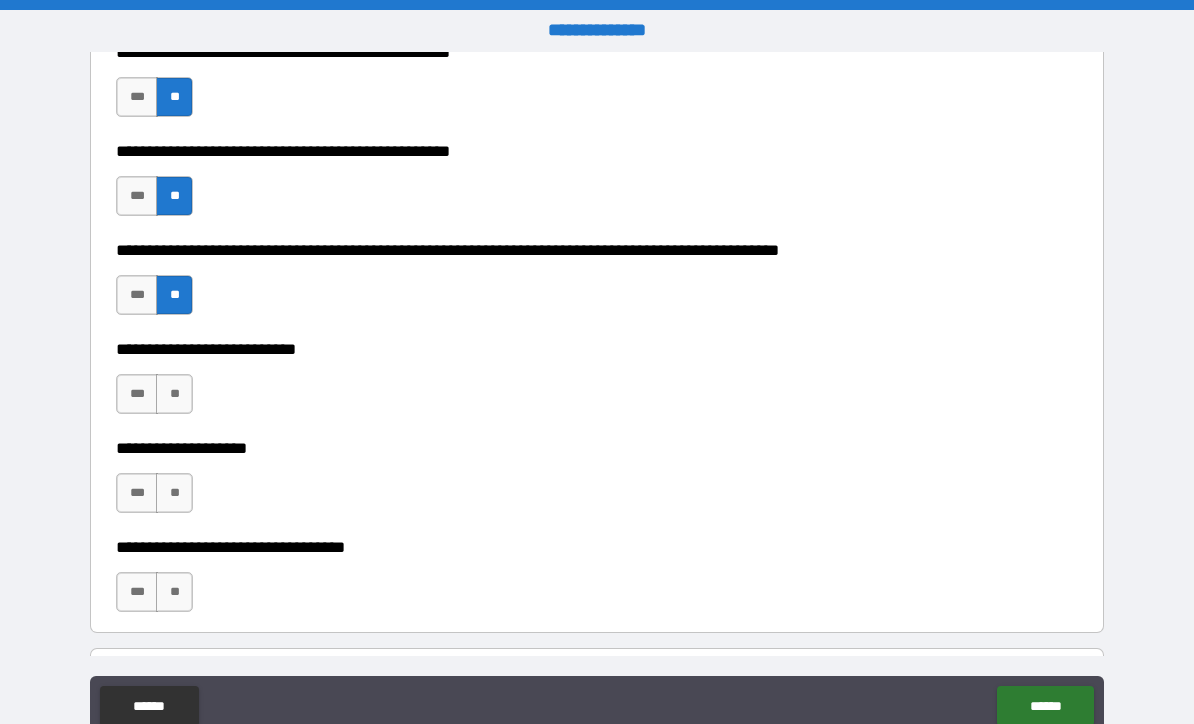 scroll, scrollTop: 604, scrollLeft: 0, axis: vertical 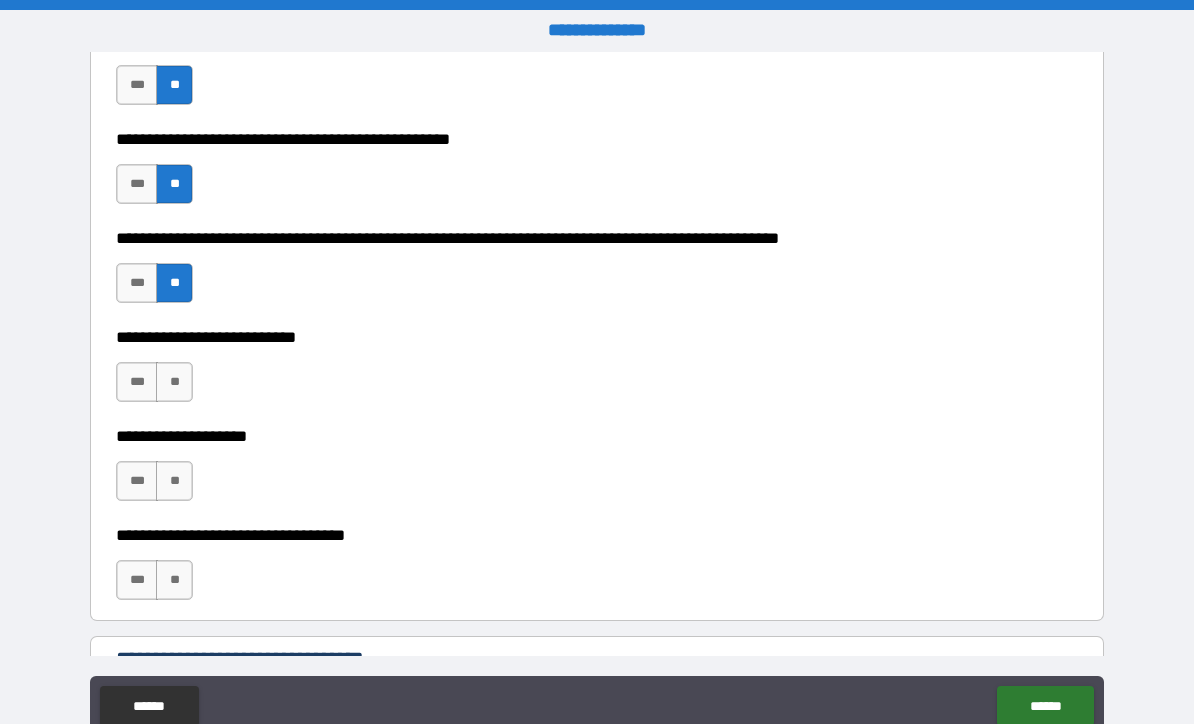 click on "**" at bounding box center (174, 382) 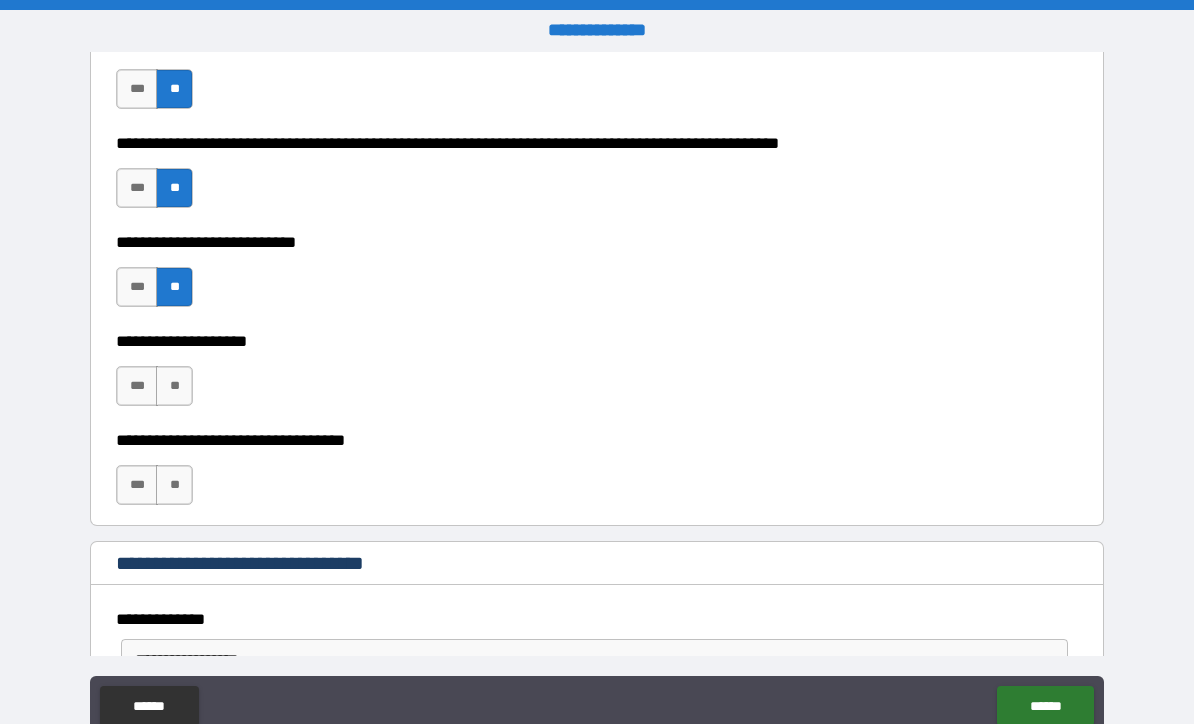 scroll, scrollTop: 715, scrollLeft: 0, axis: vertical 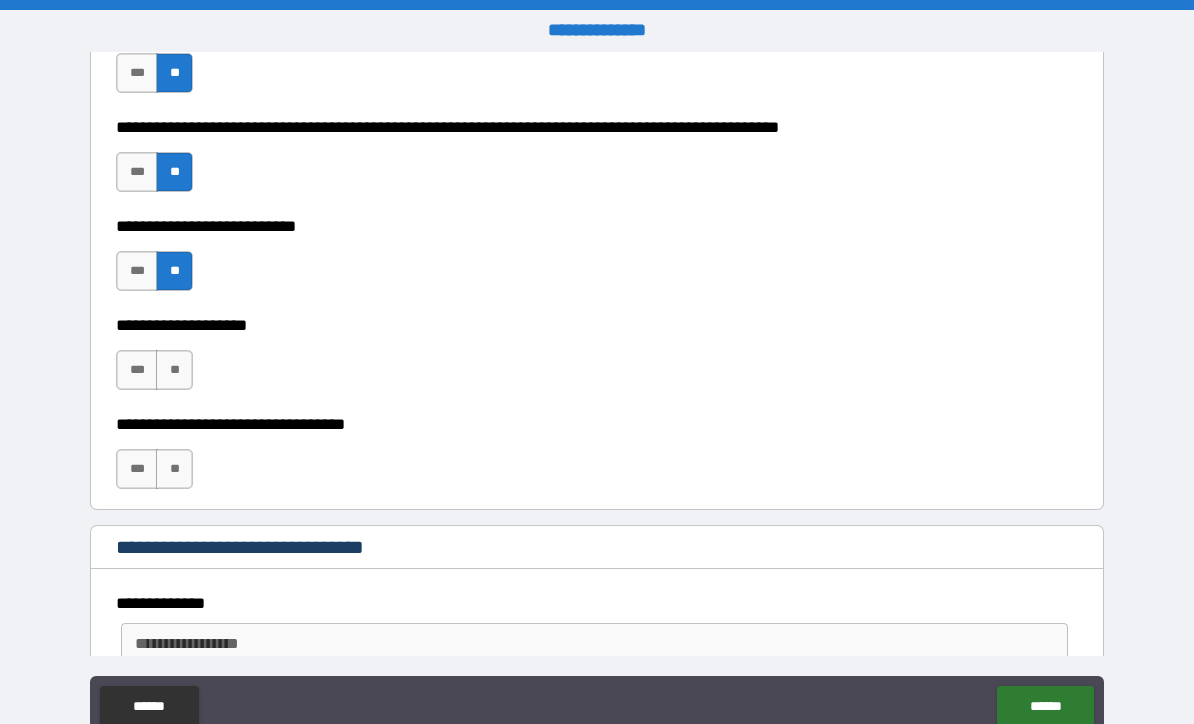 click on "**" at bounding box center (174, 370) 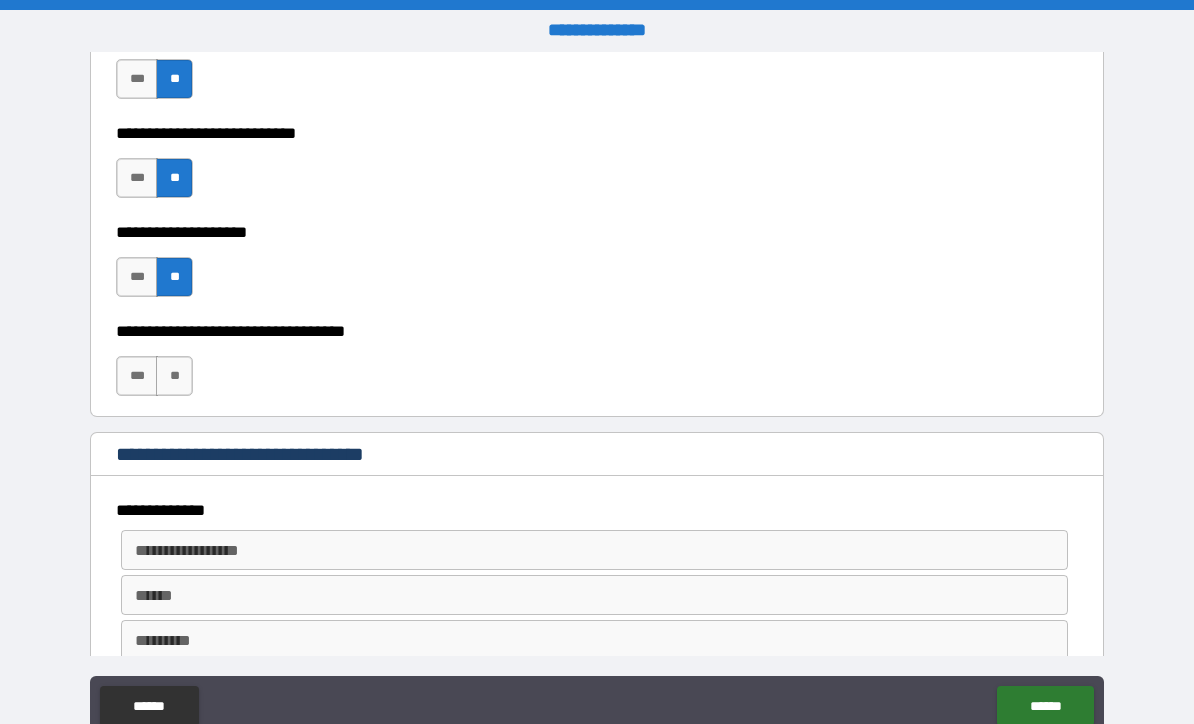 scroll, scrollTop: 815, scrollLeft: 0, axis: vertical 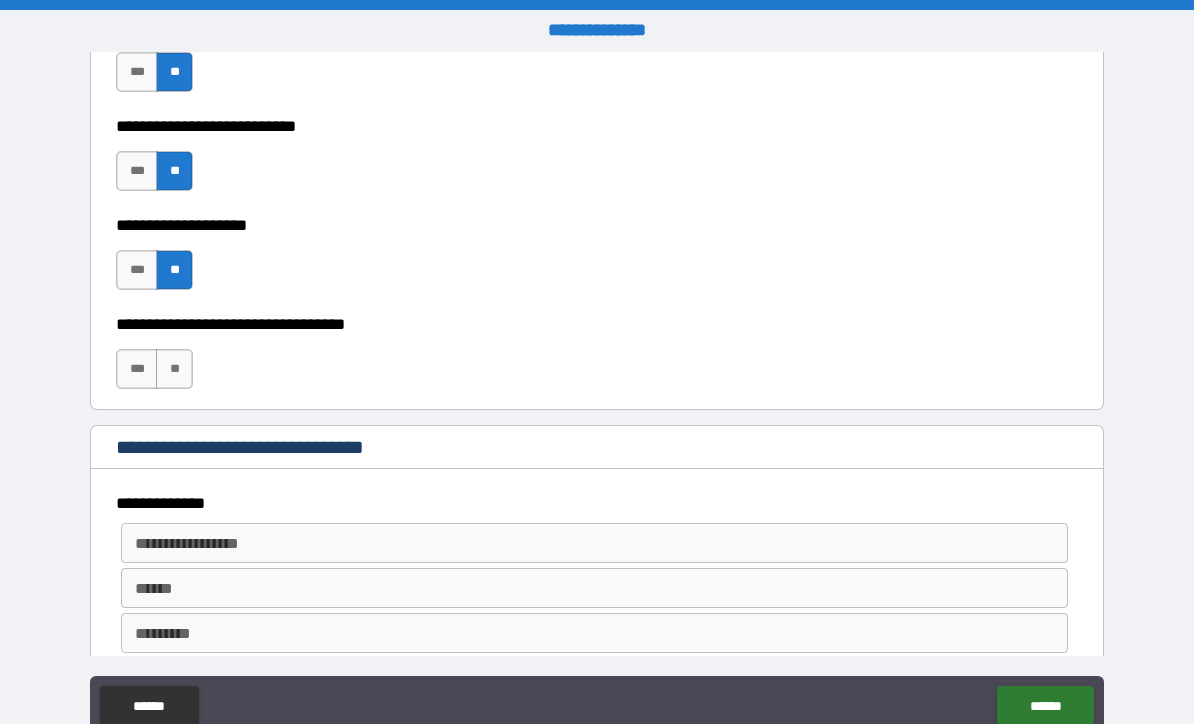 click on "**" at bounding box center (174, 369) 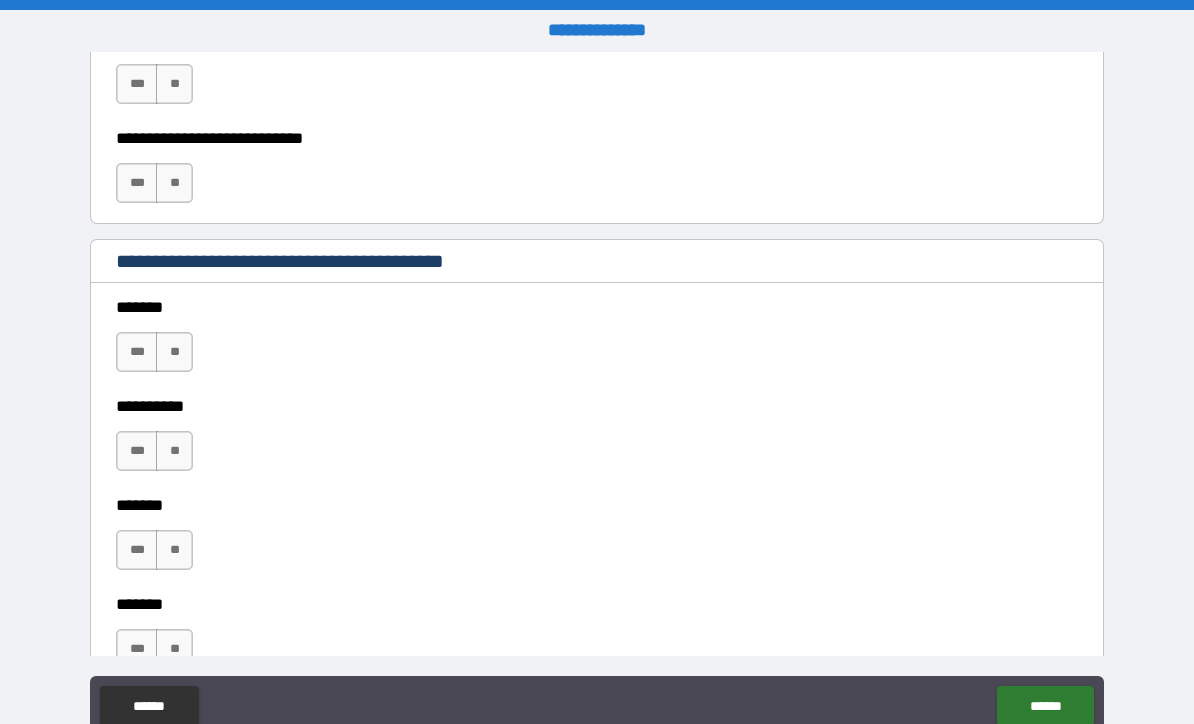 scroll, scrollTop: 1664, scrollLeft: 0, axis: vertical 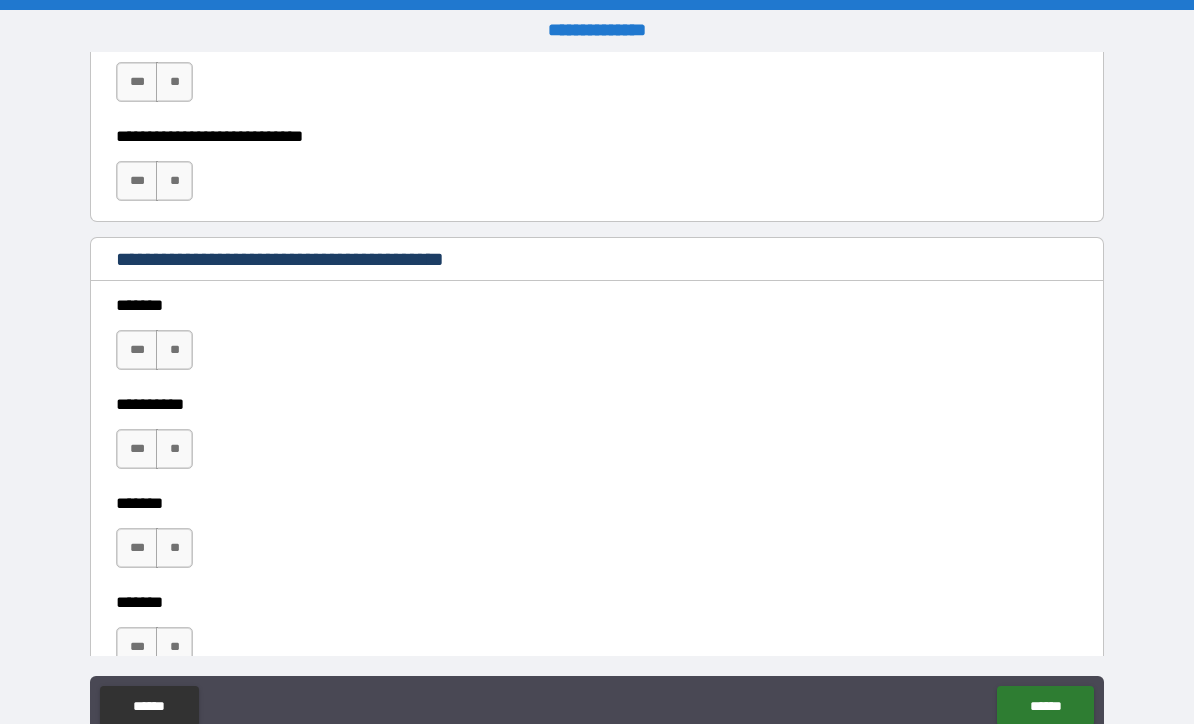 click on "**" at bounding box center (174, 350) 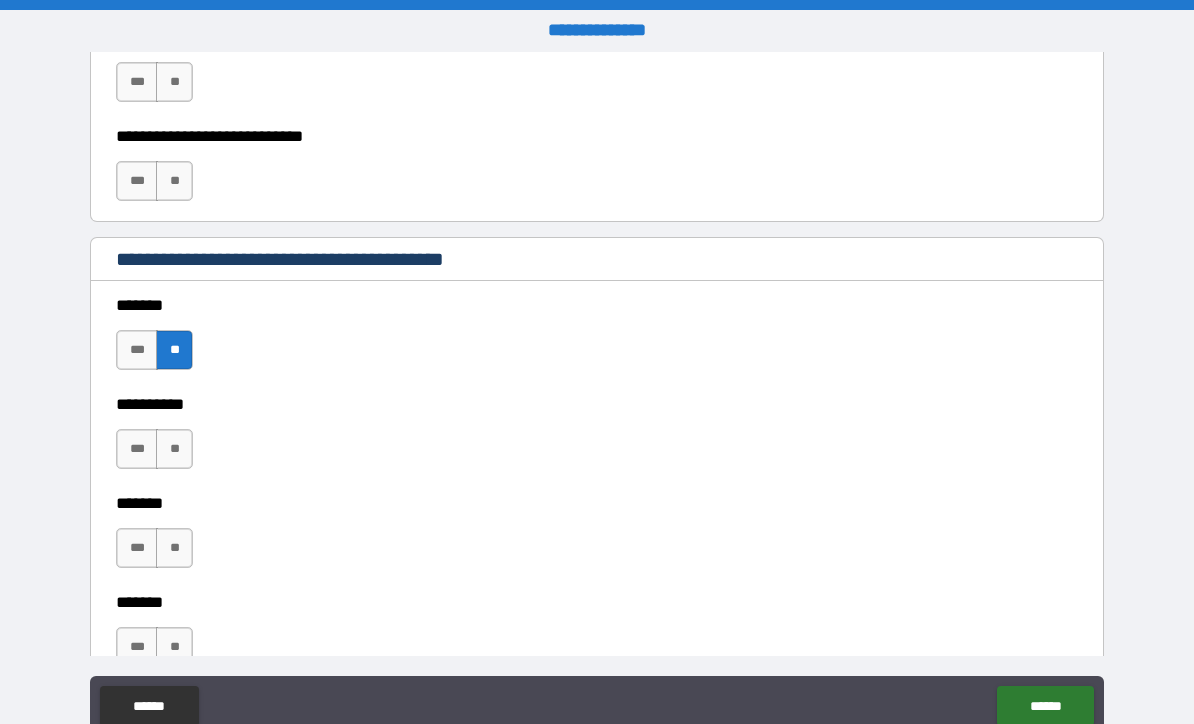click on "**" at bounding box center [174, 449] 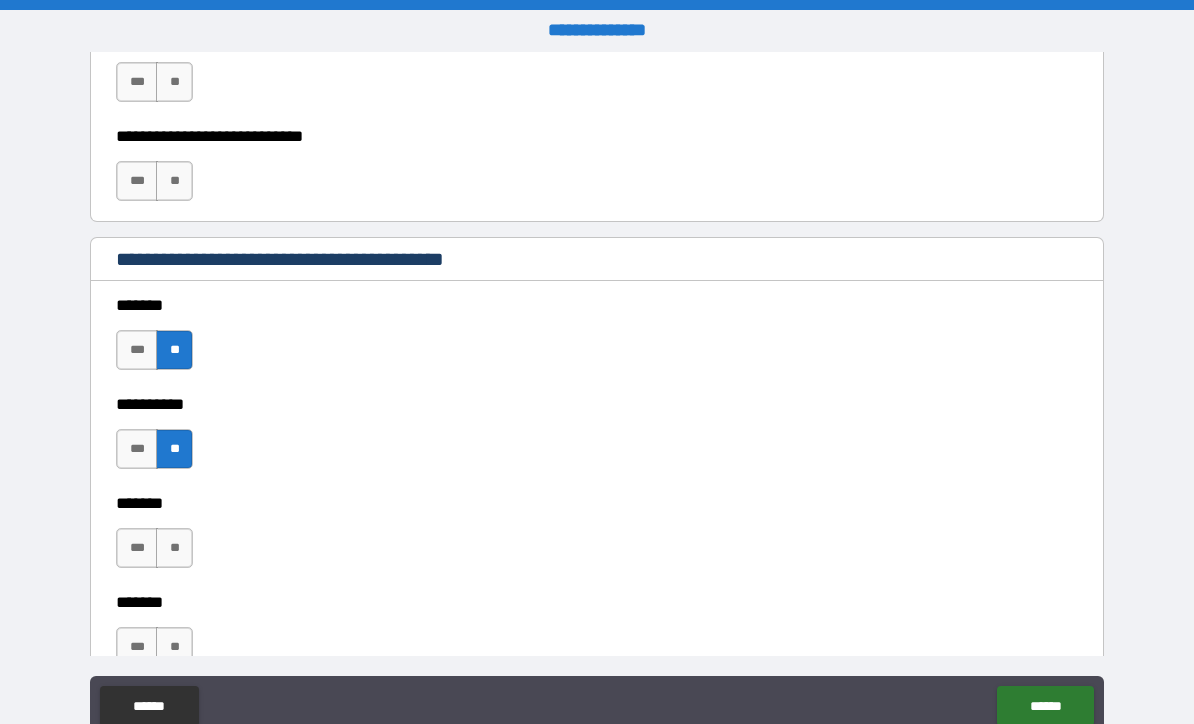 click on "**" at bounding box center [174, 548] 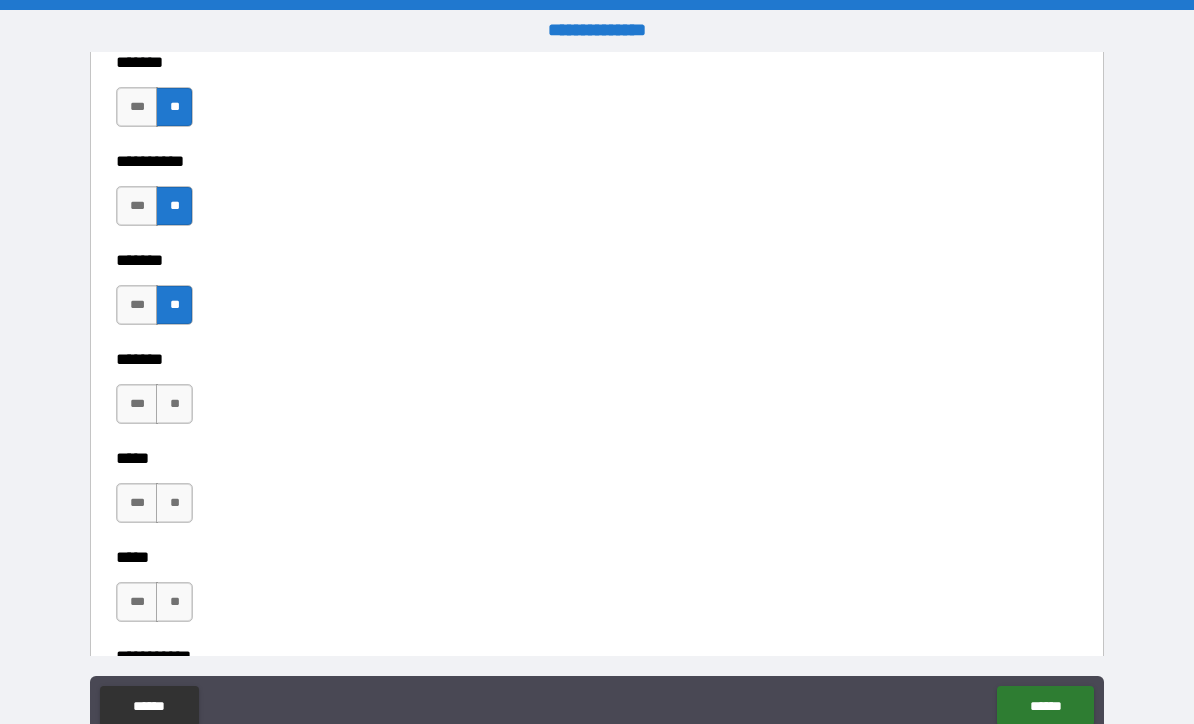scroll, scrollTop: 1905, scrollLeft: 0, axis: vertical 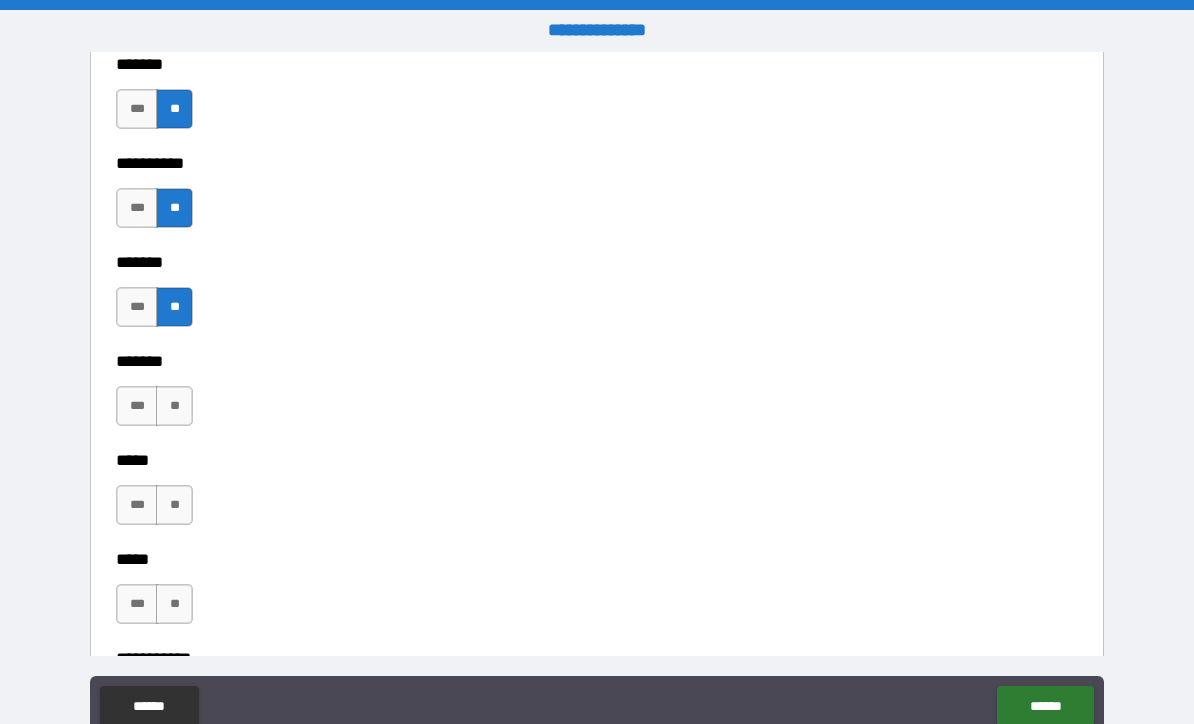 click on "**" at bounding box center (174, 406) 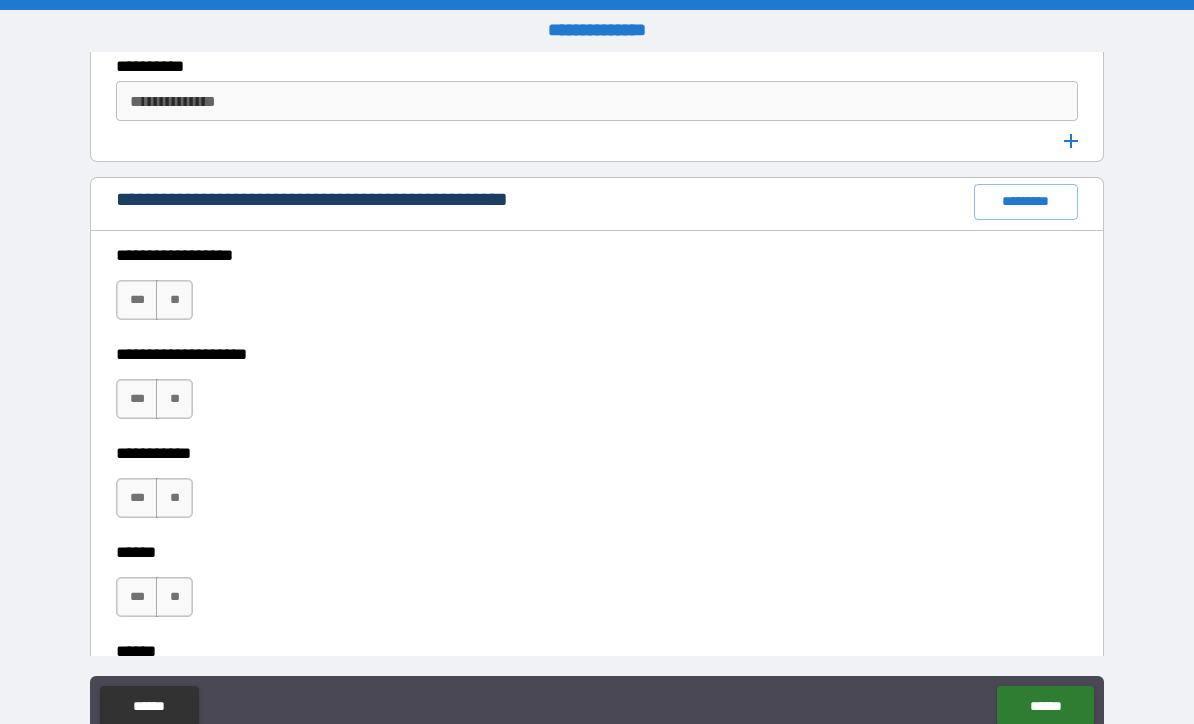 scroll, scrollTop: 2771, scrollLeft: 0, axis: vertical 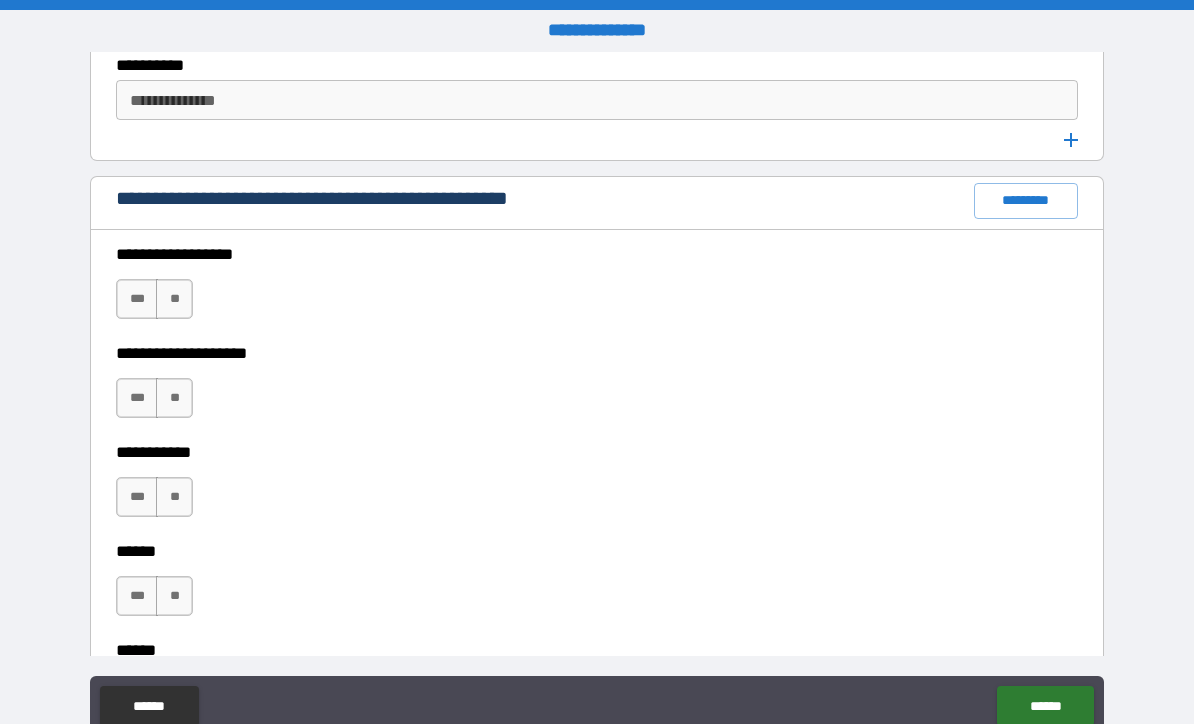 click on "**" at bounding box center (174, 299) 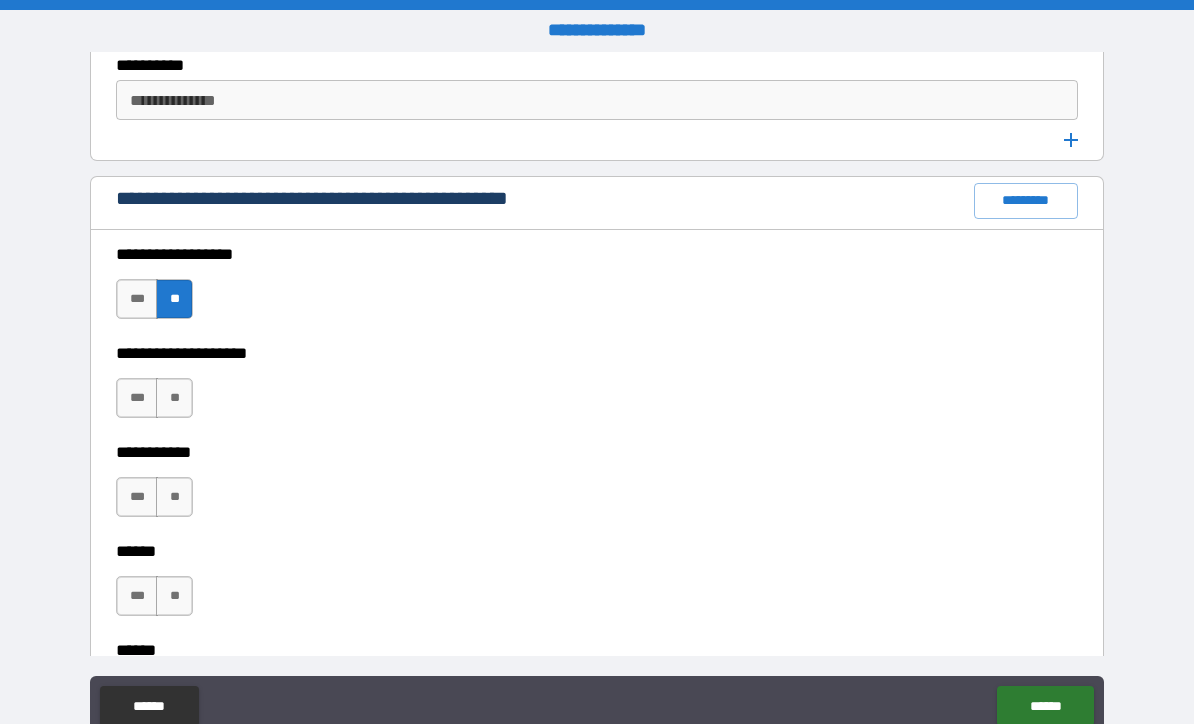 click on "**" at bounding box center (174, 398) 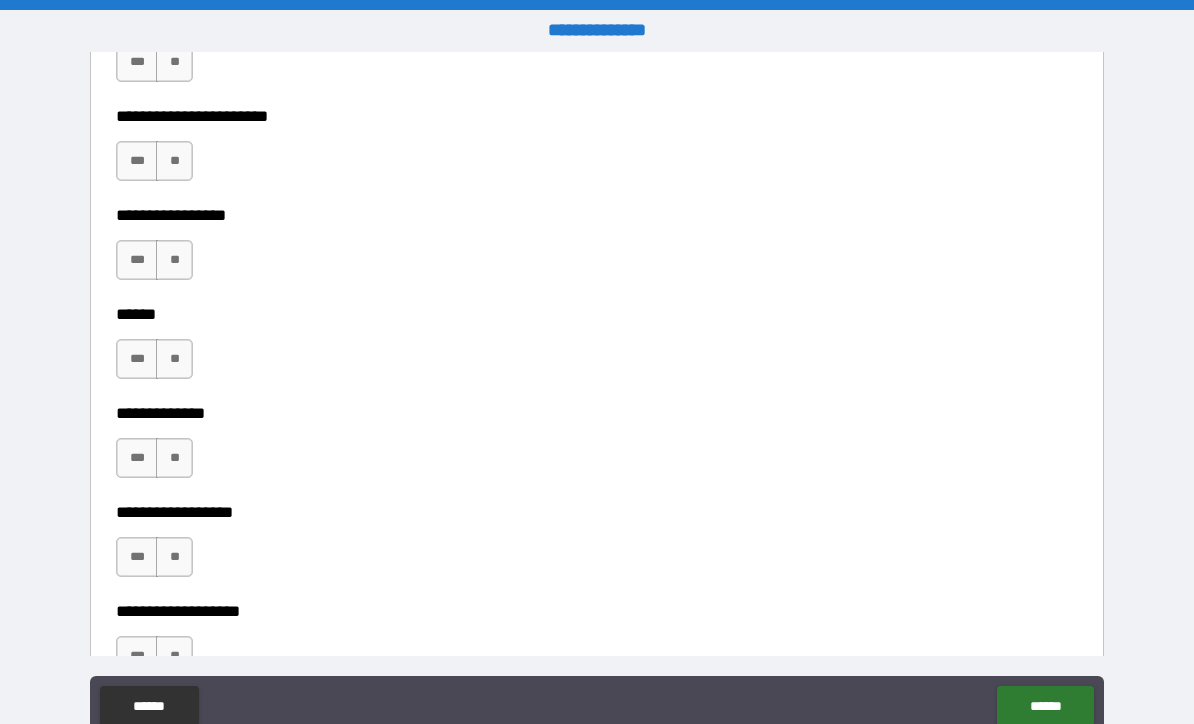 scroll, scrollTop: 3485, scrollLeft: 0, axis: vertical 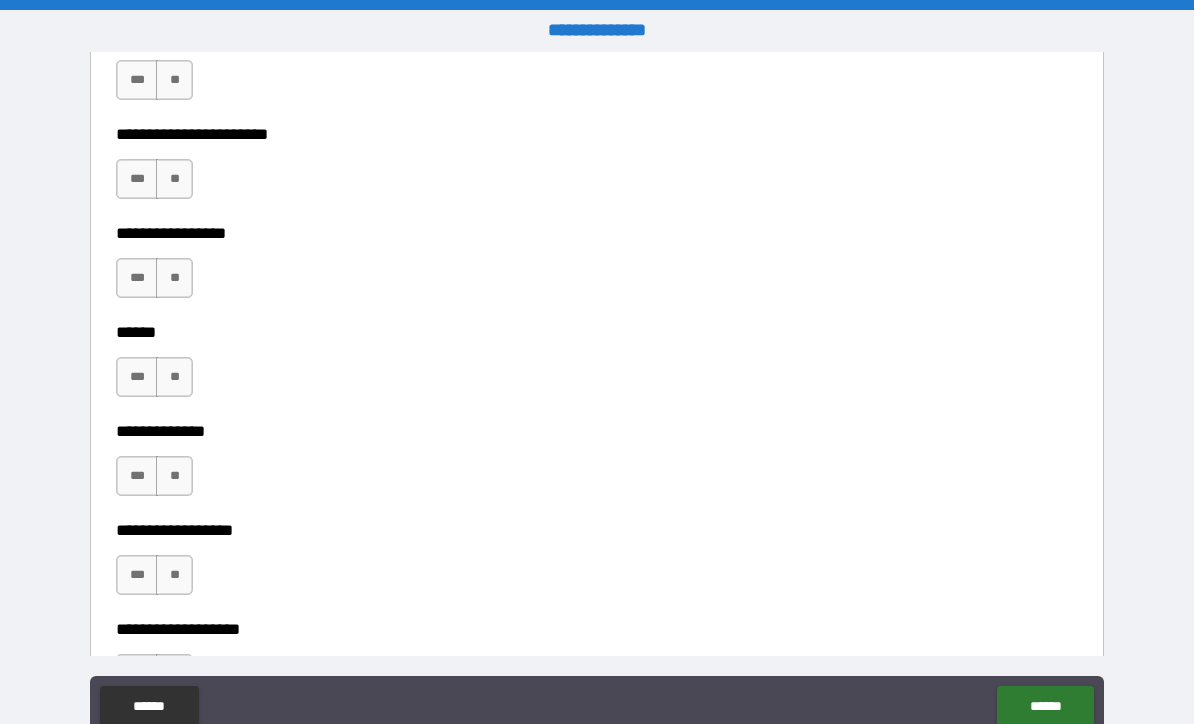 click on "**" at bounding box center [174, 278] 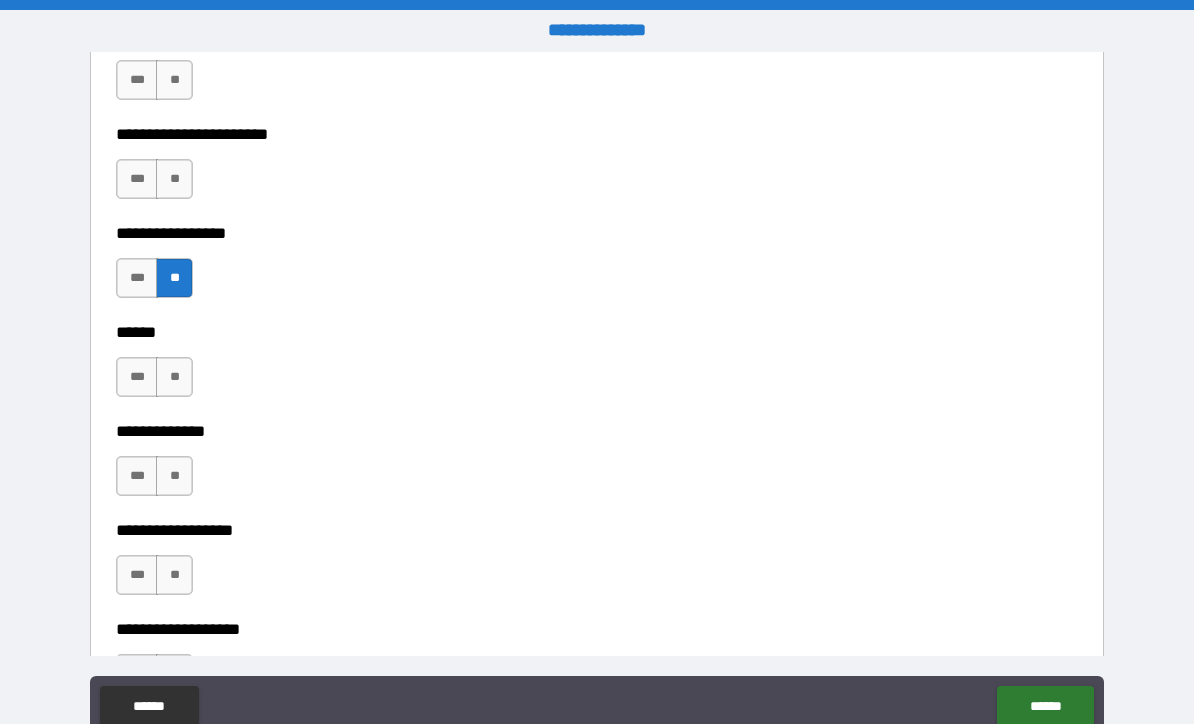 click on "**" at bounding box center (174, 179) 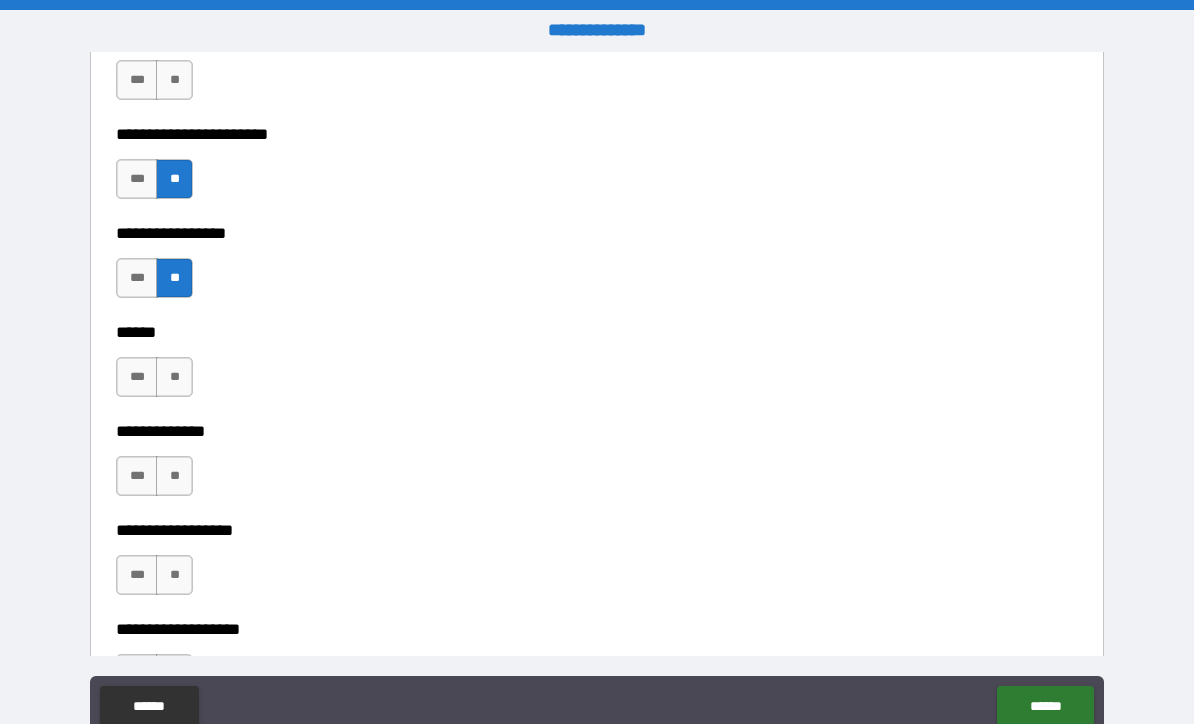 click on "**" at bounding box center [174, 377] 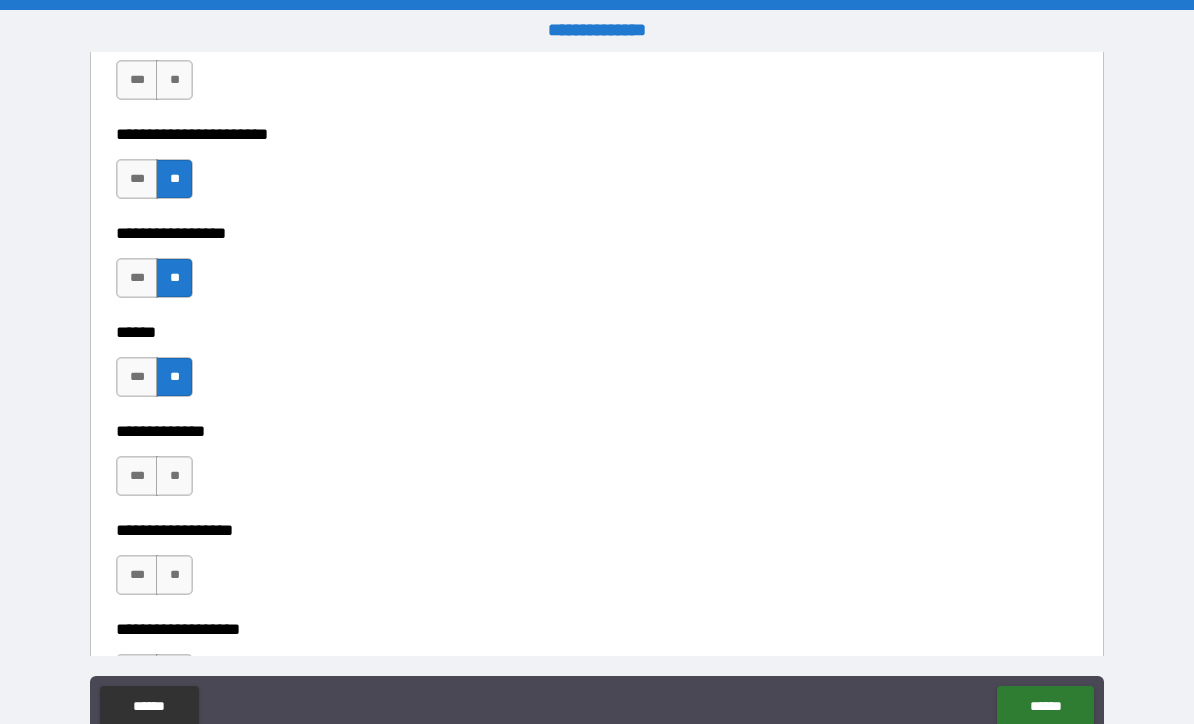 click on "**" at bounding box center (174, 476) 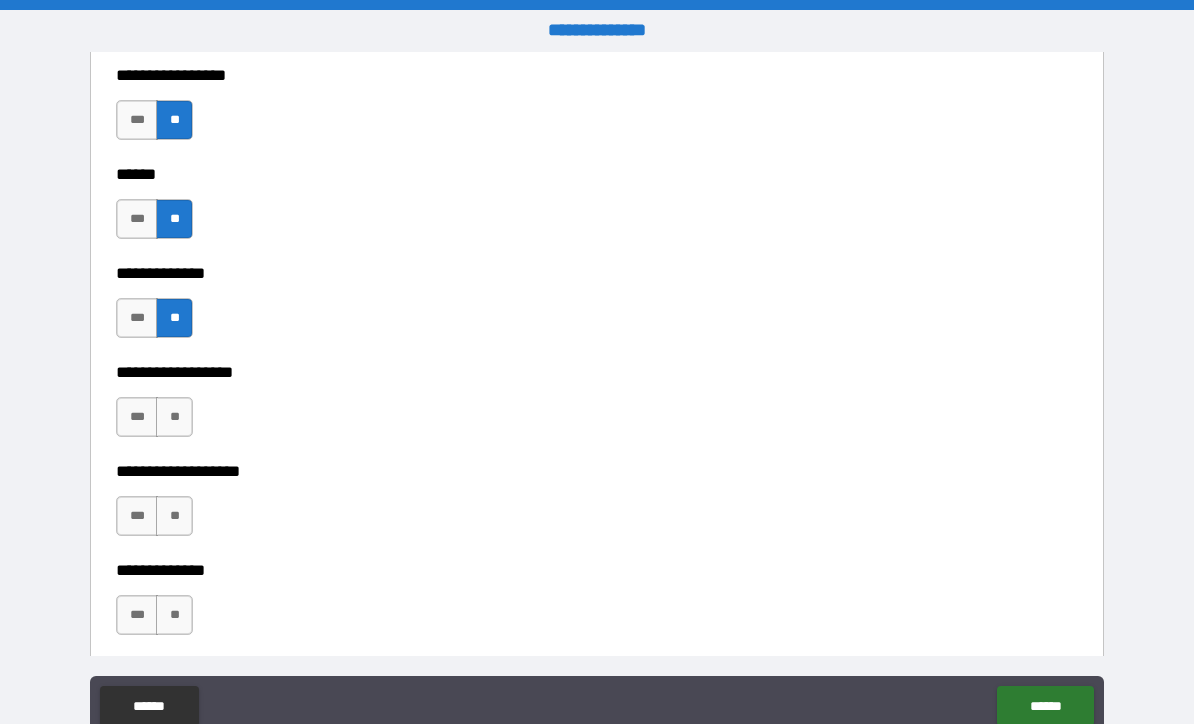 scroll, scrollTop: 3668, scrollLeft: 0, axis: vertical 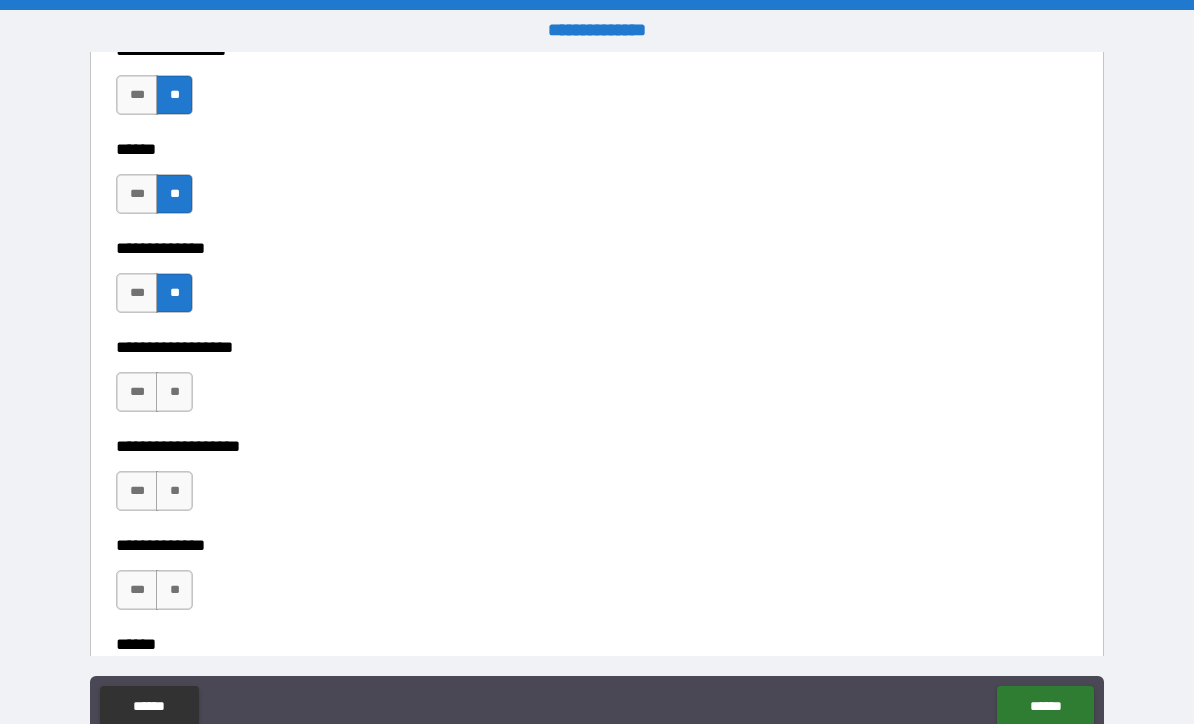 click on "**" at bounding box center (174, 392) 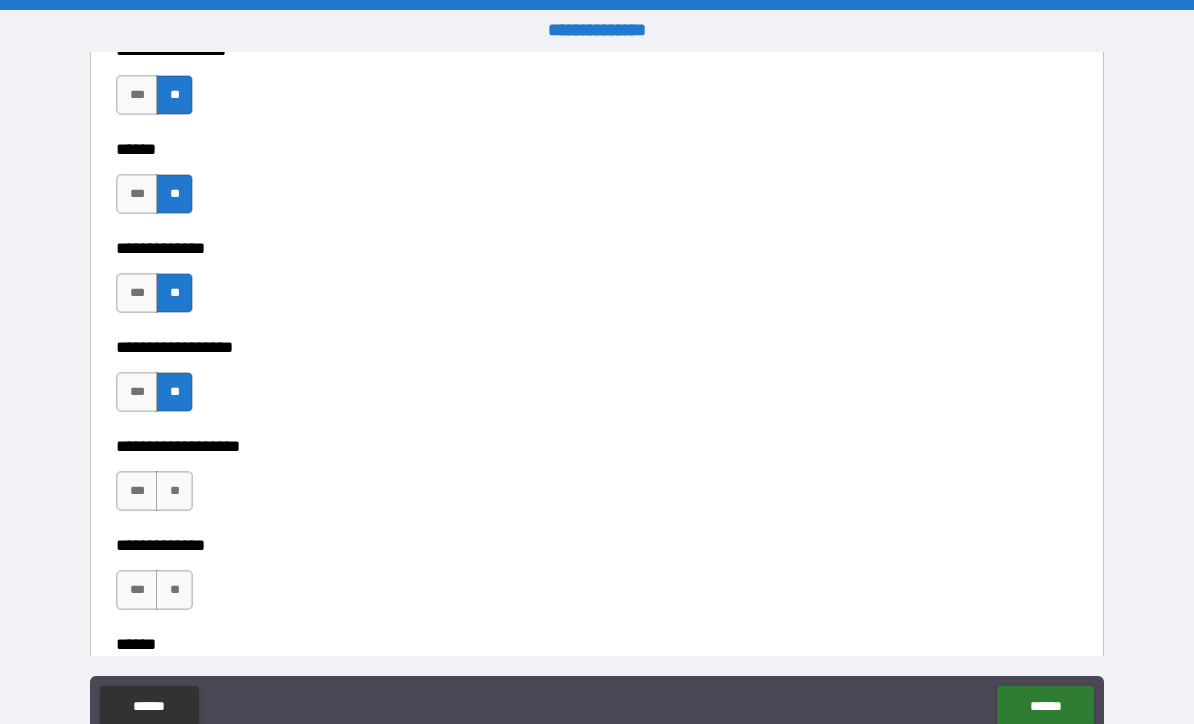 click on "**" at bounding box center (174, 491) 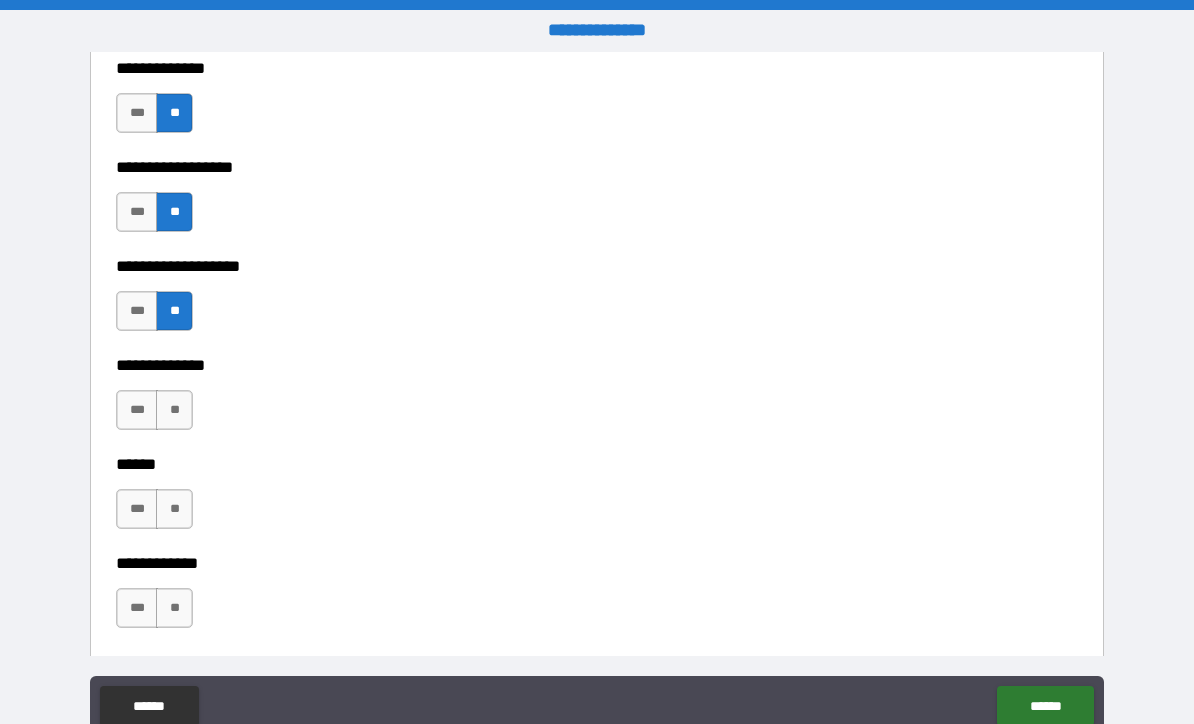 scroll, scrollTop: 3854, scrollLeft: 0, axis: vertical 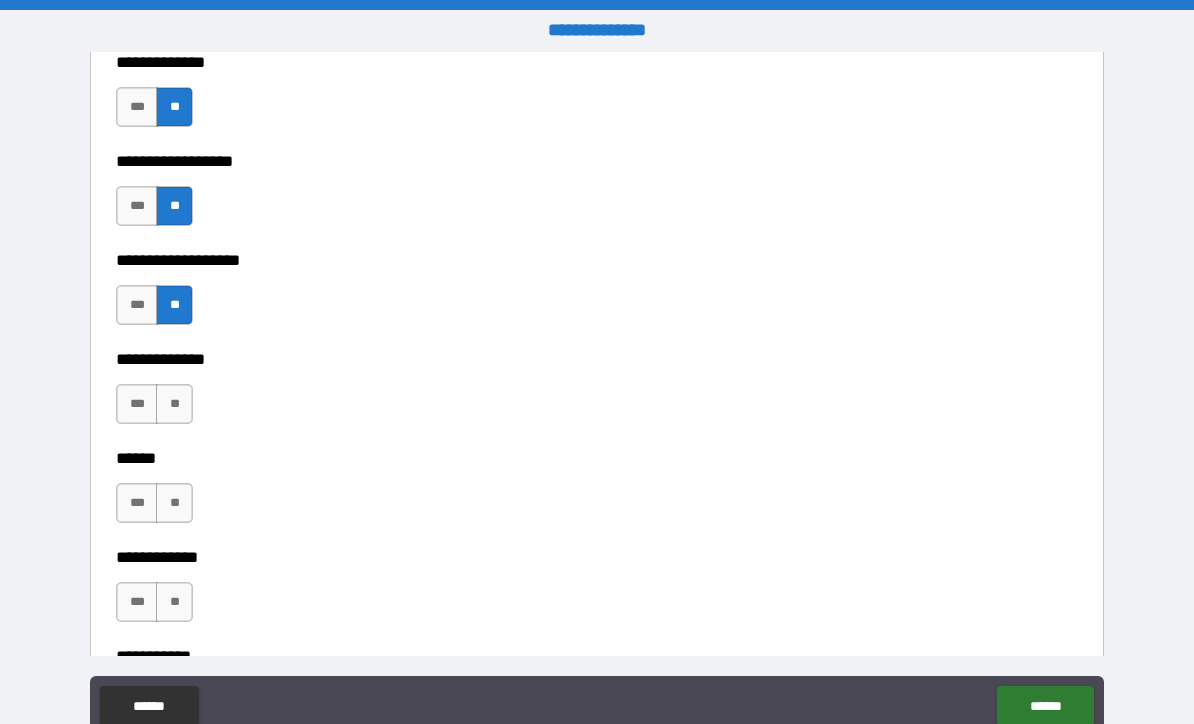 click on "**" at bounding box center [174, 404] 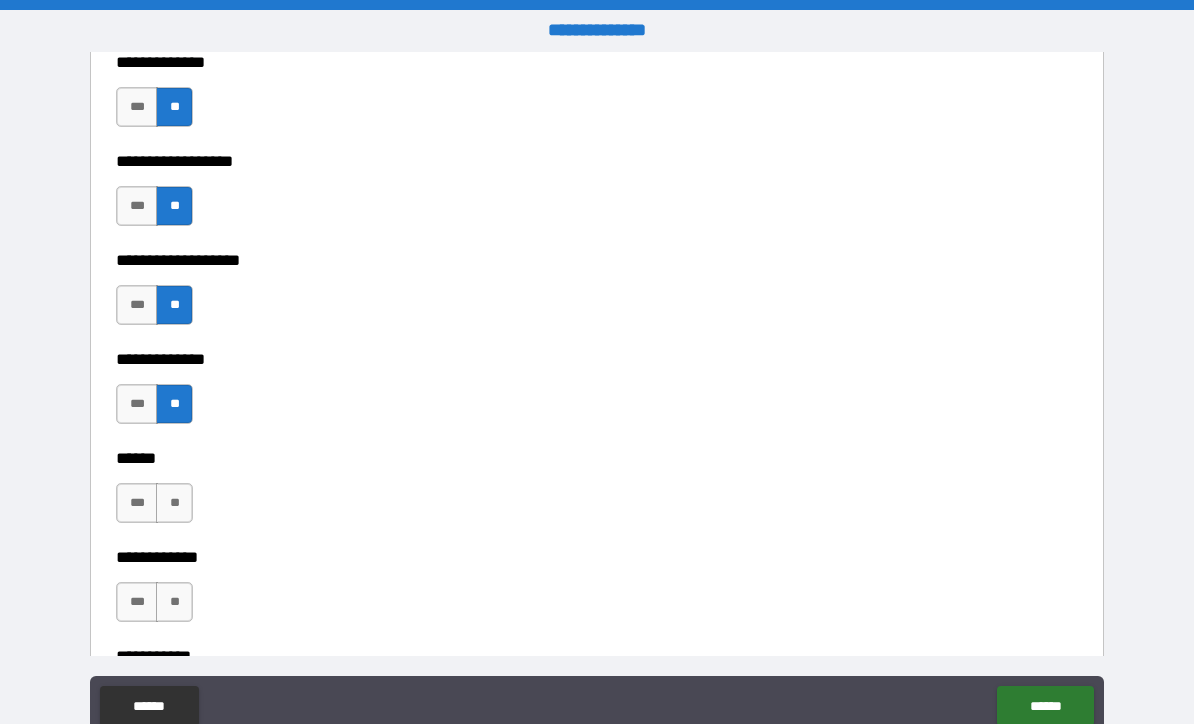 click on "**" at bounding box center [174, 503] 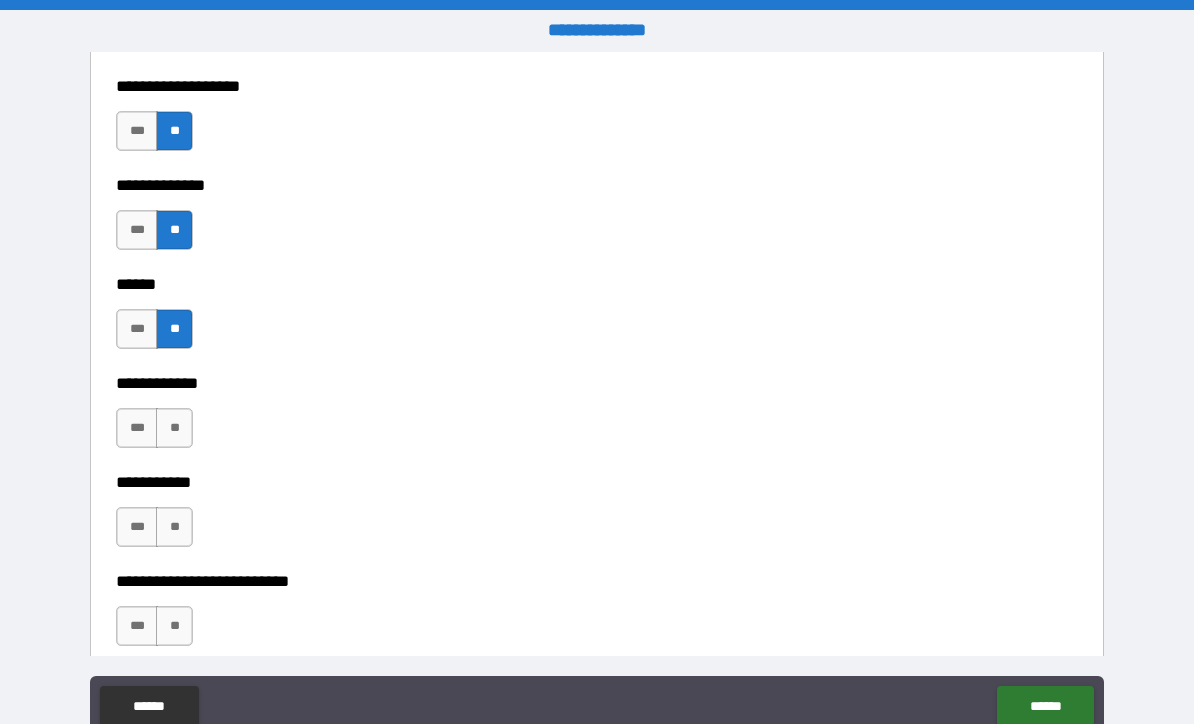 scroll, scrollTop: 4027, scrollLeft: 0, axis: vertical 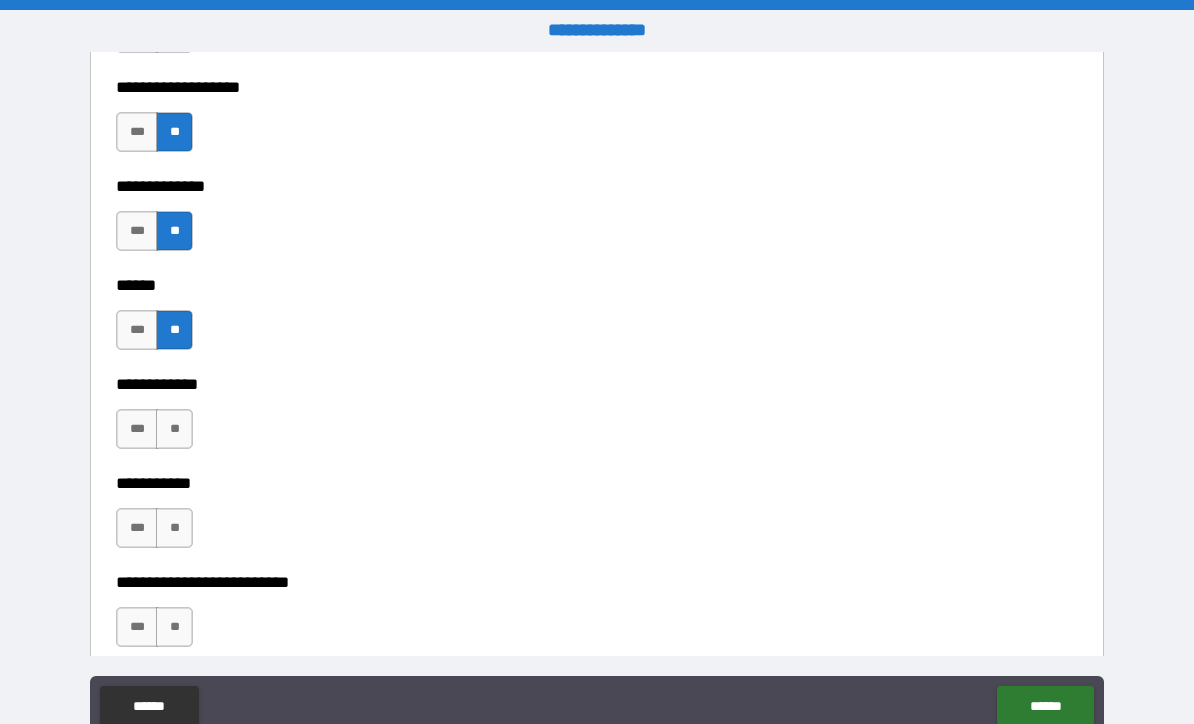 click on "**" at bounding box center [174, 429] 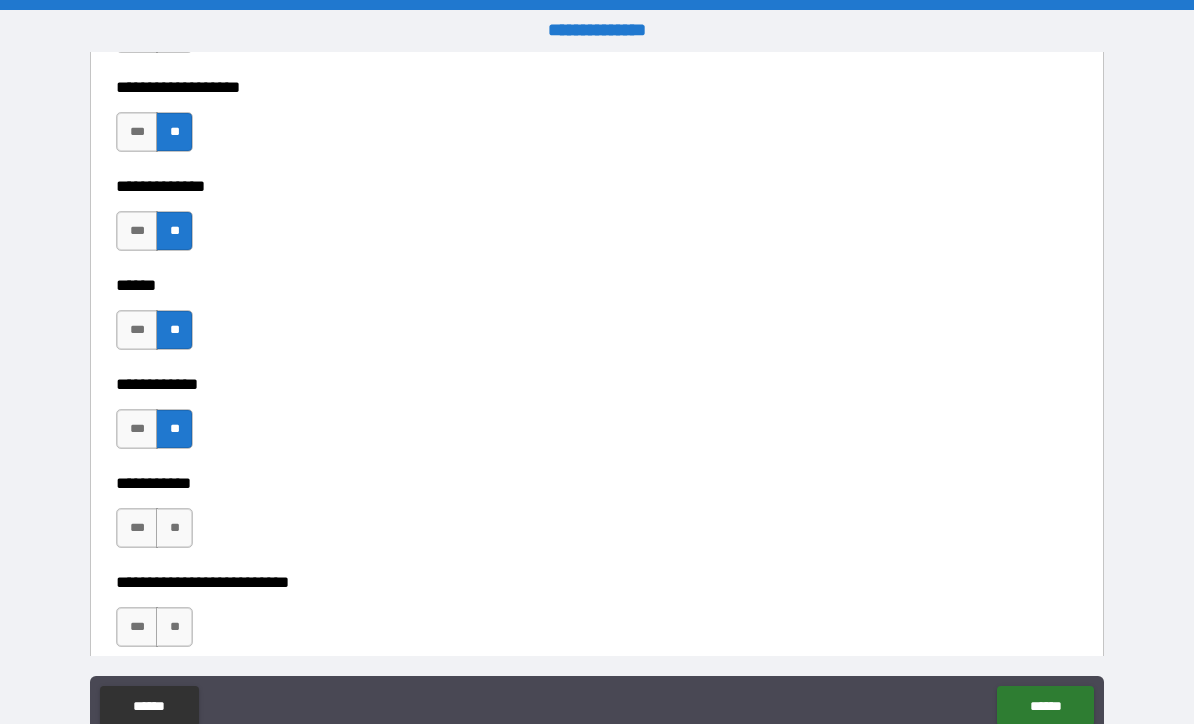 click on "**" at bounding box center (174, 528) 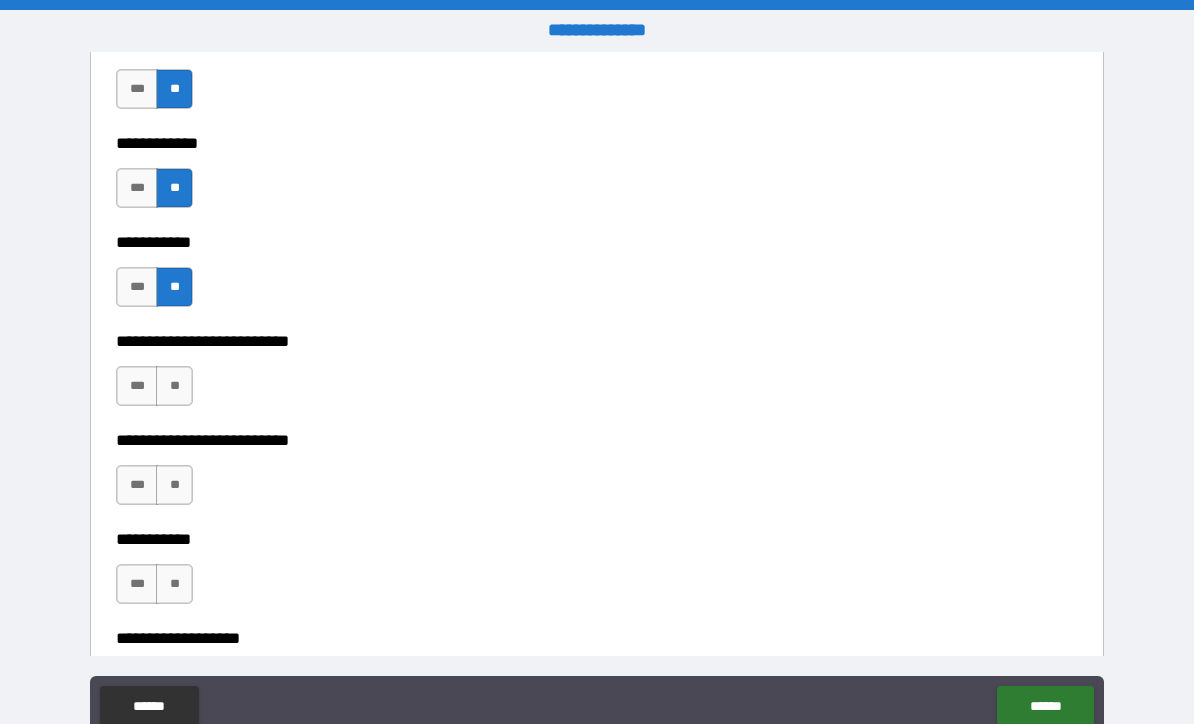scroll, scrollTop: 4272, scrollLeft: 0, axis: vertical 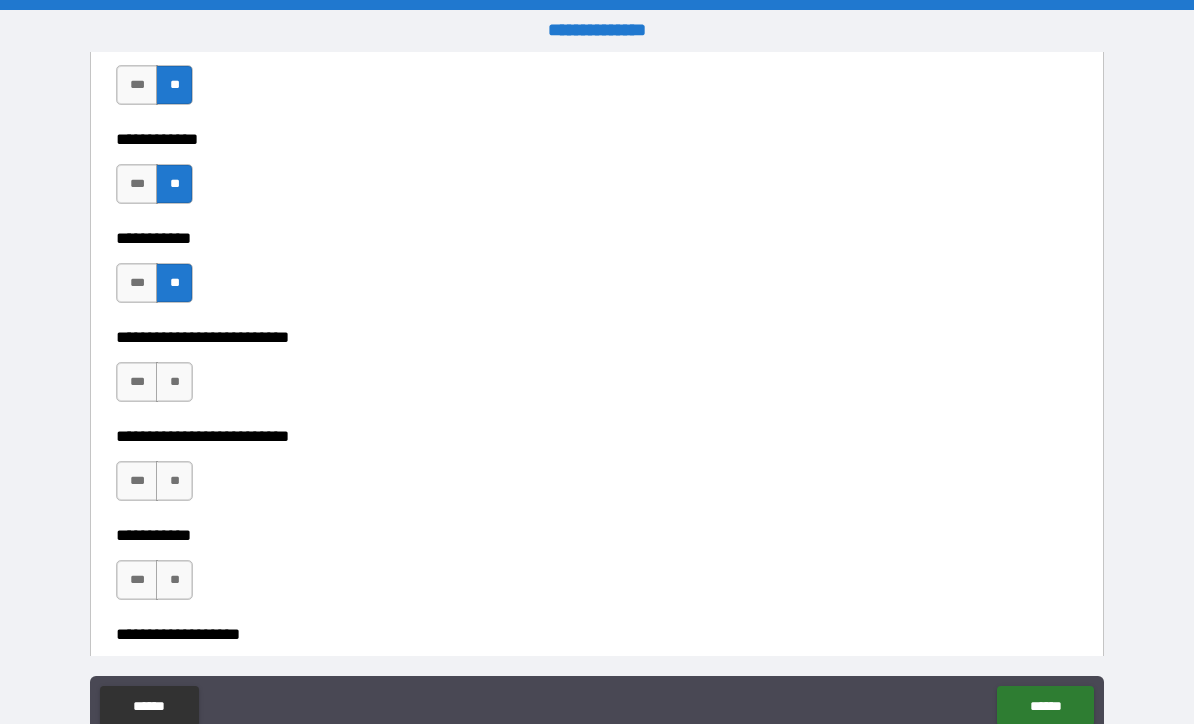 click on "**" at bounding box center [174, 382] 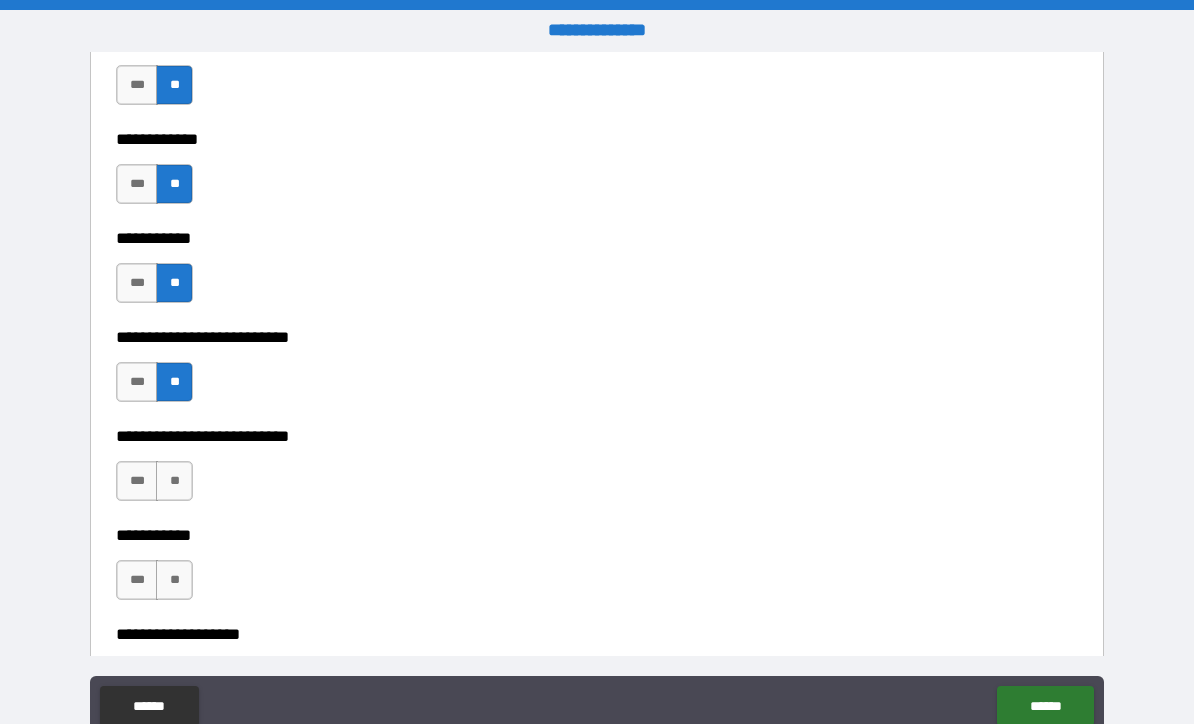 click on "**" at bounding box center (174, 481) 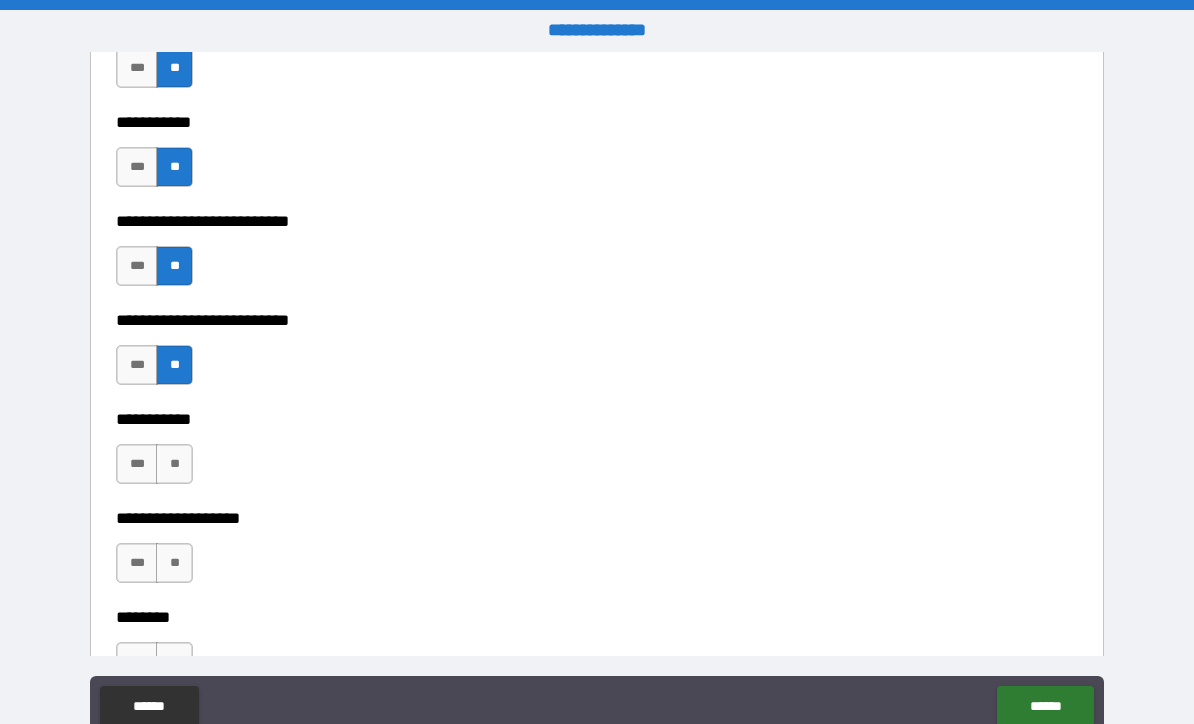 scroll, scrollTop: 4389, scrollLeft: 0, axis: vertical 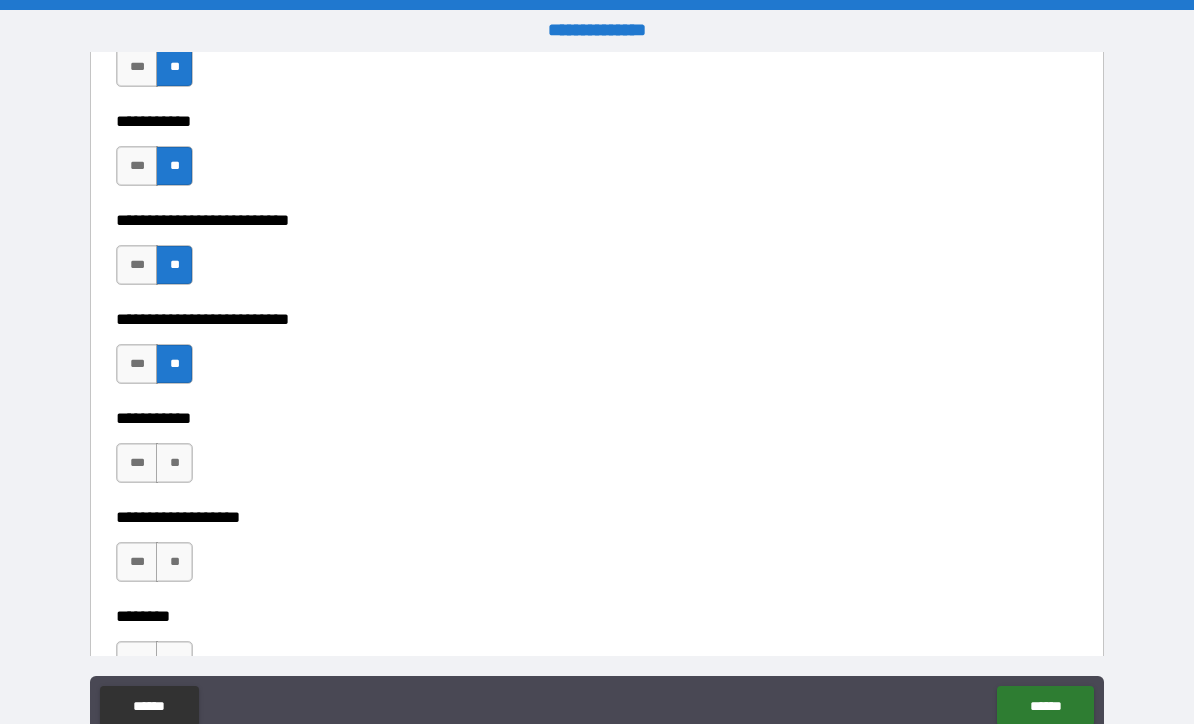 click on "**" at bounding box center (174, 364) 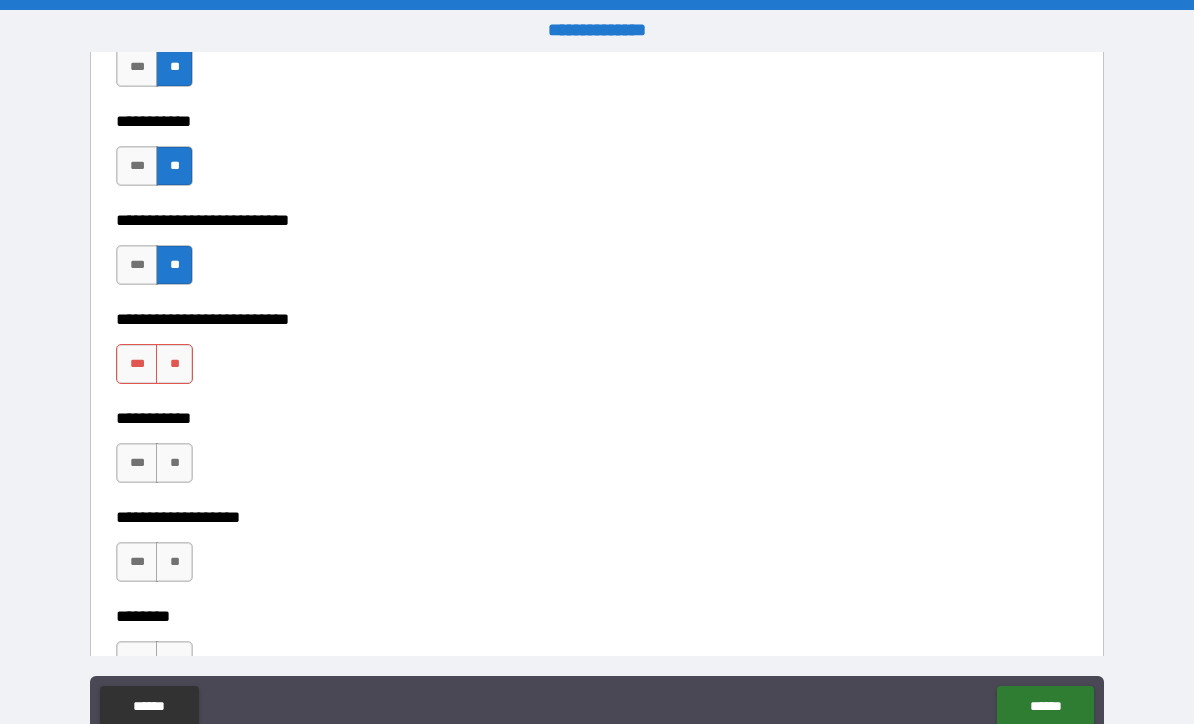 click on "**********" at bounding box center [597, 305] 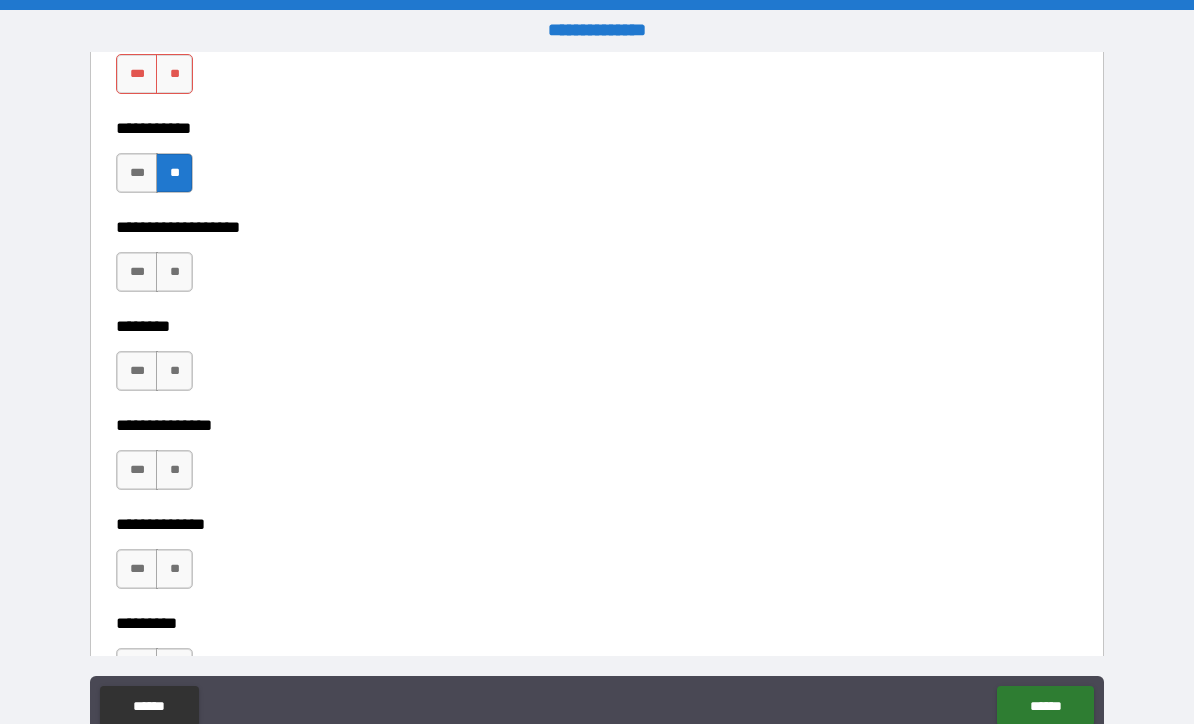 scroll, scrollTop: 4681, scrollLeft: 0, axis: vertical 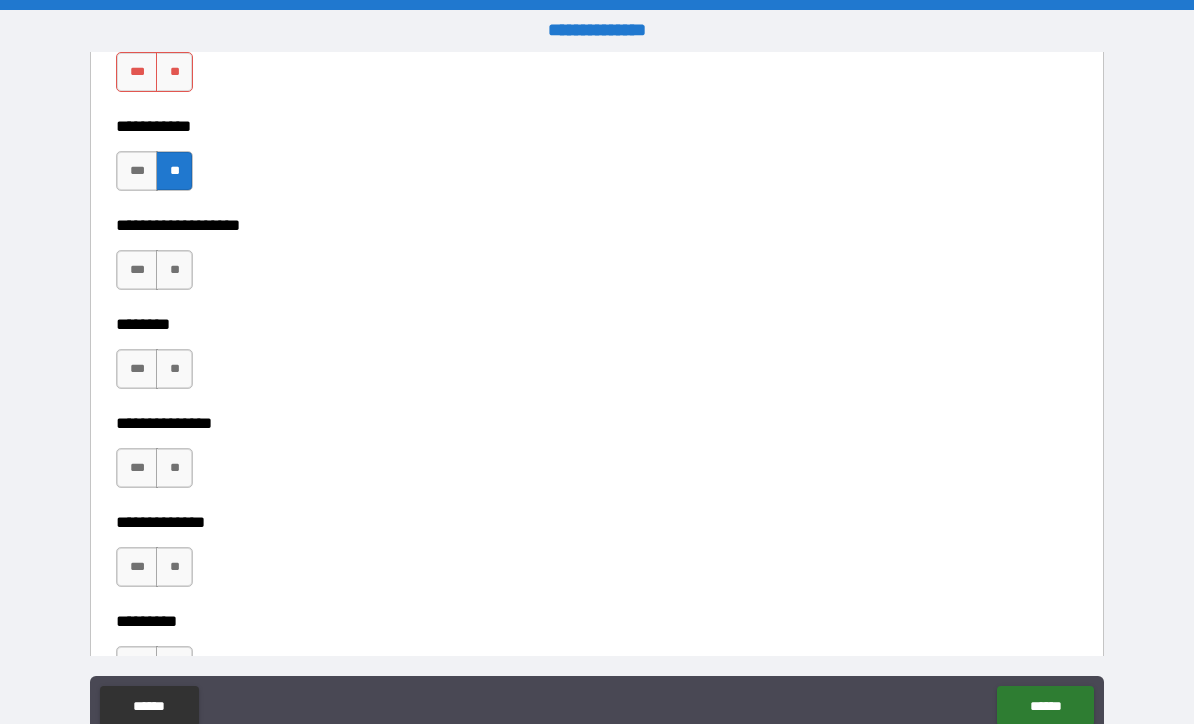 click on "**" at bounding box center [174, 369] 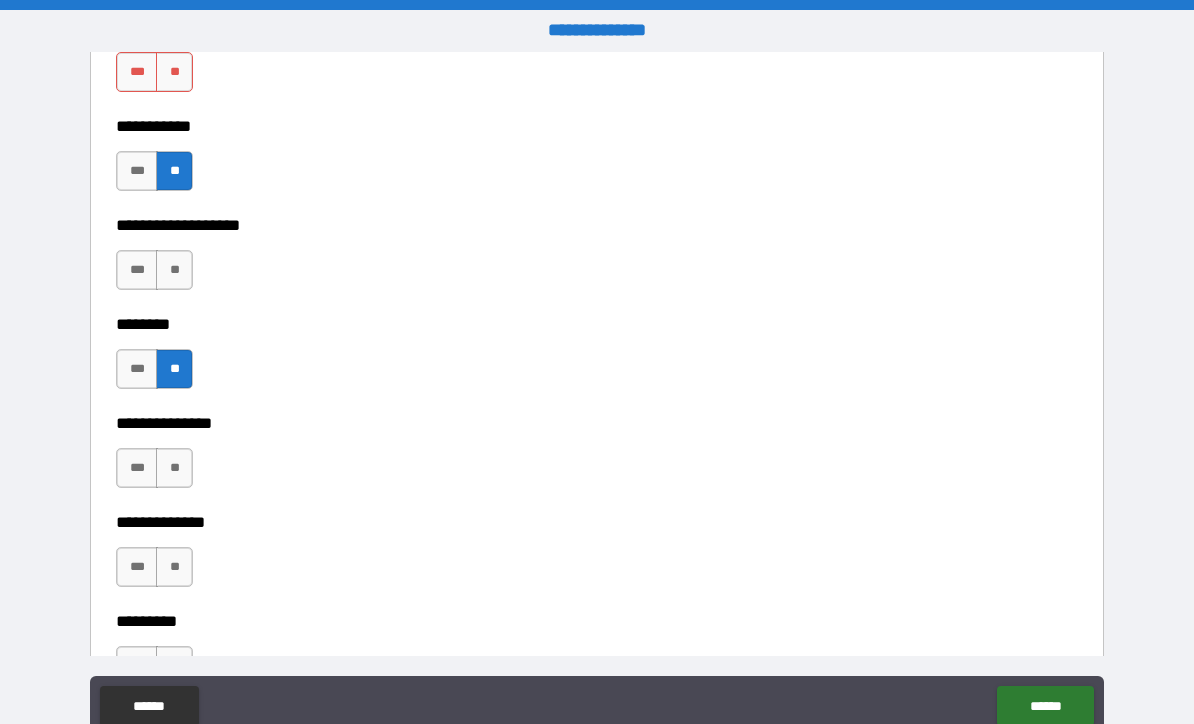 click on "**" at bounding box center [174, 468] 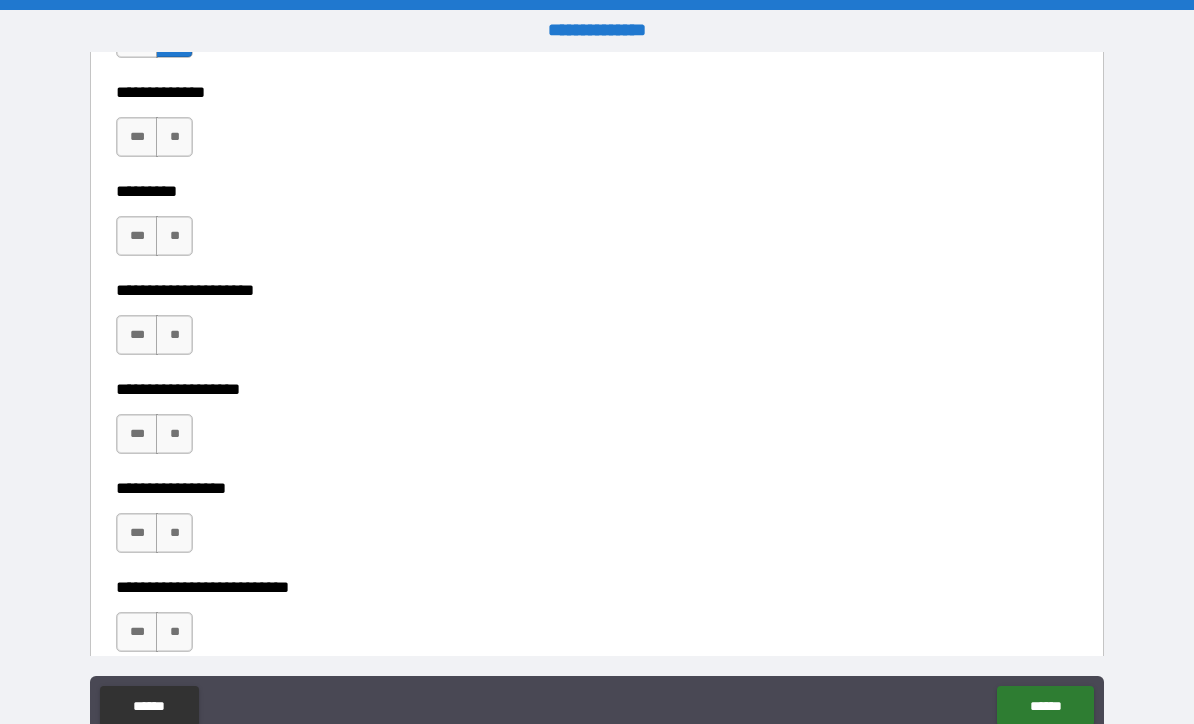 scroll, scrollTop: 5047, scrollLeft: 0, axis: vertical 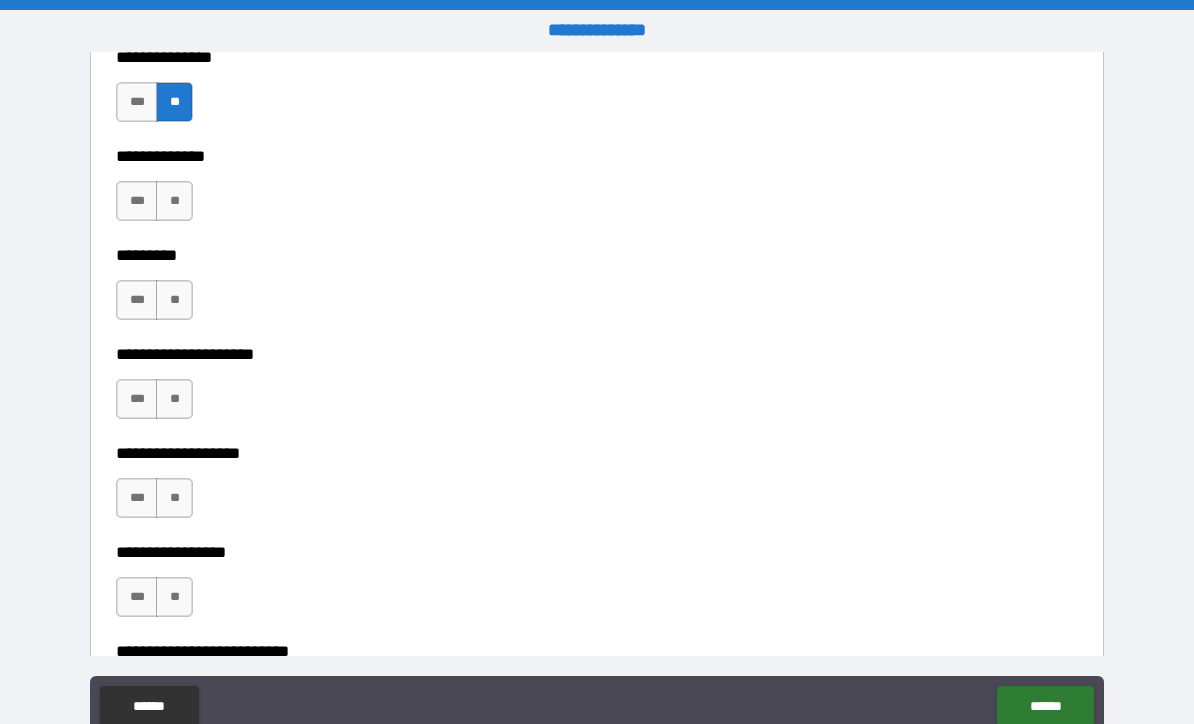 click on "**" at bounding box center [174, 399] 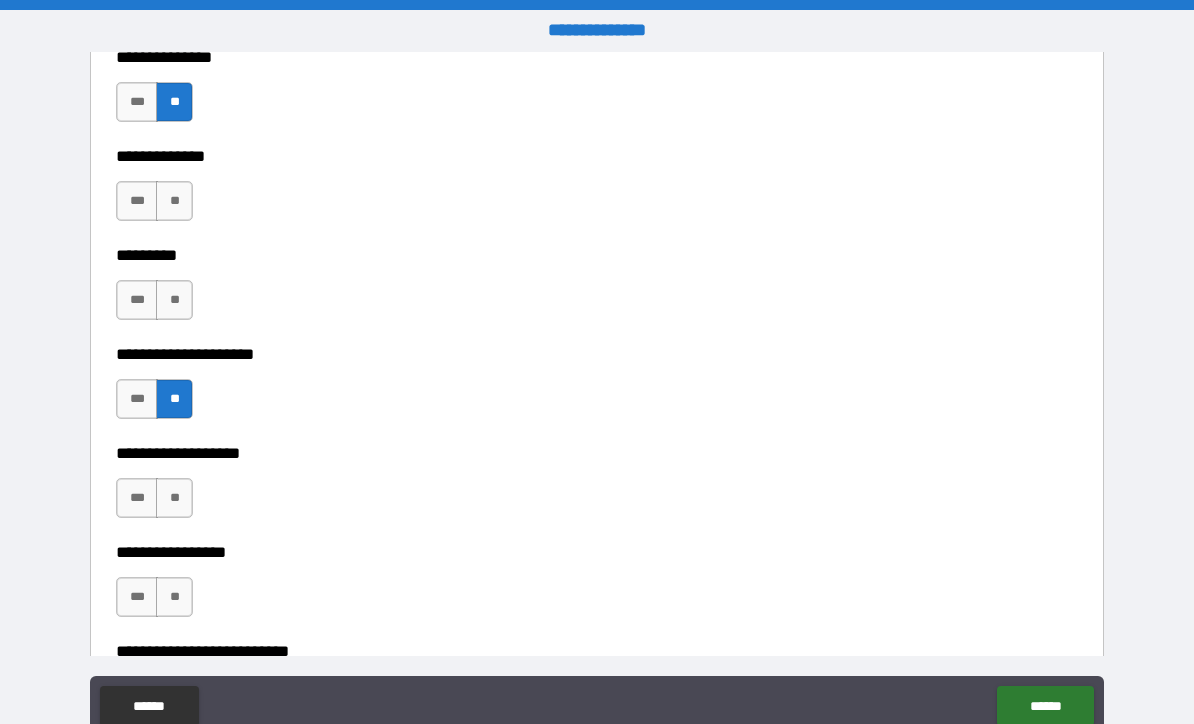 click on "**" at bounding box center (174, 498) 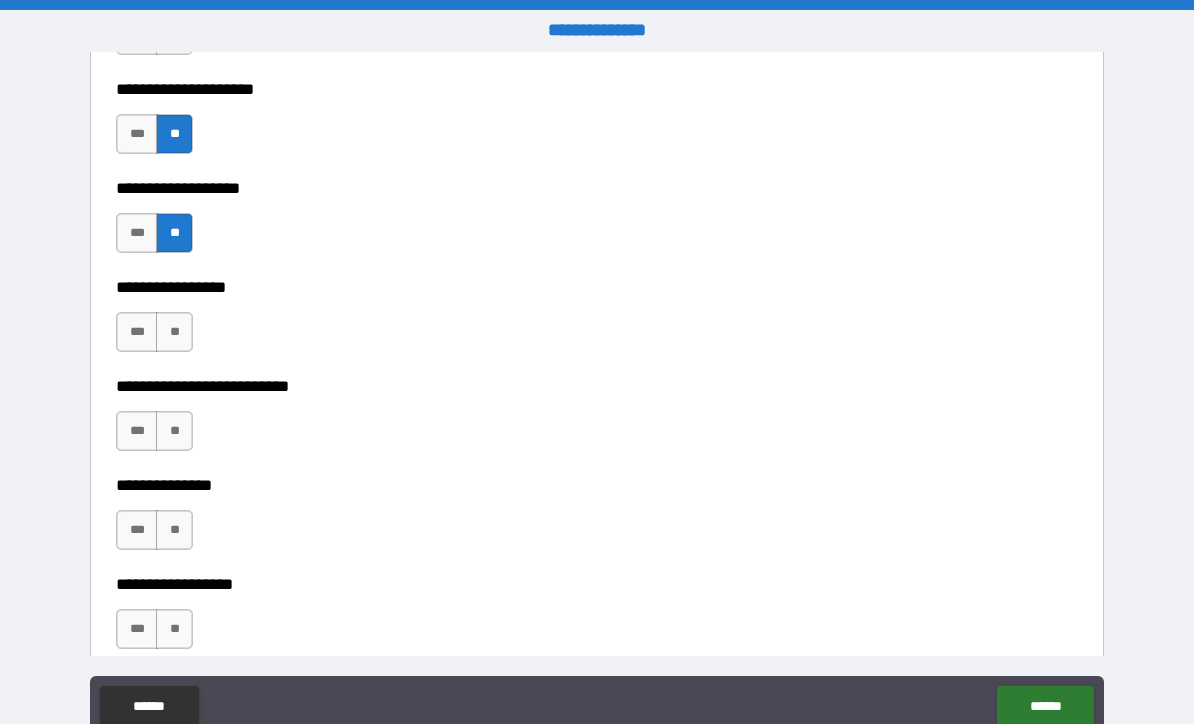 scroll, scrollTop: 5319, scrollLeft: 0, axis: vertical 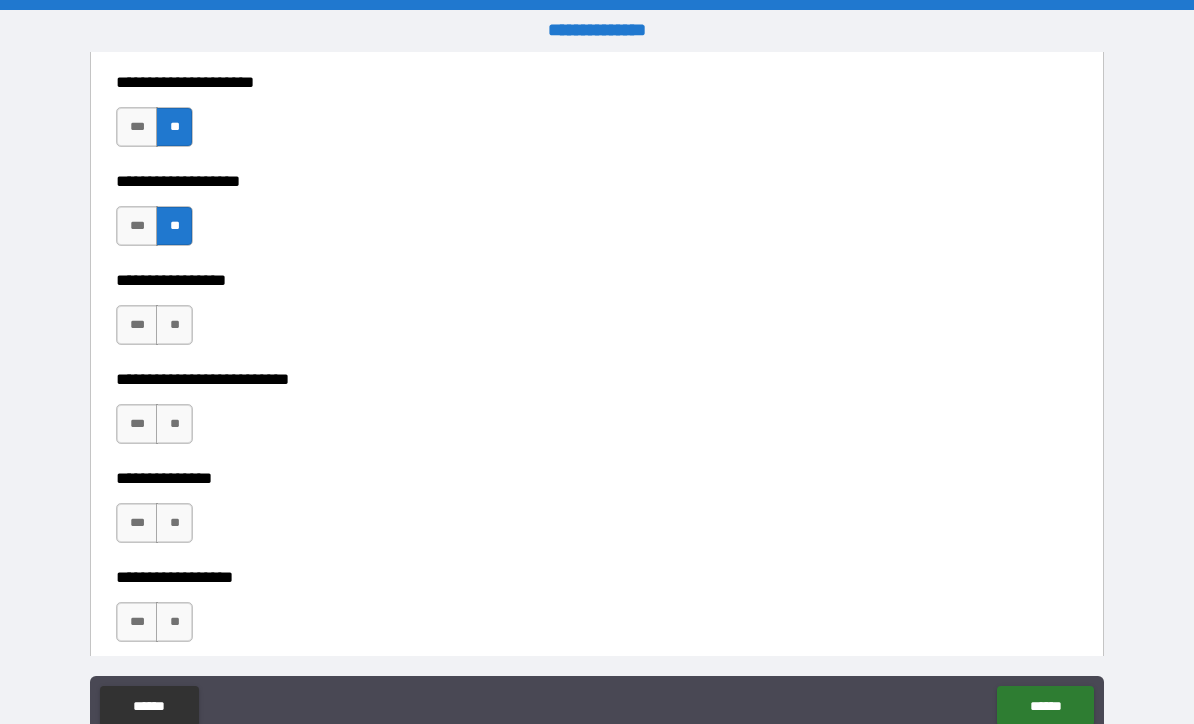 click on "**" at bounding box center (174, 424) 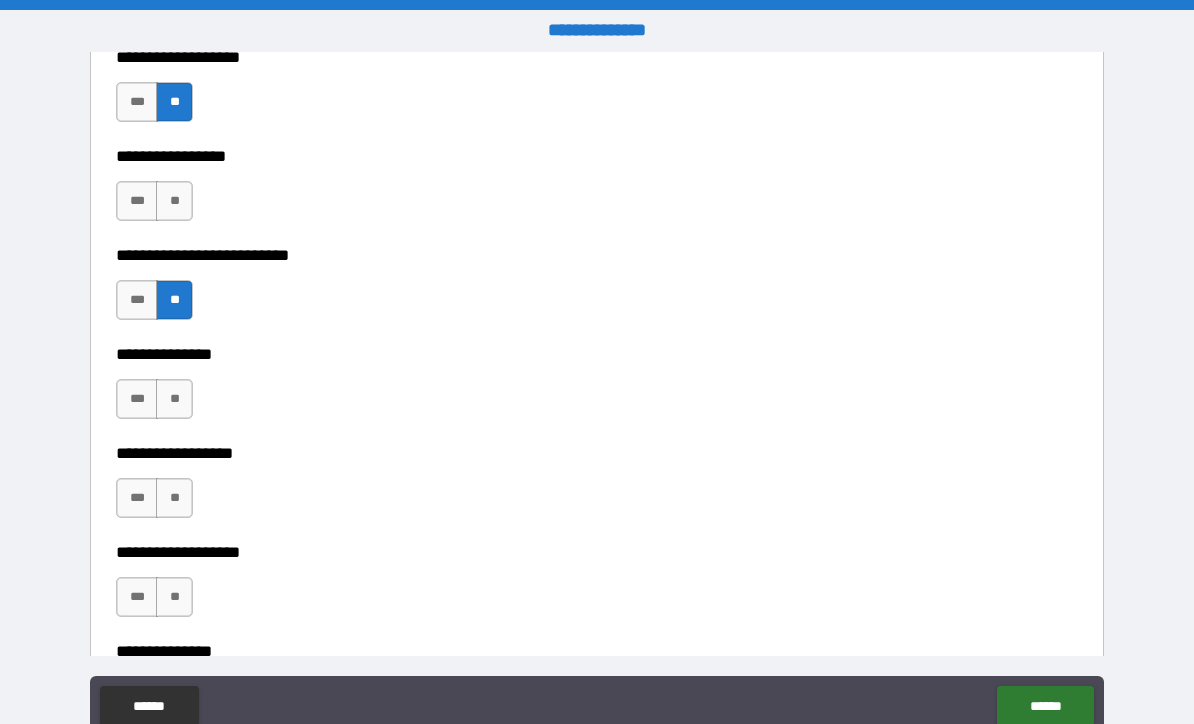 scroll, scrollTop: 5461, scrollLeft: 0, axis: vertical 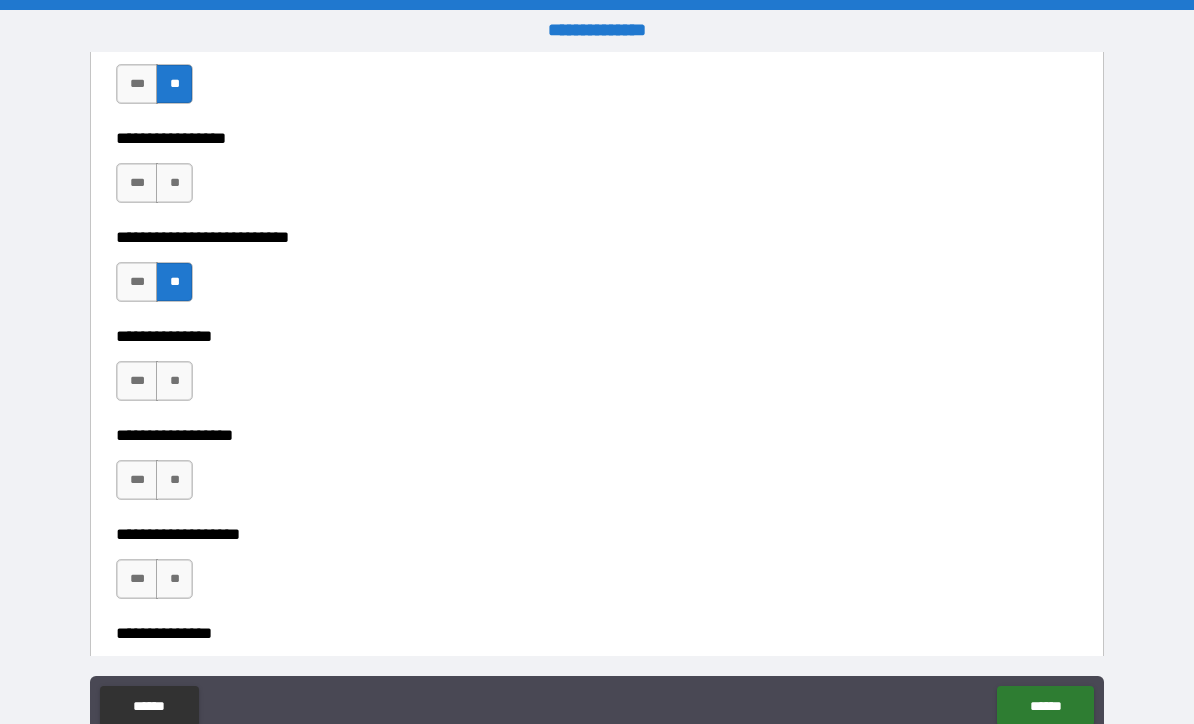 click on "**" at bounding box center [174, 381] 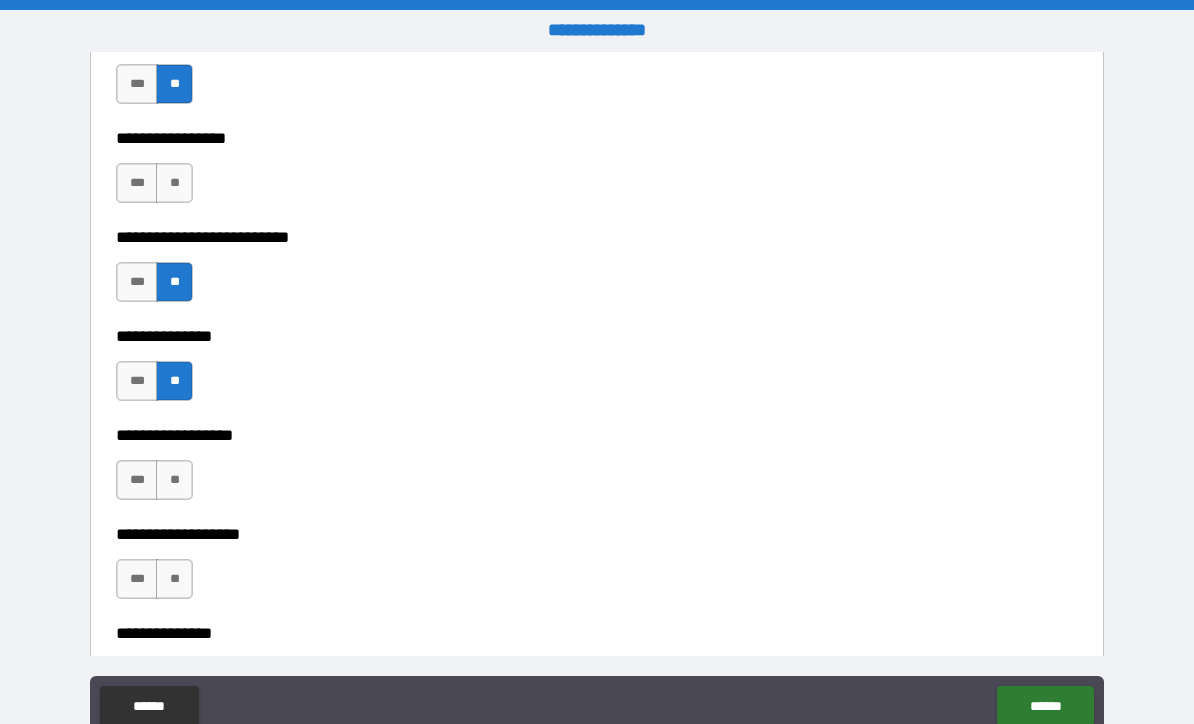 click on "**" at bounding box center [174, 480] 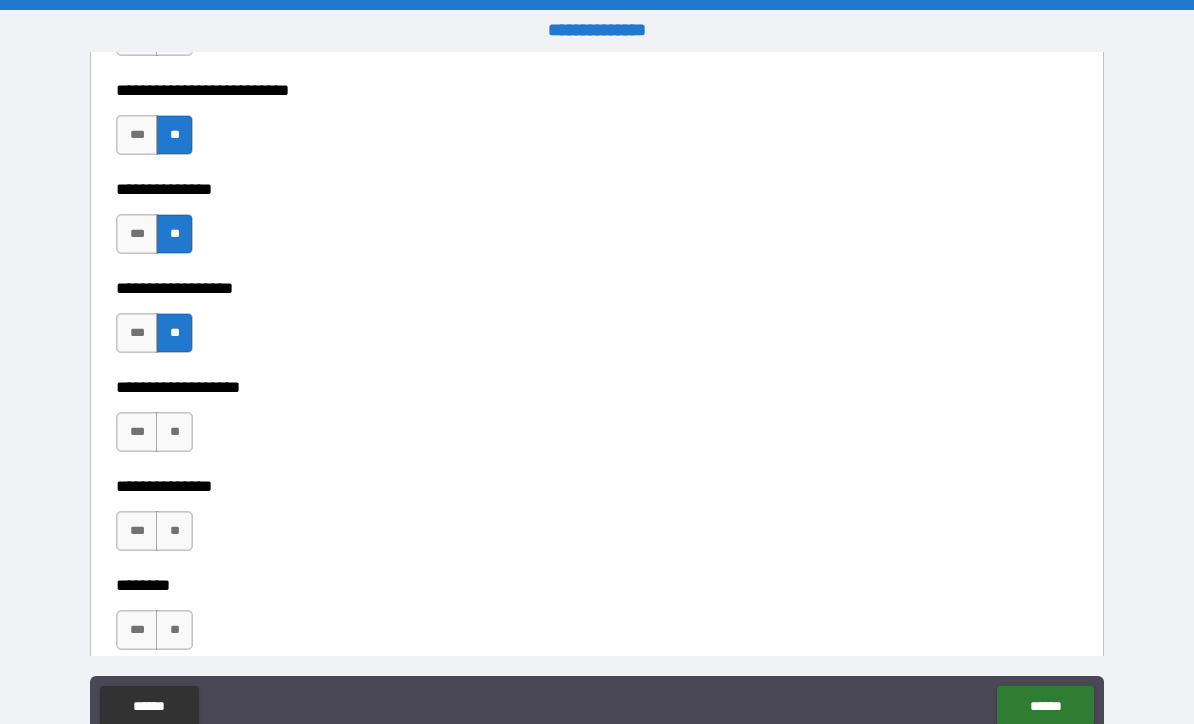 scroll, scrollTop: 5620, scrollLeft: 0, axis: vertical 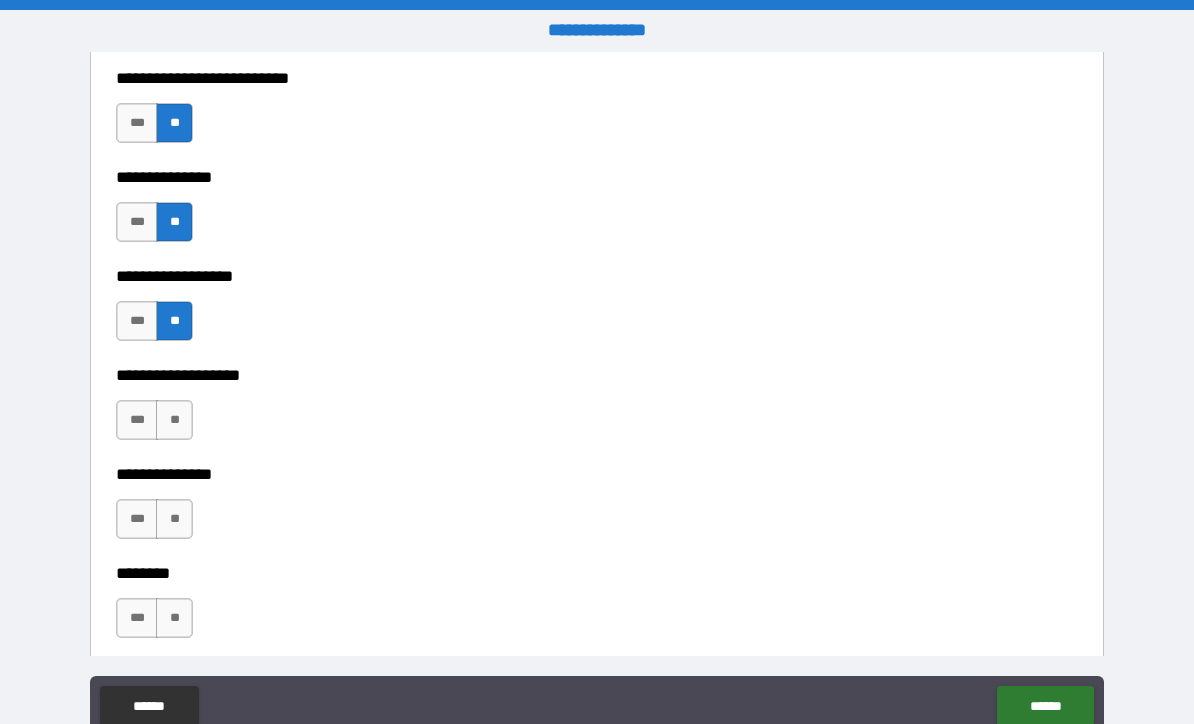 click on "**" at bounding box center (174, 420) 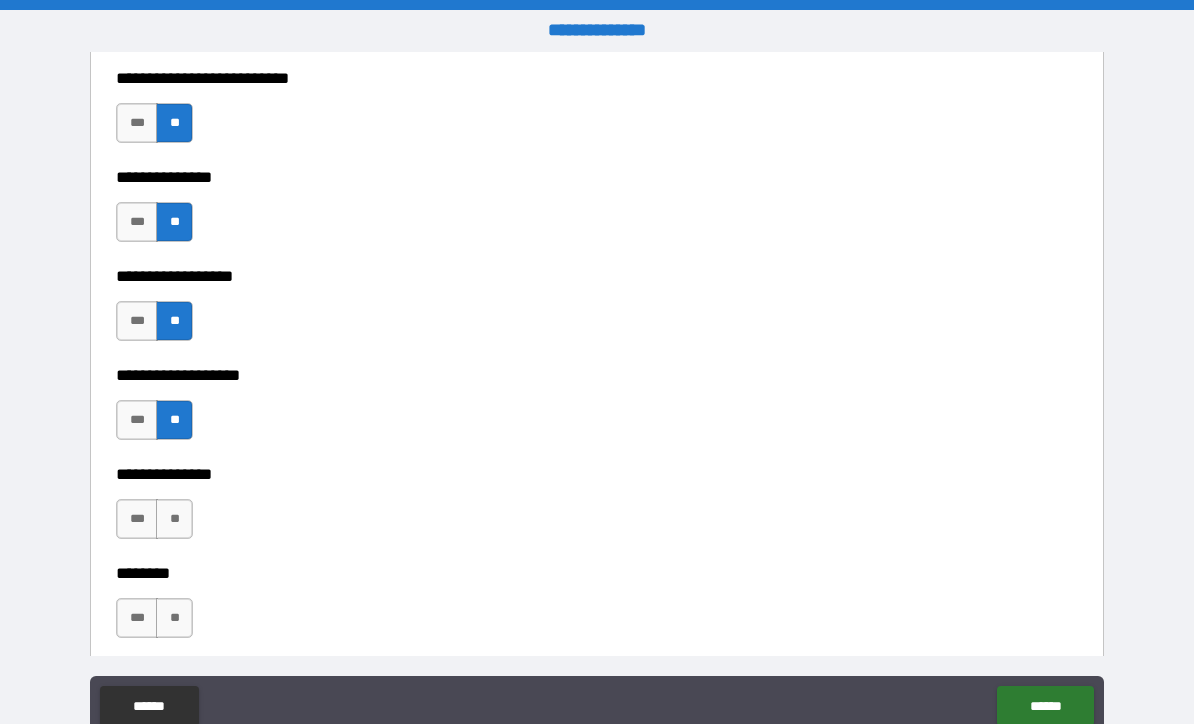 click on "**" at bounding box center (174, 519) 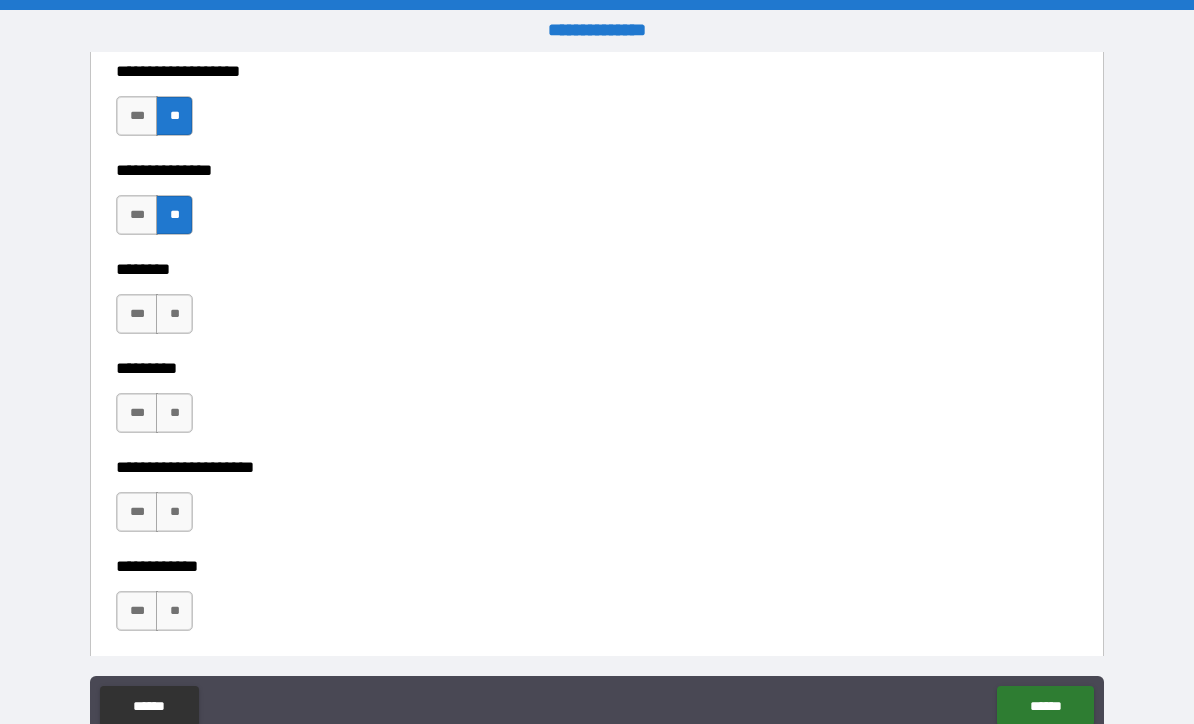 scroll, scrollTop: 5937, scrollLeft: 0, axis: vertical 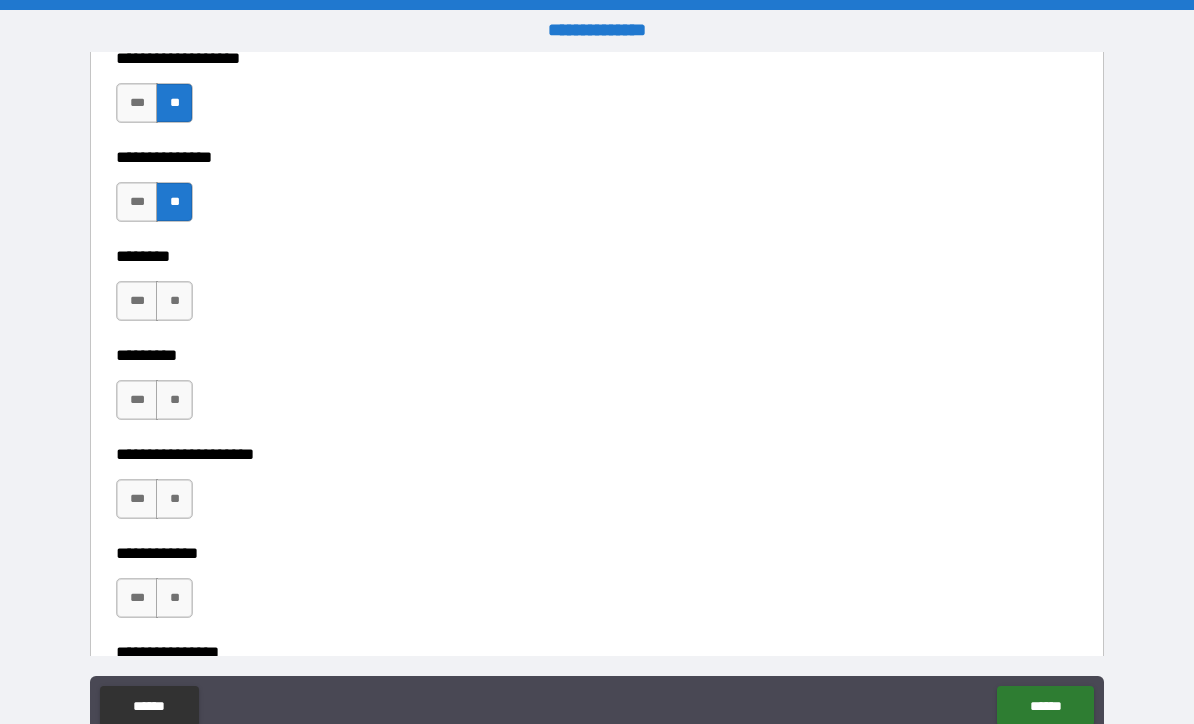 click on "**" at bounding box center (174, 499) 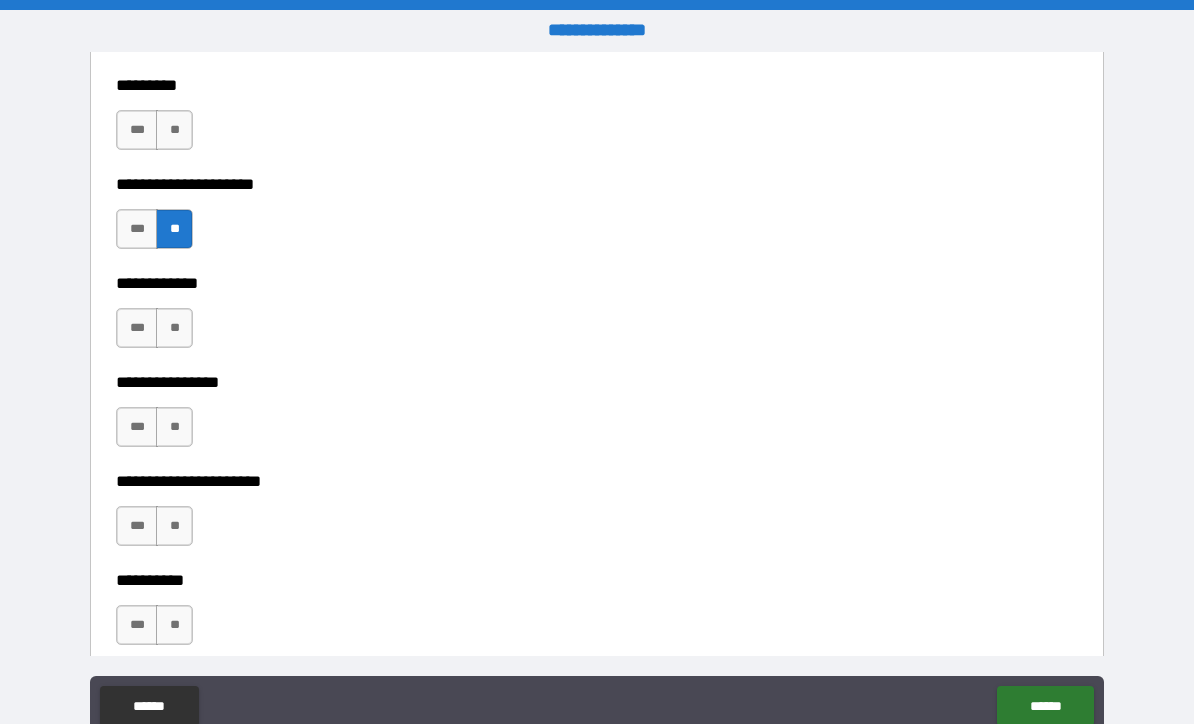 scroll, scrollTop: 6218, scrollLeft: 0, axis: vertical 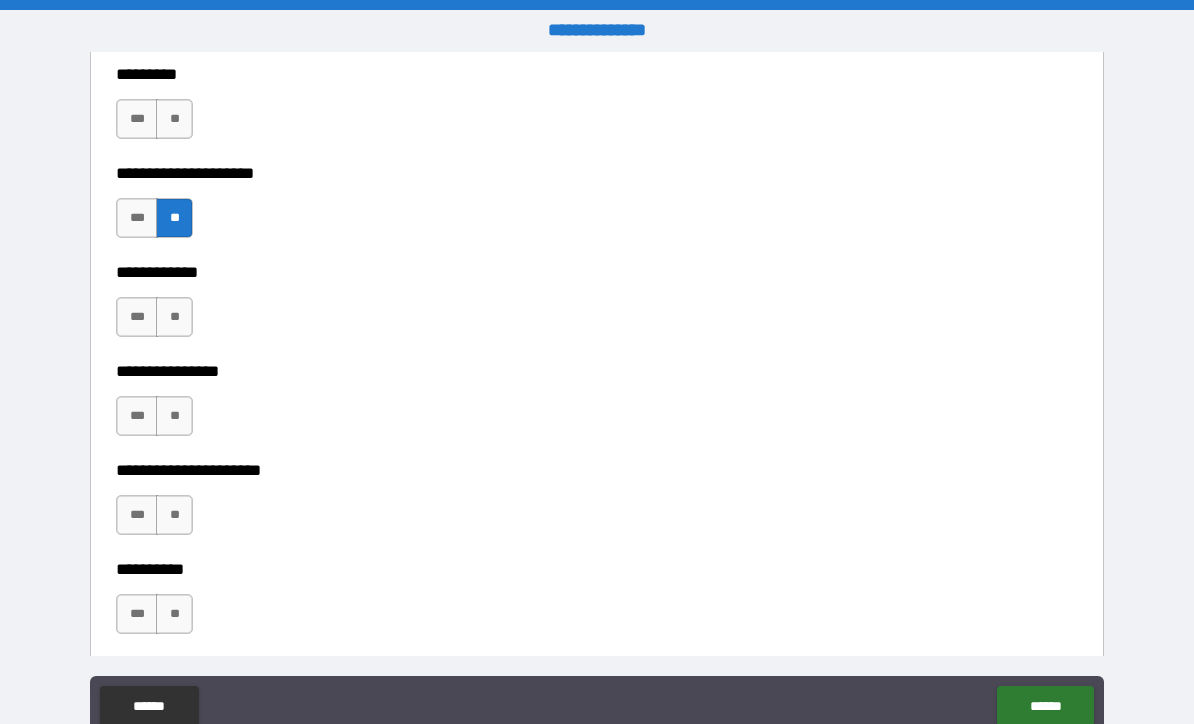 click on "**" at bounding box center (174, 416) 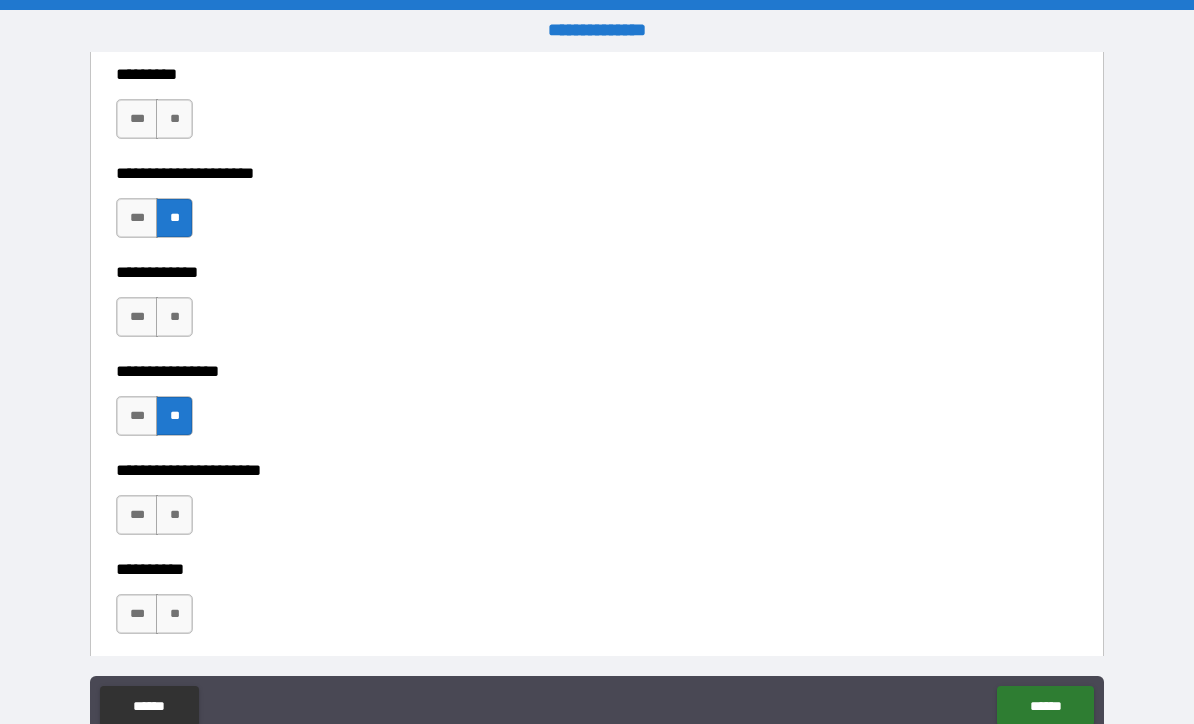 click on "**" at bounding box center [174, 515] 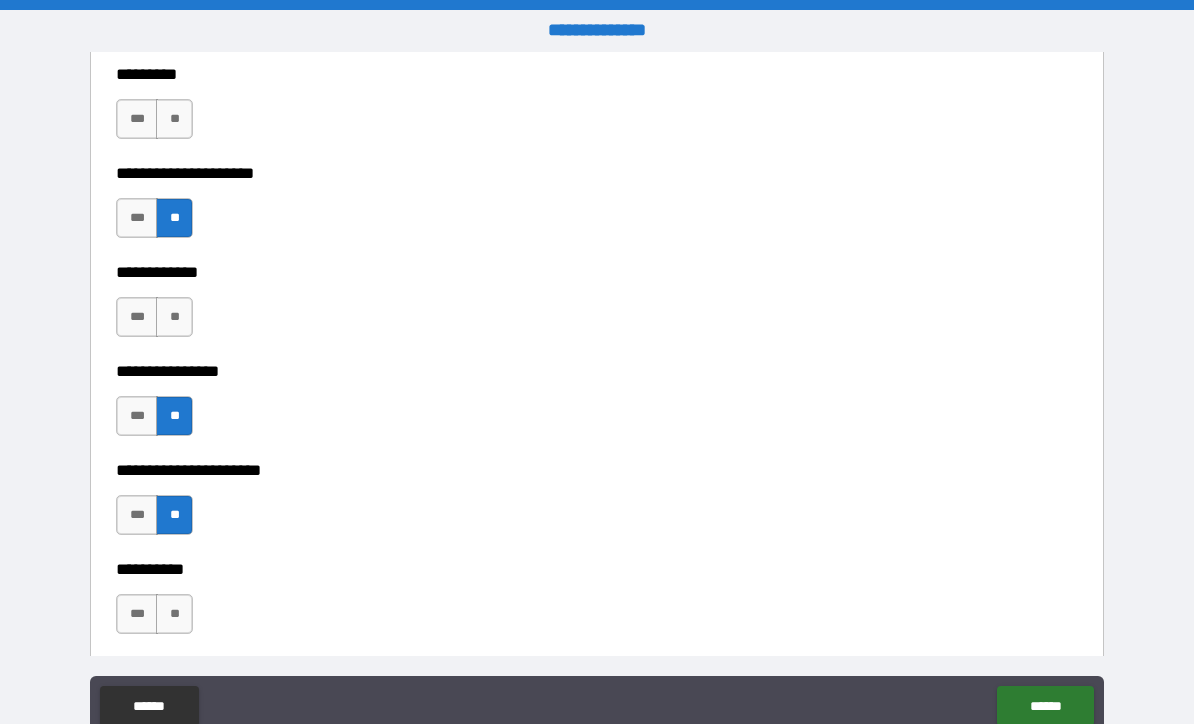 click on "**" at bounding box center (174, 515) 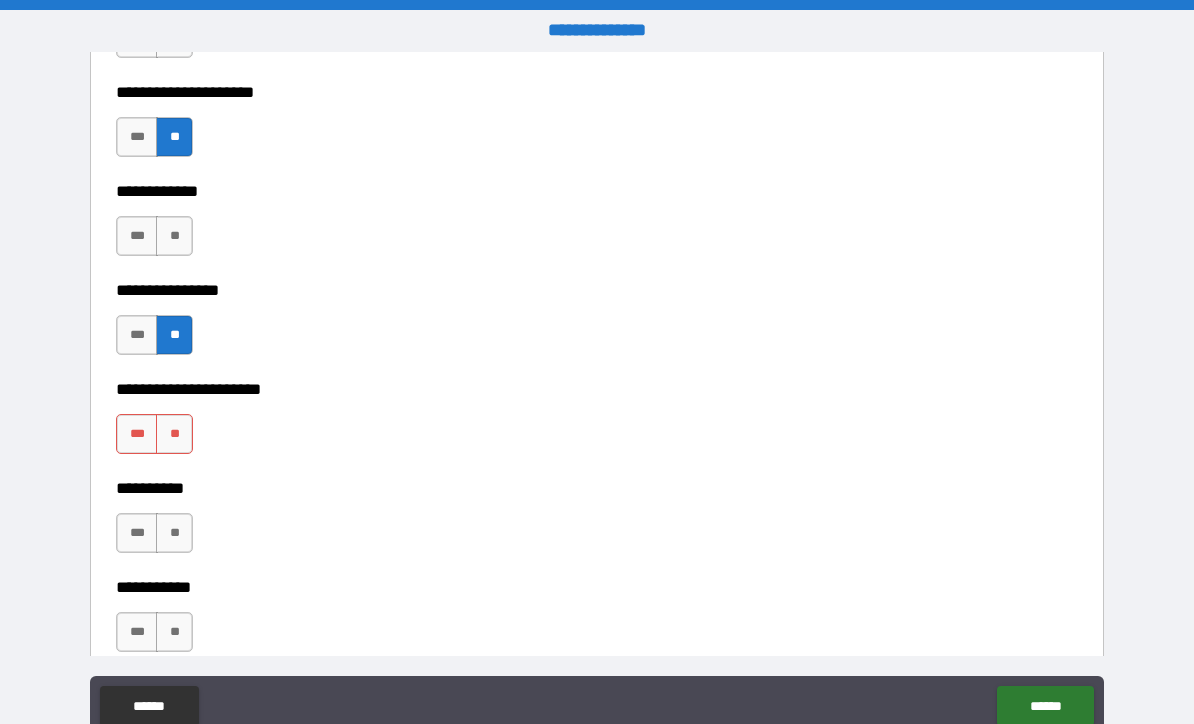 scroll, scrollTop: 6305, scrollLeft: 0, axis: vertical 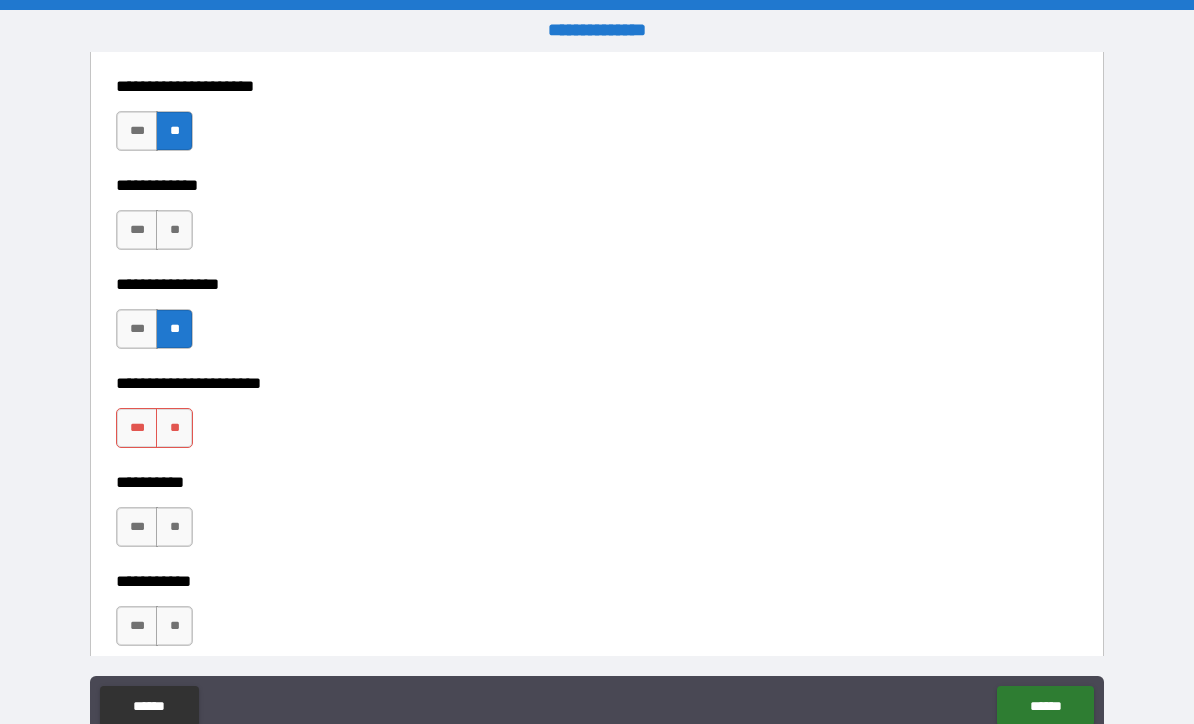 click on "**" at bounding box center (174, 428) 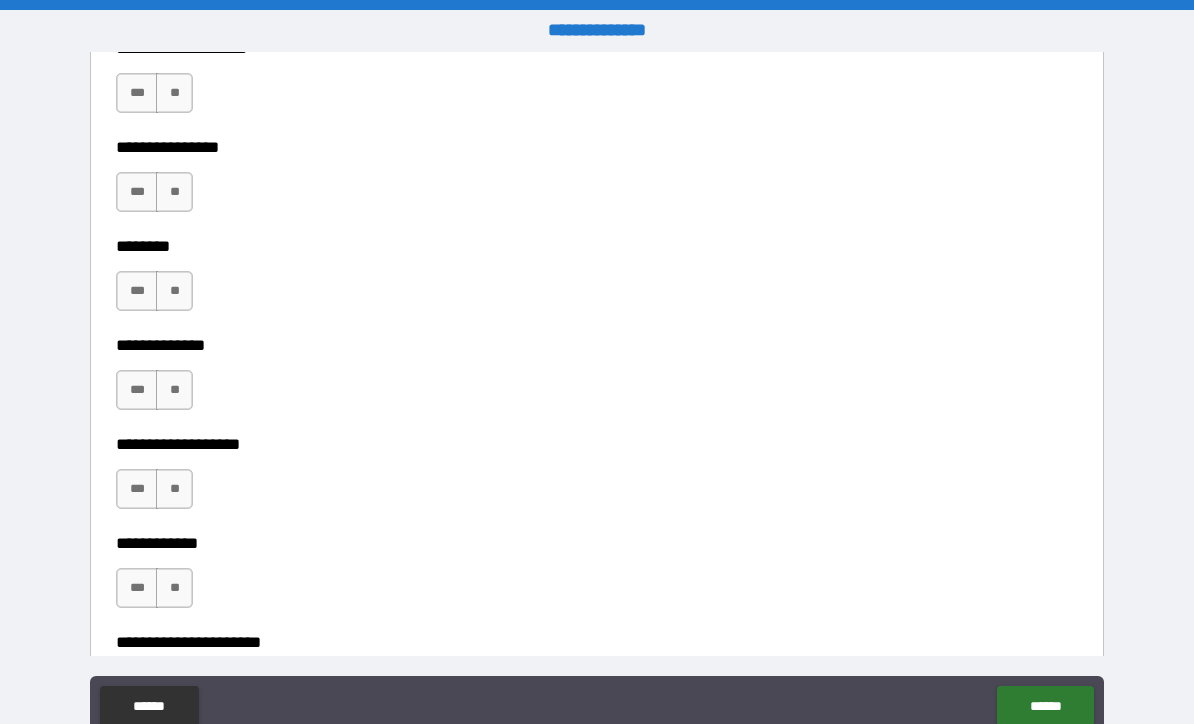 scroll, scrollTop: 7425, scrollLeft: 0, axis: vertical 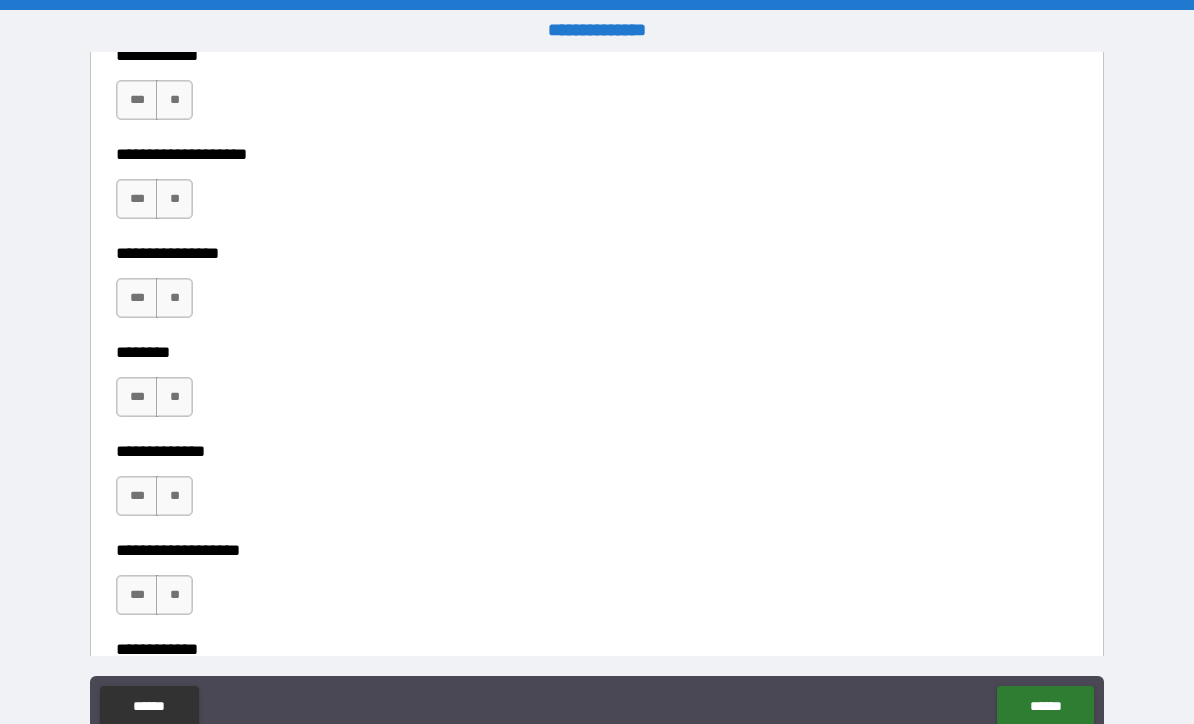 click on "**" at bounding box center (174, 199) 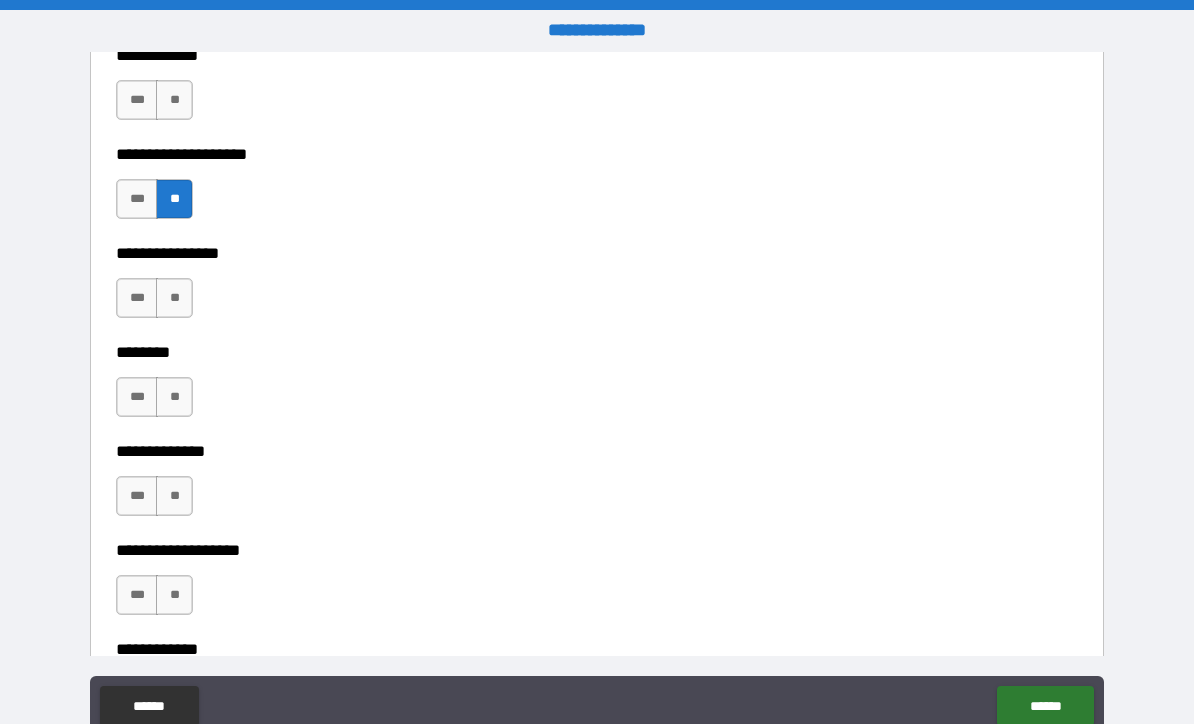 click on "**" at bounding box center [174, 199] 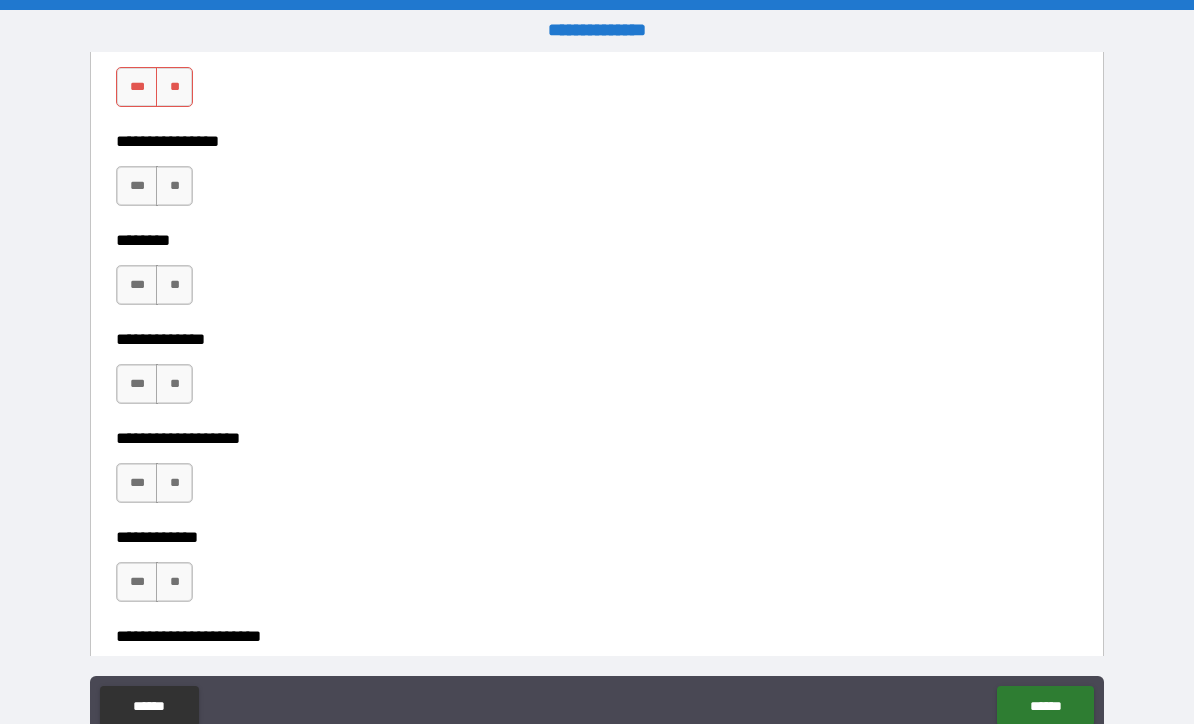 scroll, scrollTop: 7538, scrollLeft: 0, axis: vertical 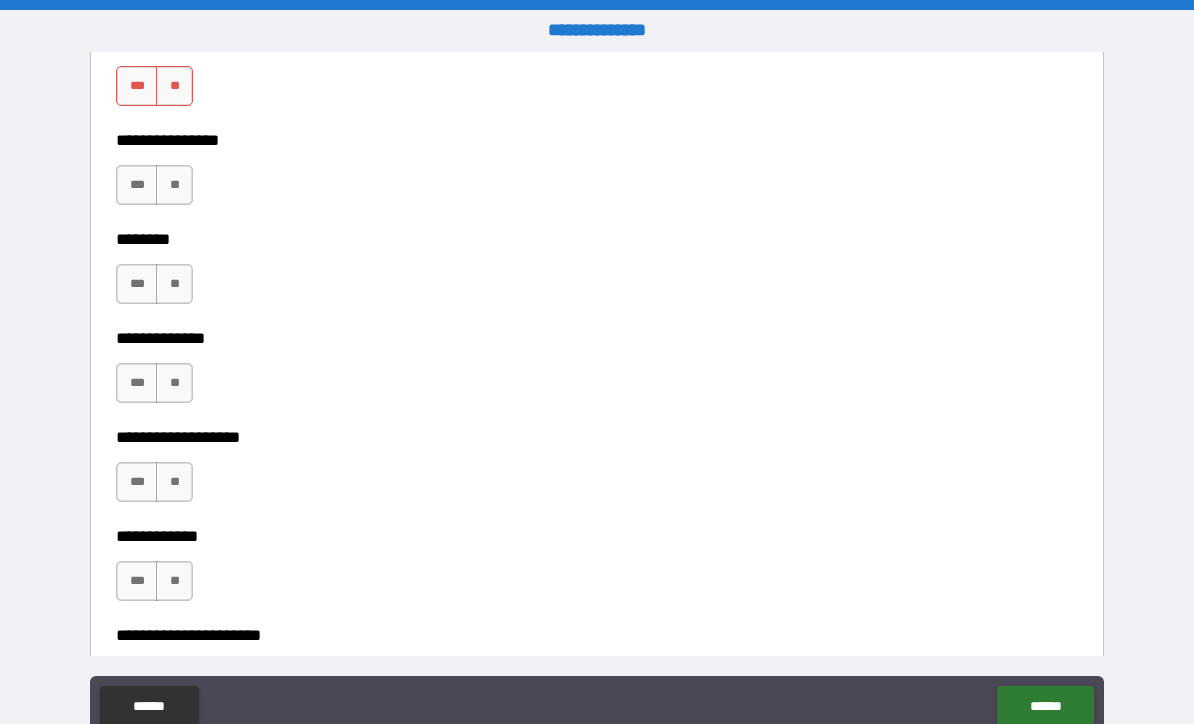 click on "**" at bounding box center [174, 185] 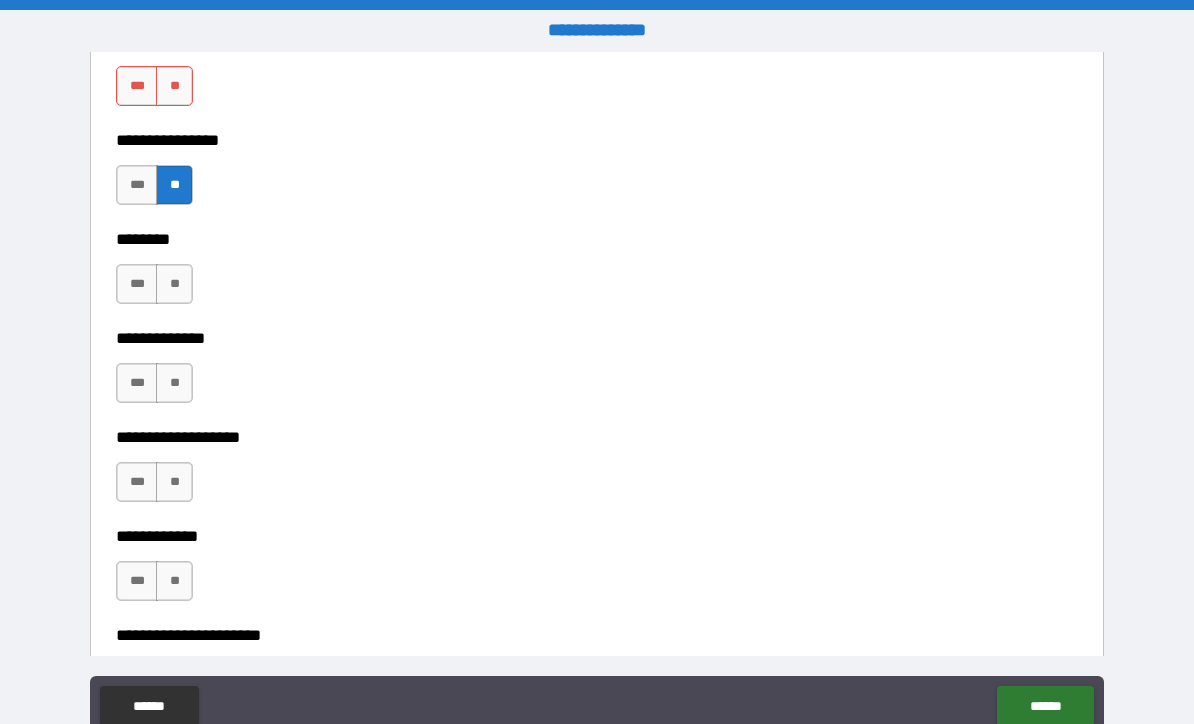 click on "**" at bounding box center (174, 284) 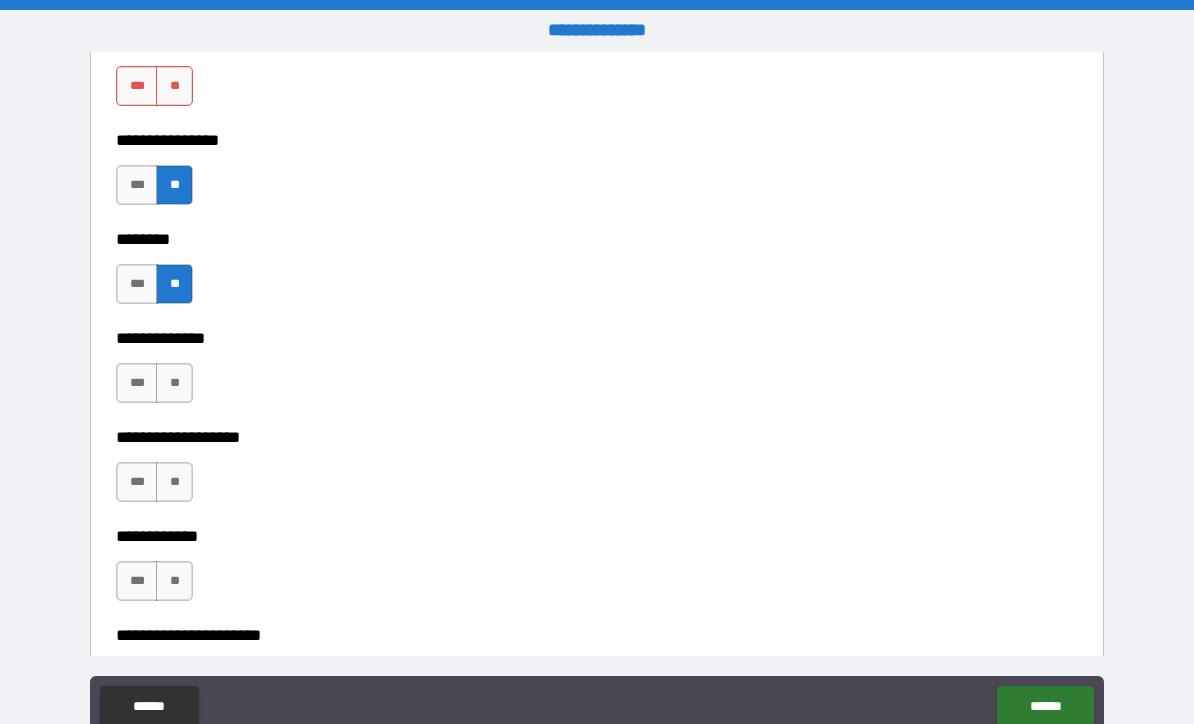 click on "**" at bounding box center [174, 383] 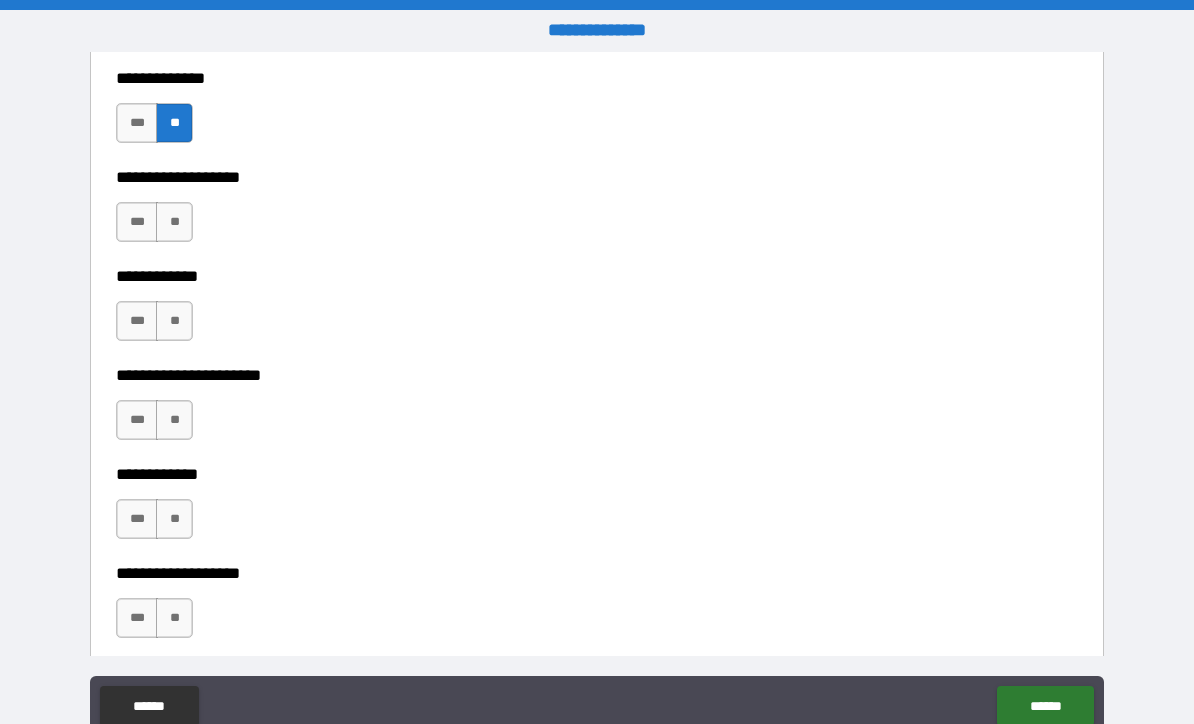 scroll, scrollTop: 7815, scrollLeft: 0, axis: vertical 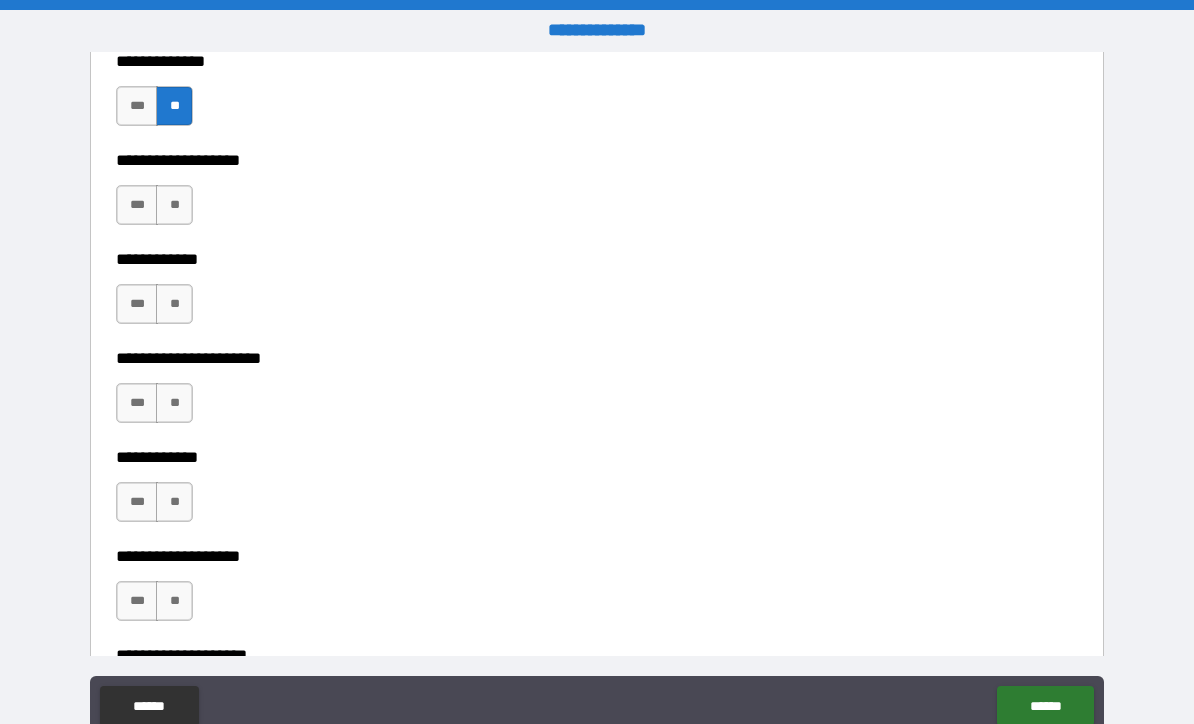 click on "**" at bounding box center [174, 304] 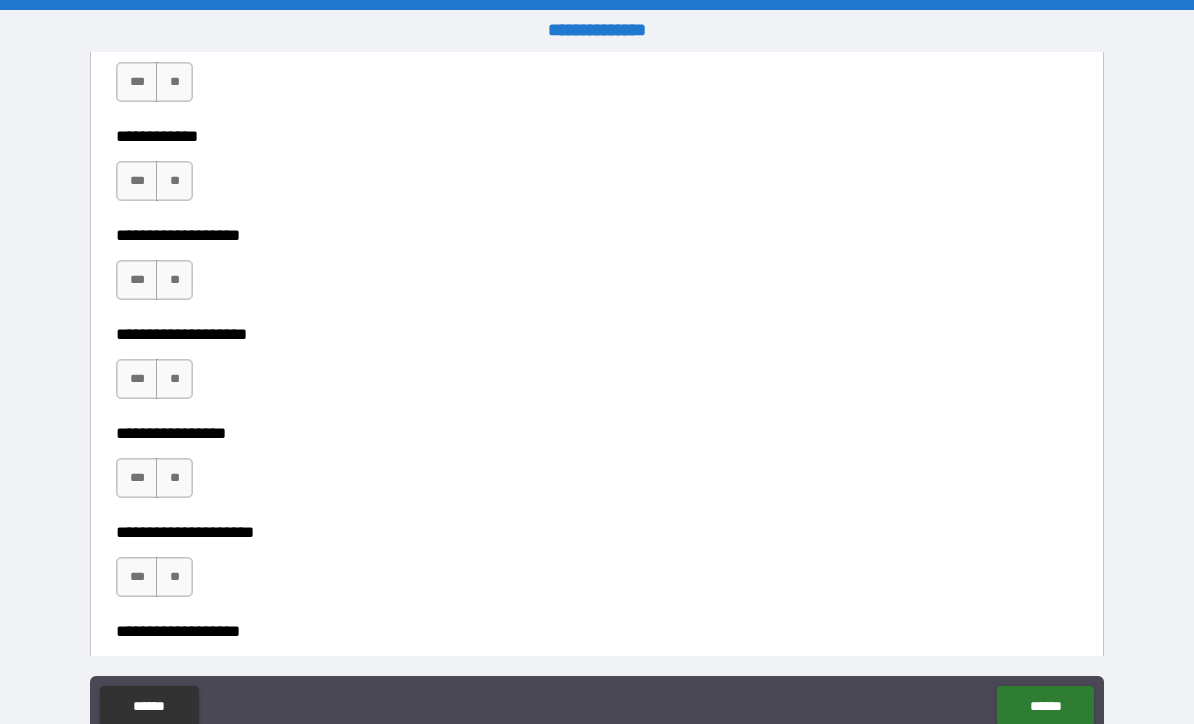 scroll, scrollTop: 8135, scrollLeft: 0, axis: vertical 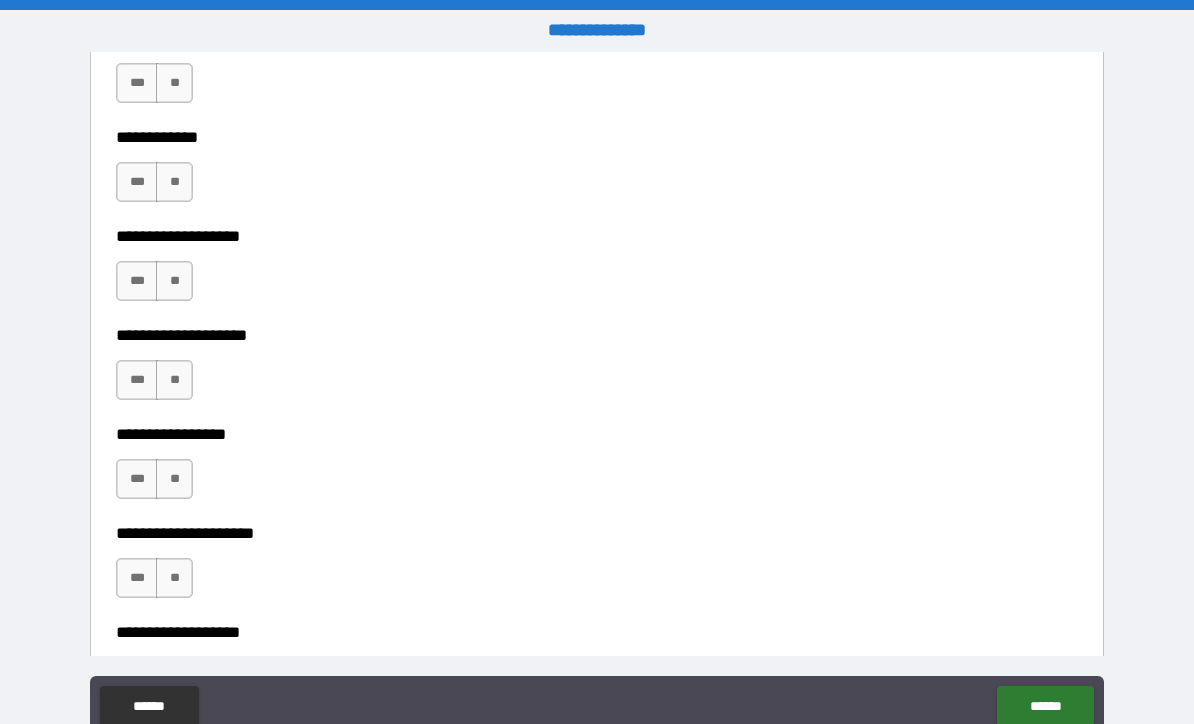 click on "**" at bounding box center (174, 182) 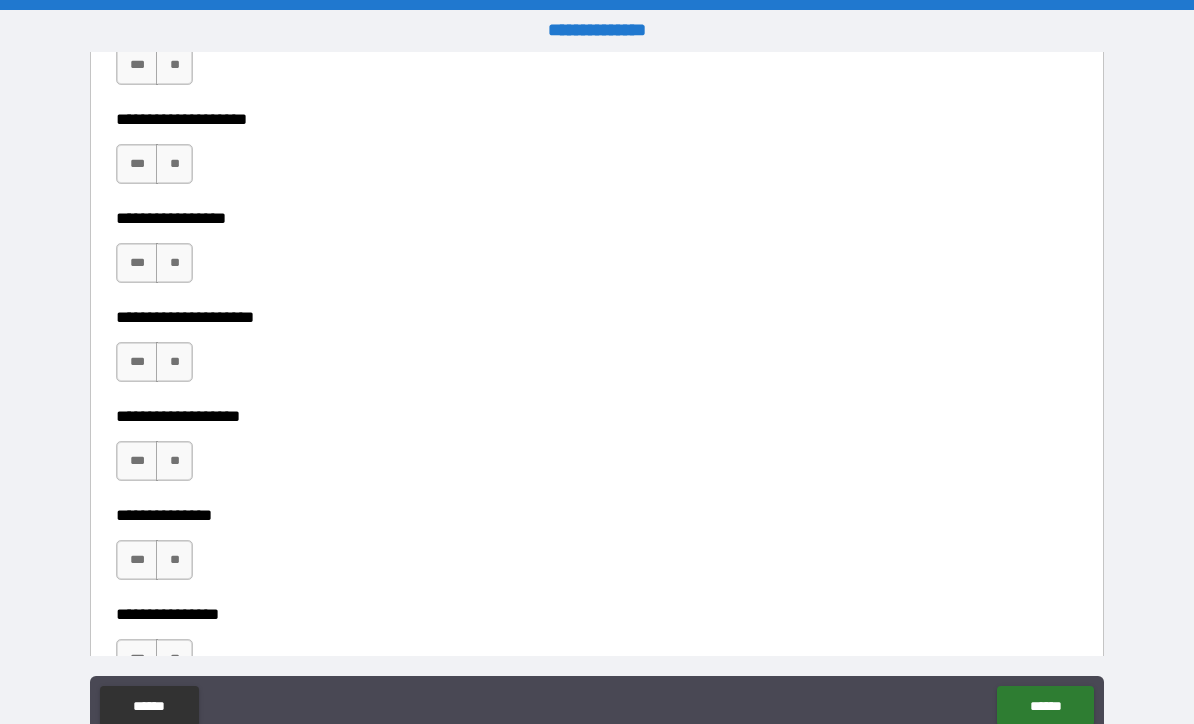 scroll, scrollTop: 8354, scrollLeft: 0, axis: vertical 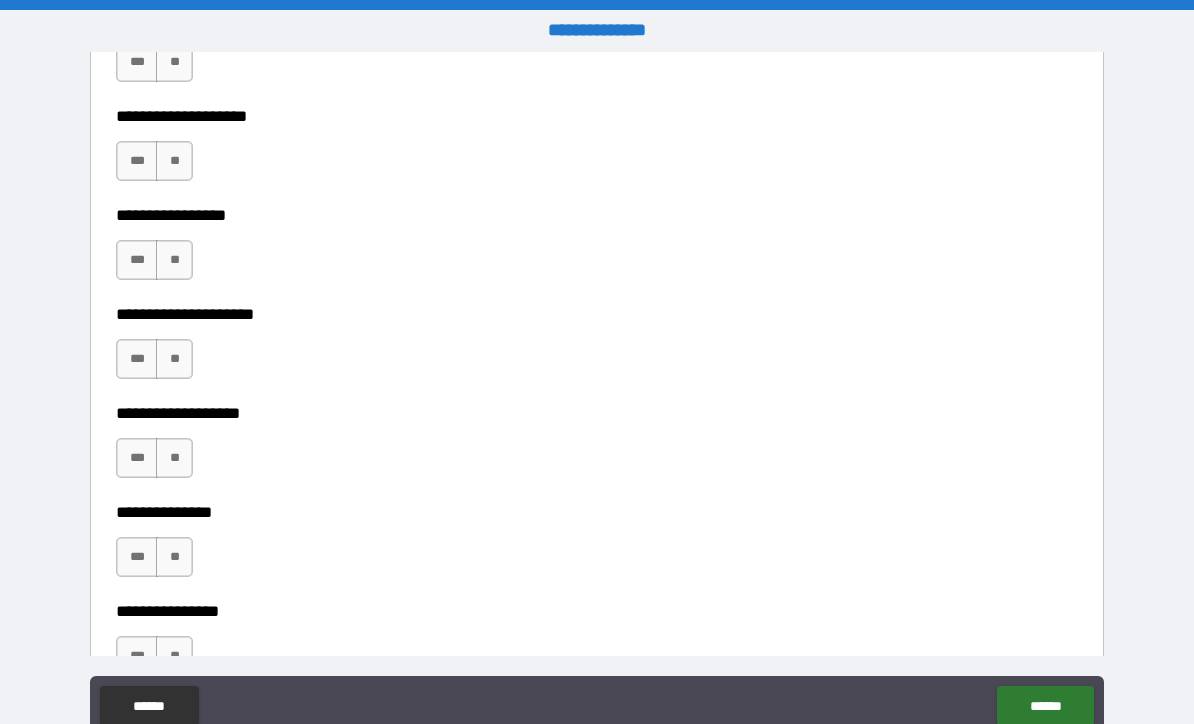 click on "**" at bounding box center (174, 359) 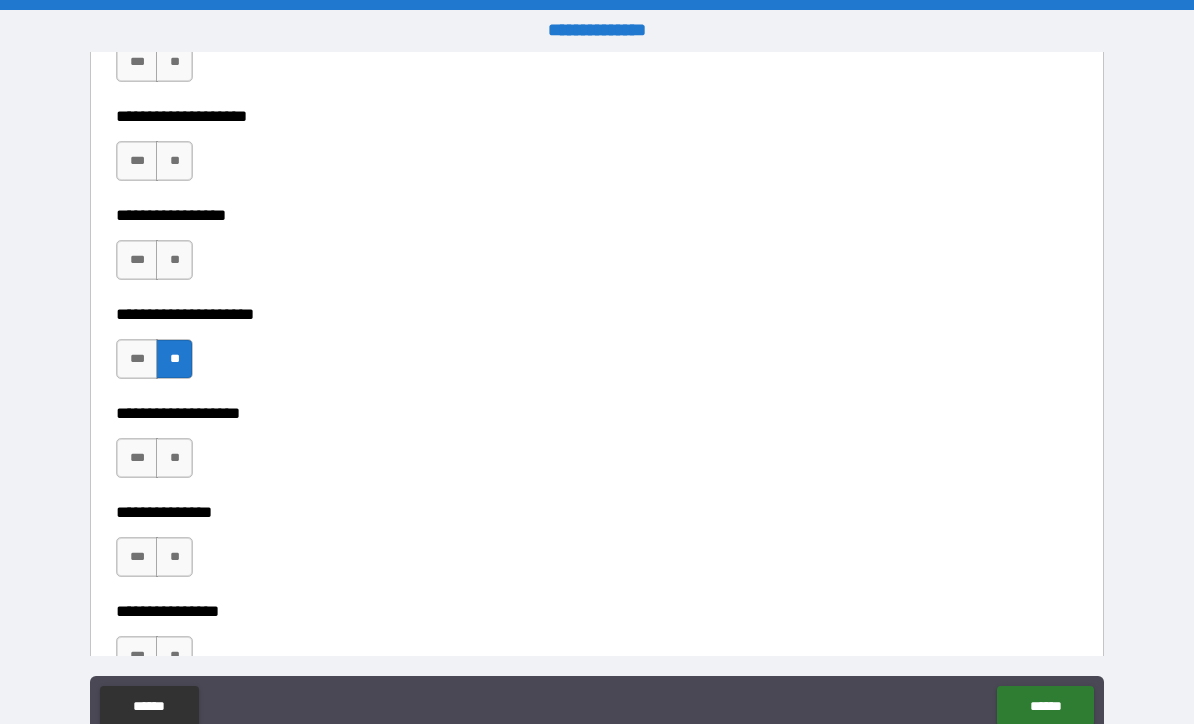 click on "**" at bounding box center (174, 260) 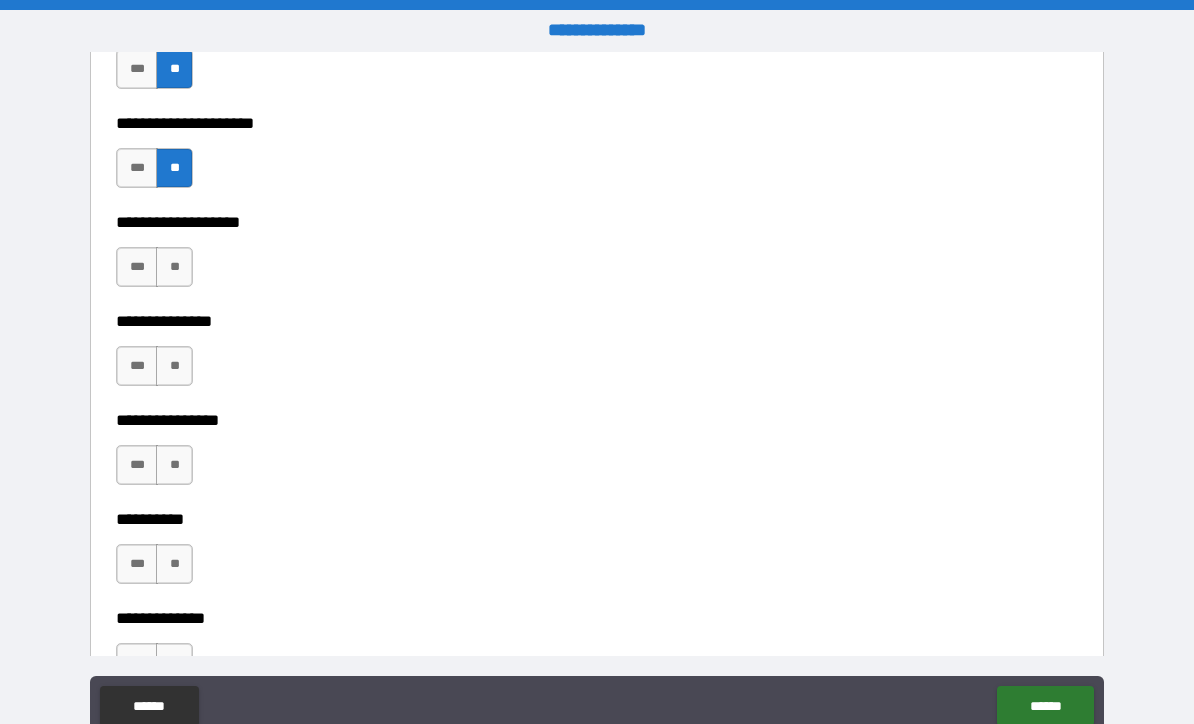 scroll, scrollTop: 8546, scrollLeft: 0, axis: vertical 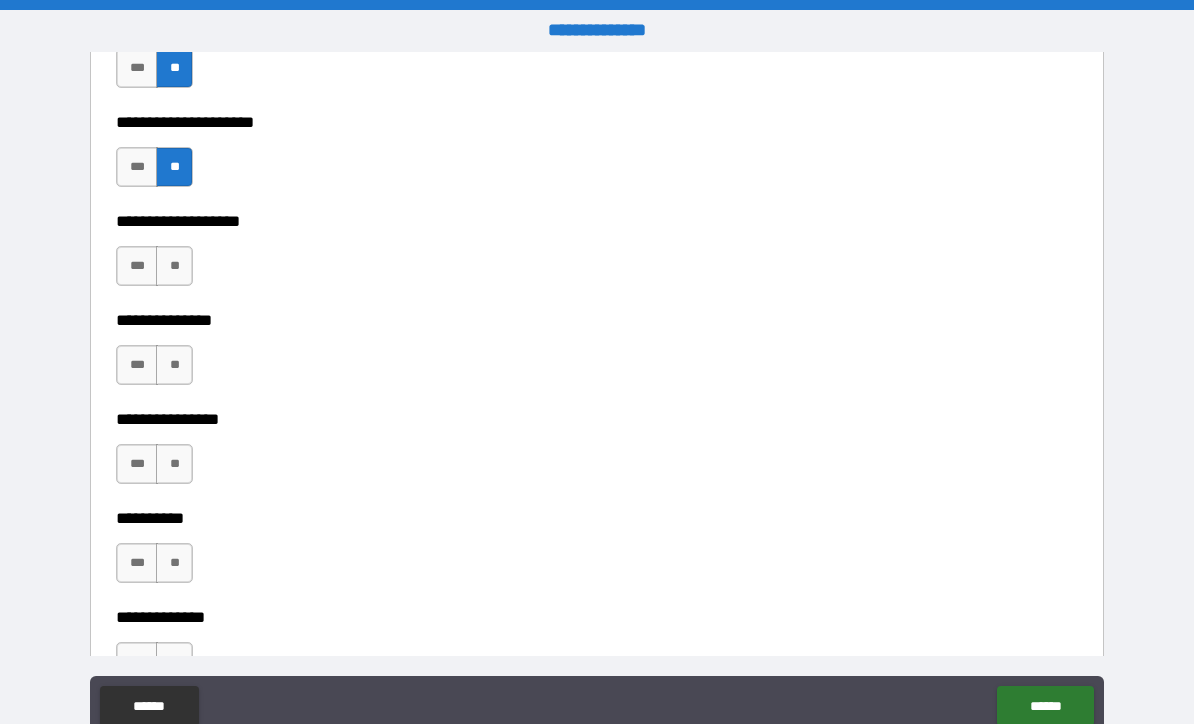 click on "**" at bounding box center (174, 365) 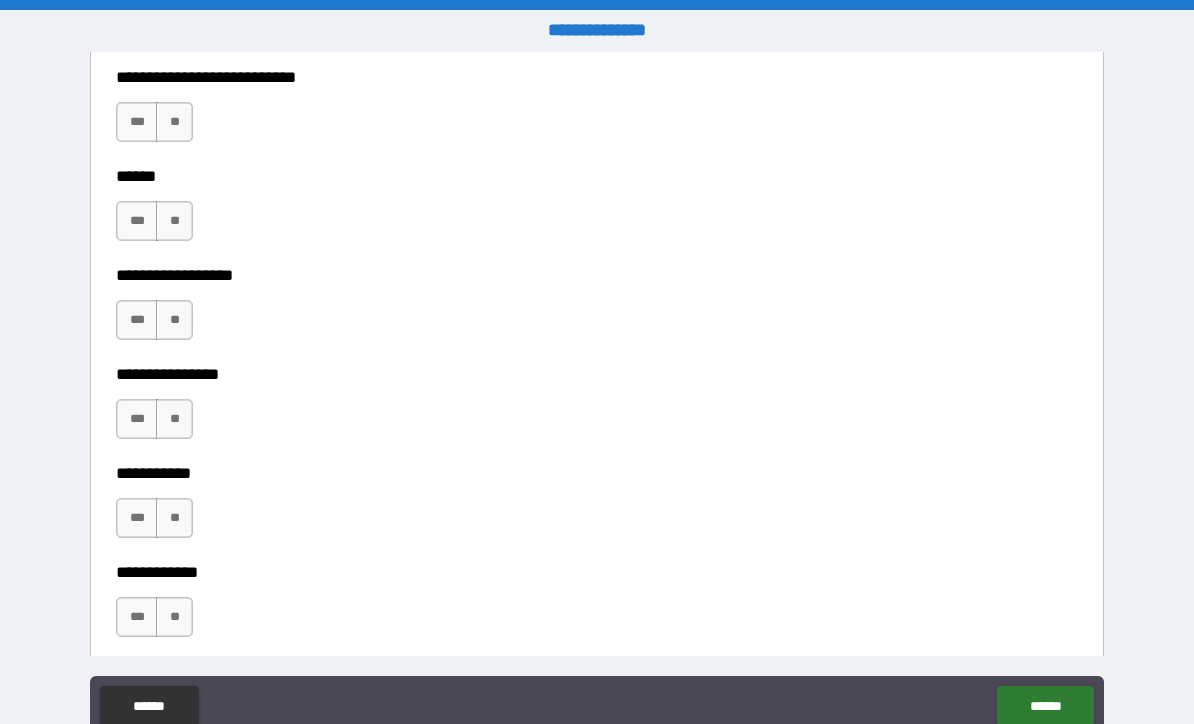 scroll, scrollTop: 9582, scrollLeft: 0, axis: vertical 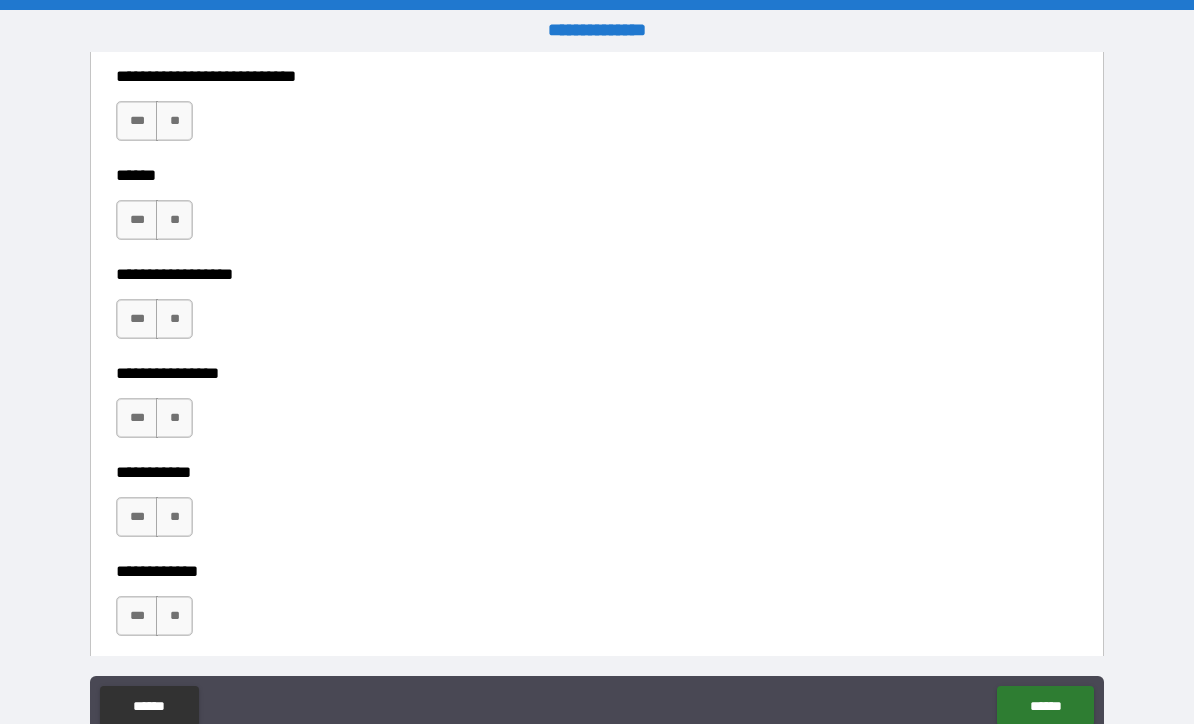click on "**" at bounding box center (174, 319) 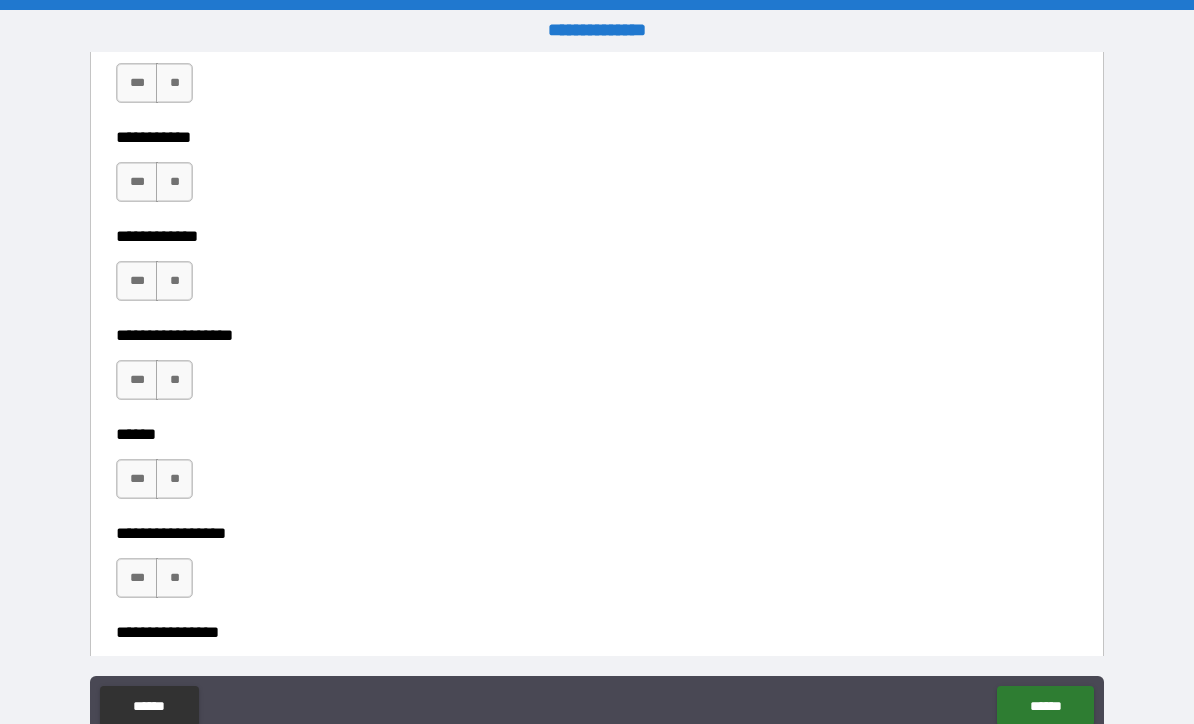 scroll, scrollTop: 9918, scrollLeft: 0, axis: vertical 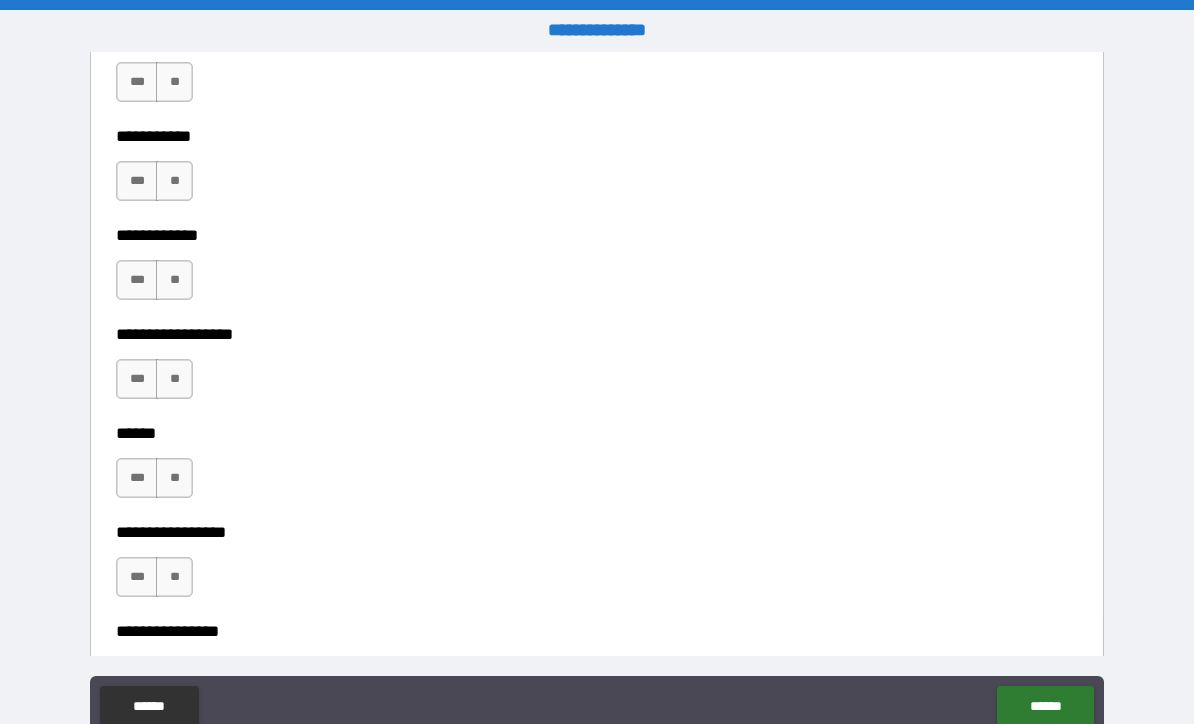 click on "**" at bounding box center [174, 280] 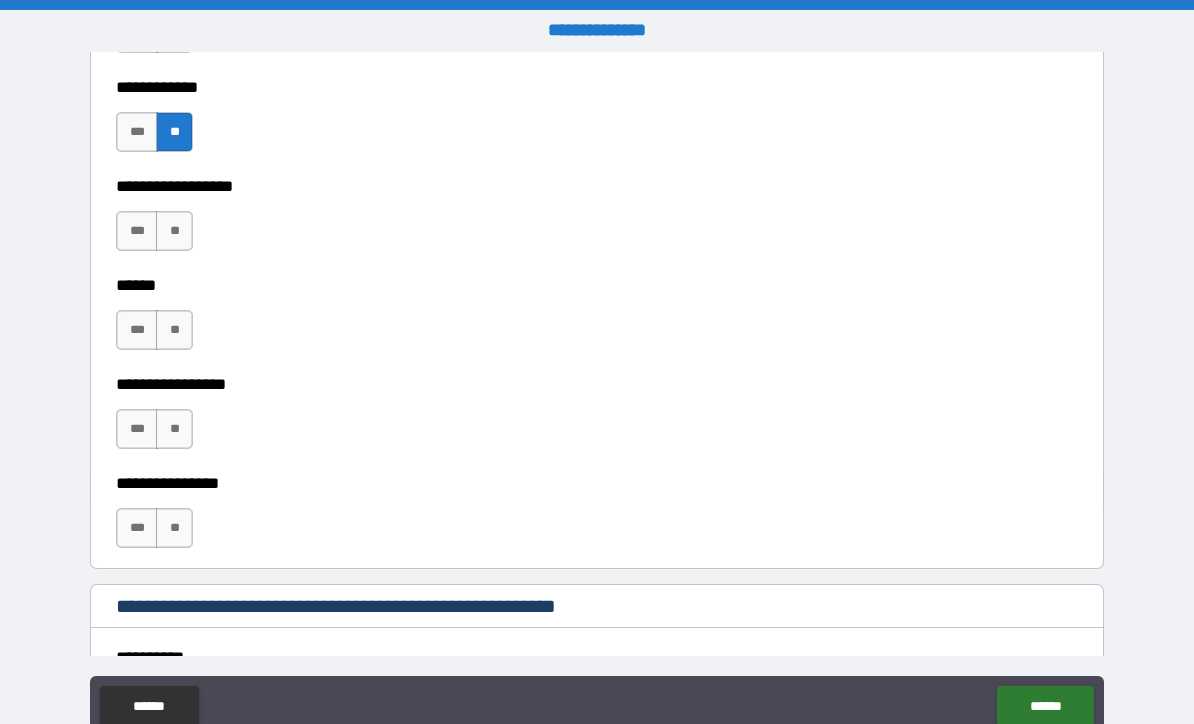 scroll, scrollTop: 10072, scrollLeft: 0, axis: vertical 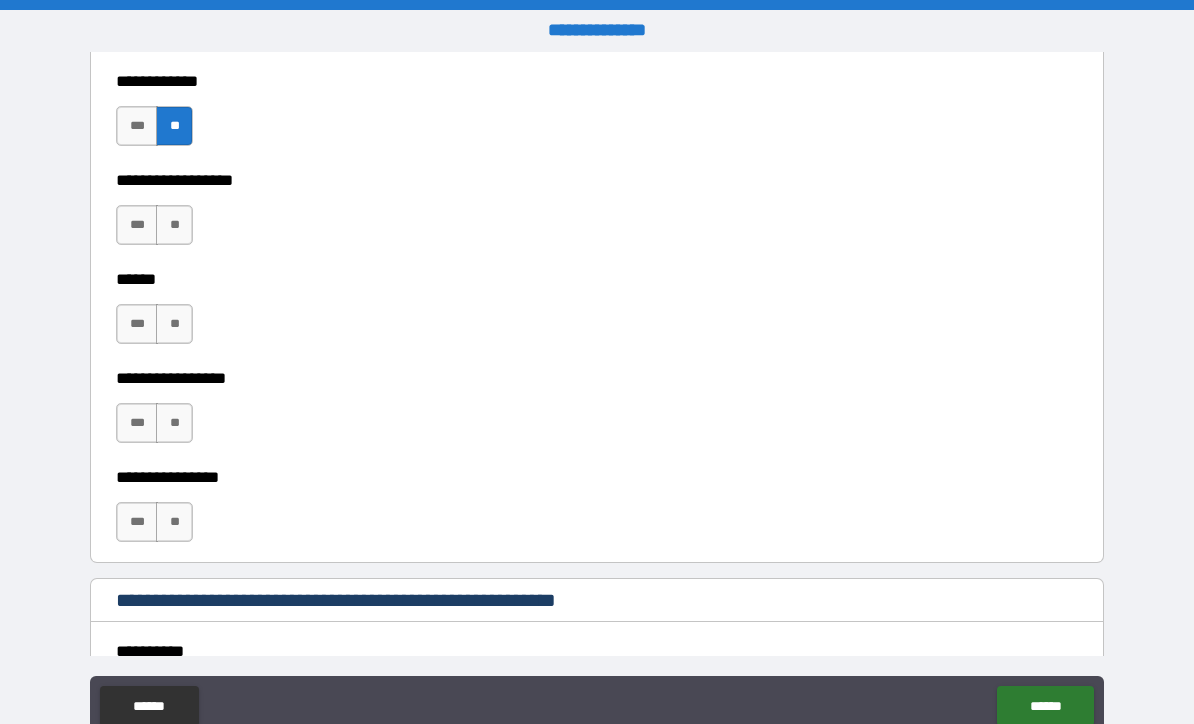 click on "**" at bounding box center (174, 324) 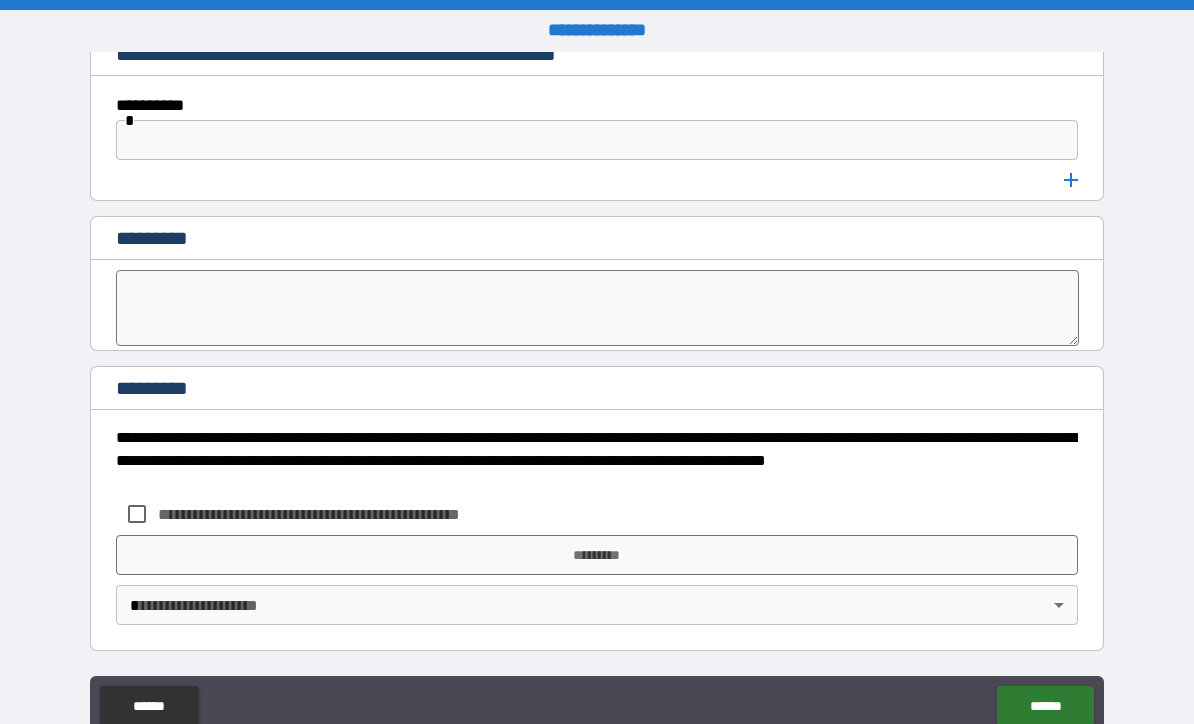 scroll, scrollTop: 10618, scrollLeft: 0, axis: vertical 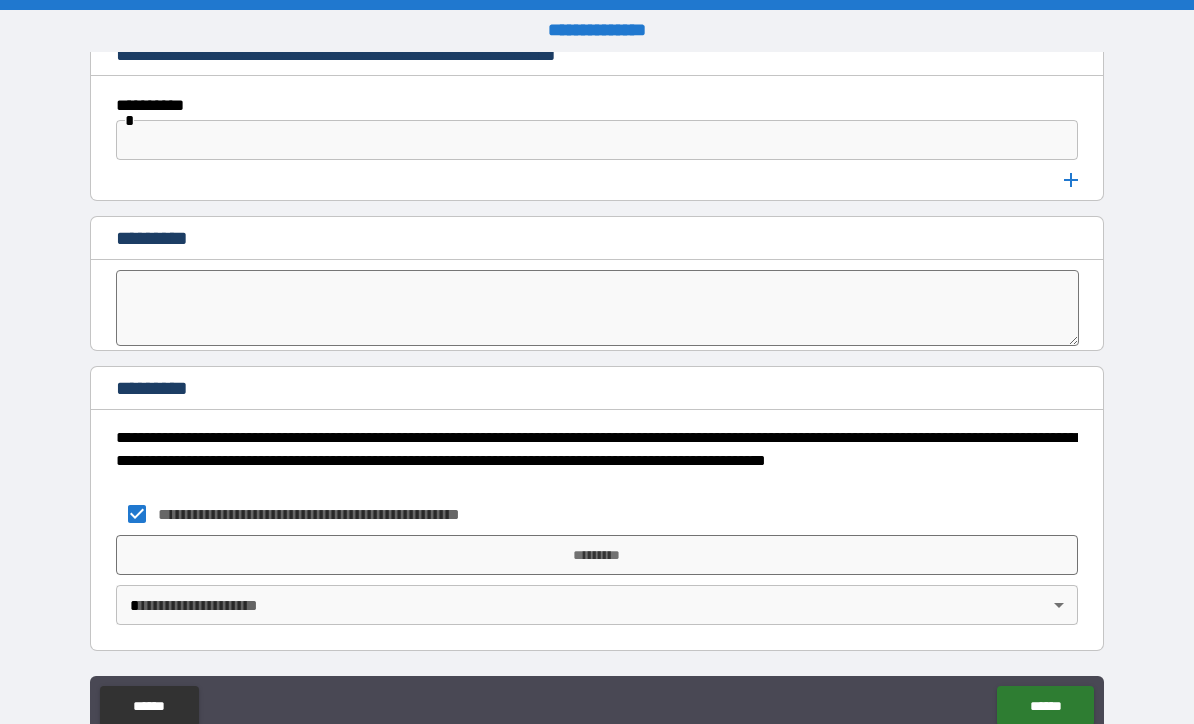 click on "*********" at bounding box center [597, 555] 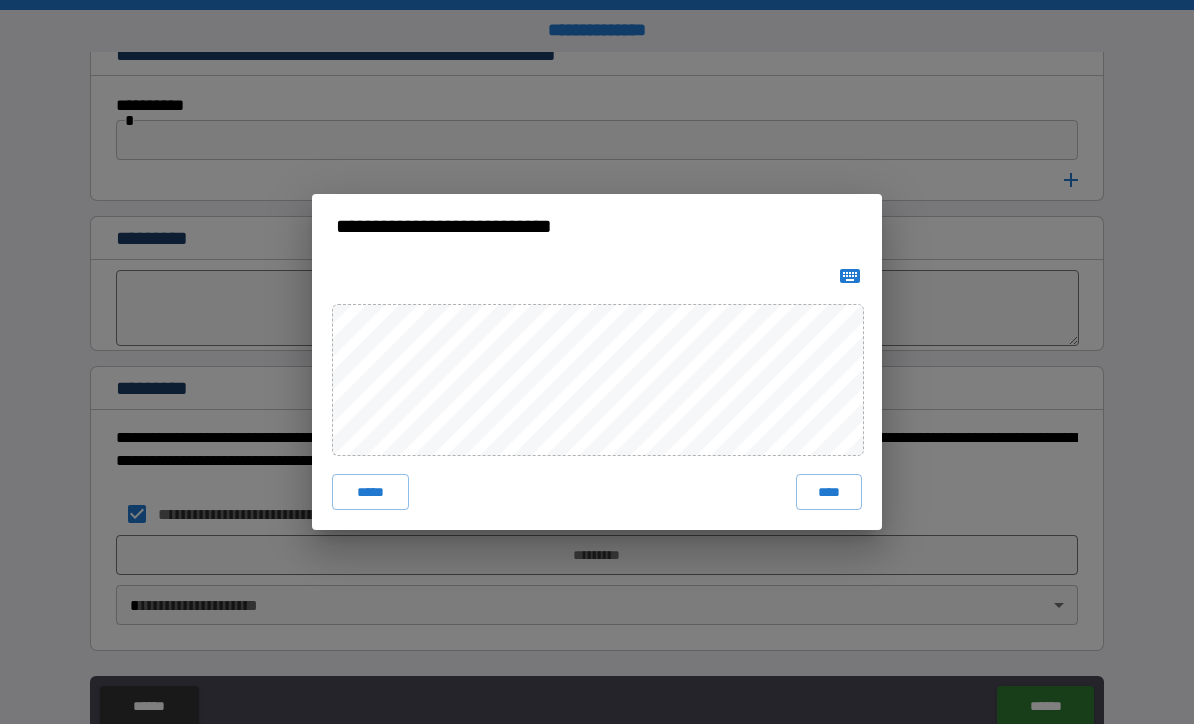 click on "****" at bounding box center (829, 492) 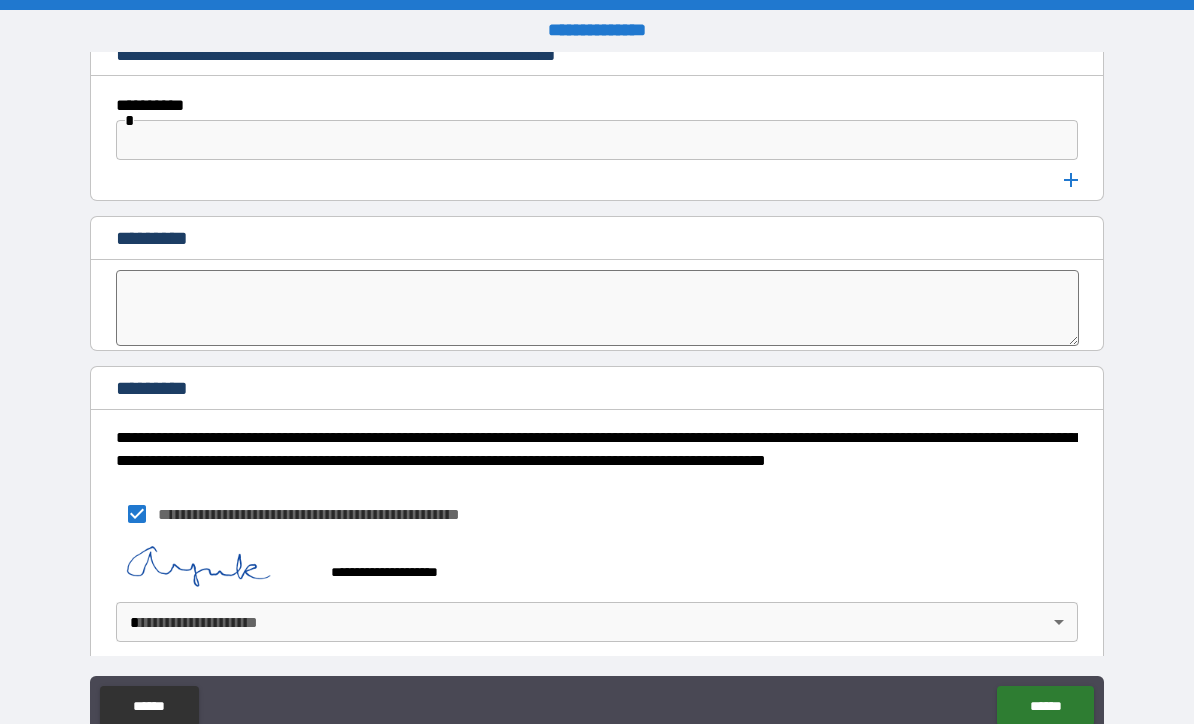 scroll, scrollTop: 10608, scrollLeft: 0, axis: vertical 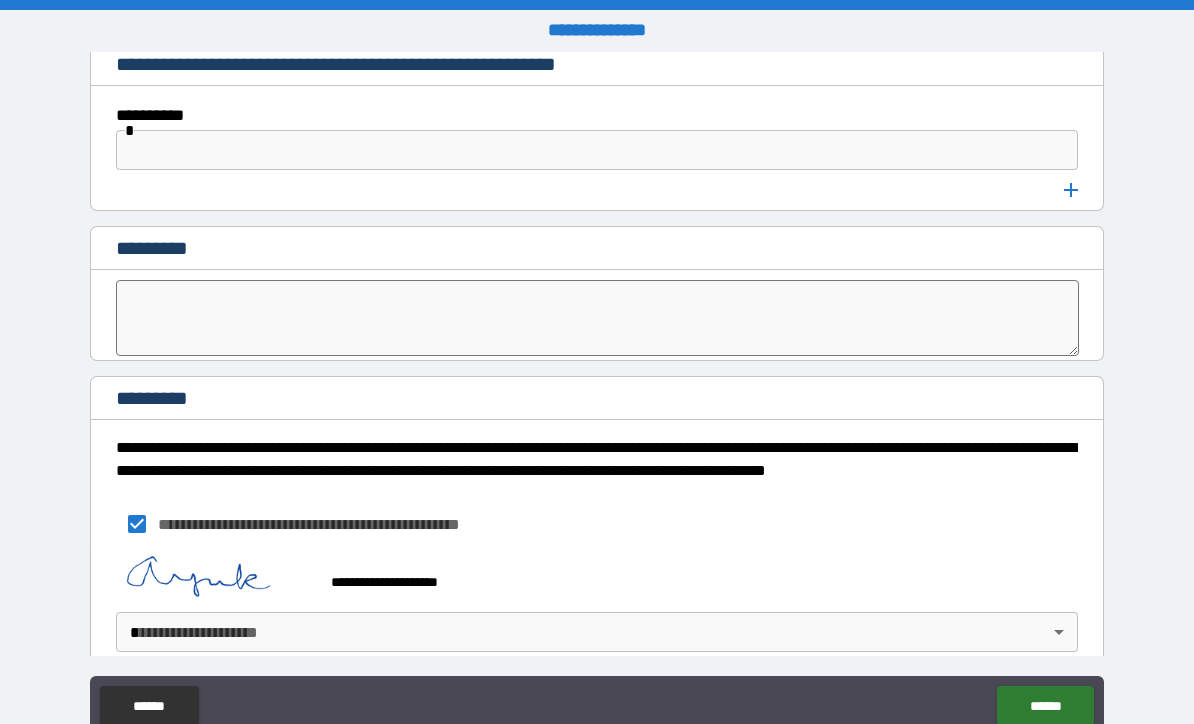 click on "******" at bounding box center (1045, 706) 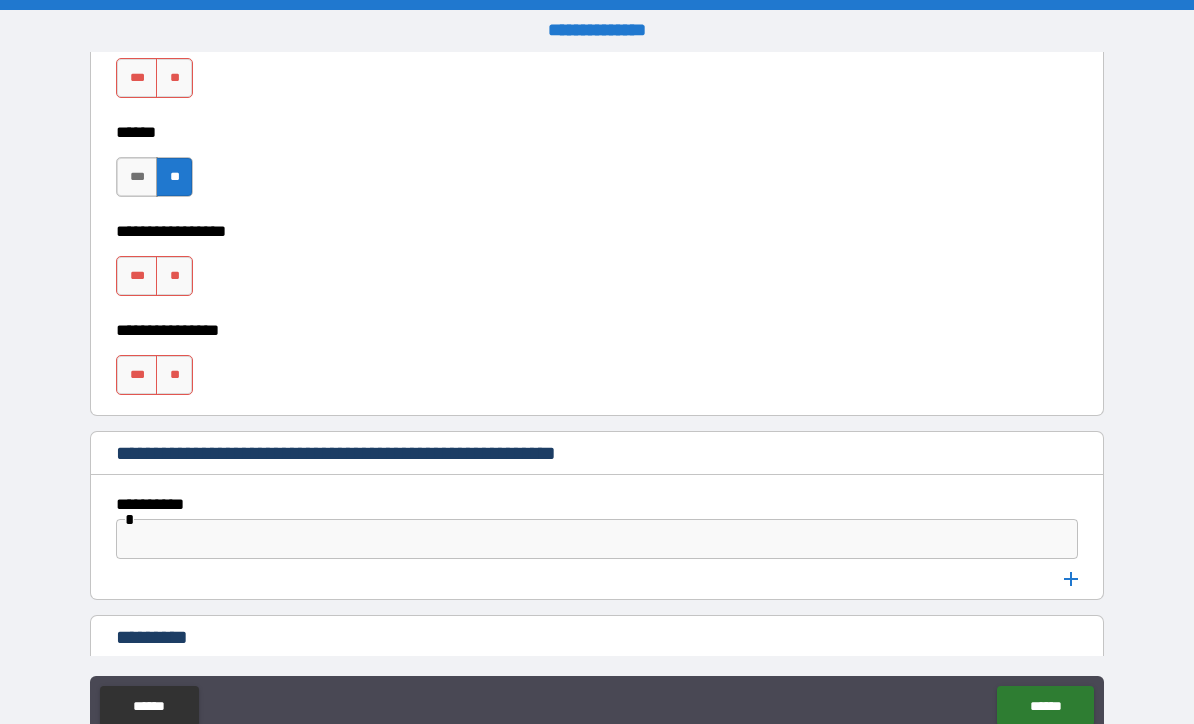 scroll, scrollTop: 10224, scrollLeft: 0, axis: vertical 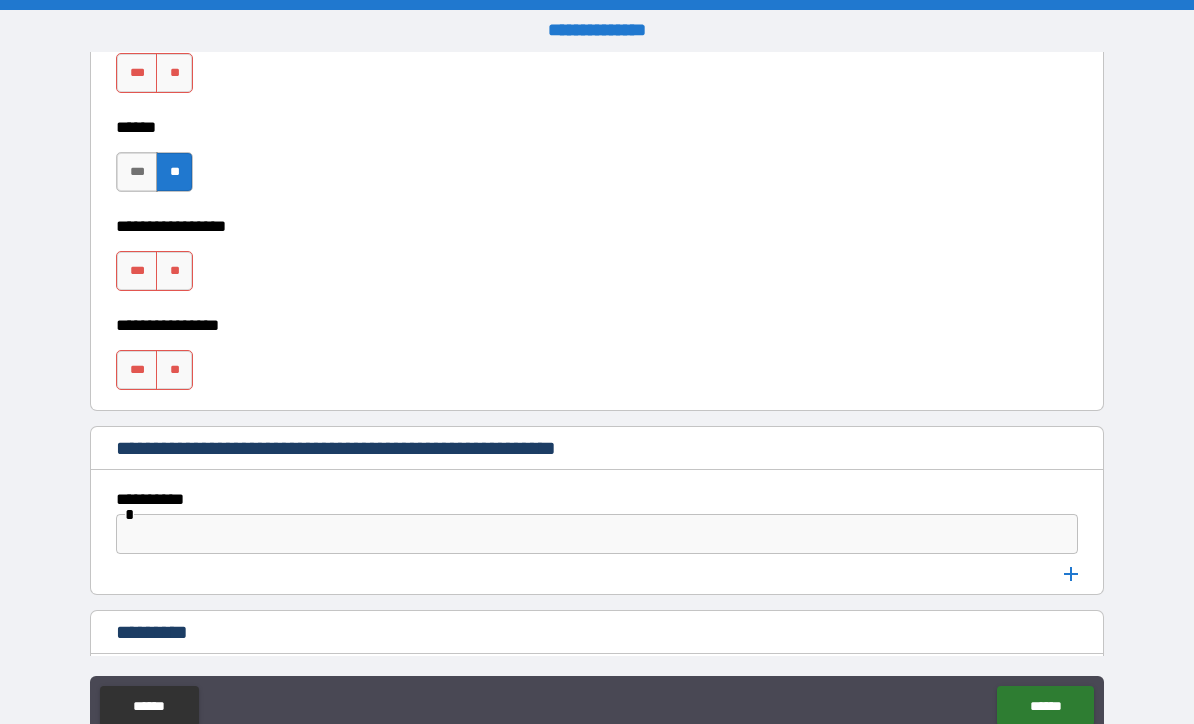click on "**" at bounding box center [174, 370] 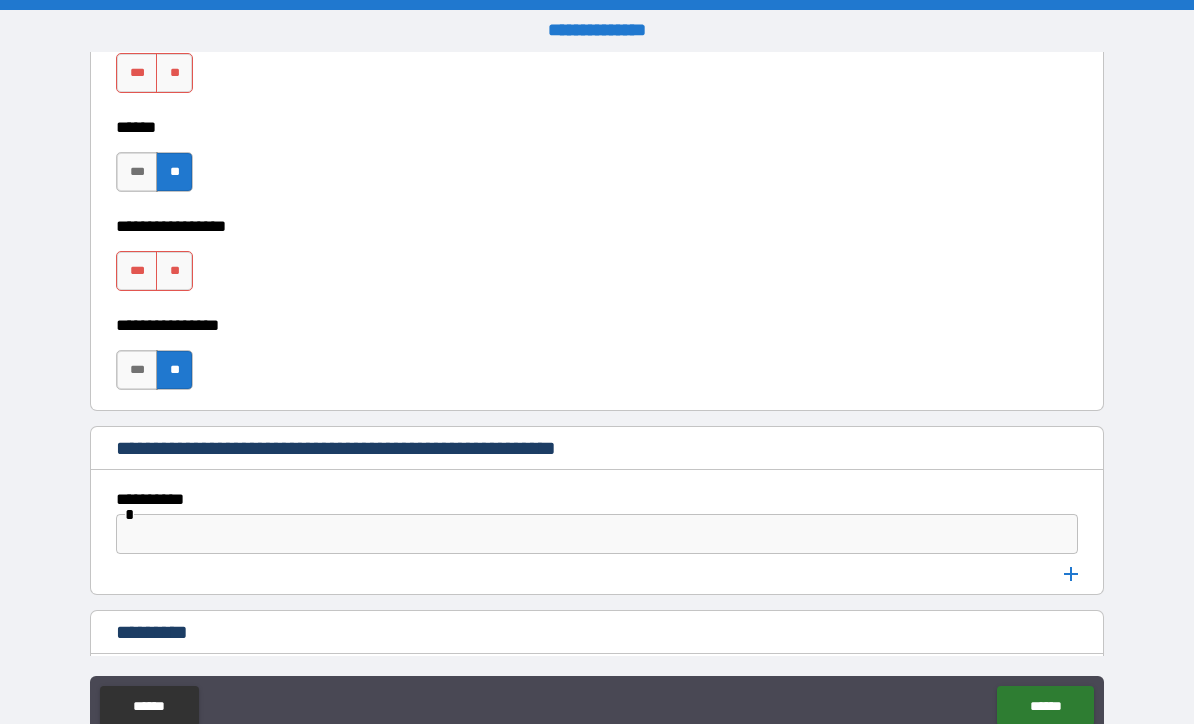 click on "**" at bounding box center (174, 271) 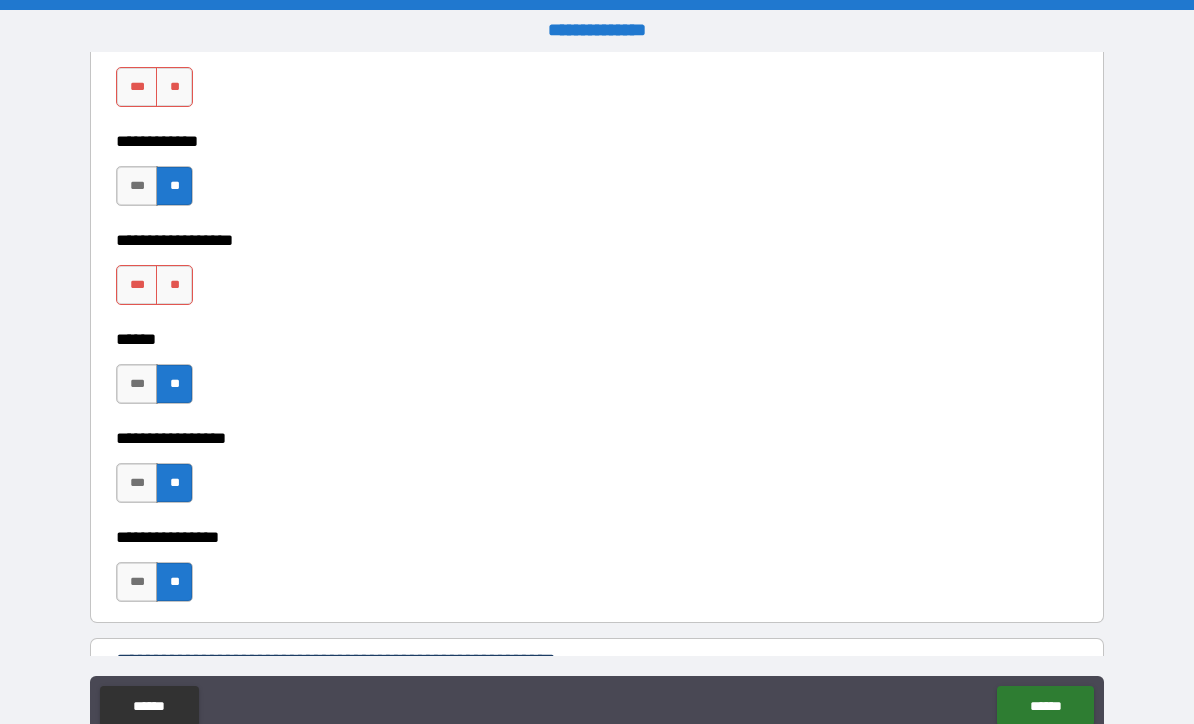scroll, scrollTop: 10009, scrollLeft: 0, axis: vertical 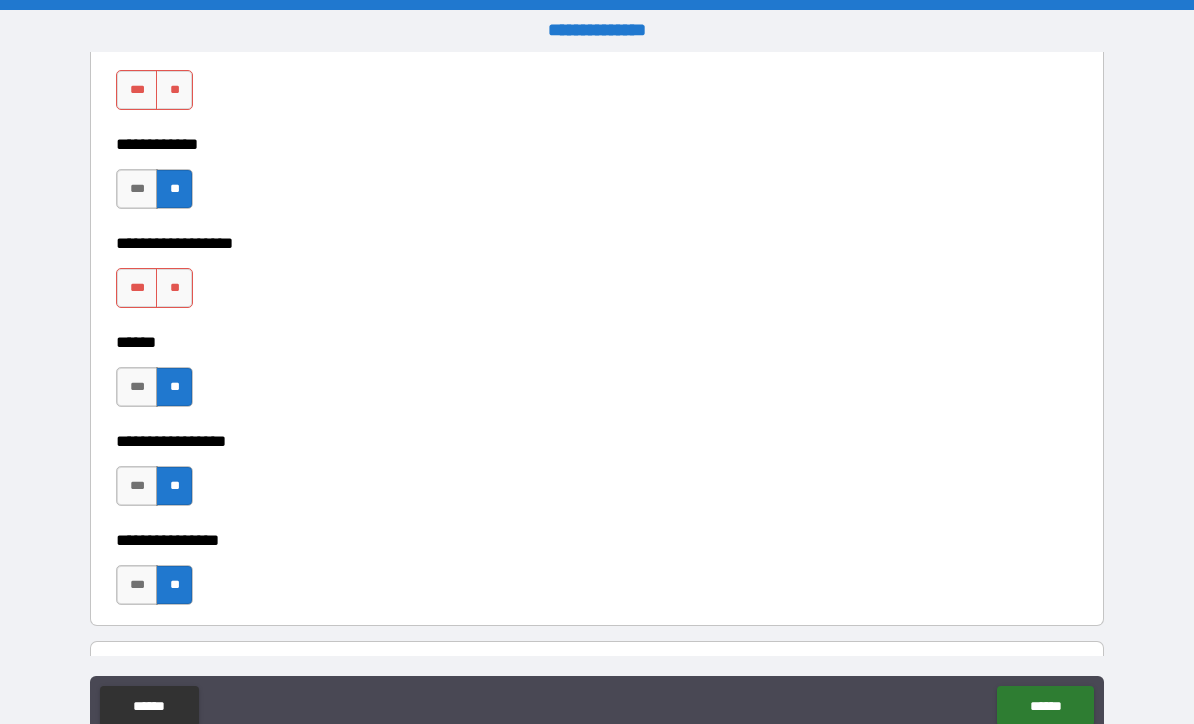 click on "**" at bounding box center [174, 288] 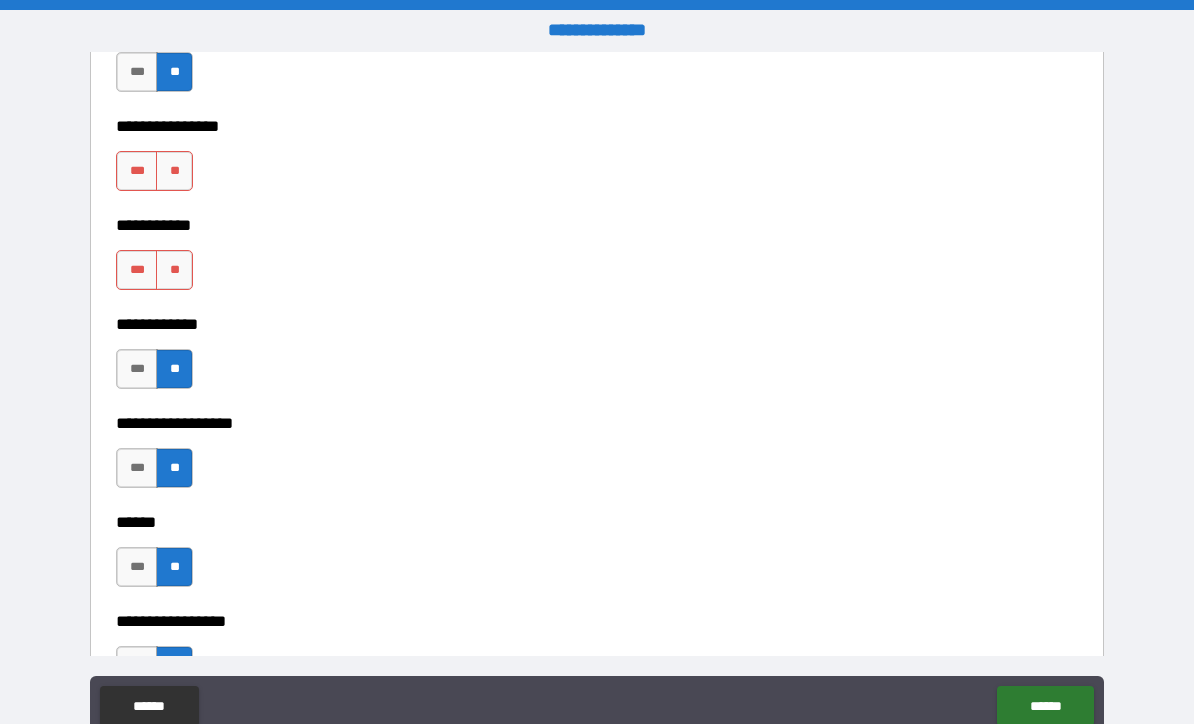 scroll, scrollTop: 9742, scrollLeft: 0, axis: vertical 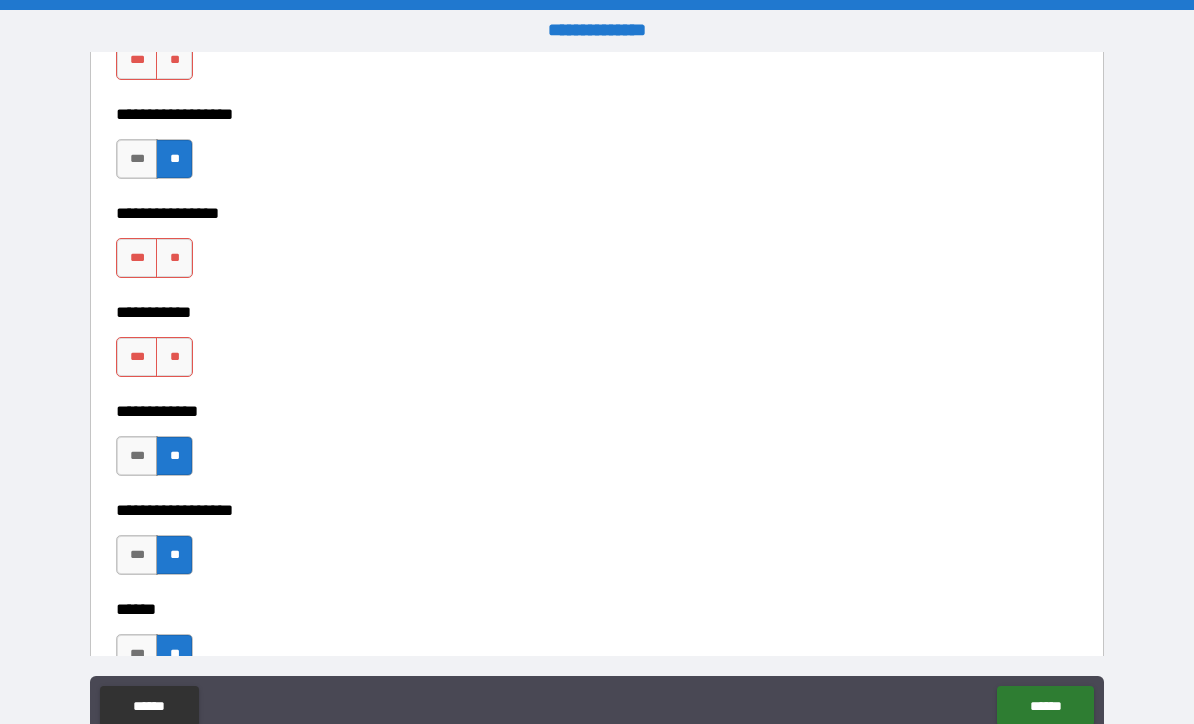 click on "**" at bounding box center [174, 357] 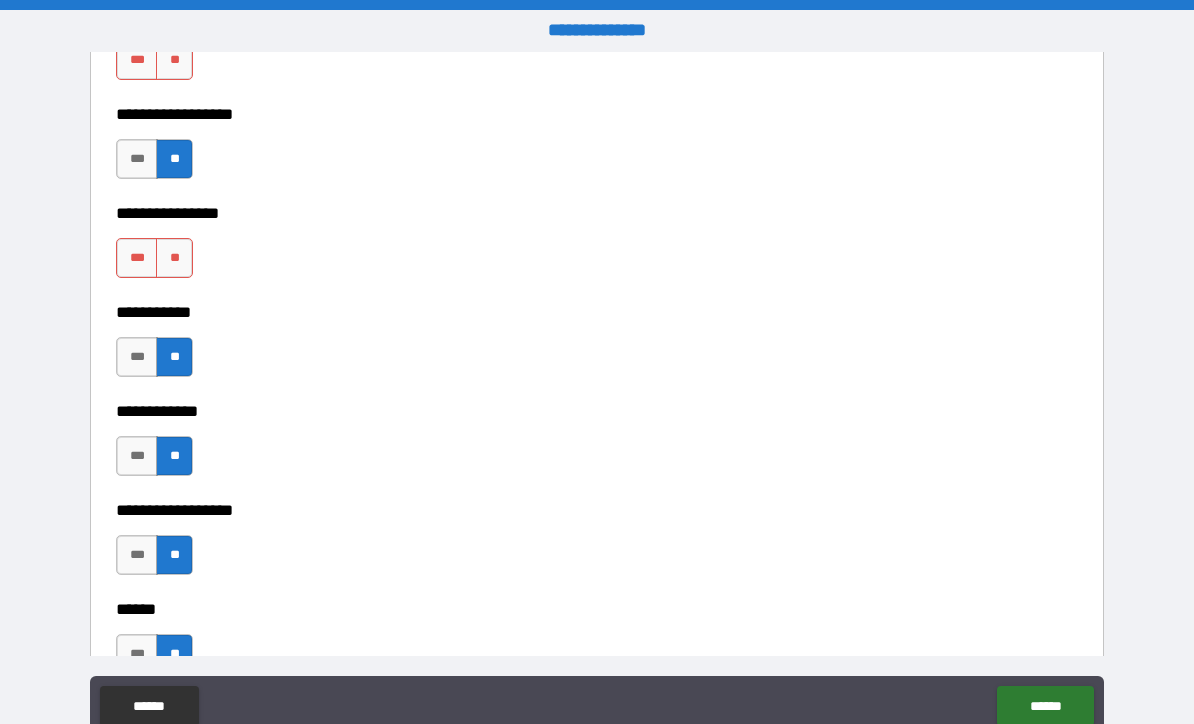 click on "**" at bounding box center [174, 258] 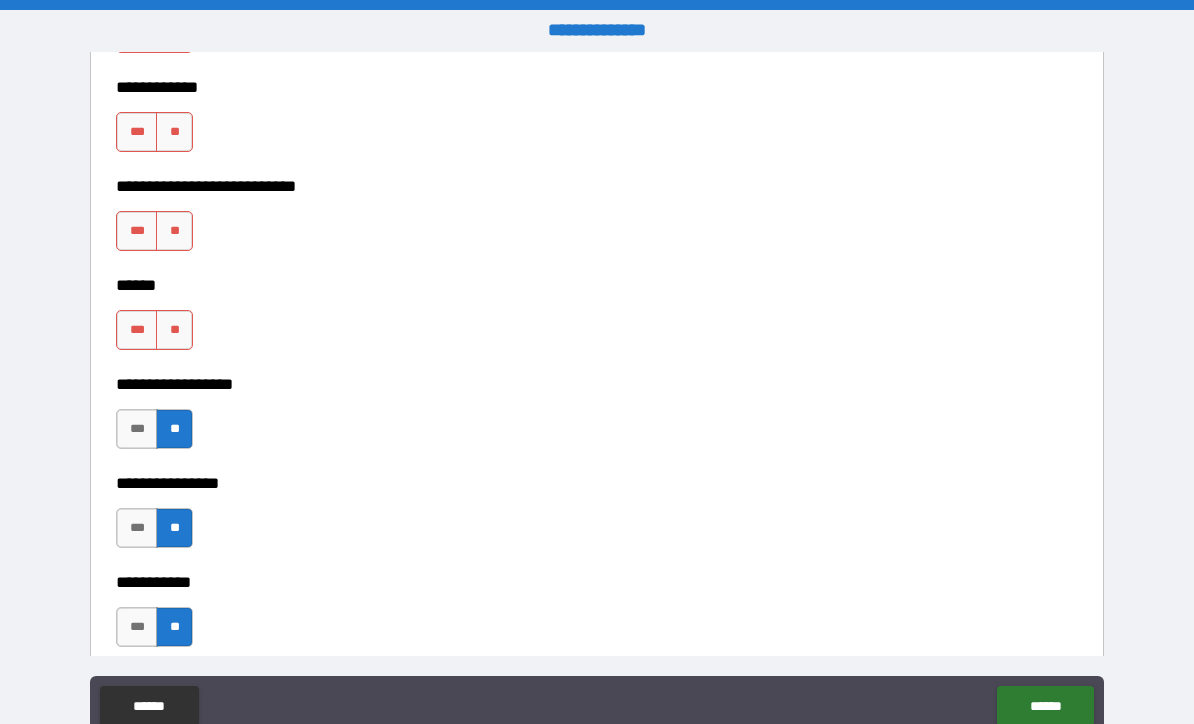 scroll, scrollTop: 9474, scrollLeft: 0, axis: vertical 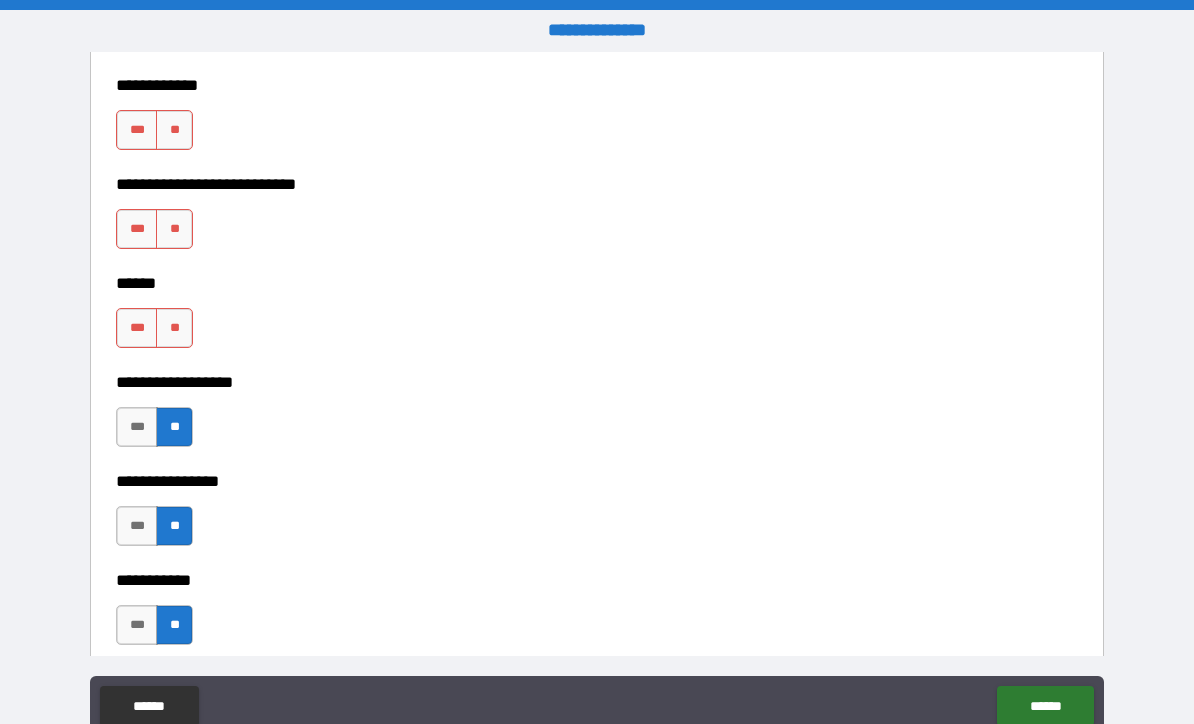 click on "**" at bounding box center (174, 328) 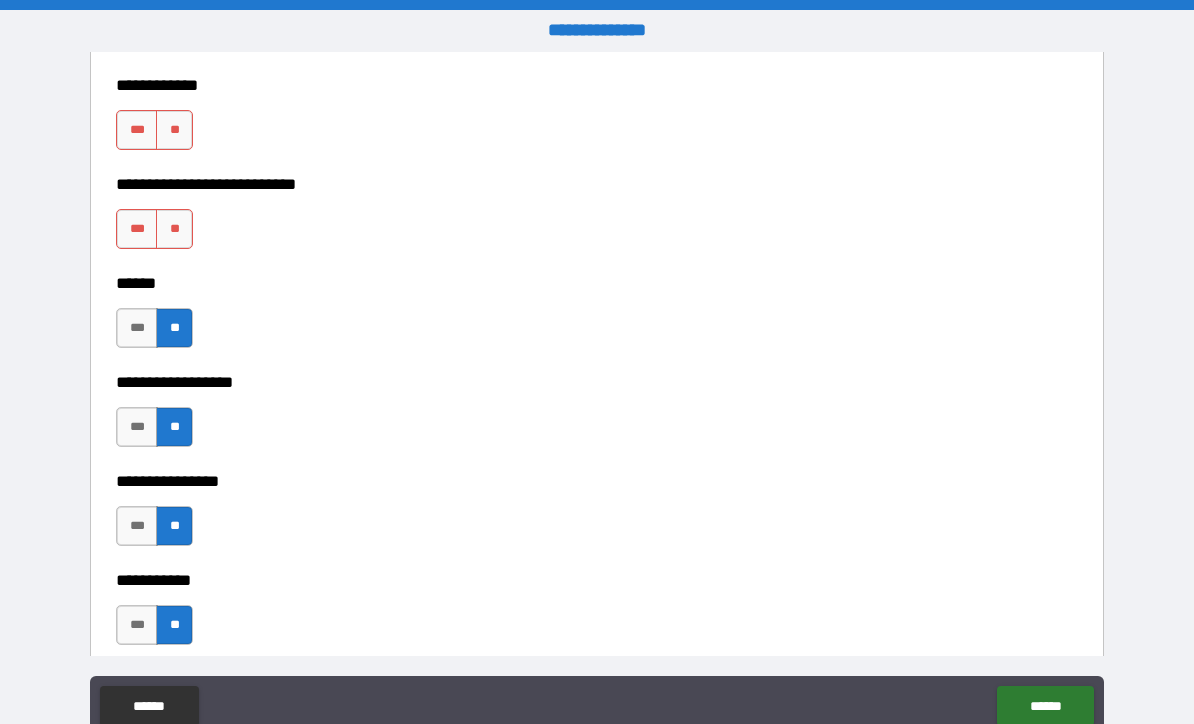 click on "**" at bounding box center [174, 229] 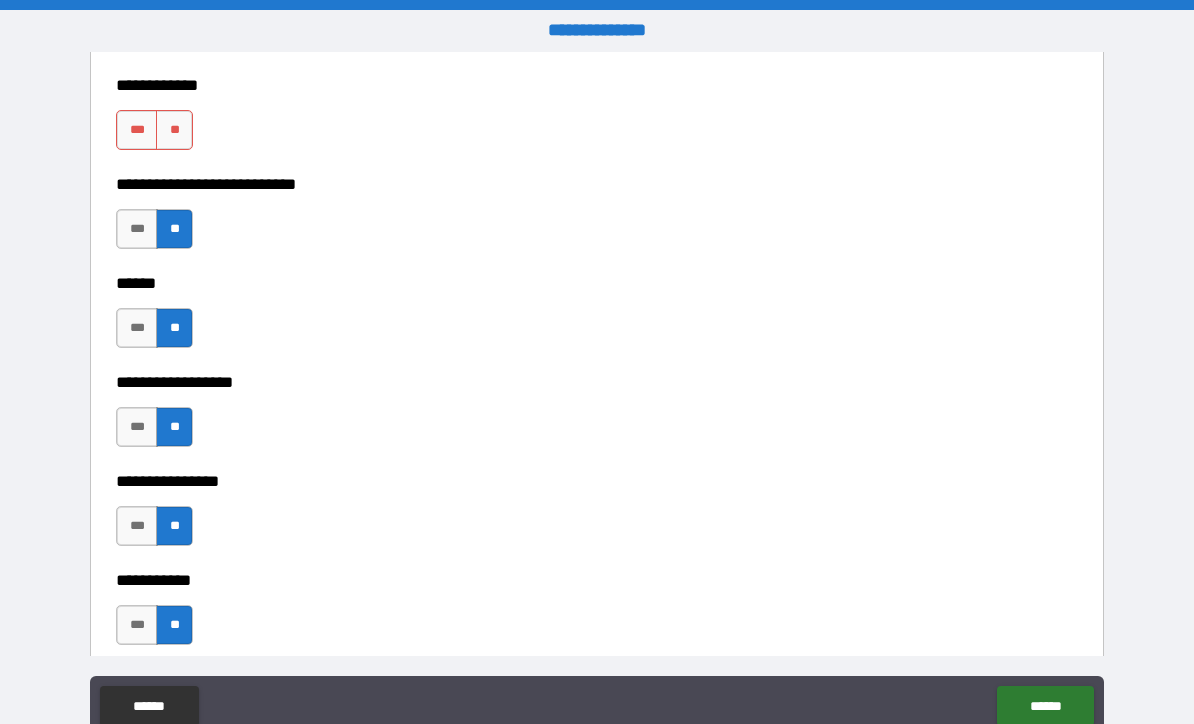 click on "**" at bounding box center [174, 130] 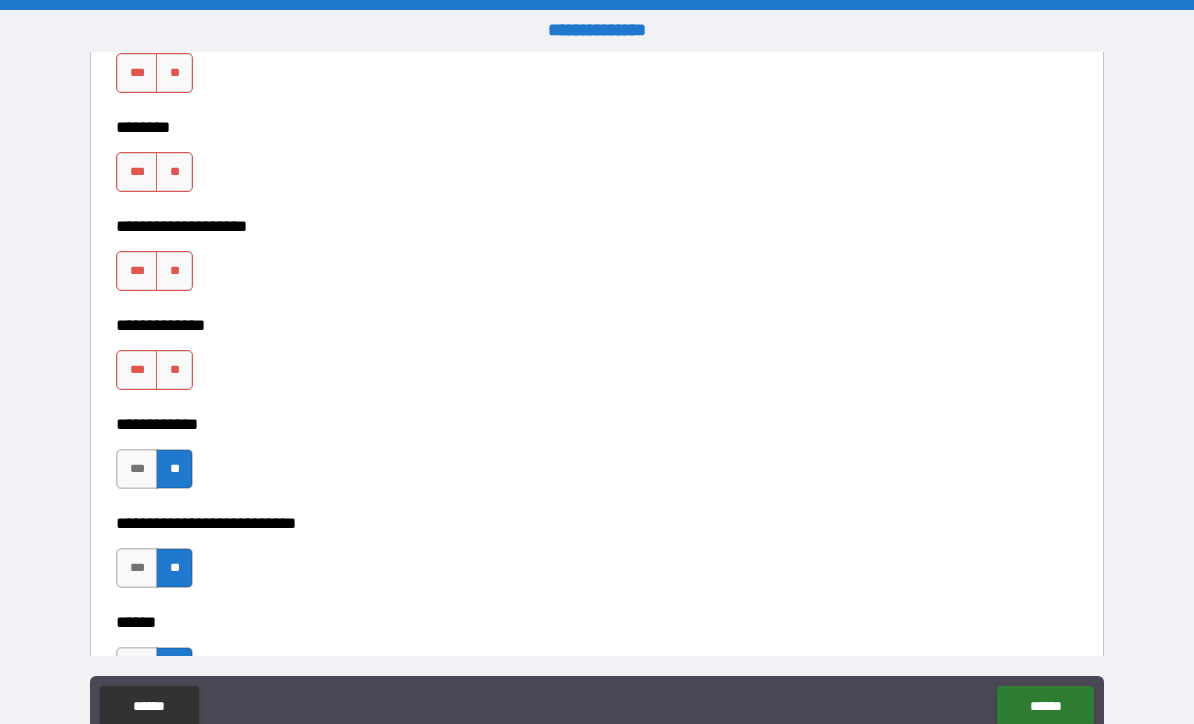 scroll, scrollTop: 9108, scrollLeft: 0, axis: vertical 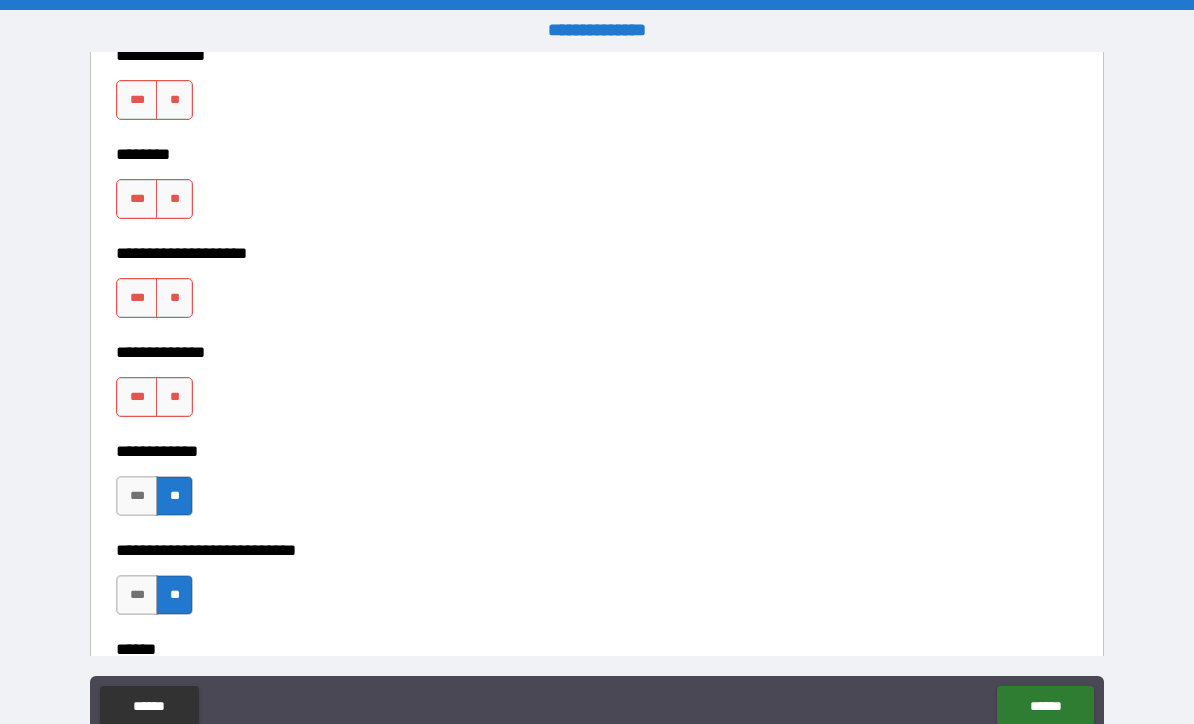 click on "**" at bounding box center [174, 397] 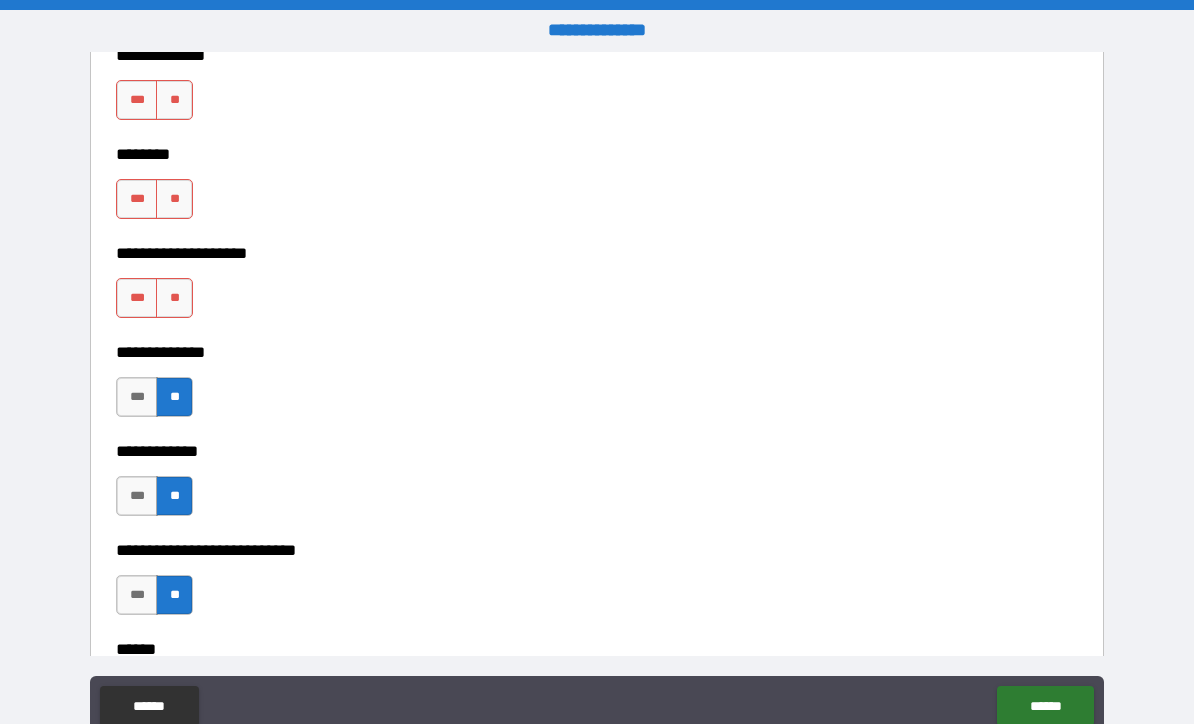 click on "**" at bounding box center [174, 298] 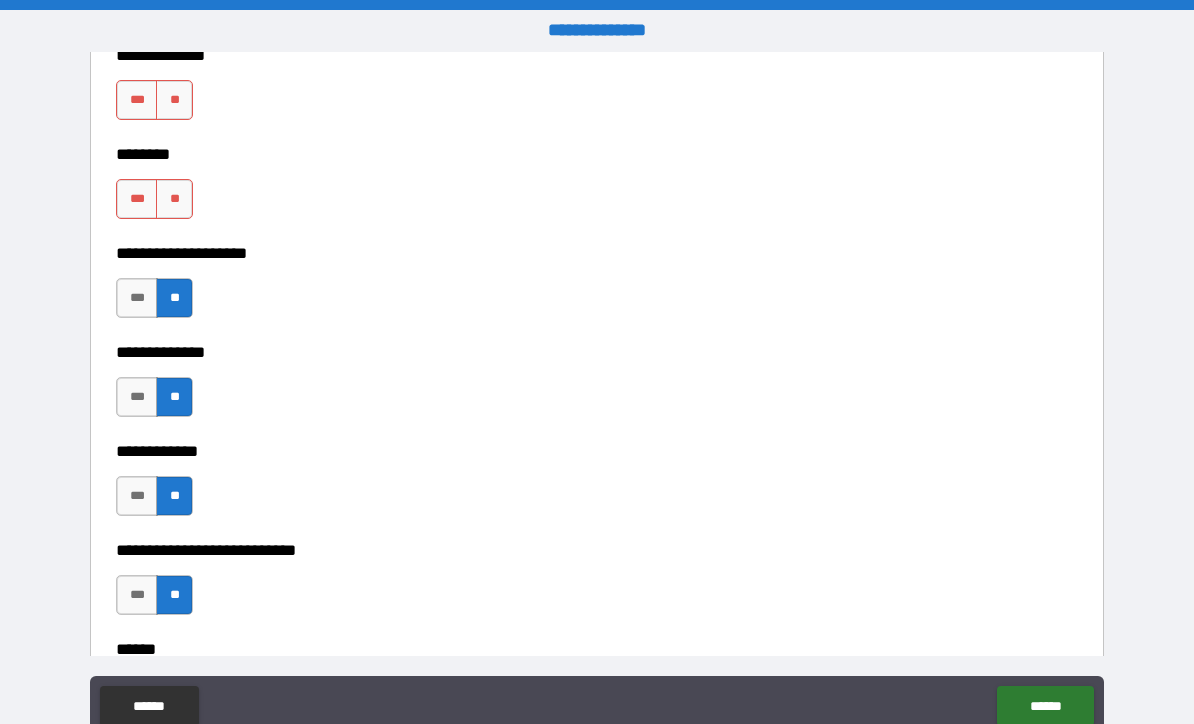 click on "**" at bounding box center (174, 199) 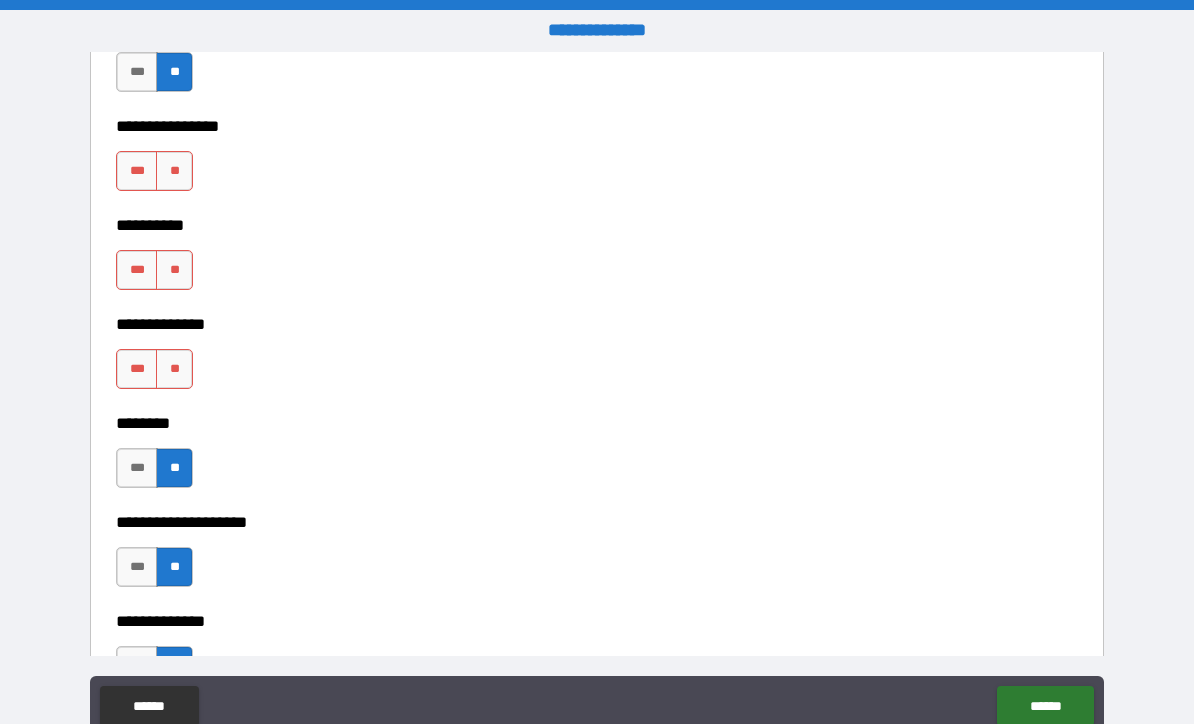 scroll, scrollTop: 8840, scrollLeft: 0, axis: vertical 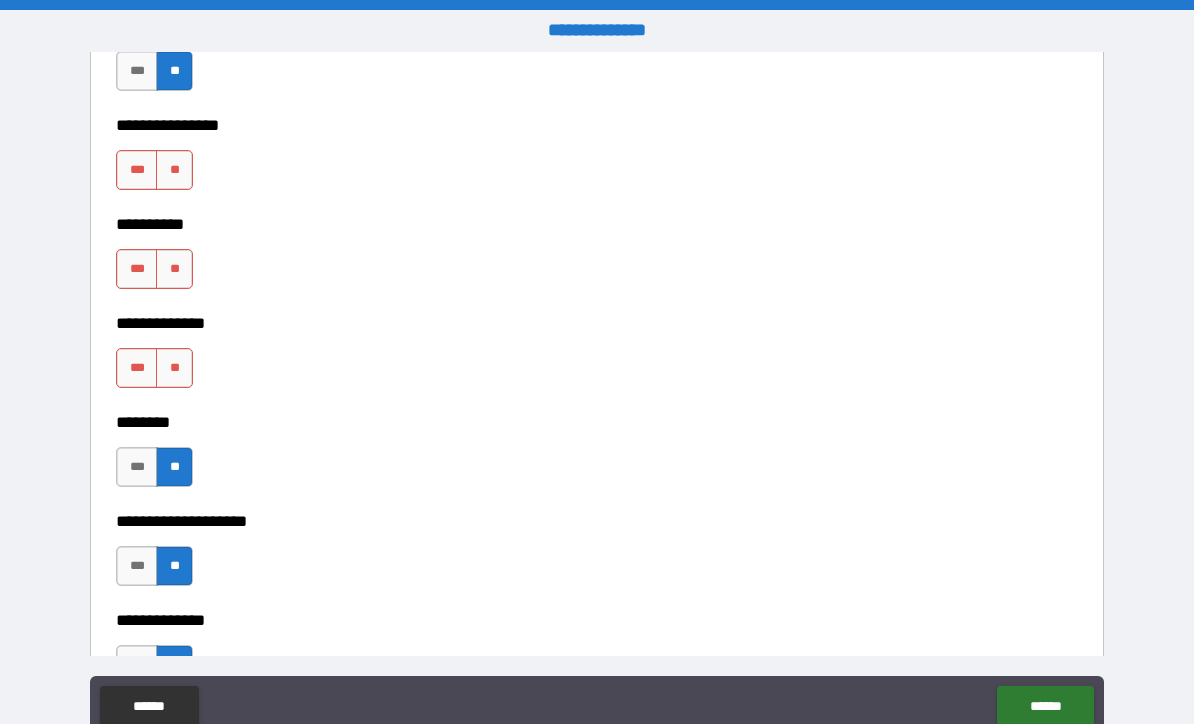 click on "**" at bounding box center (174, 368) 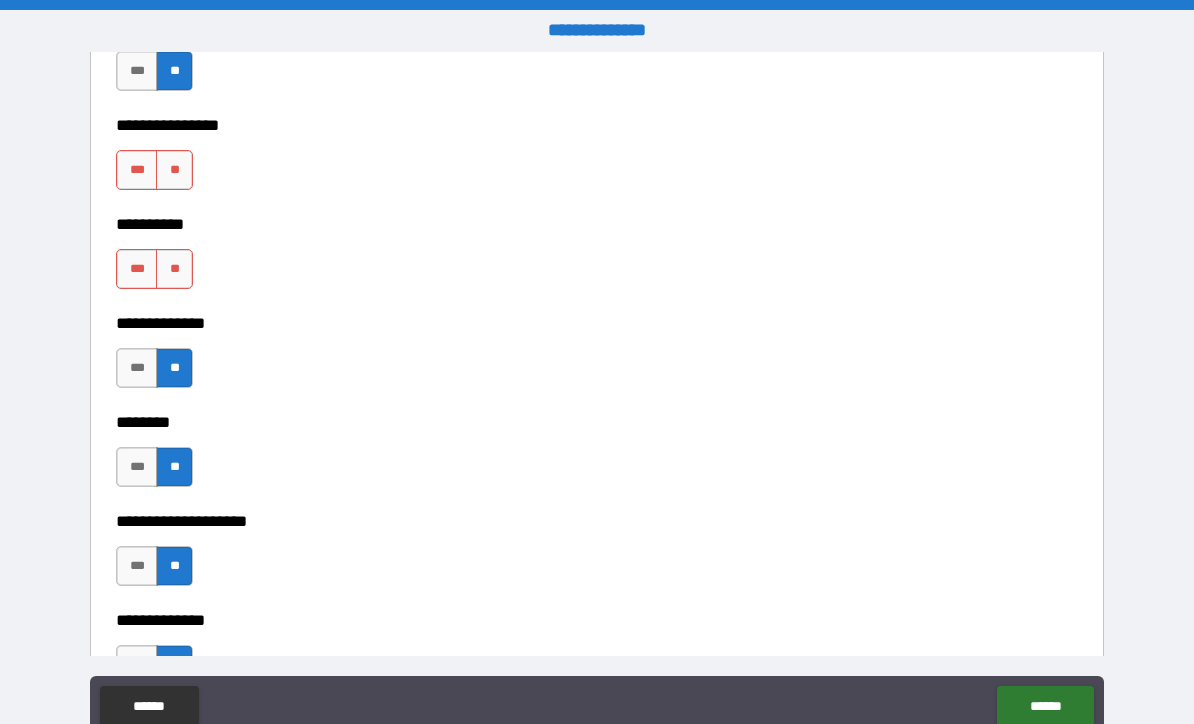 click on "**" at bounding box center (174, 269) 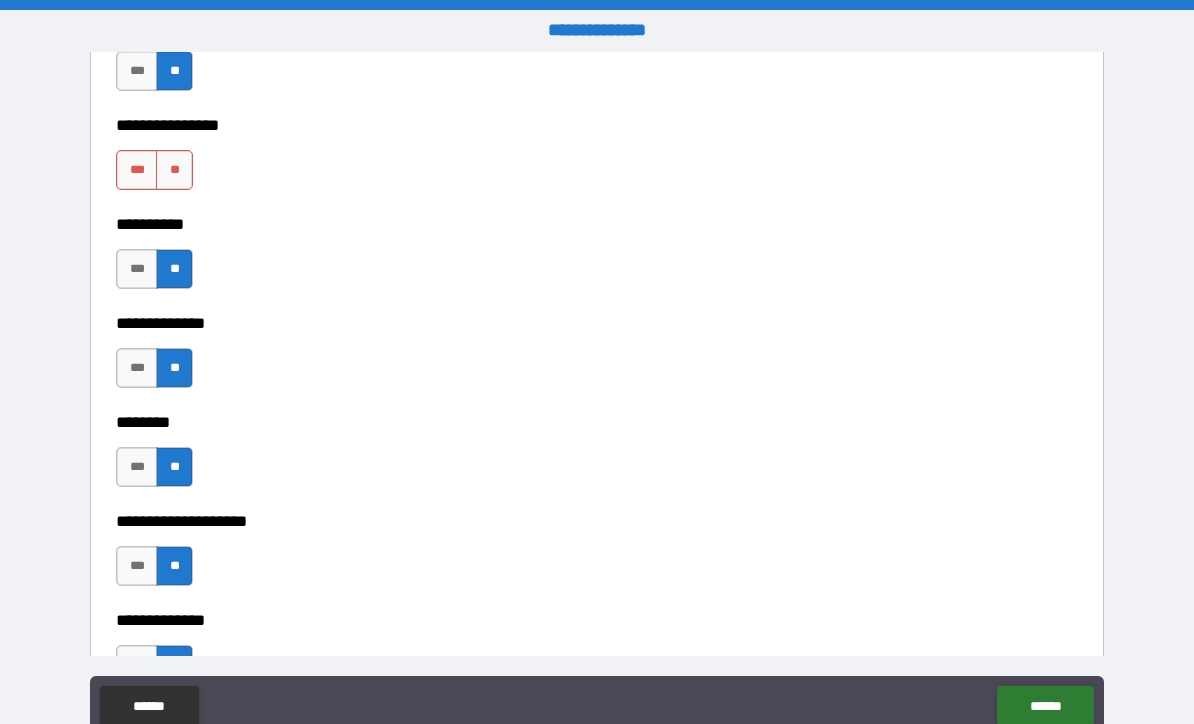 click on "**" at bounding box center [174, 170] 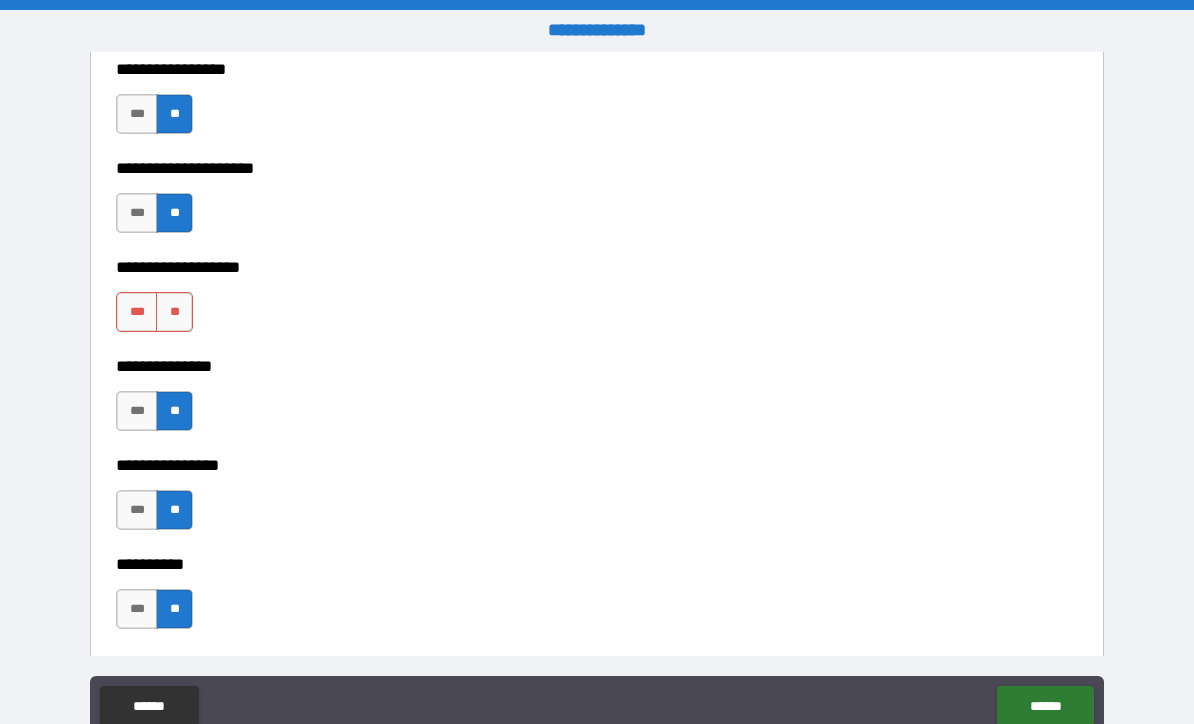 scroll, scrollTop: 8498, scrollLeft: 0, axis: vertical 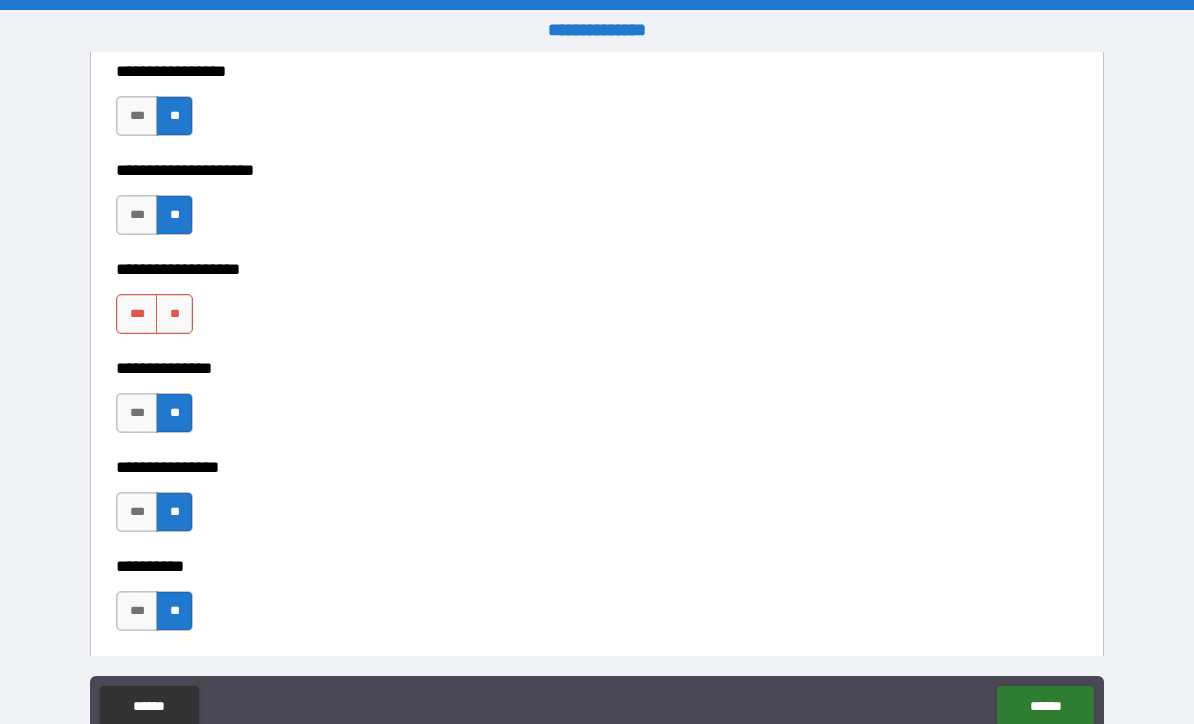 click on "**" at bounding box center (174, 314) 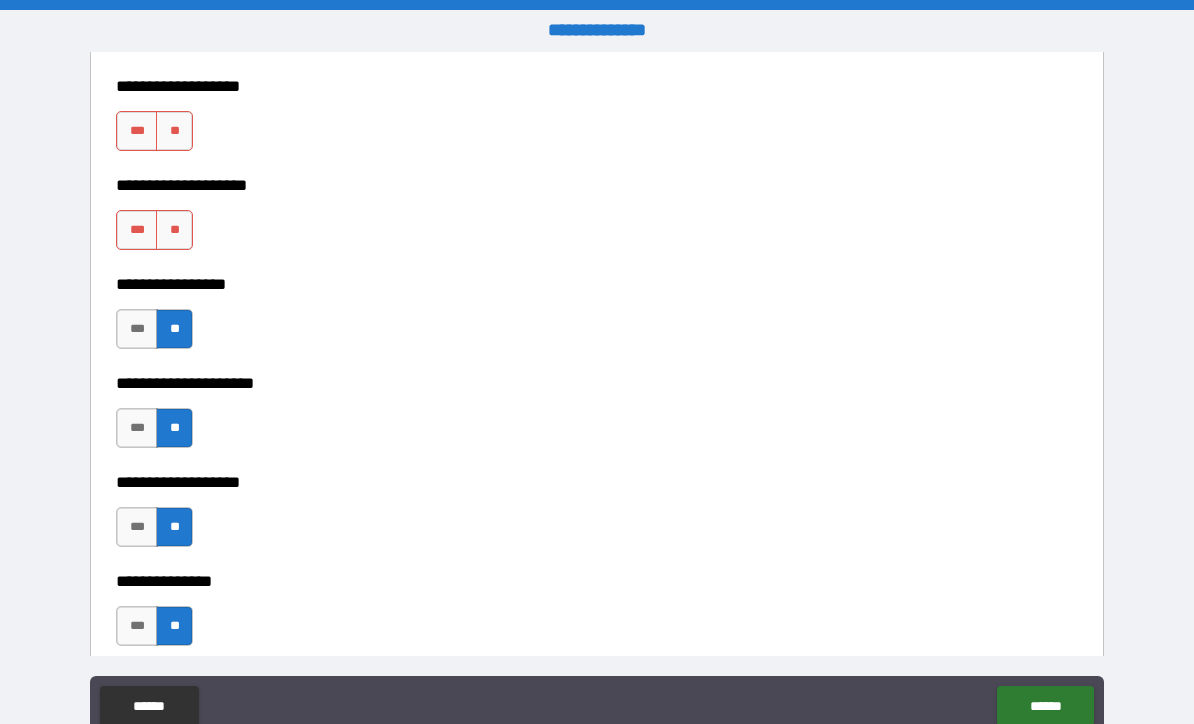 scroll, scrollTop: 8194, scrollLeft: 0, axis: vertical 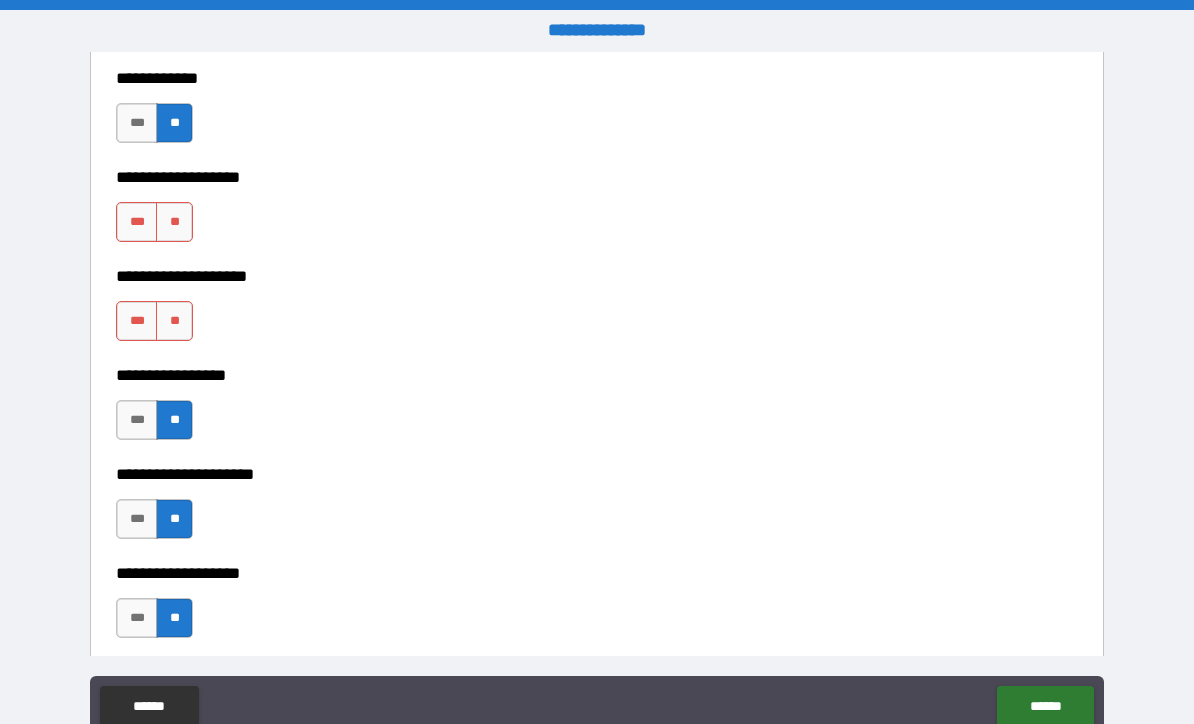 click on "**" at bounding box center (174, 321) 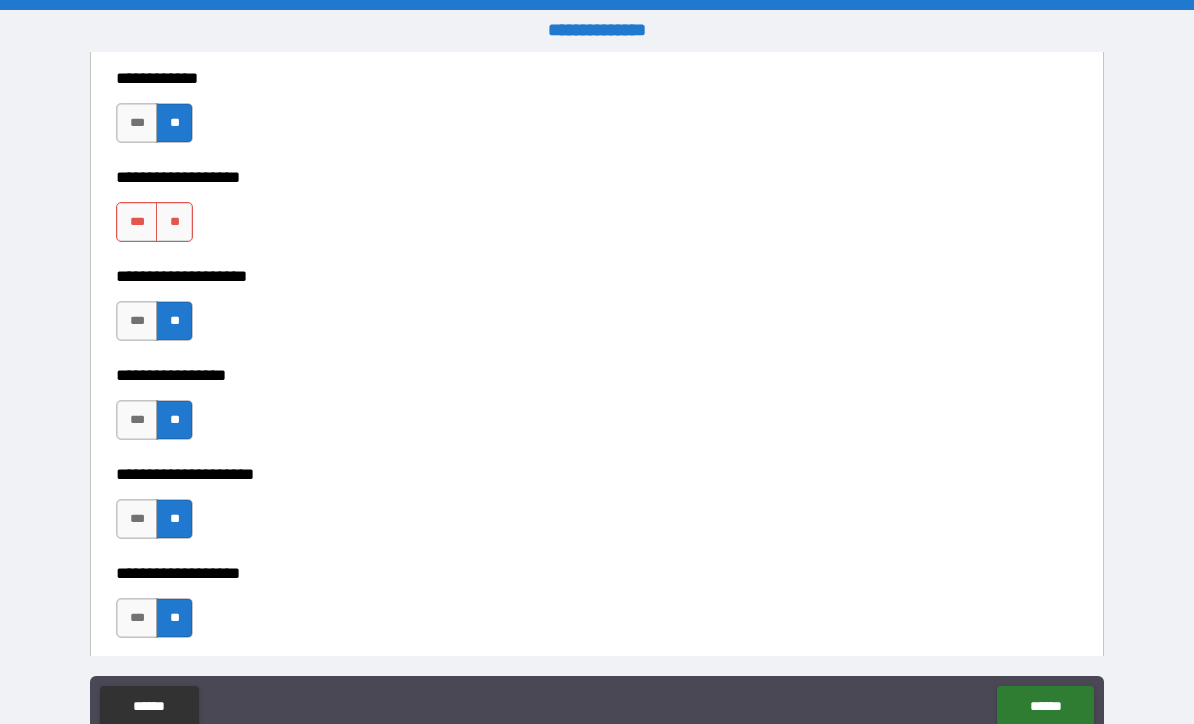 click on "**" at bounding box center [174, 222] 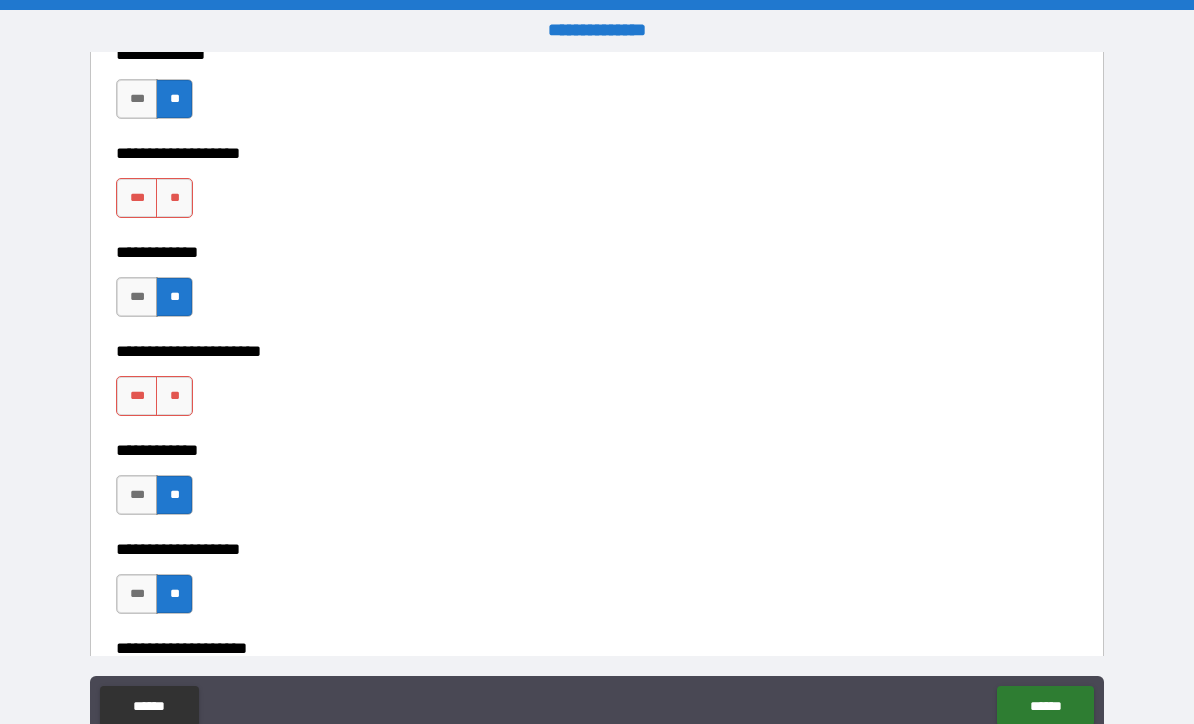 scroll, scrollTop: 7821, scrollLeft: 0, axis: vertical 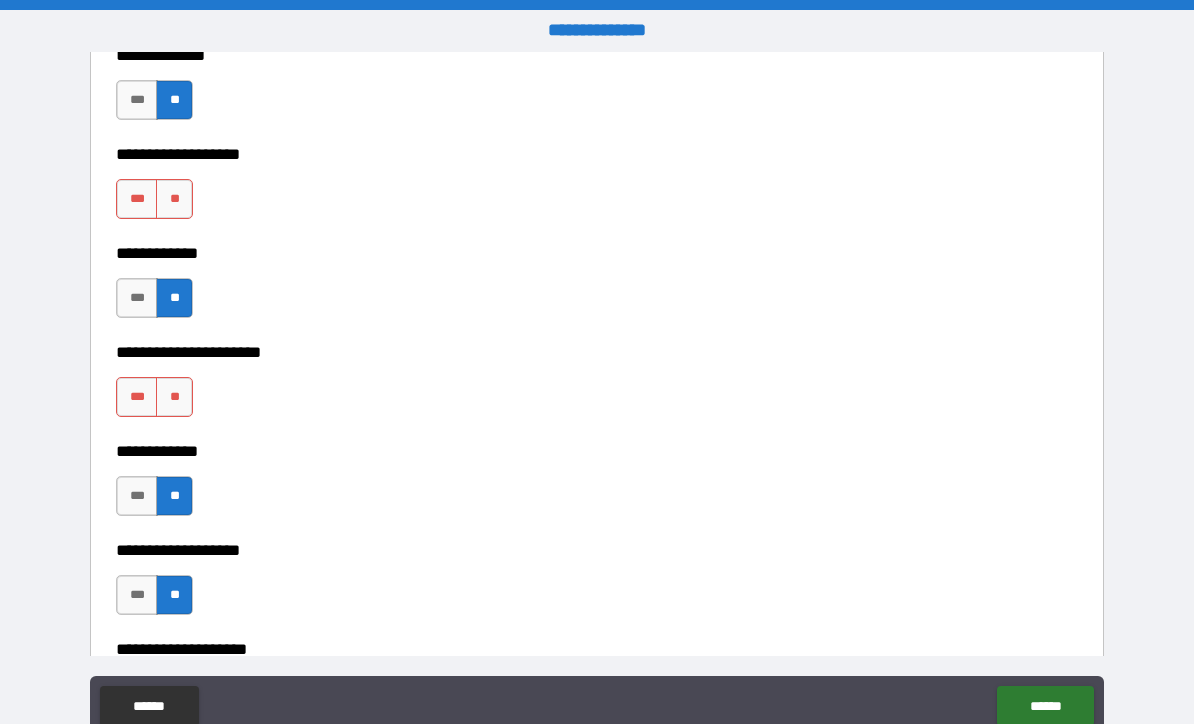 click on "**" at bounding box center (174, 397) 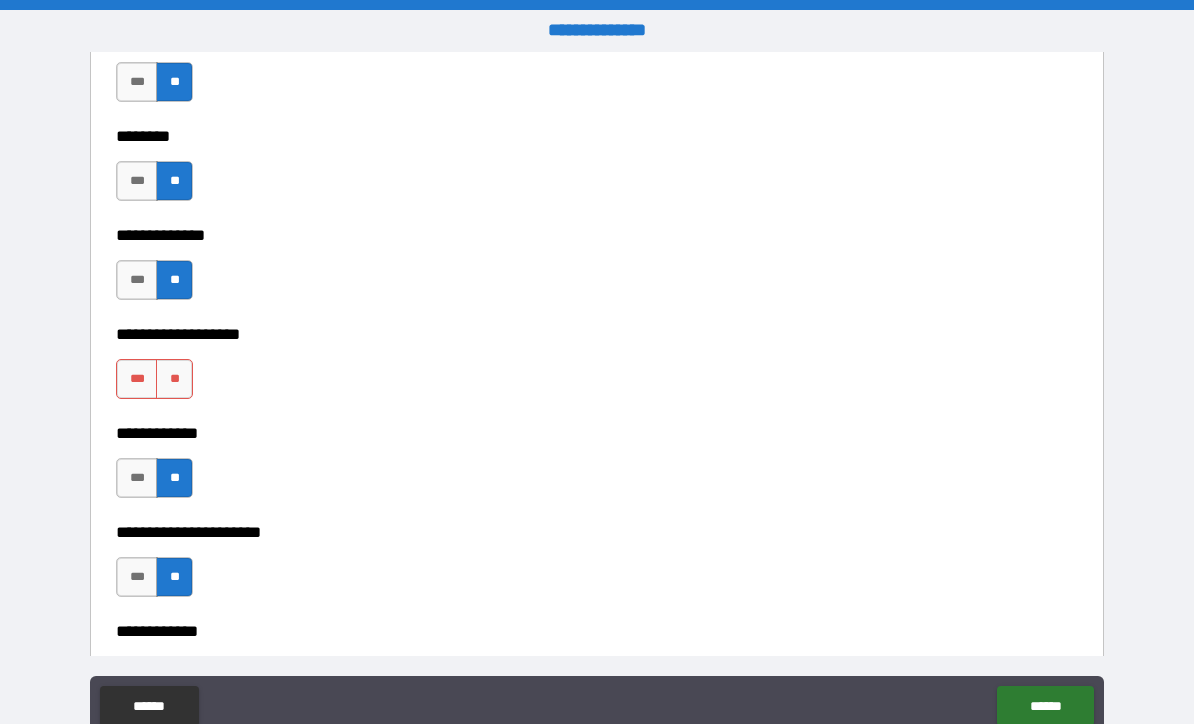 scroll, scrollTop: 7629, scrollLeft: 0, axis: vertical 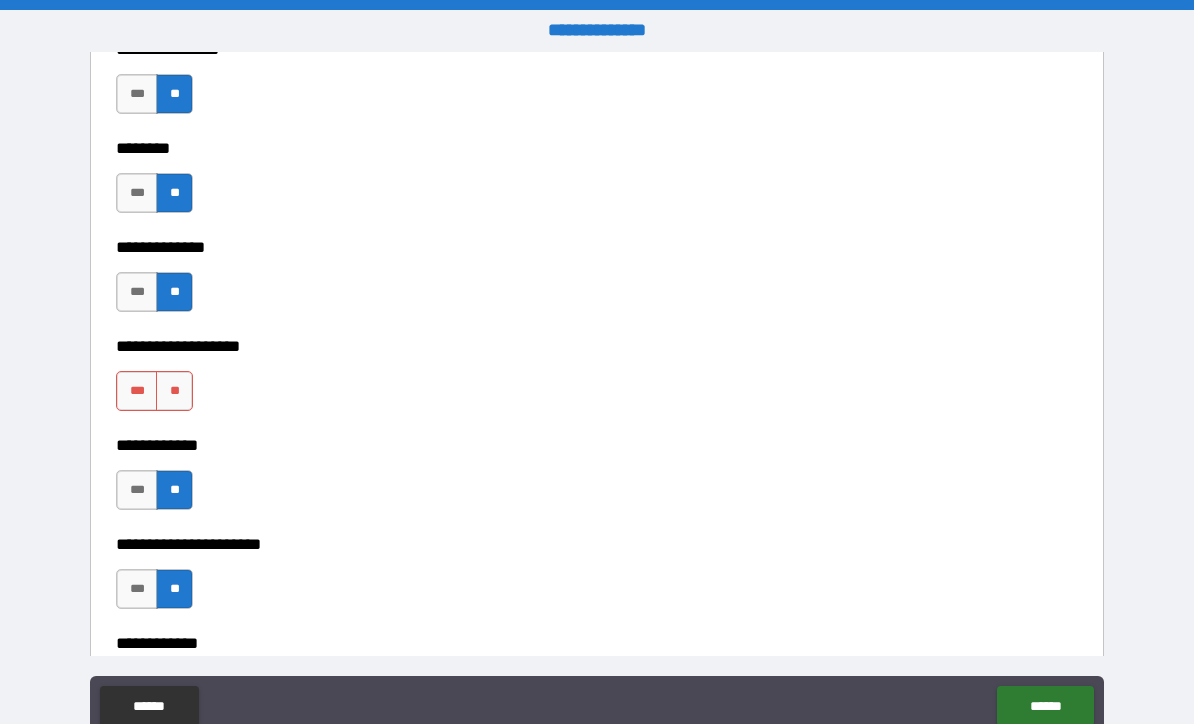 click on "**" at bounding box center (174, 391) 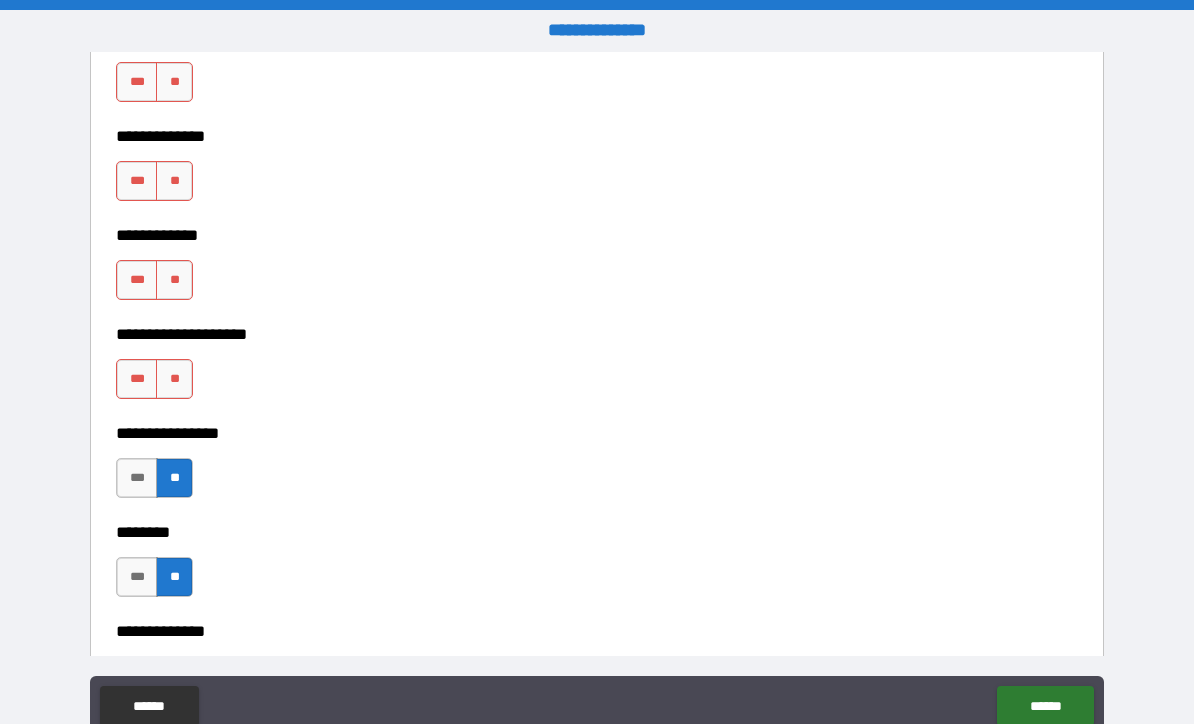 scroll, scrollTop: 7241, scrollLeft: 0, axis: vertical 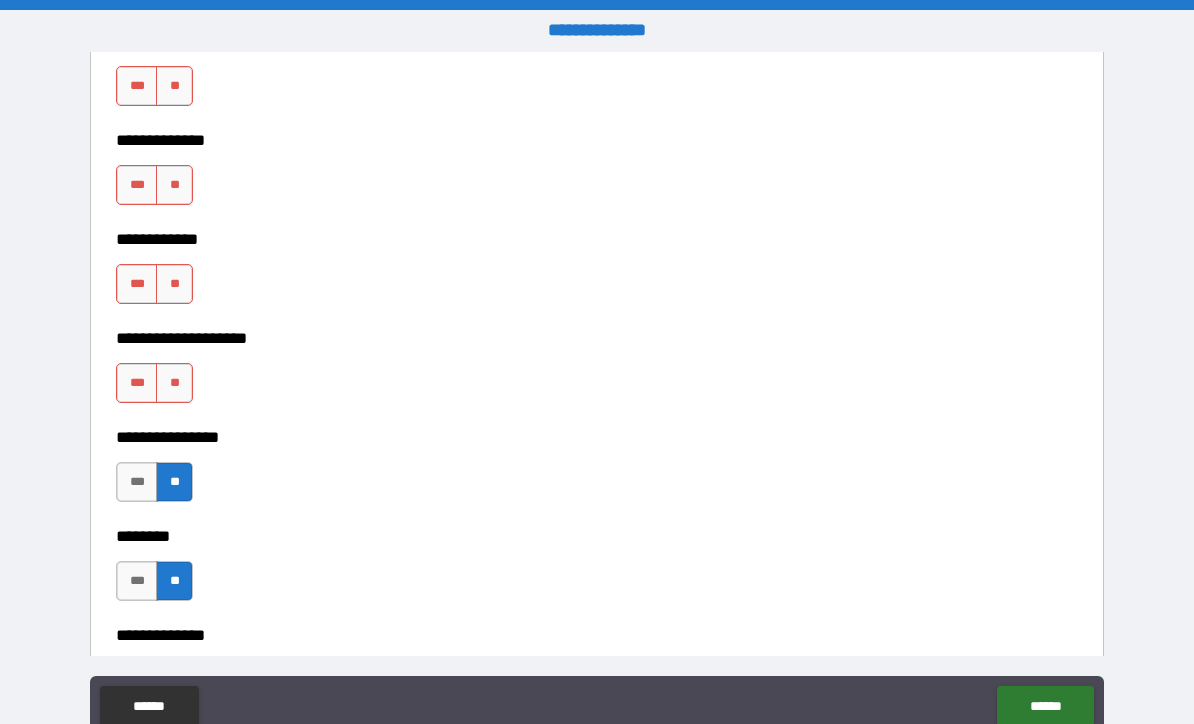 click on "**" at bounding box center (174, 383) 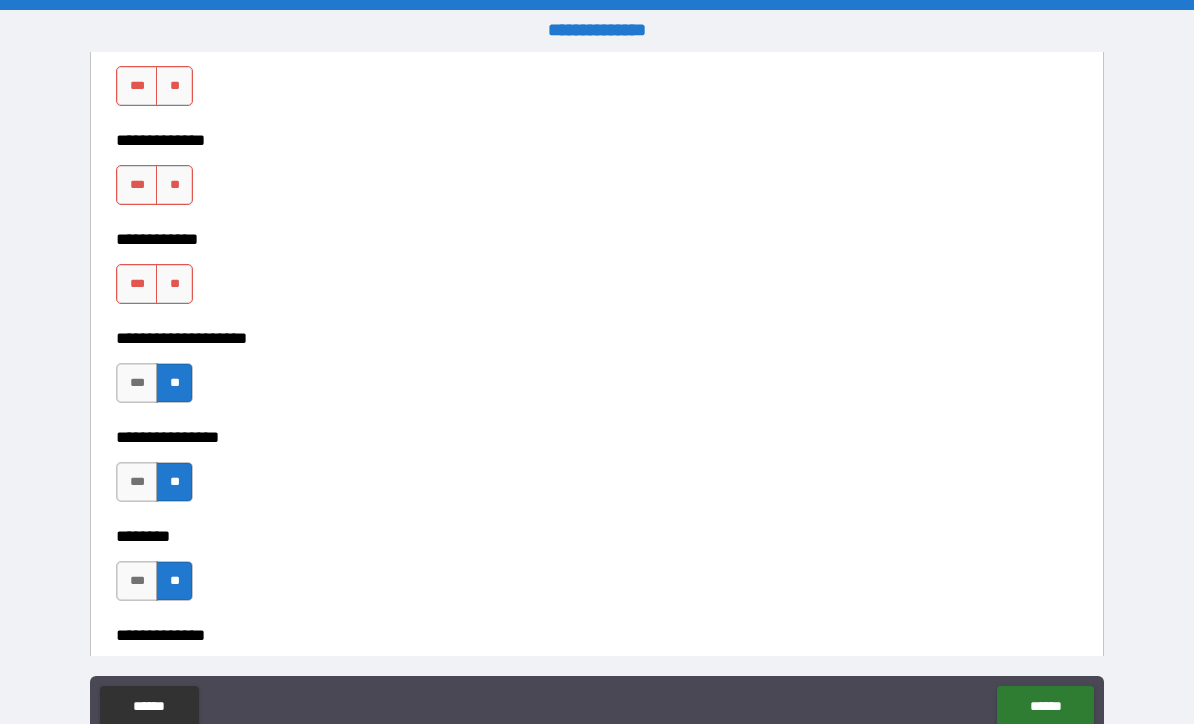 click on "**" at bounding box center (174, 284) 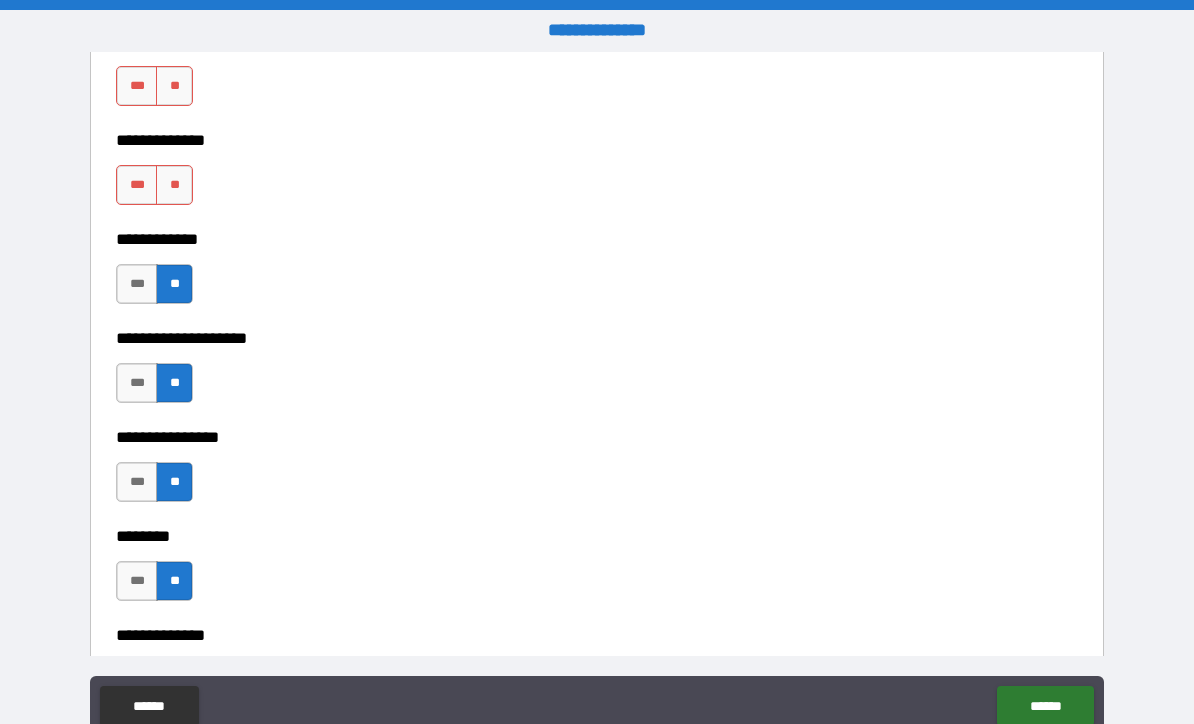 click on "**" at bounding box center [174, 185] 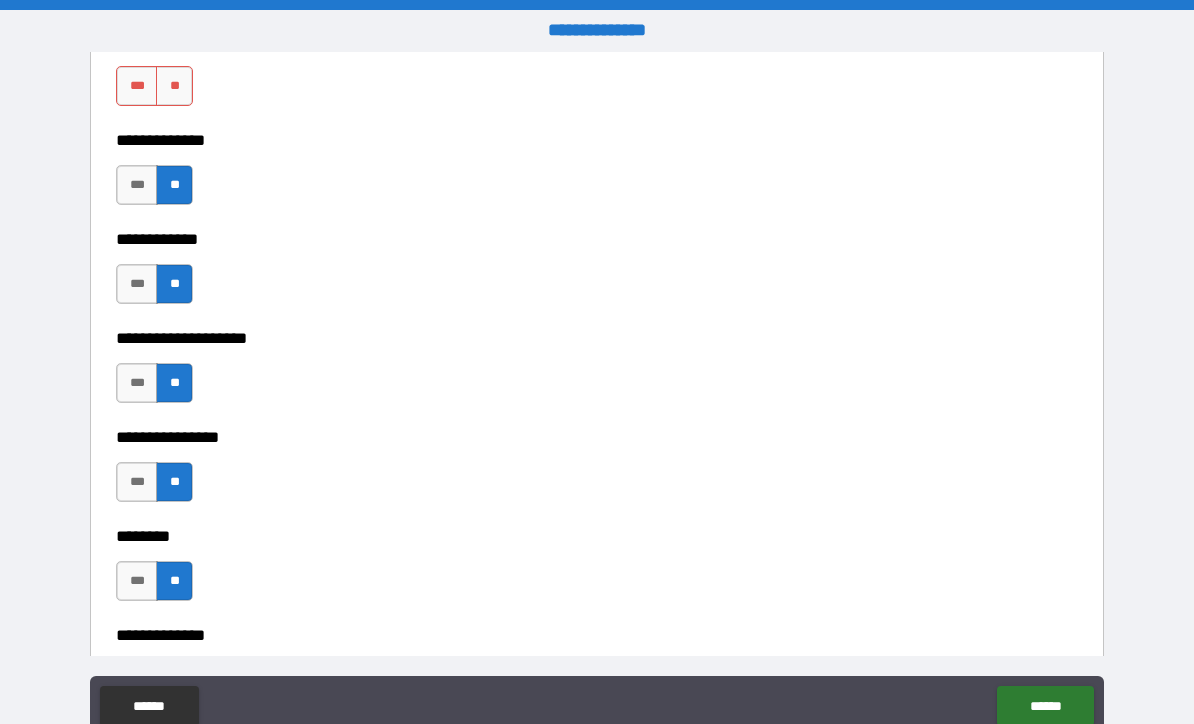 click on "**" at bounding box center (174, 86) 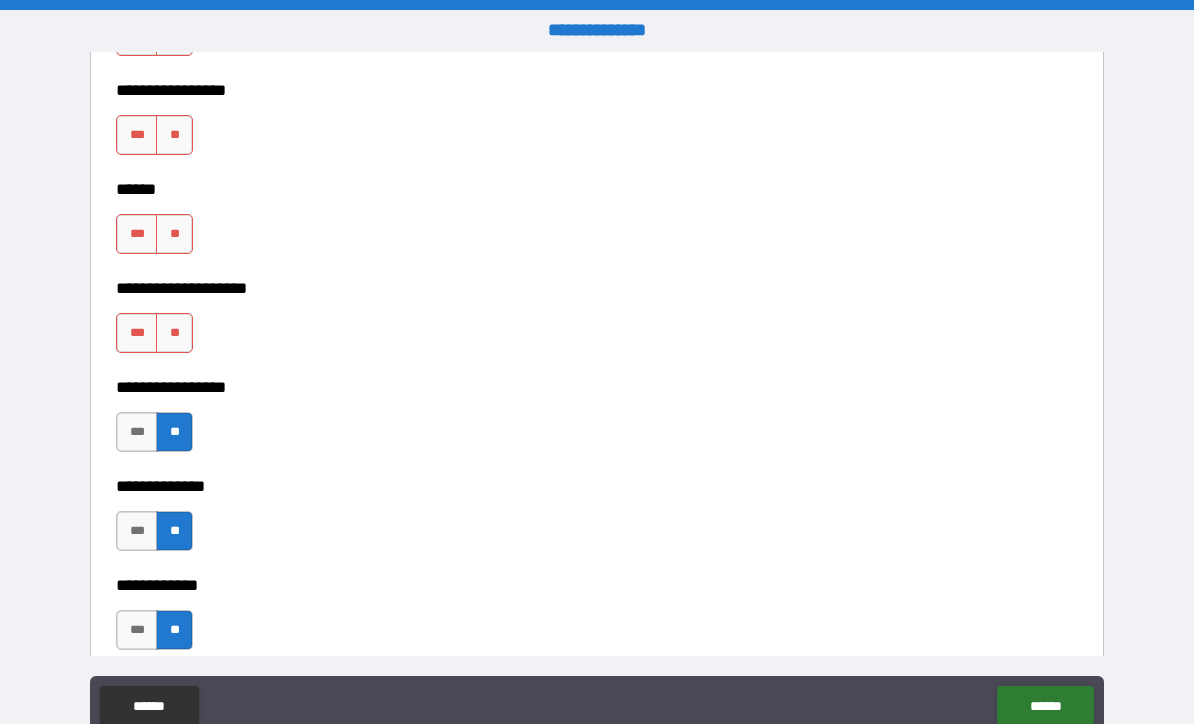 scroll, scrollTop: 6878, scrollLeft: 0, axis: vertical 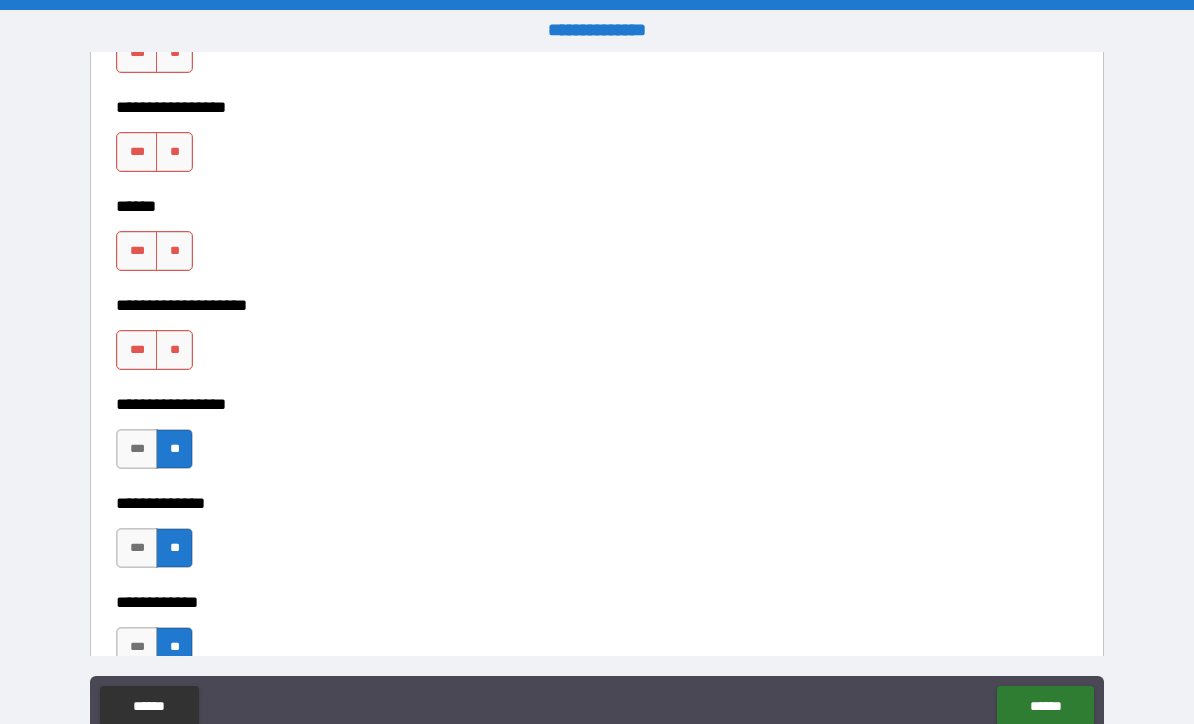 click on "**" at bounding box center [174, 350] 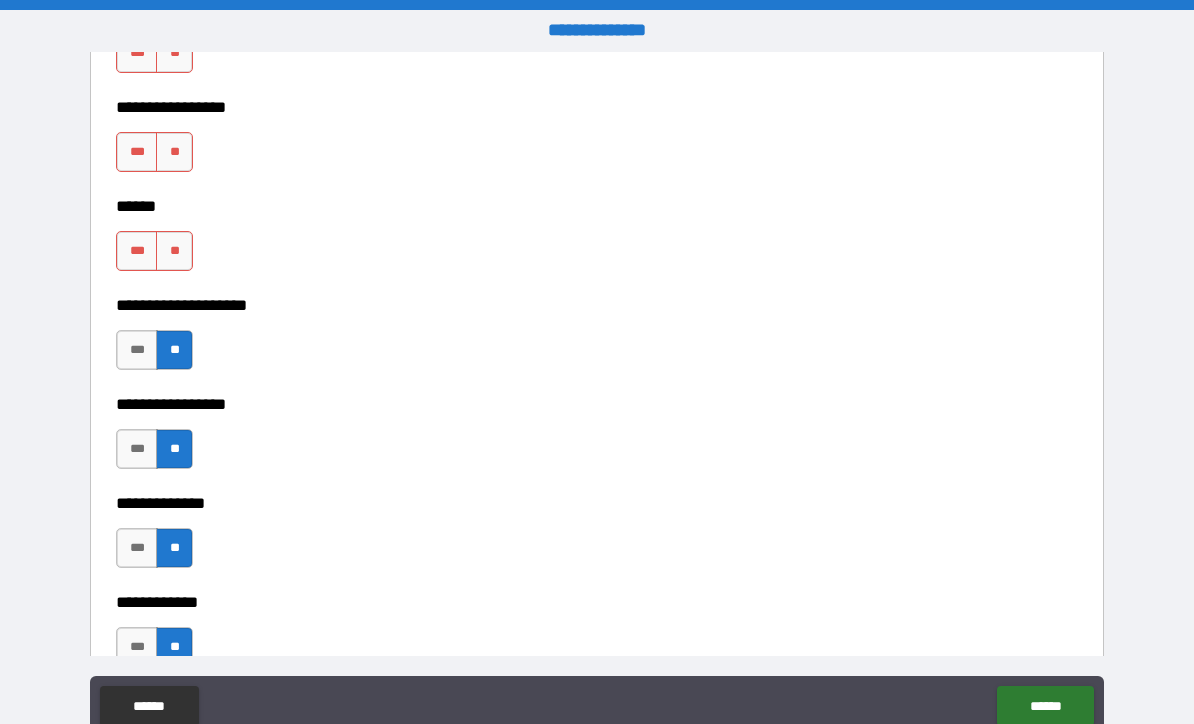 click on "**" at bounding box center [174, 251] 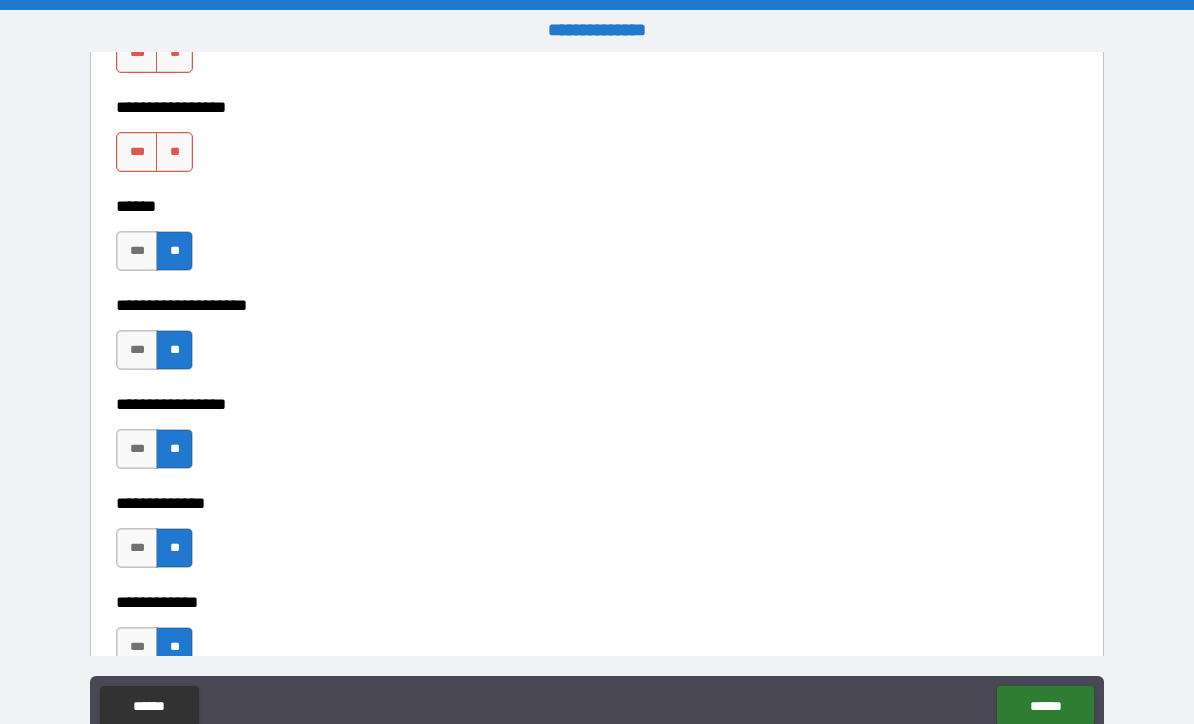 click on "**" at bounding box center [174, 152] 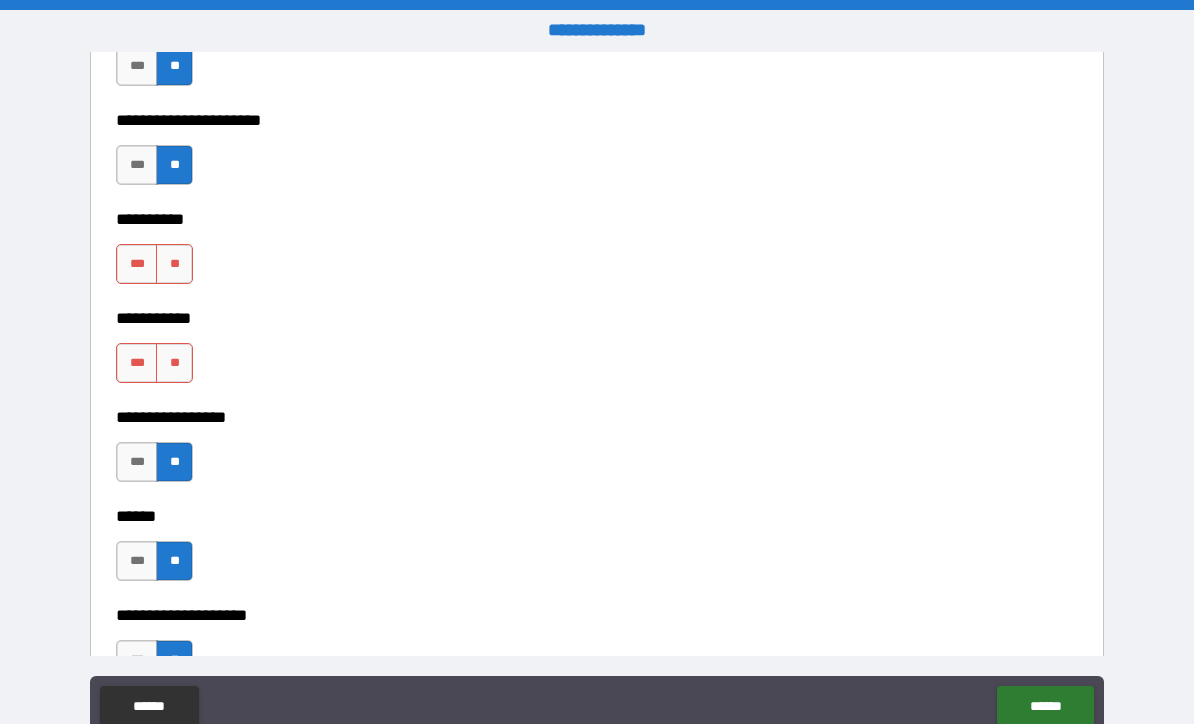 scroll, scrollTop: 6567, scrollLeft: 0, axis: vertical 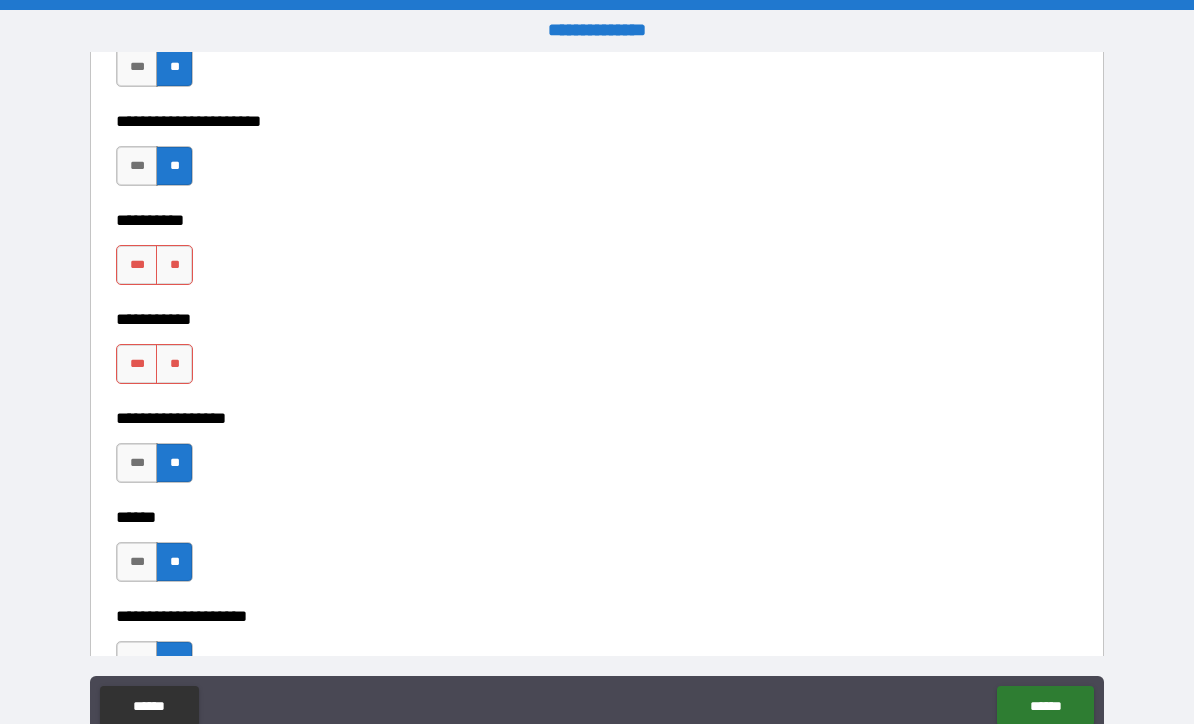 click on "**" at bounding box center [174, 364] 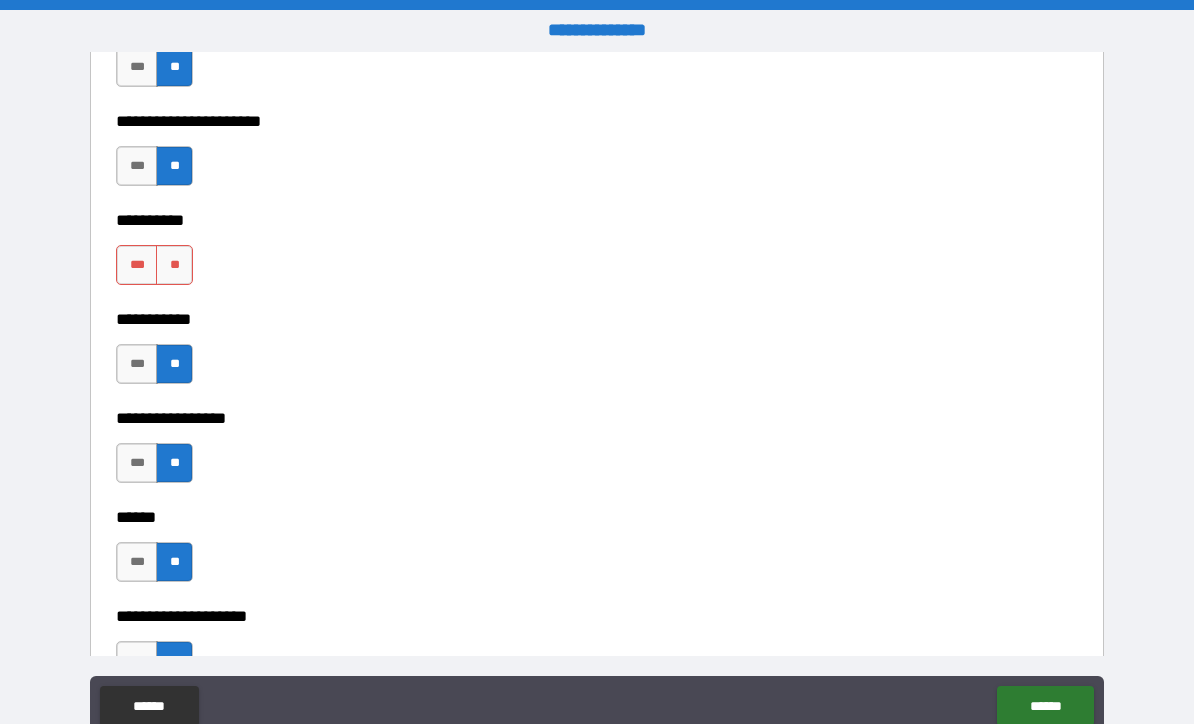 click on "**" at bounding box center [174, 265] 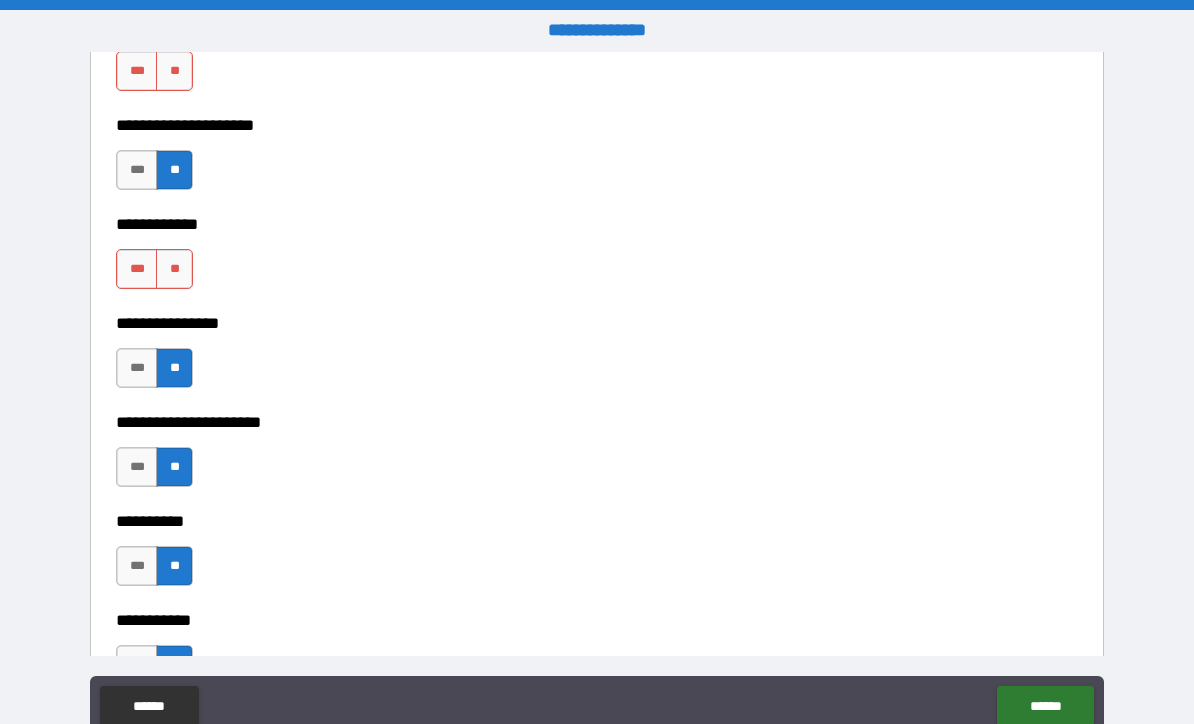 scroll, scrollTop: 6234, scrollLeft: 0, axis: vertical 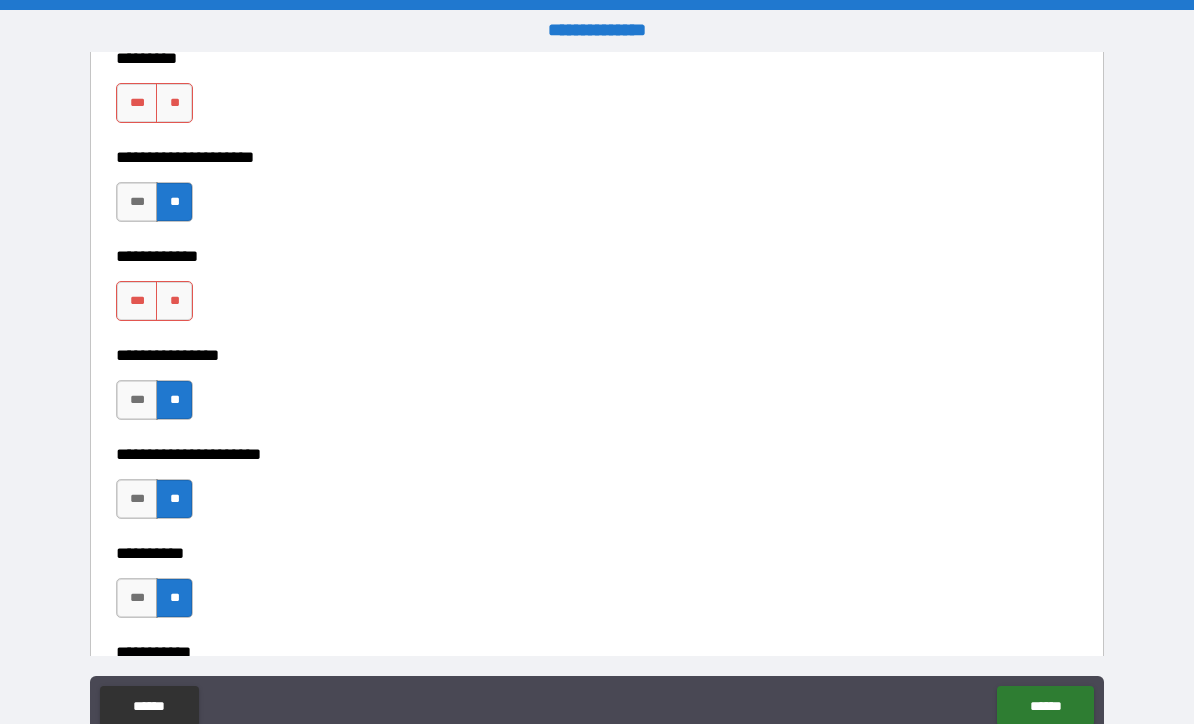 click on "**" at bounding box center (174, 301) 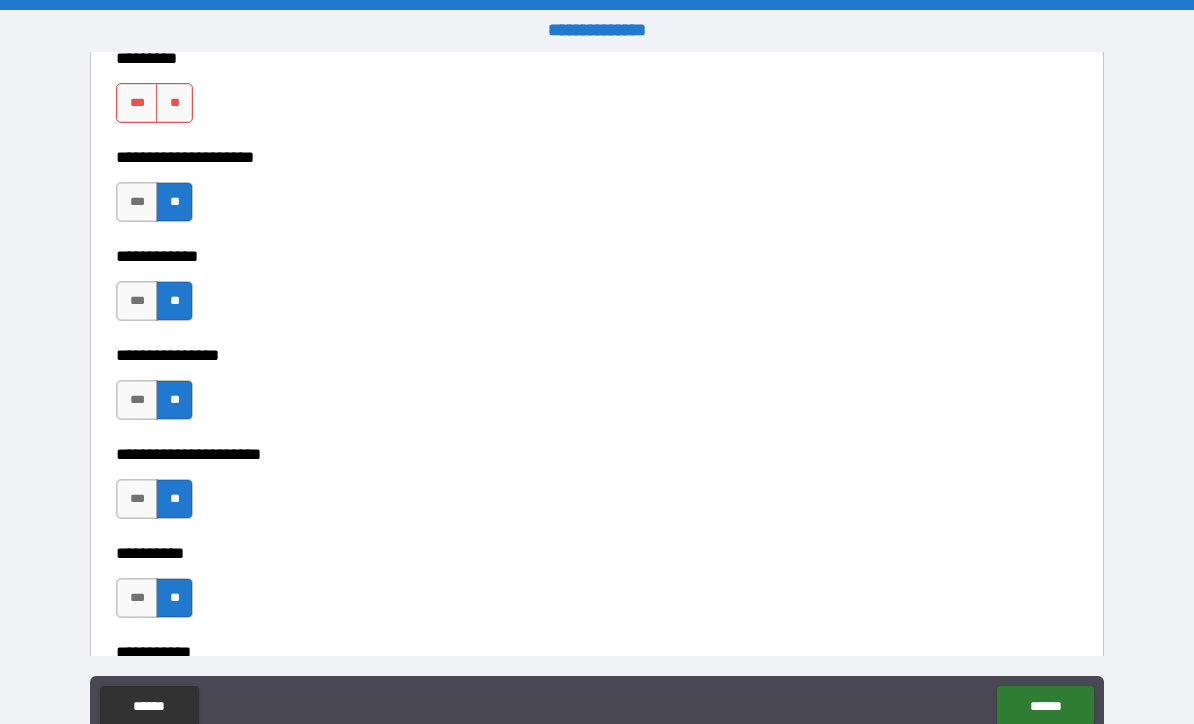 click on "**" at bounding box center [174, 103] 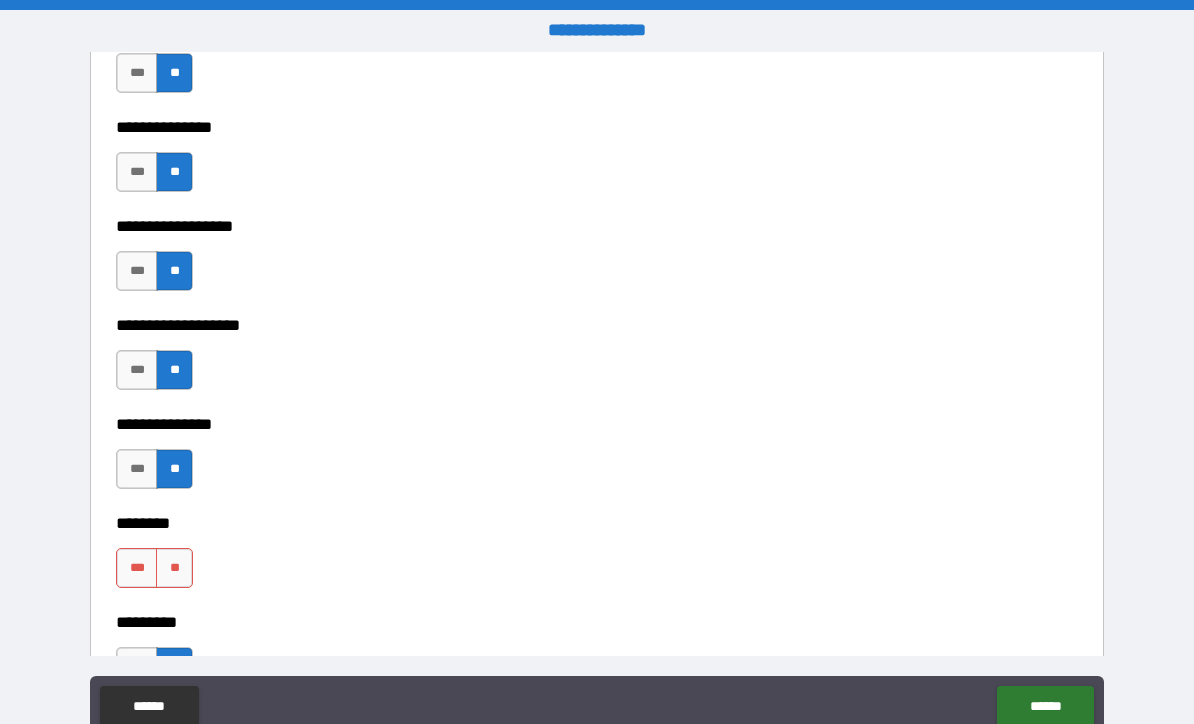 scroll, scrollTop: 5682, scrollLeft: 0, axis: vertical 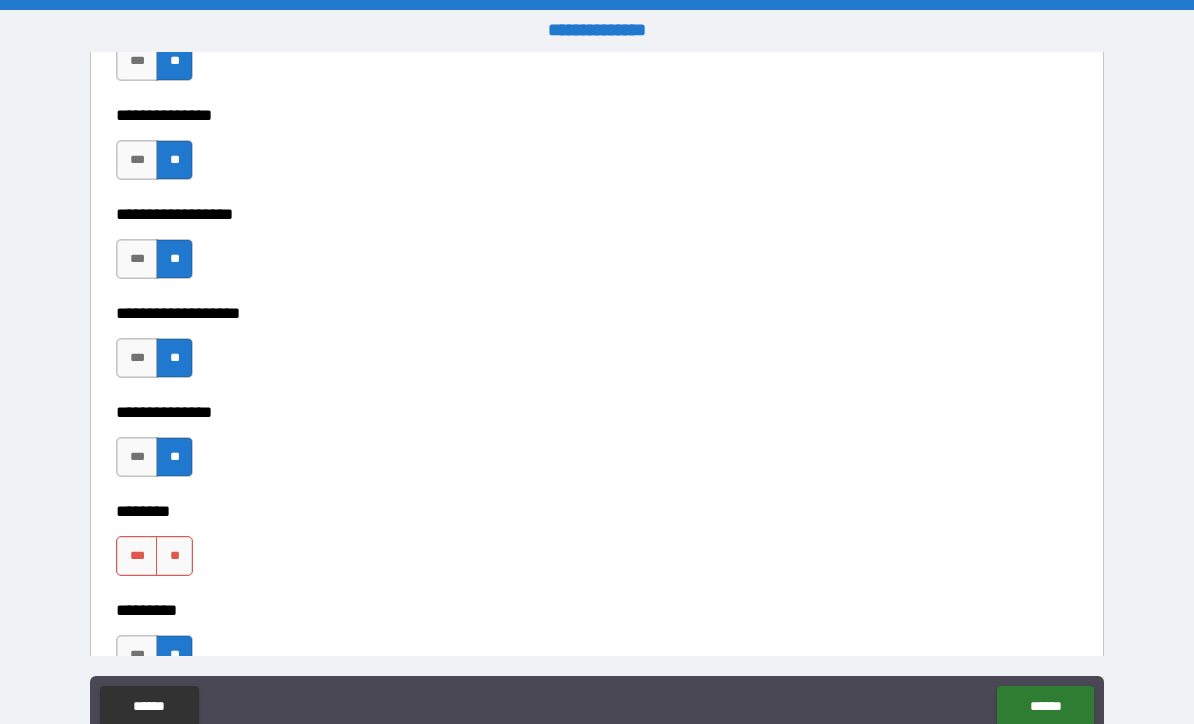 click on "**" at bounding box center (174, 556) 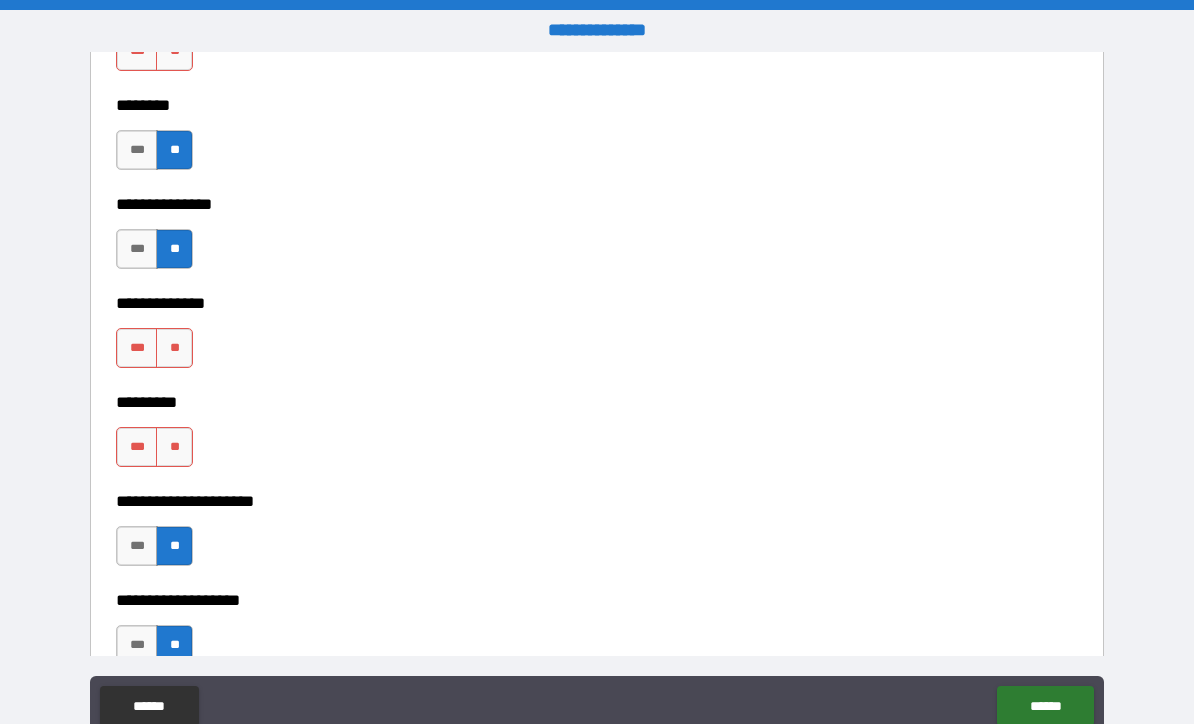 scroll, scrollTop: 4902, scrollLeft: 0, axis: vertical 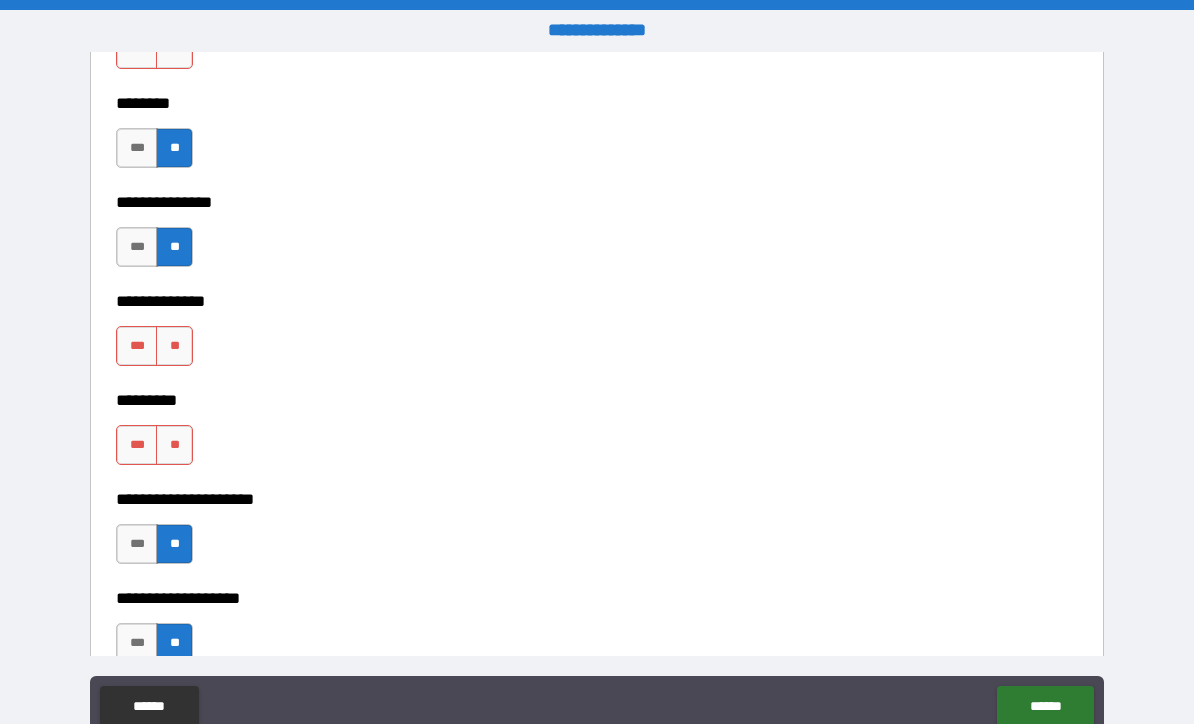 click on "**" at bounding box center [174, 445] 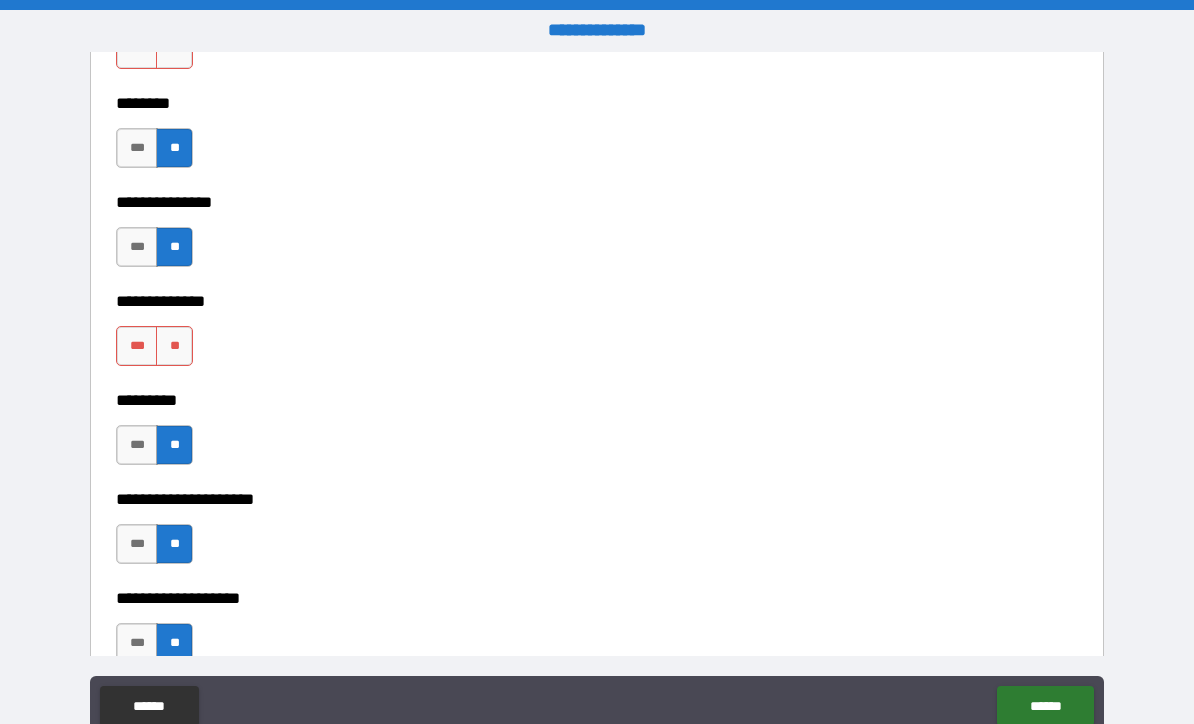 click on "**" at bounding box center [174, 346] 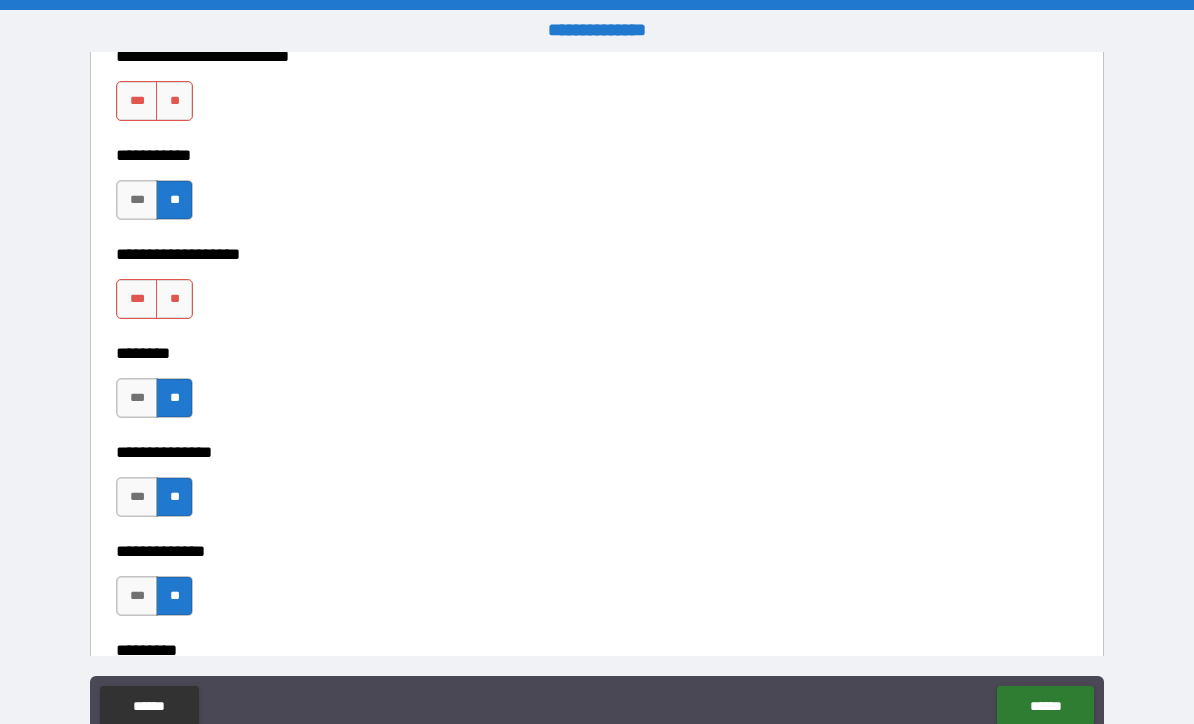 scroll, scrollTop: 4651, scrollLeft: 0, axis: vertical 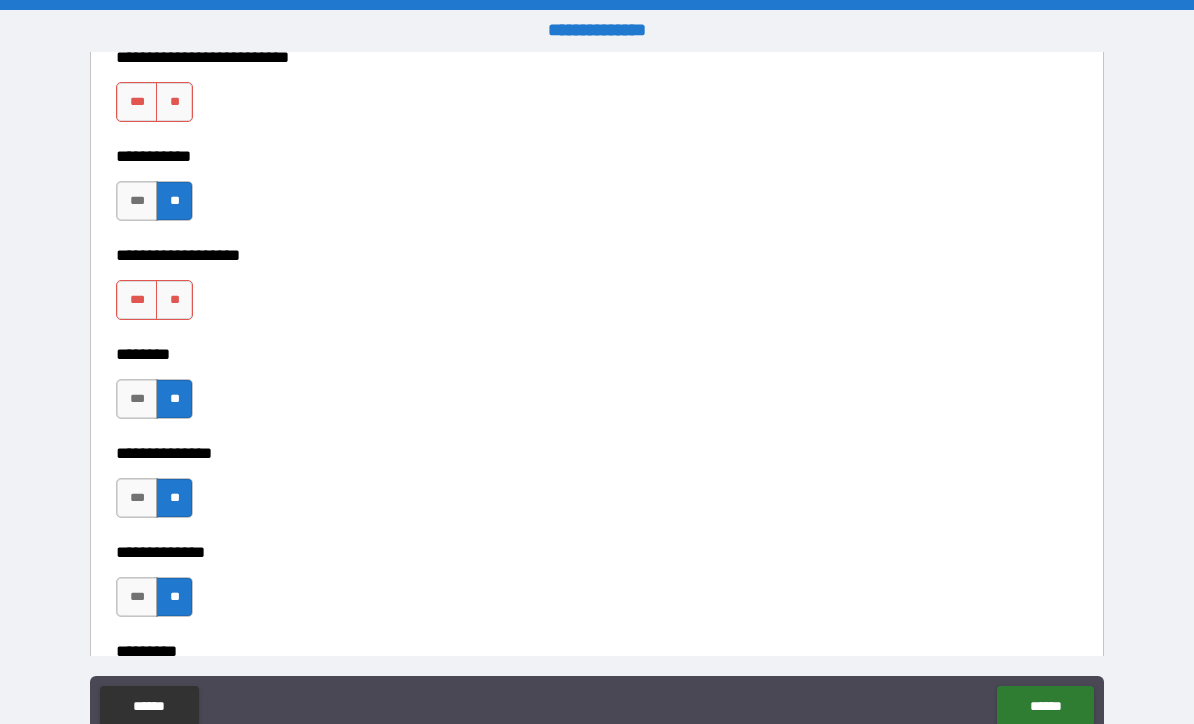 click on "**" at bounding box center (174, 300) 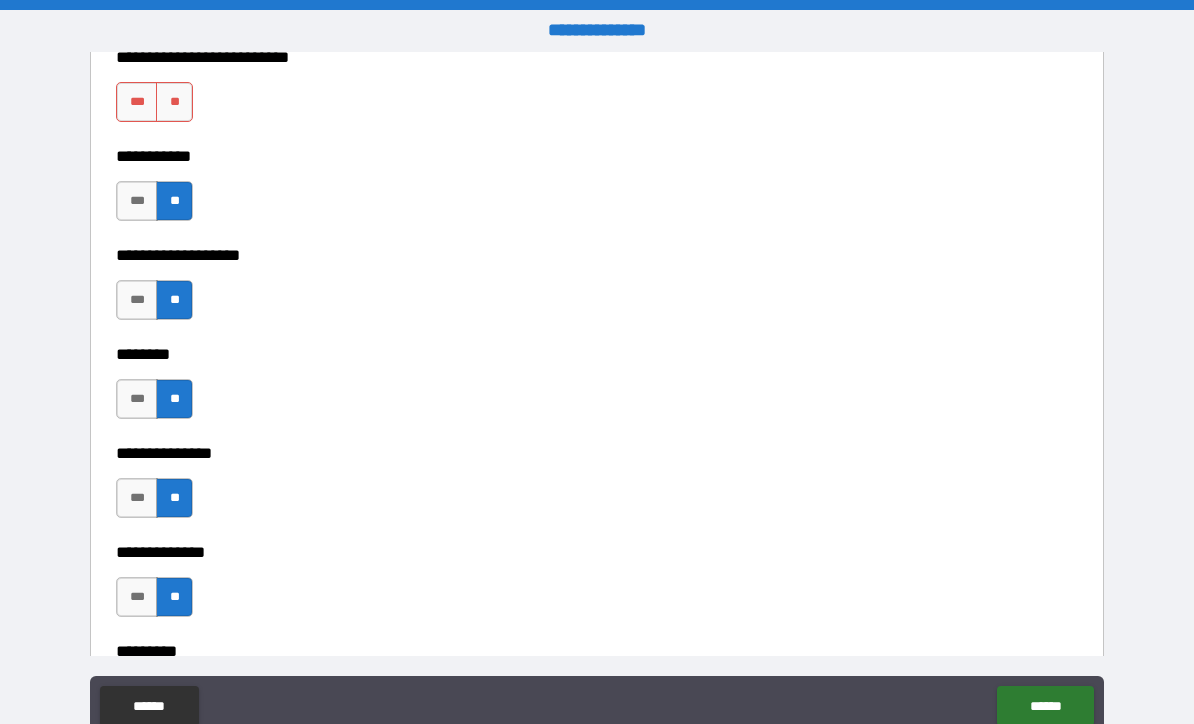 click on "**" at bounding box center (174, 102) 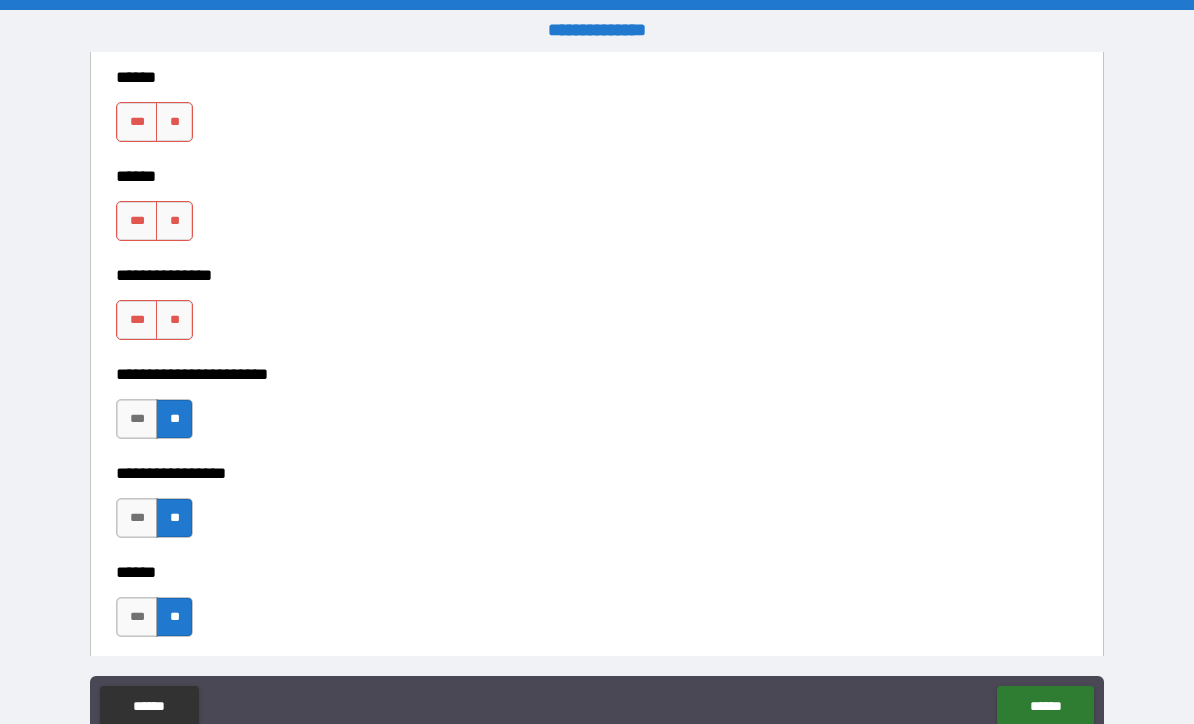 scroll, scrollTop: 3206, scrollLeft: 0, axis: vertical 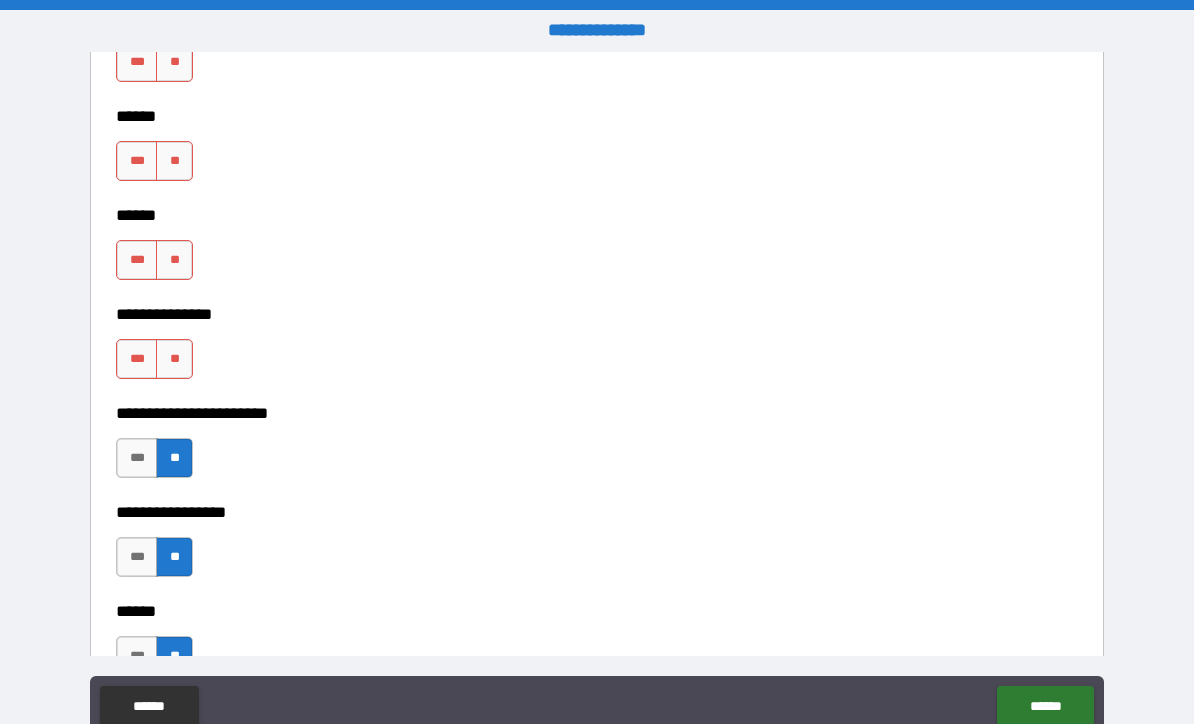 click on "**" at bounding box center [174, 359] 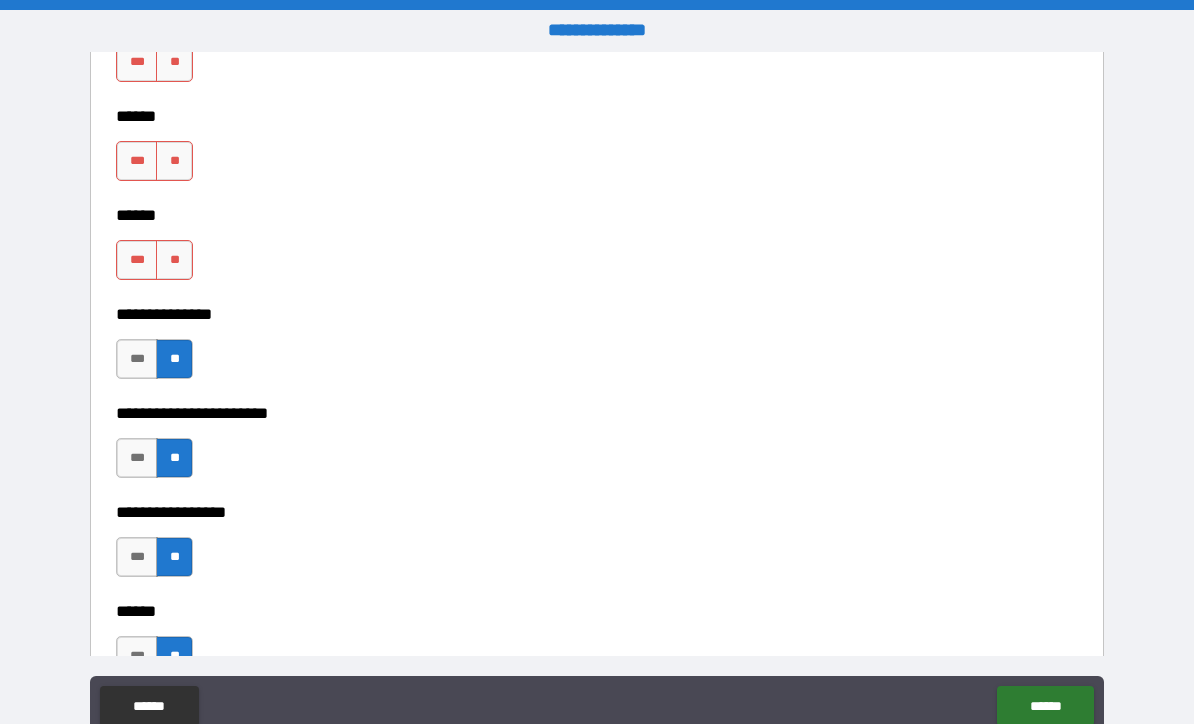 click on "**" at bounding box center [174, 260] 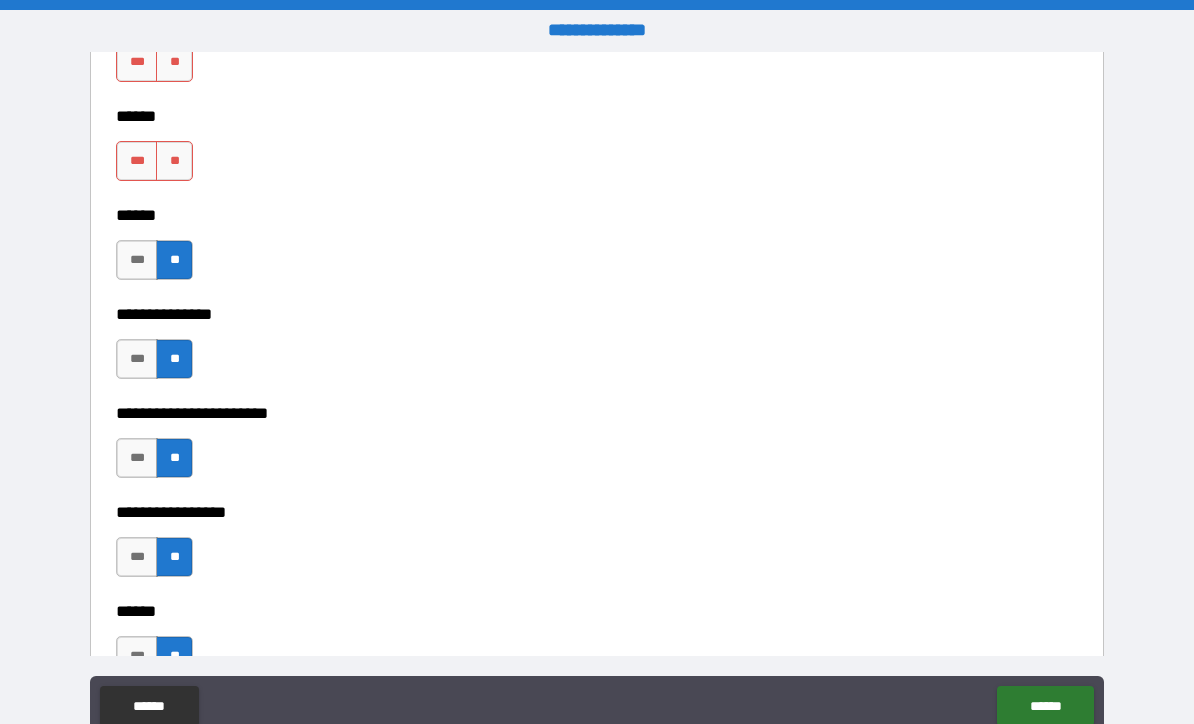 click on "**" at bounding box center [174, 161] 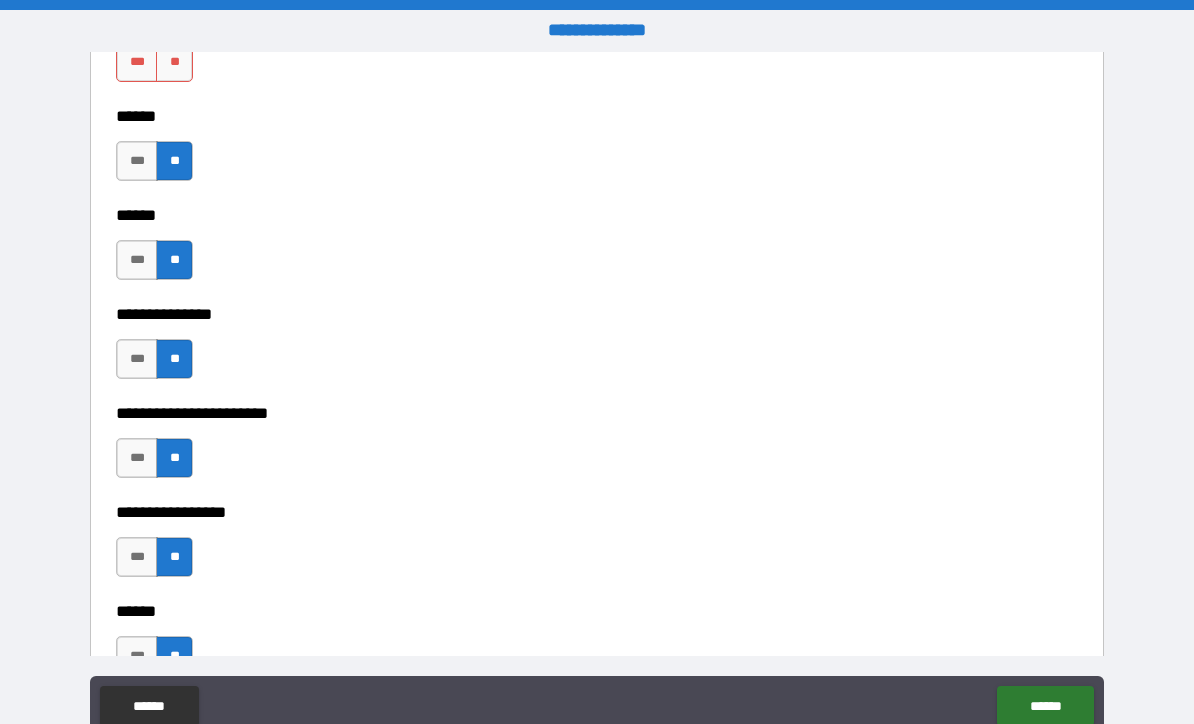 click on "**" at bounding box center [174, 62] 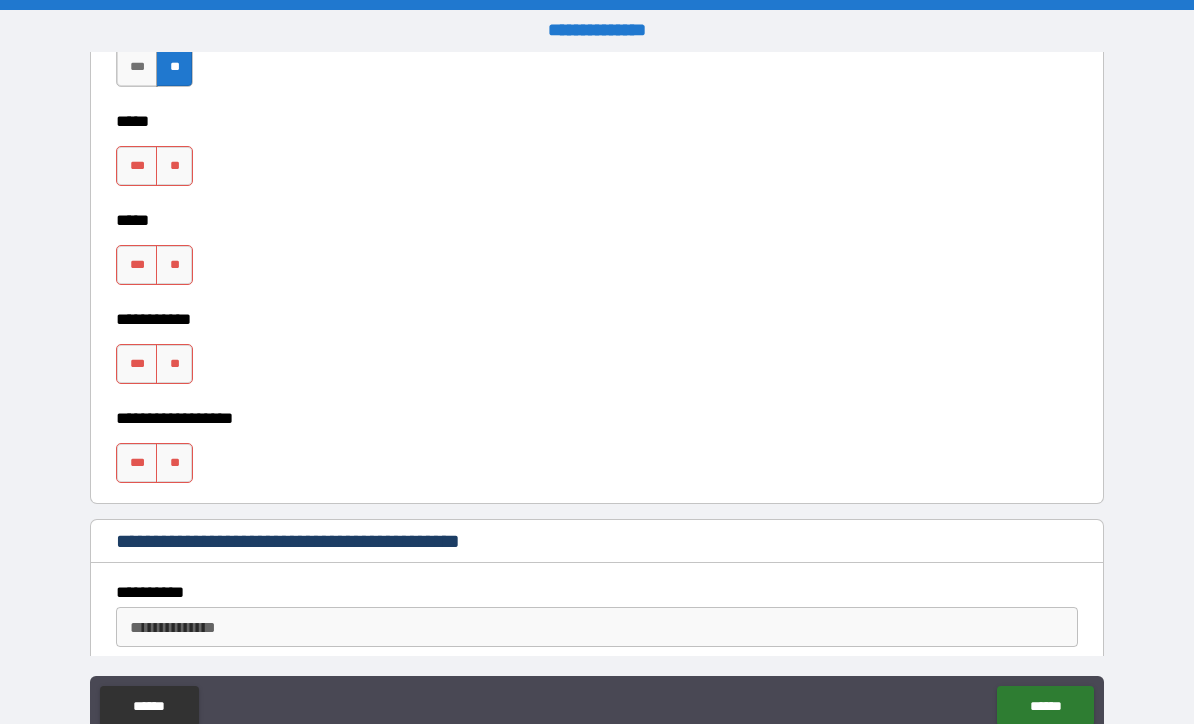 scroll, scrollTop: 2246, scrollLeft: 0, axis: vertical 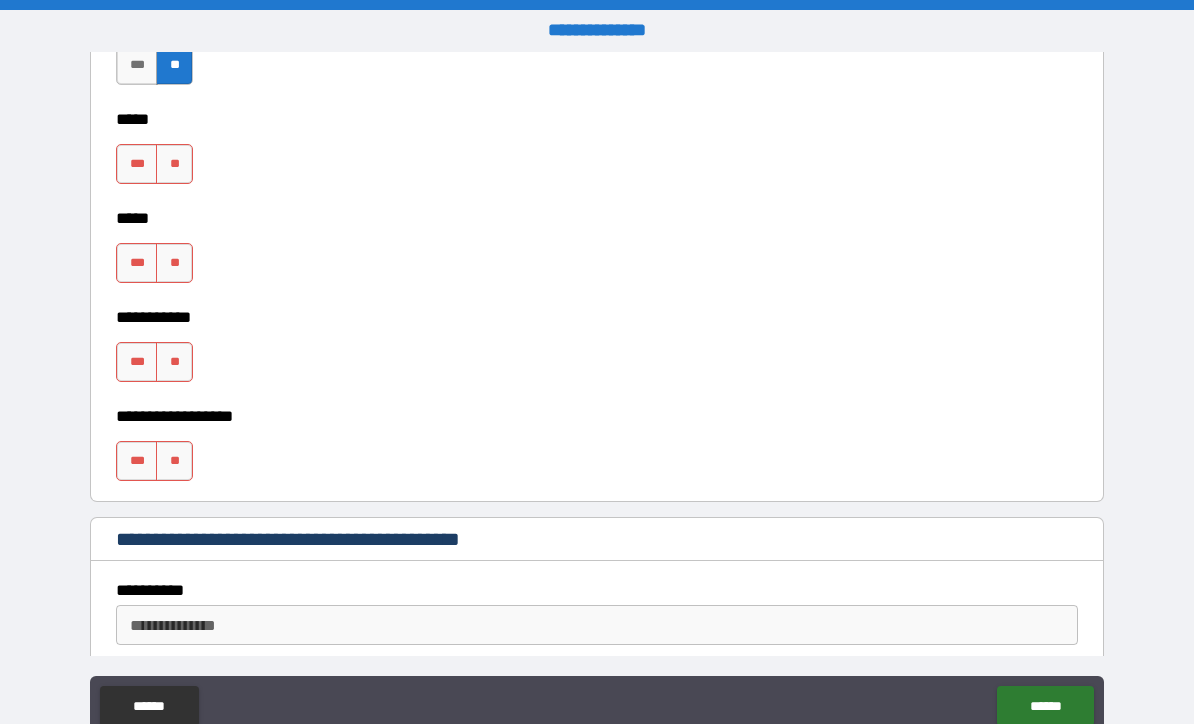 click on "**" at bounding box center [174, 461] 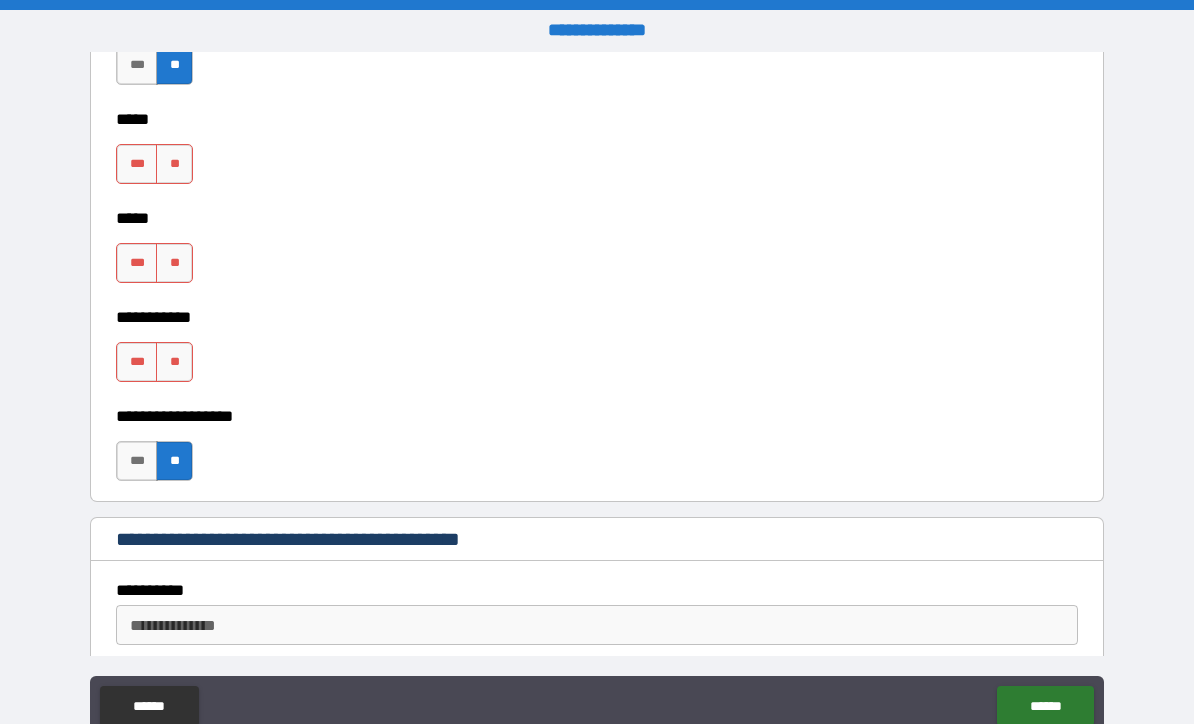 click on "**" at bounding box center [174, 362] 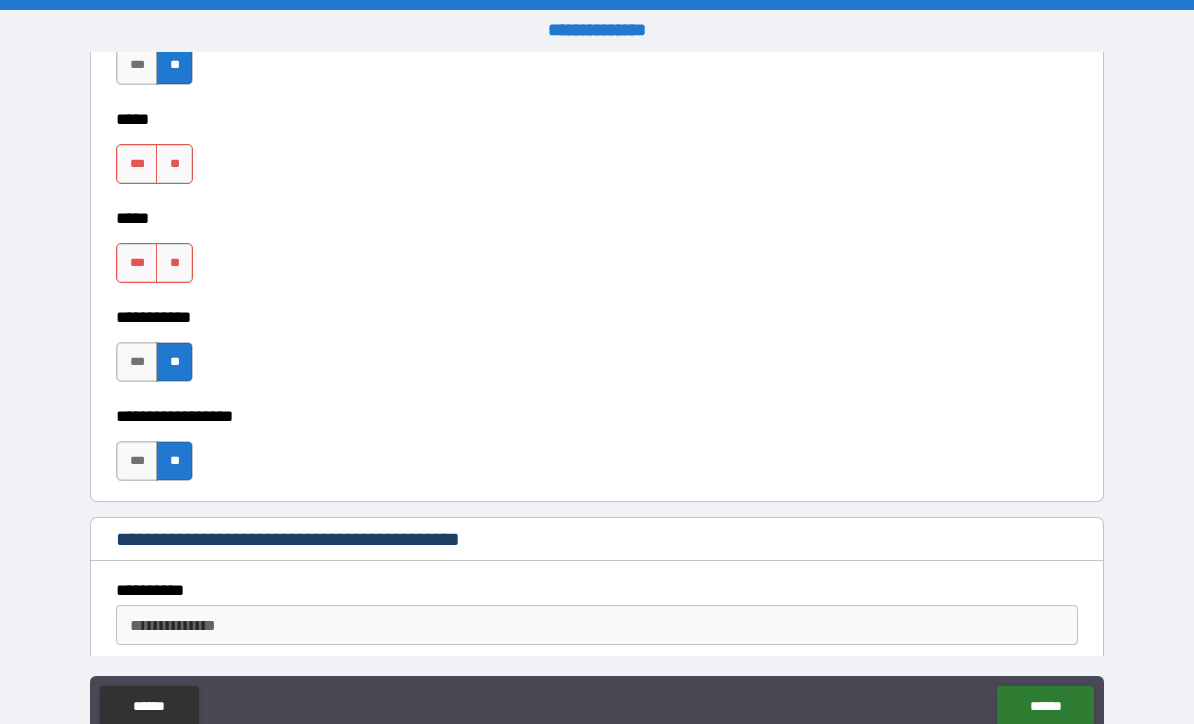 click on "**" at bounding box center (174, 263) 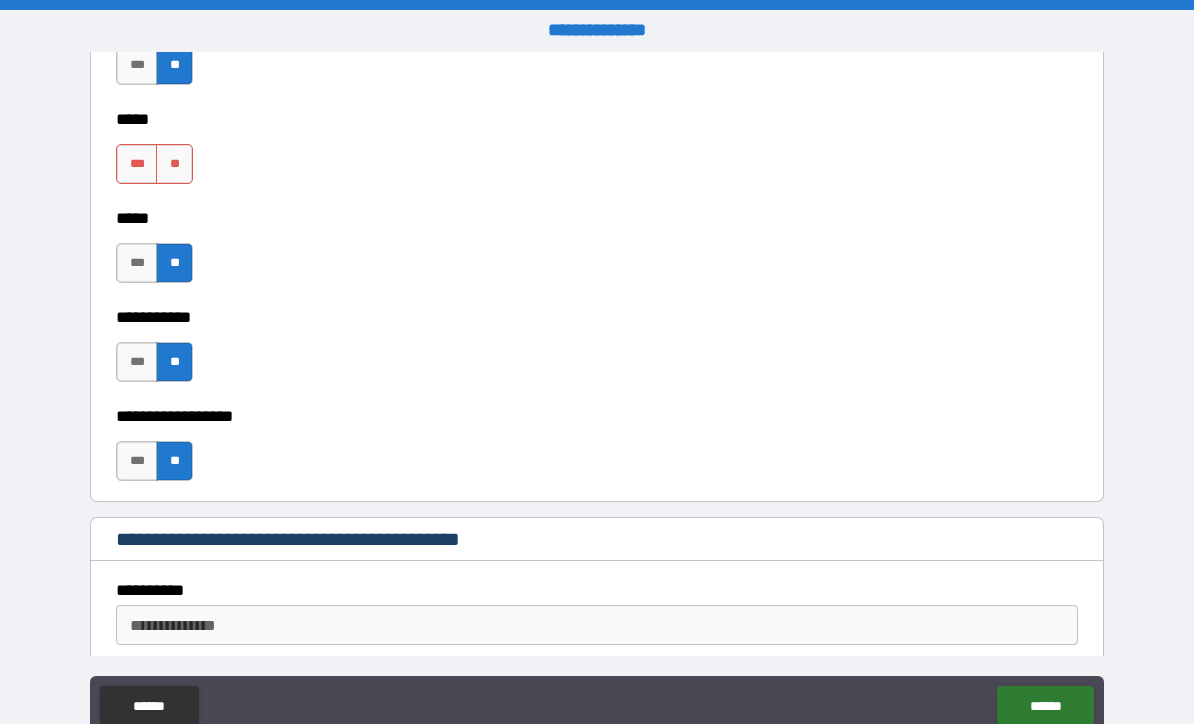 click on "**" at bounding box center (174, 164) 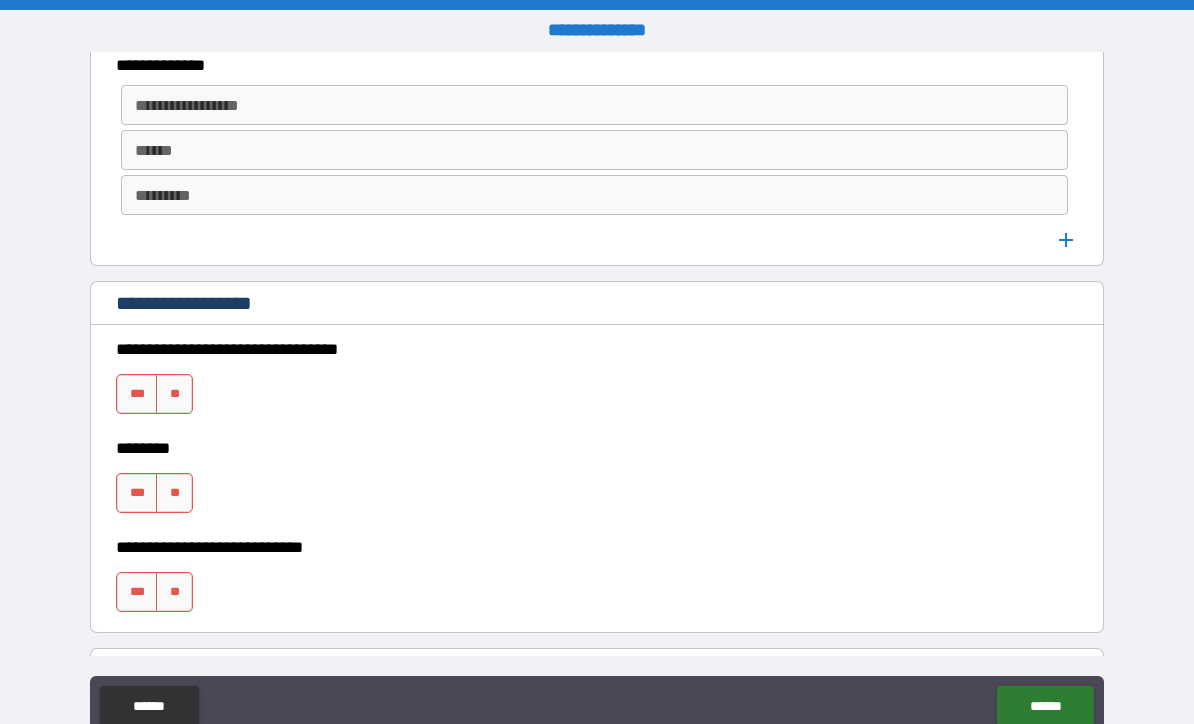 scroll, scrollTop: 1248, scrollLeft: 0, axis: vertical 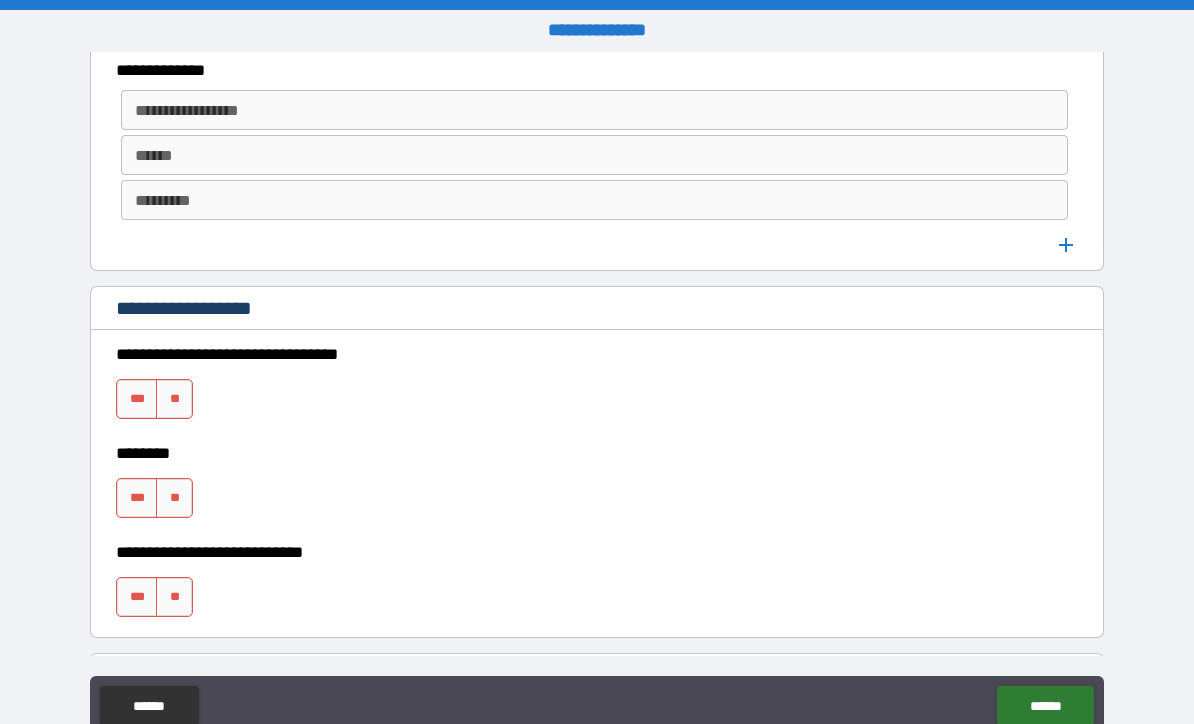 click on "**" at bounding box center (174, 597) 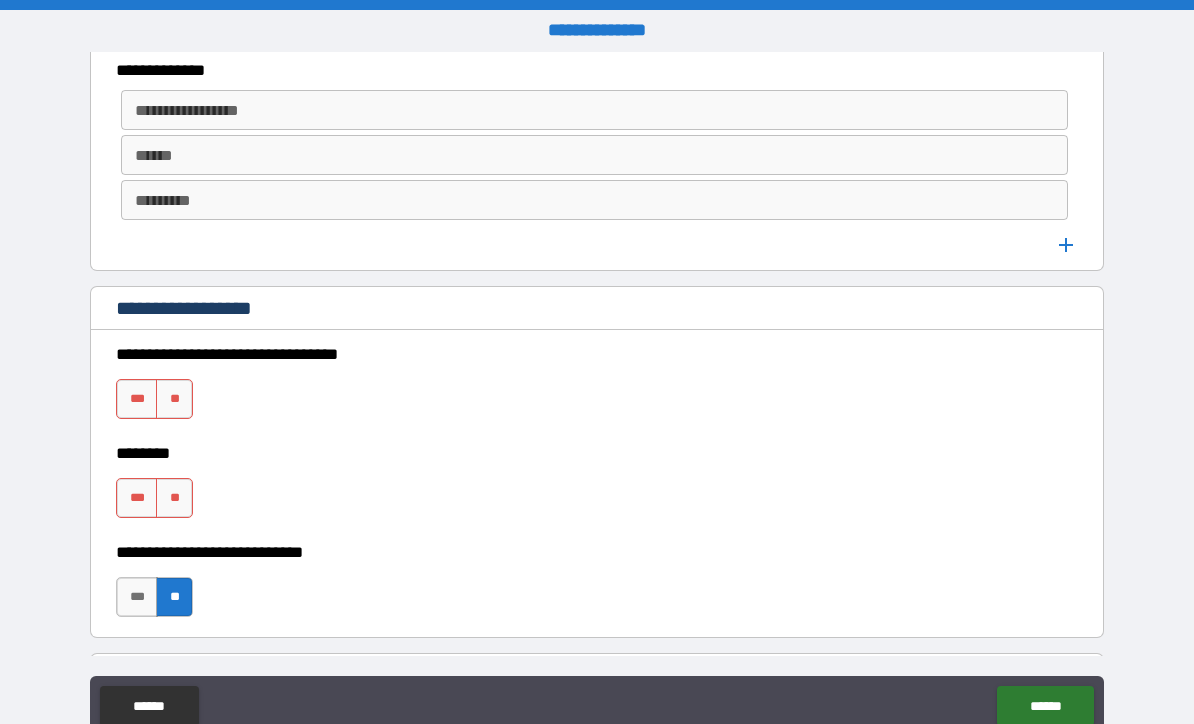 click on "**" at bounding box center [174, 498] 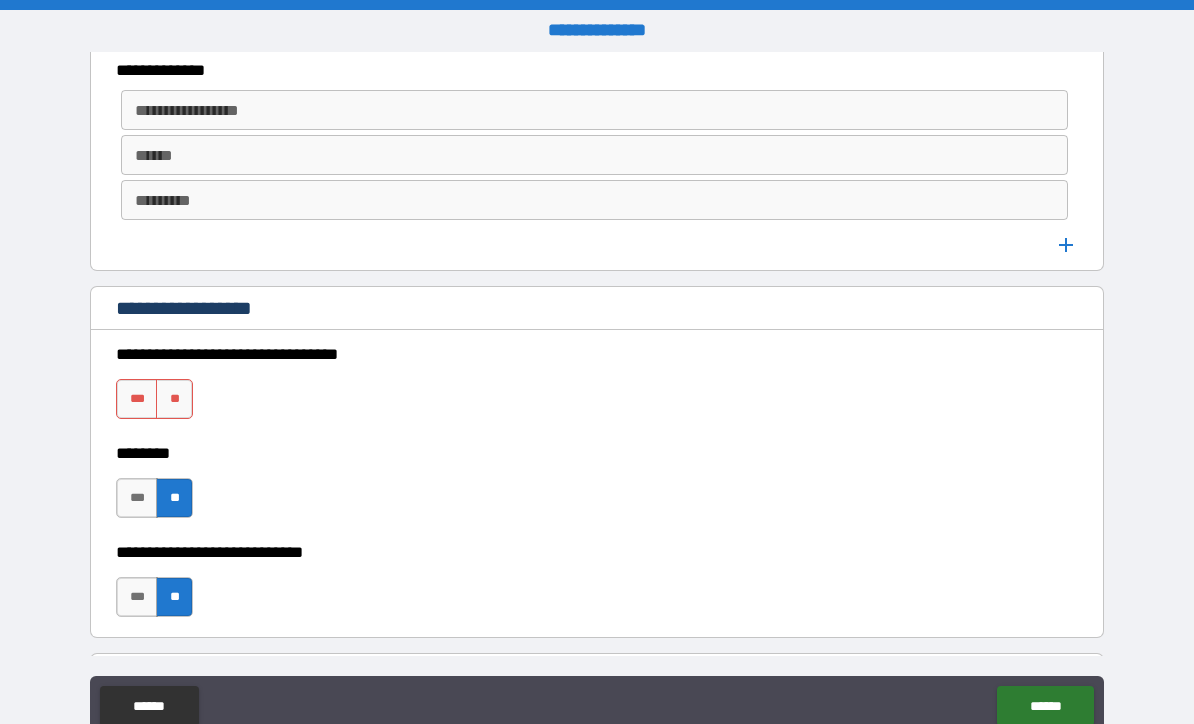 click on "**" at bounding box center [174, 399] 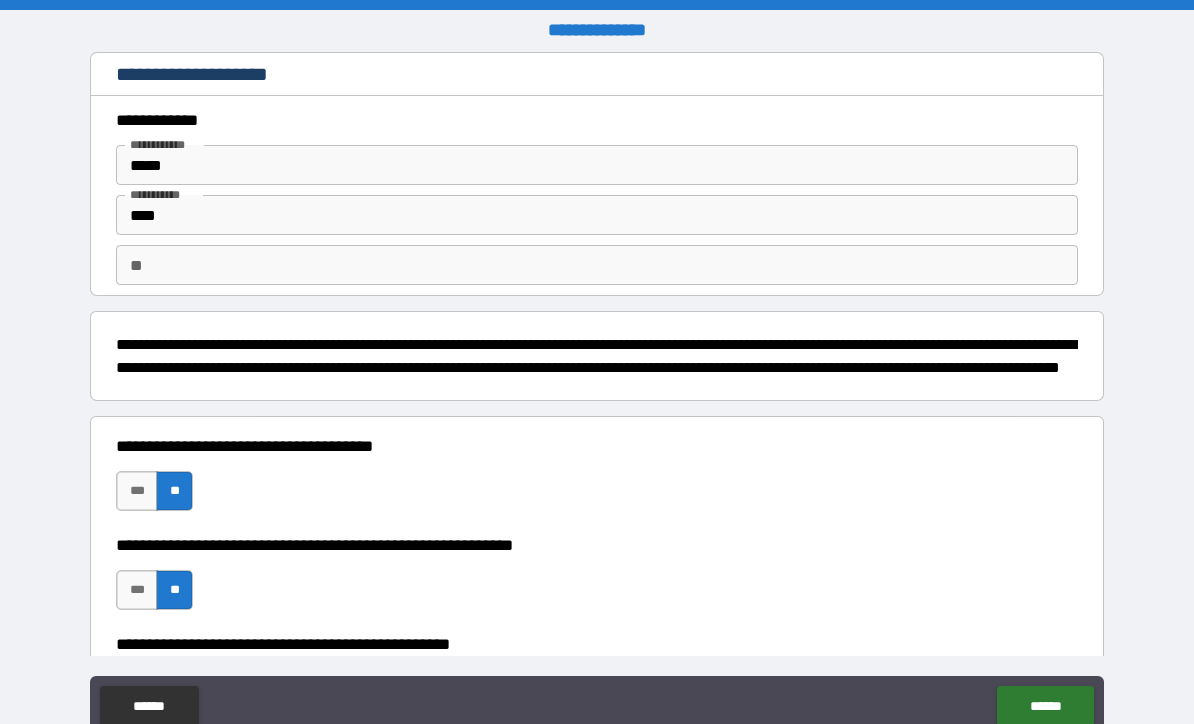 scroll, scrollTop: 0, scrollLeft: 0, axis: both 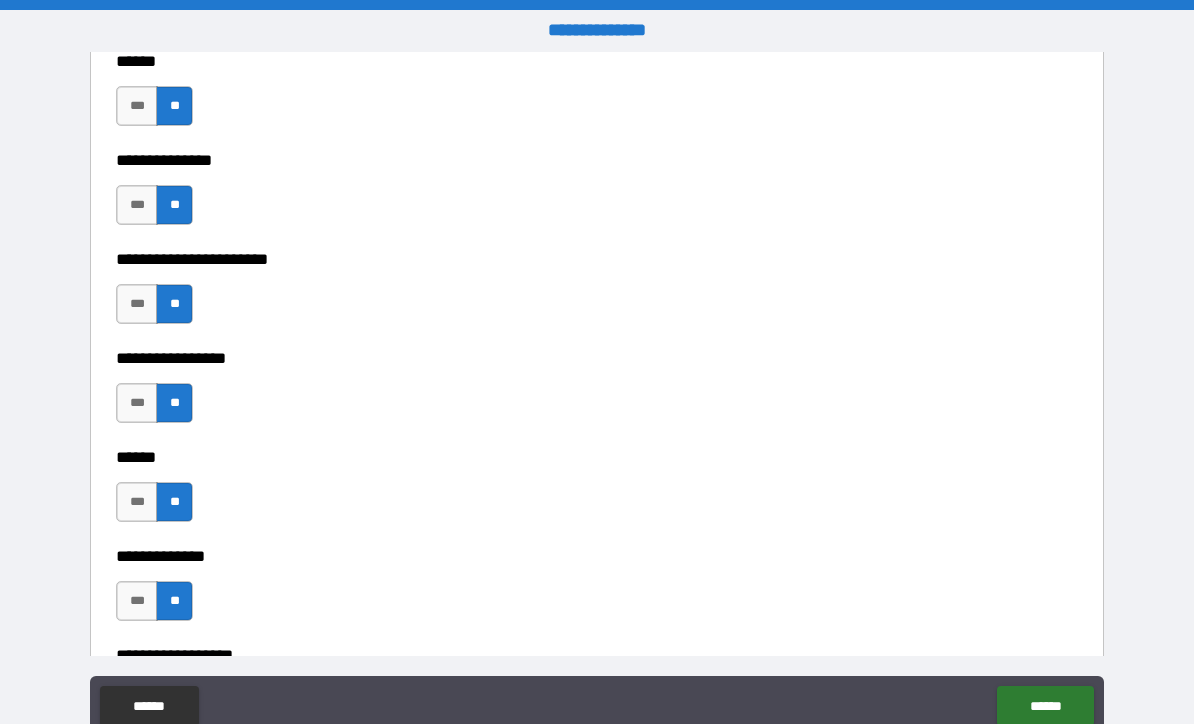 click on "******" at bounding box center (1045, 706) 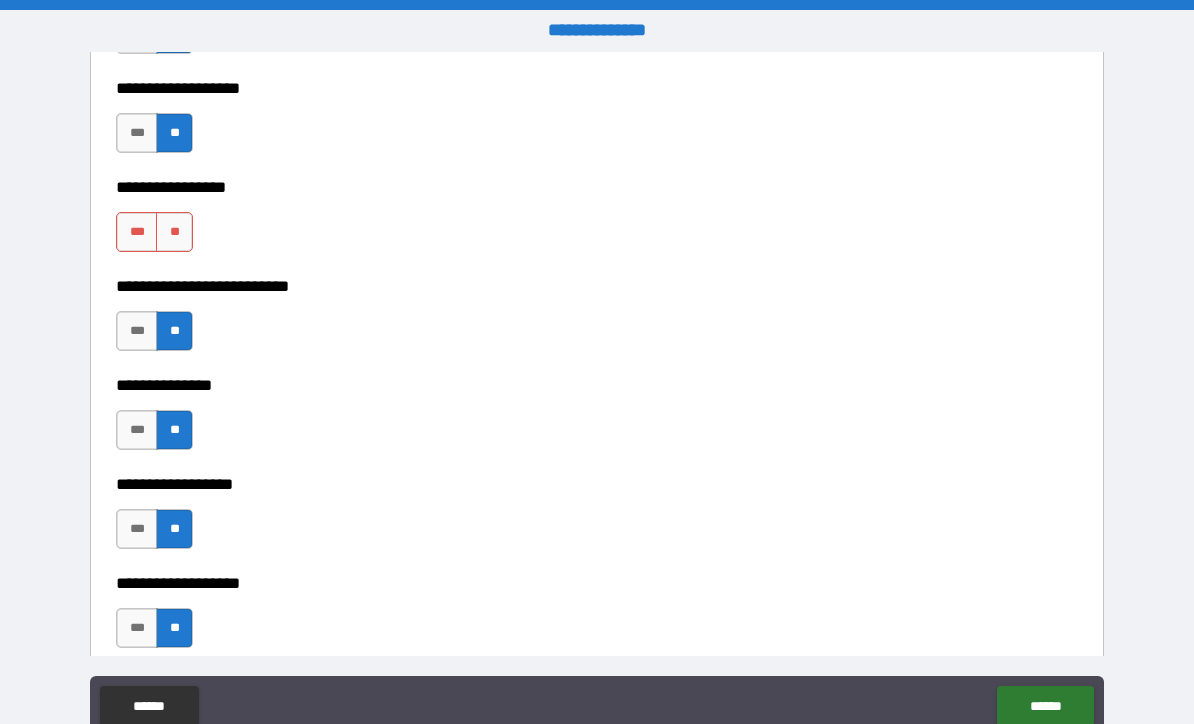 scroll, scrollTop: 5335, scrollLeft: 0, axis: vertical 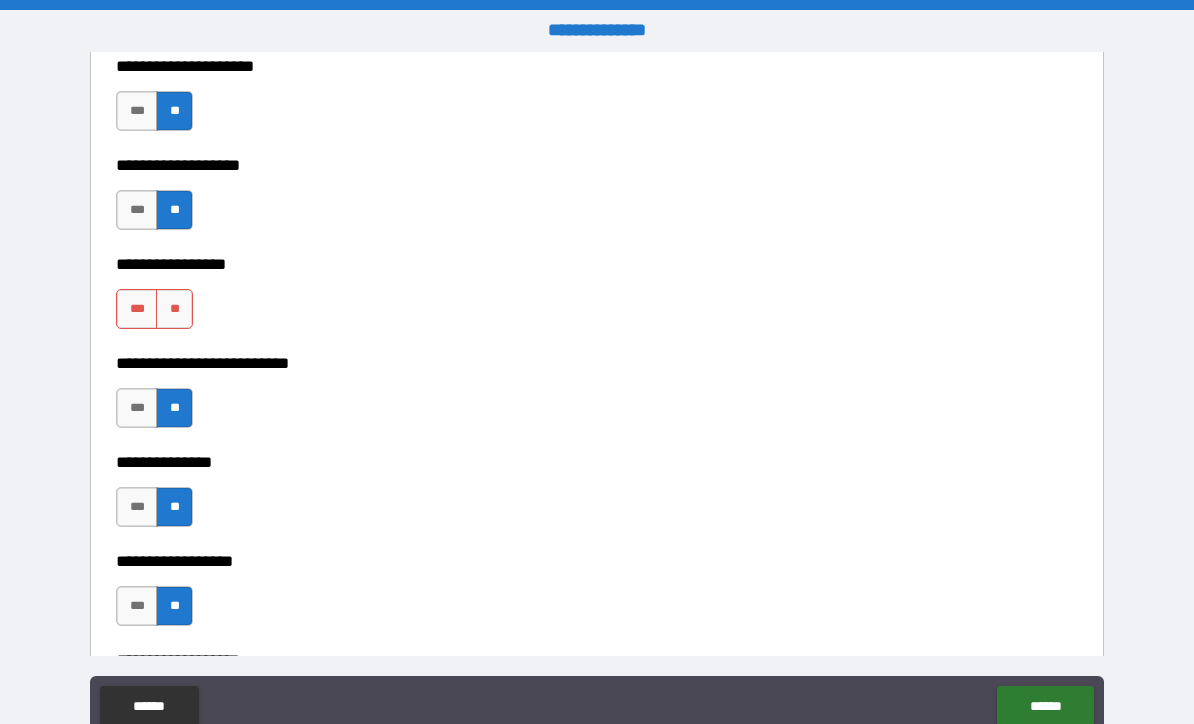 click on "**" at bounding box center (174, 309) 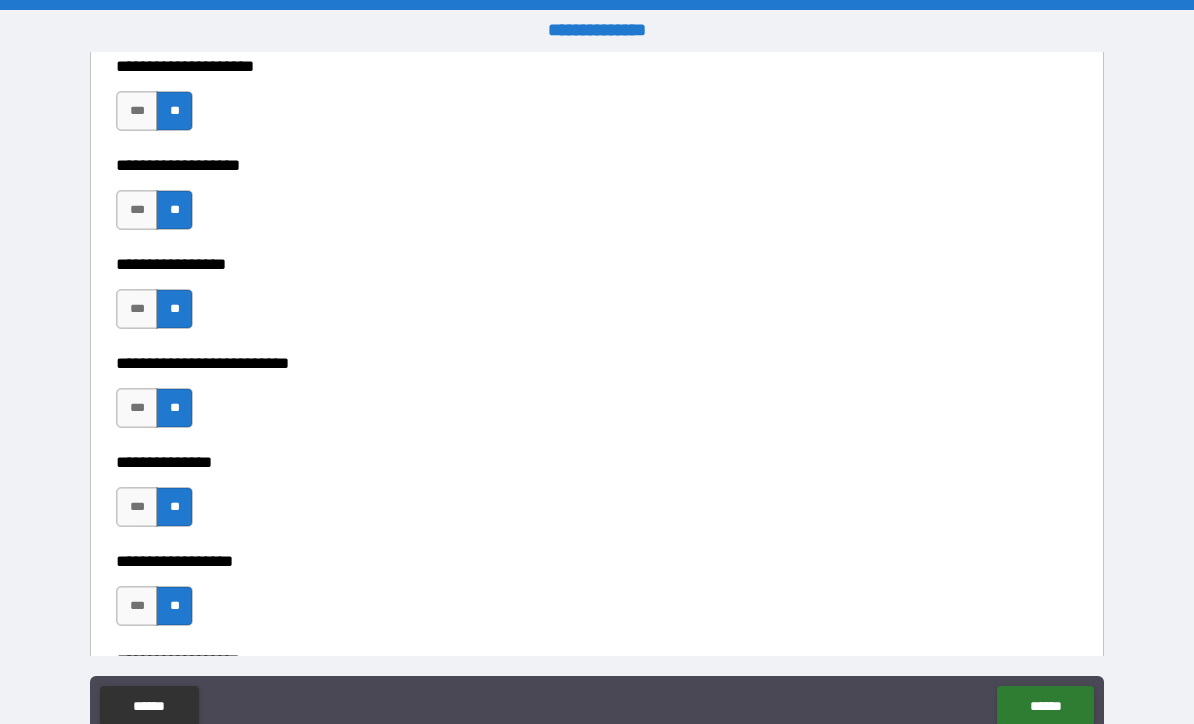 click on "******" at bounding box center [1045, 706] 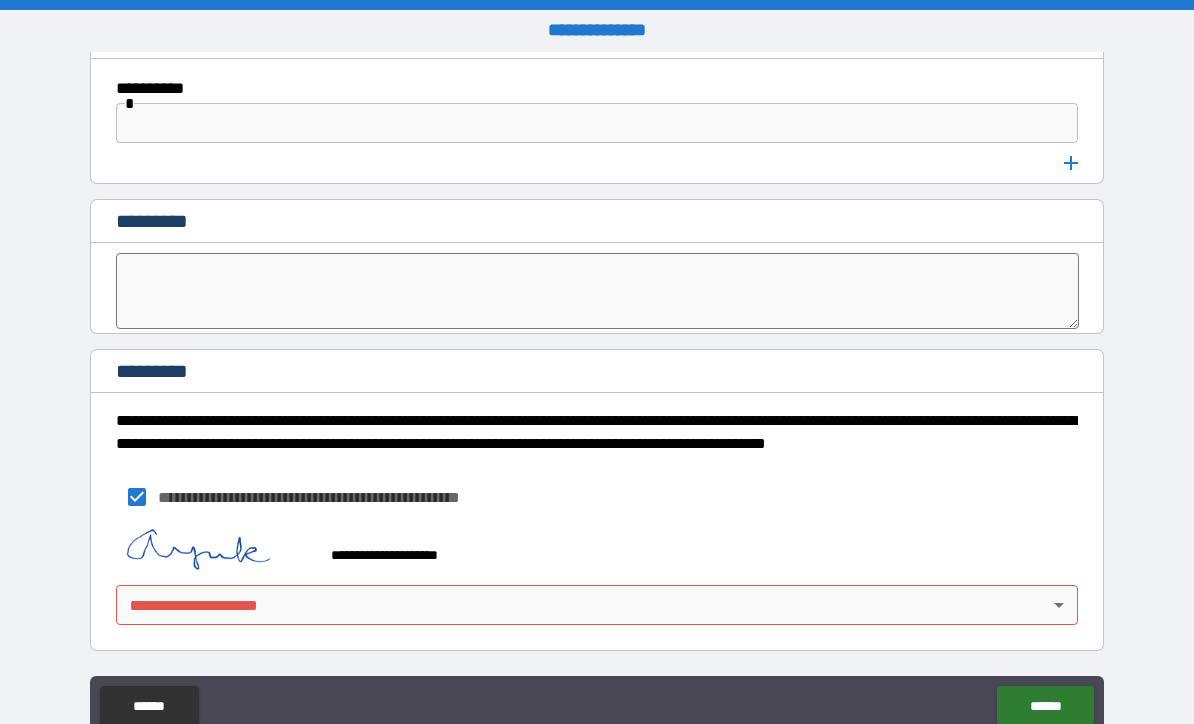 scroll, scrollTop: 10635, scrollLeft: 0, axis: vertical 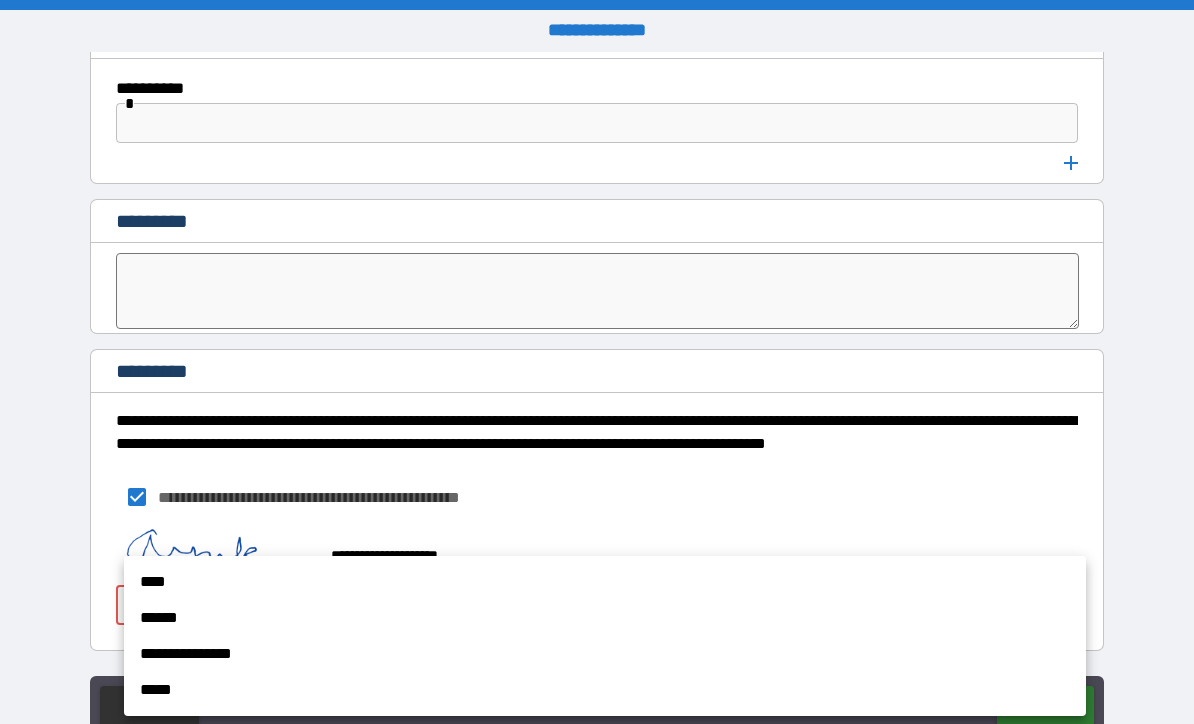 click on "**********" at bounding box center [605, 654] 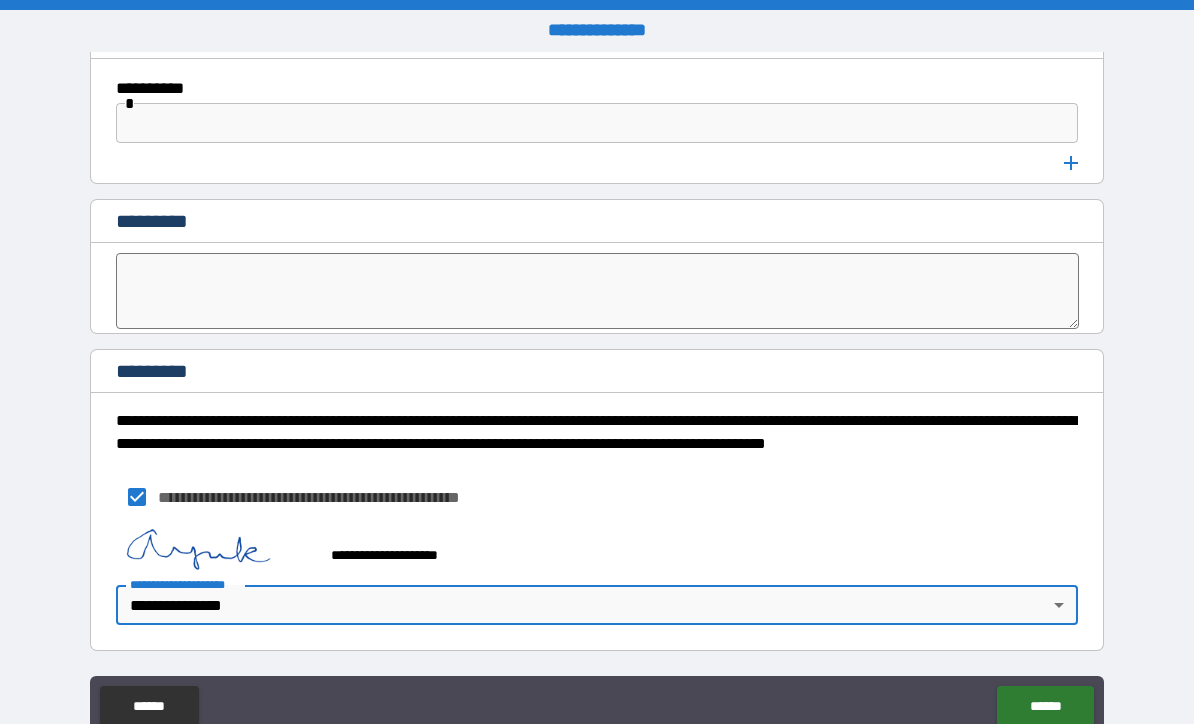 click on "******" at bounding box center (1045, 706) 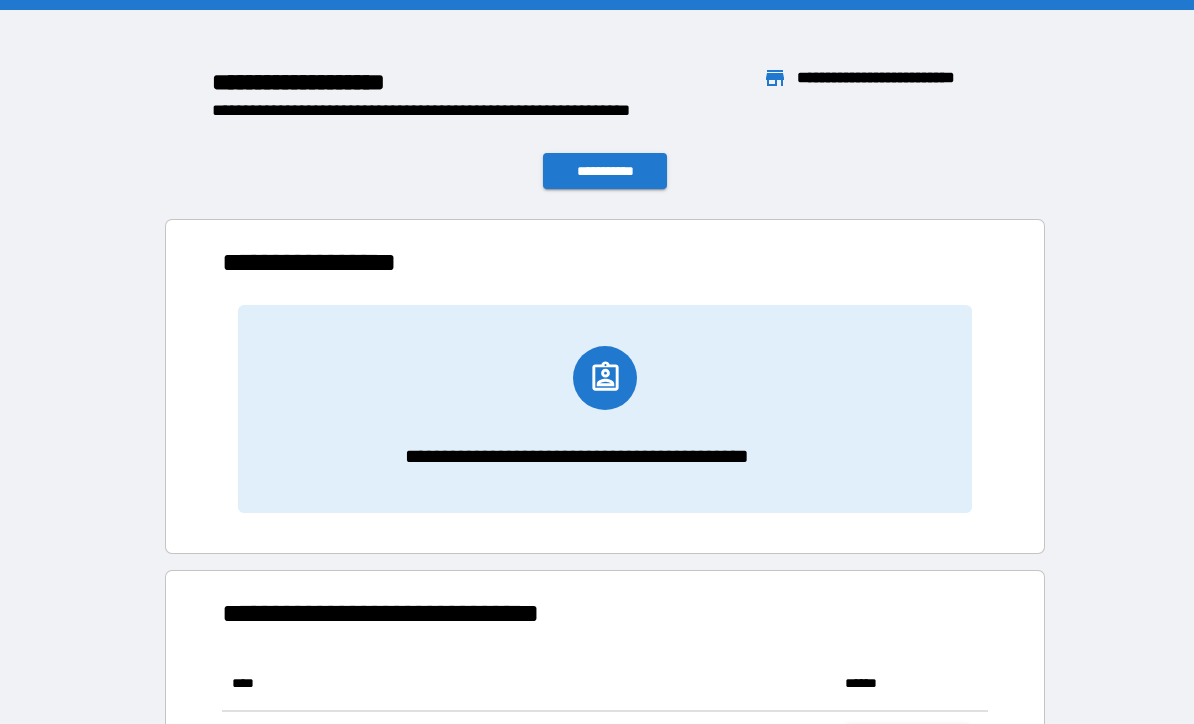 scroll, scrollTop: 1, scrollLeft: 1, axis: both 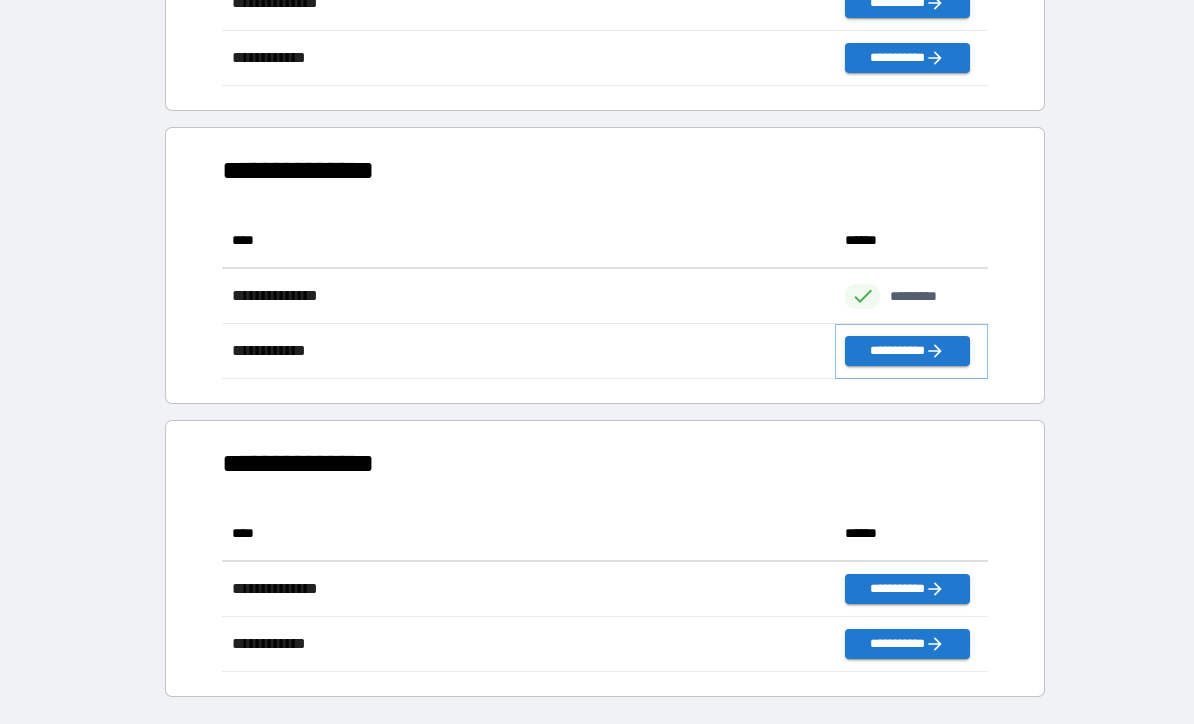 click on "**********" at bounding box center [907, 351] 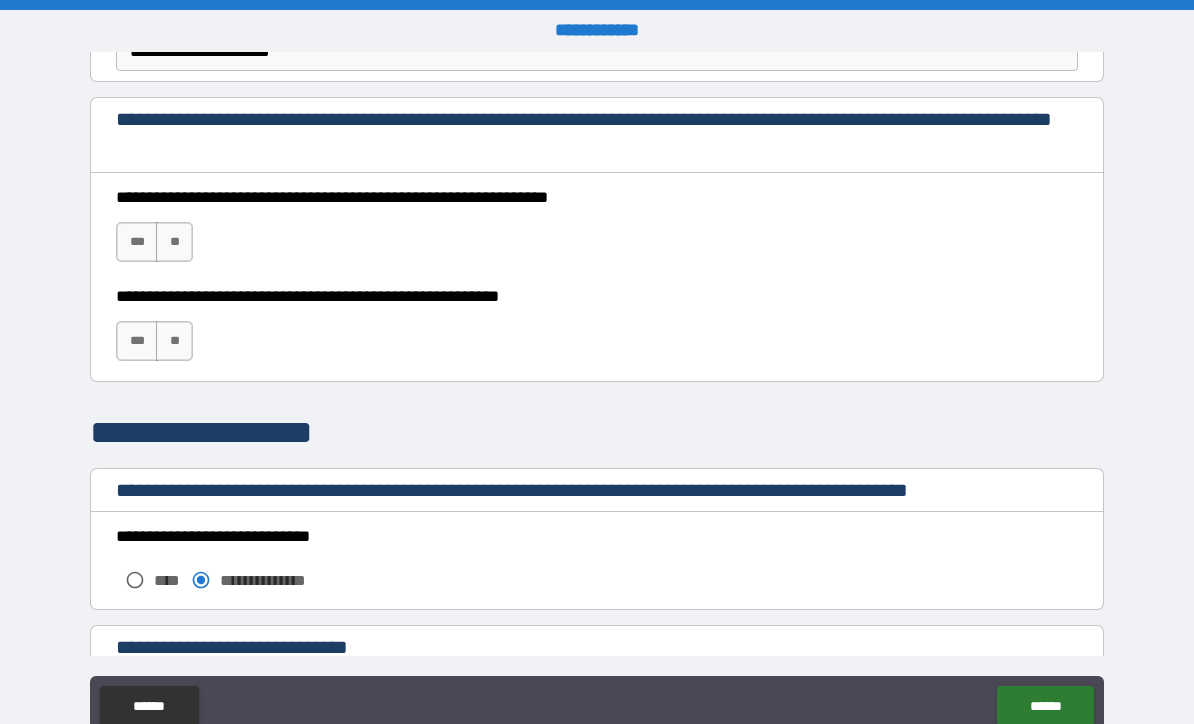 scroll, scrollTop: 1305, scrollLeft: 0, axis: vertical 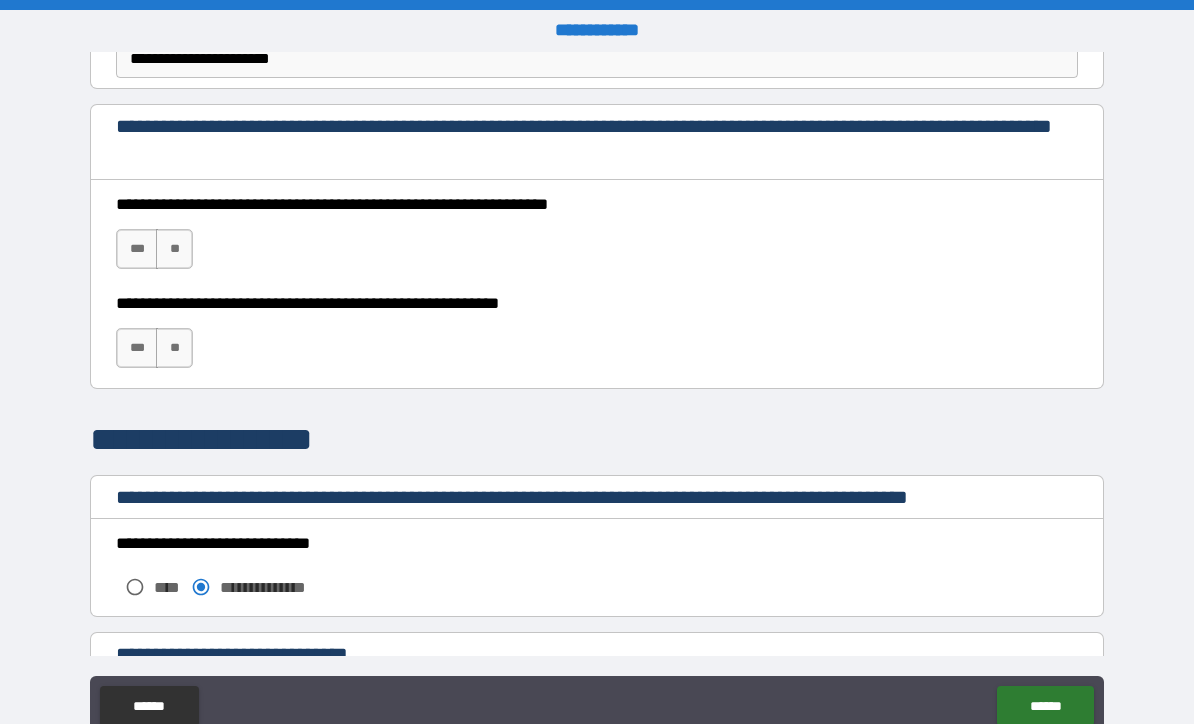 click on "***" at bounding box center [137, 249] 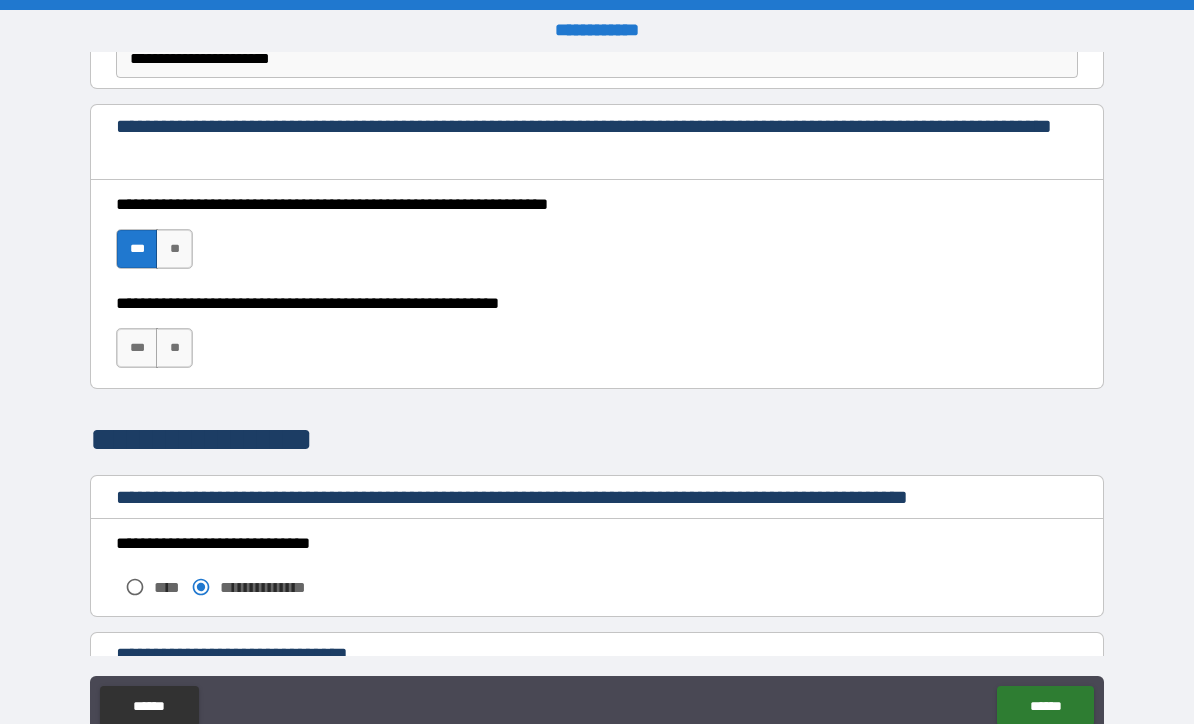 click on "***" at bounding box center (137, 348) 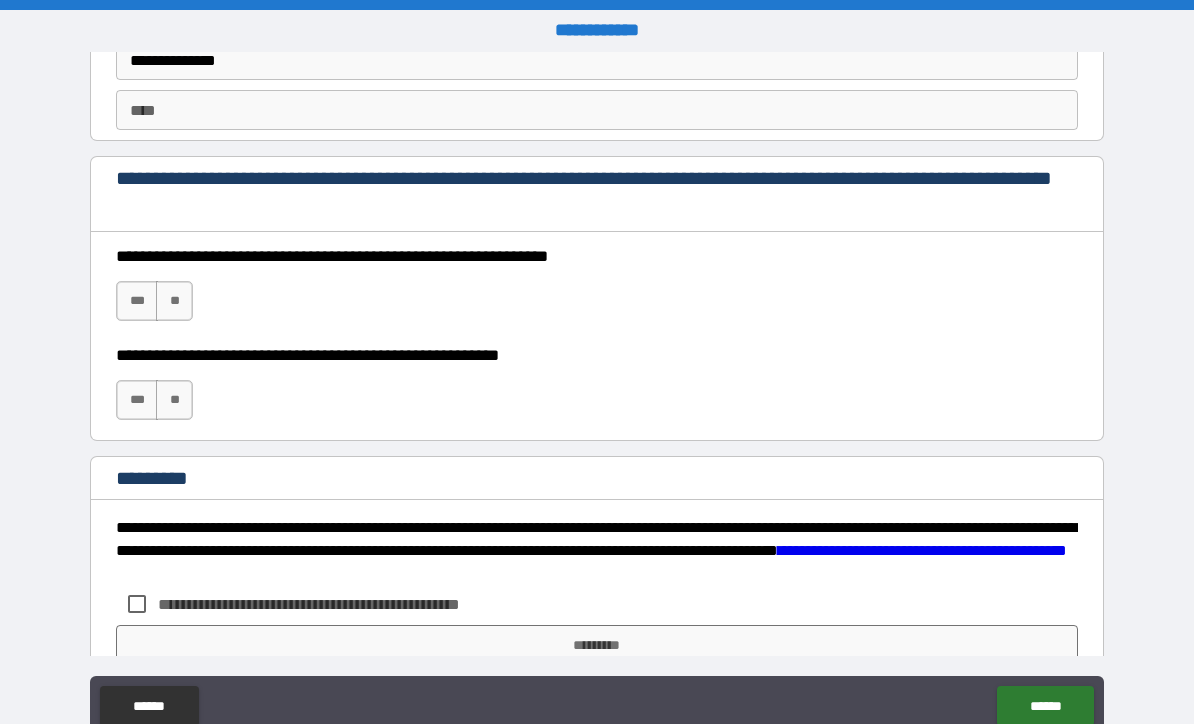 scroll, scrollTop: 2859, scrollLeft: 0, axis: vertical 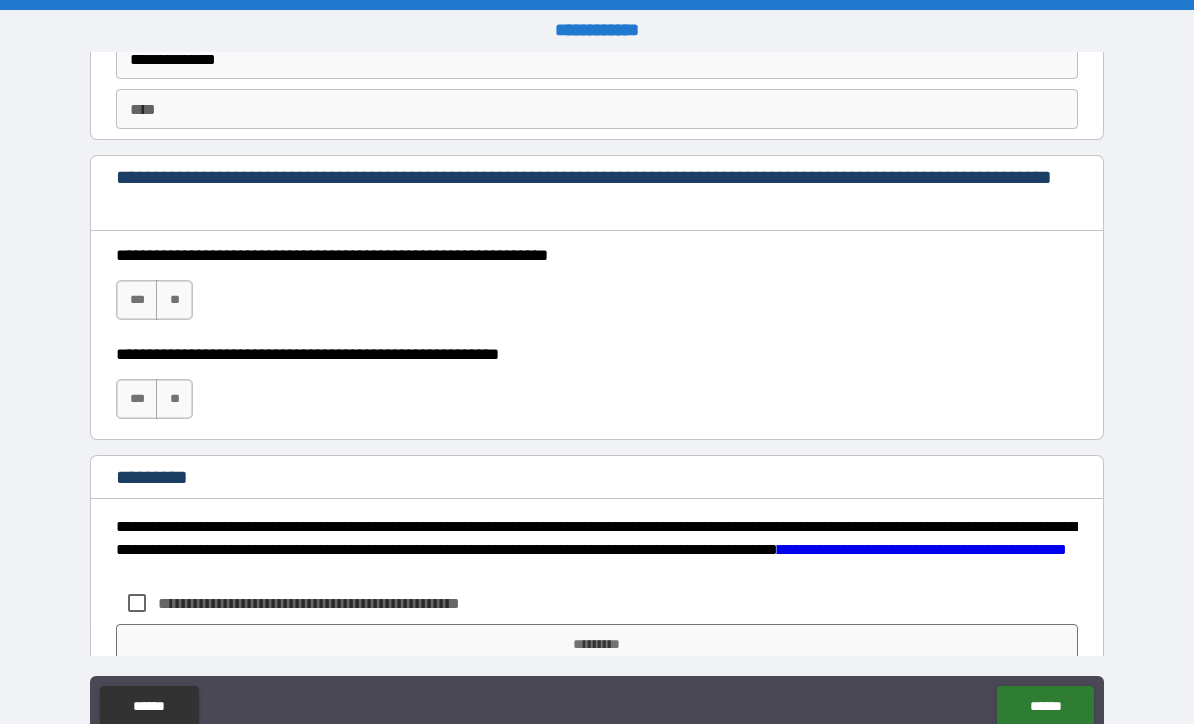 click on "***" at bounding box center (137, 300) 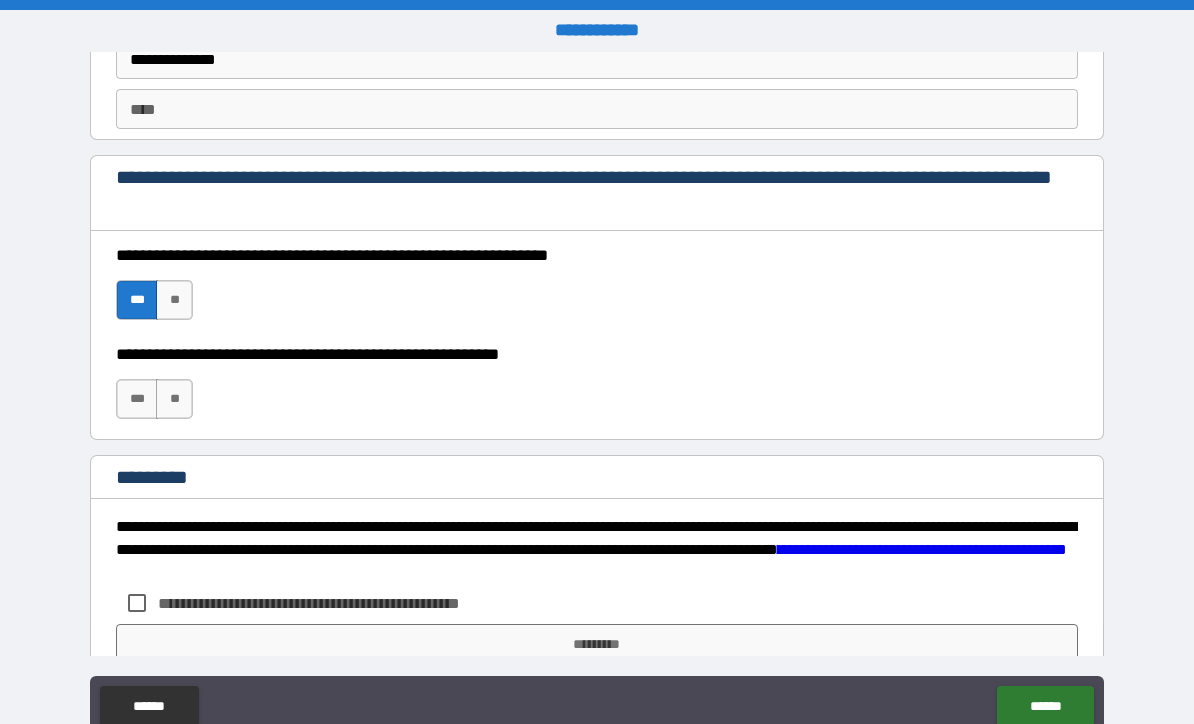 click on "***" at bounding box center [137, 399] 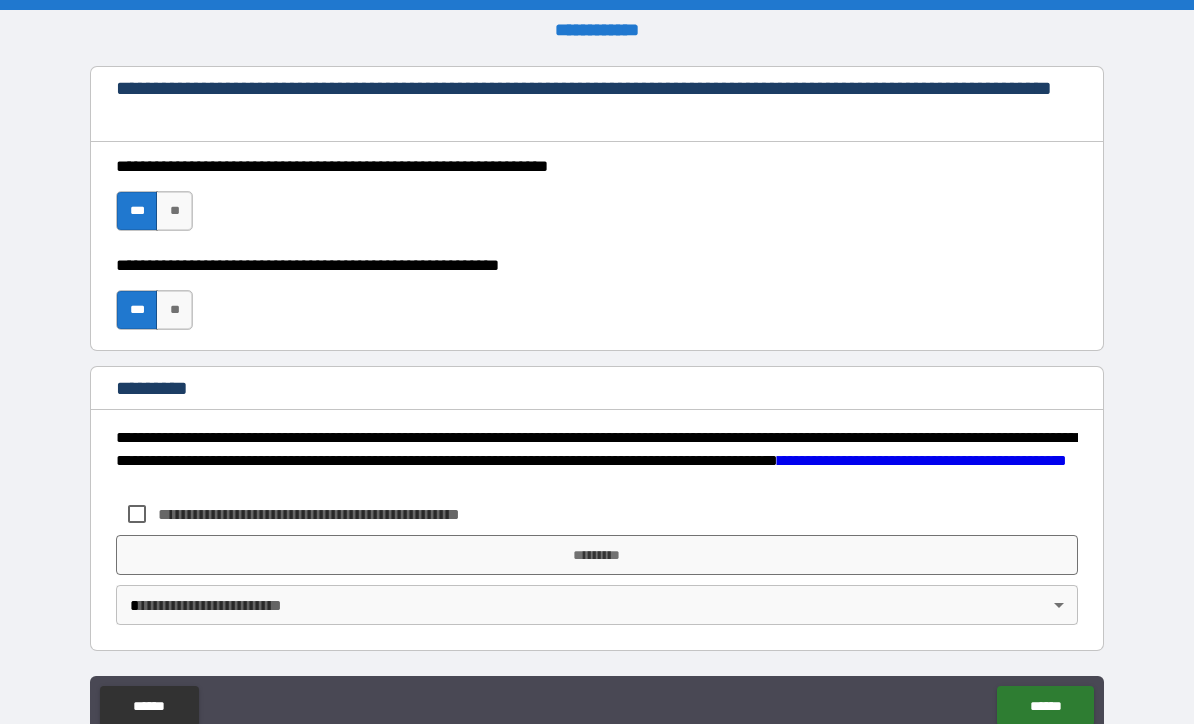 scroll, scrollTop: 2948, scrollLeft: 0, axis: vertical 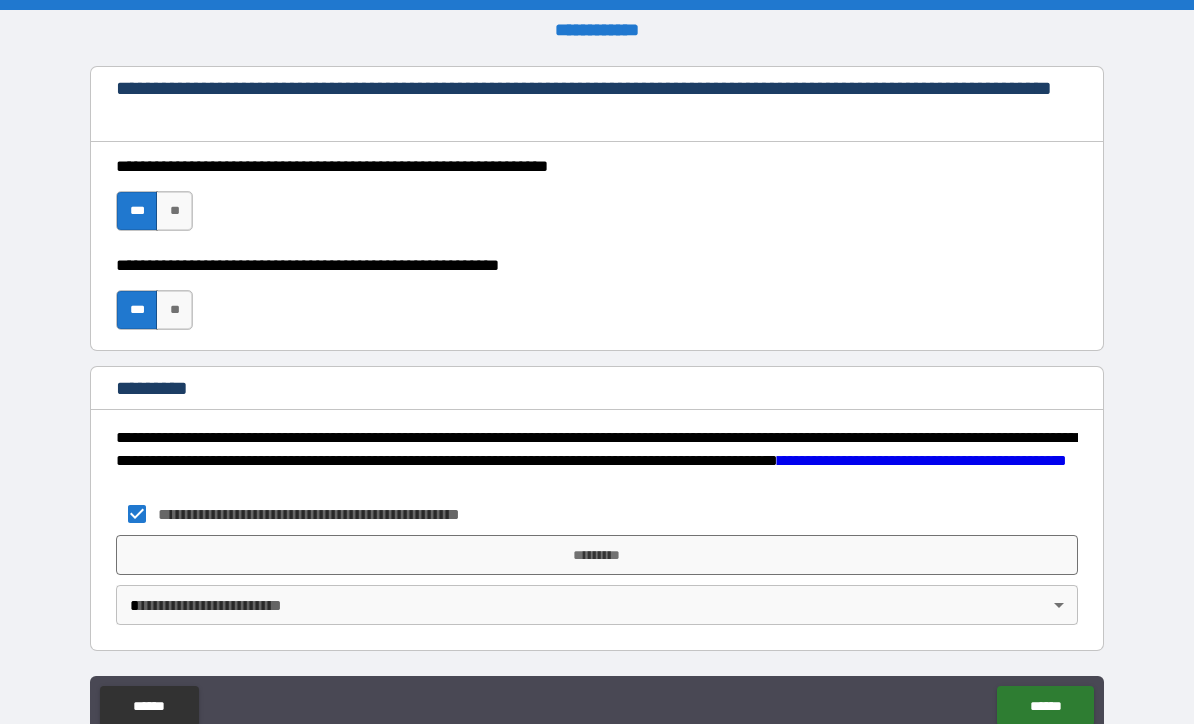 click on "**********" at bounding box center [597, 395] 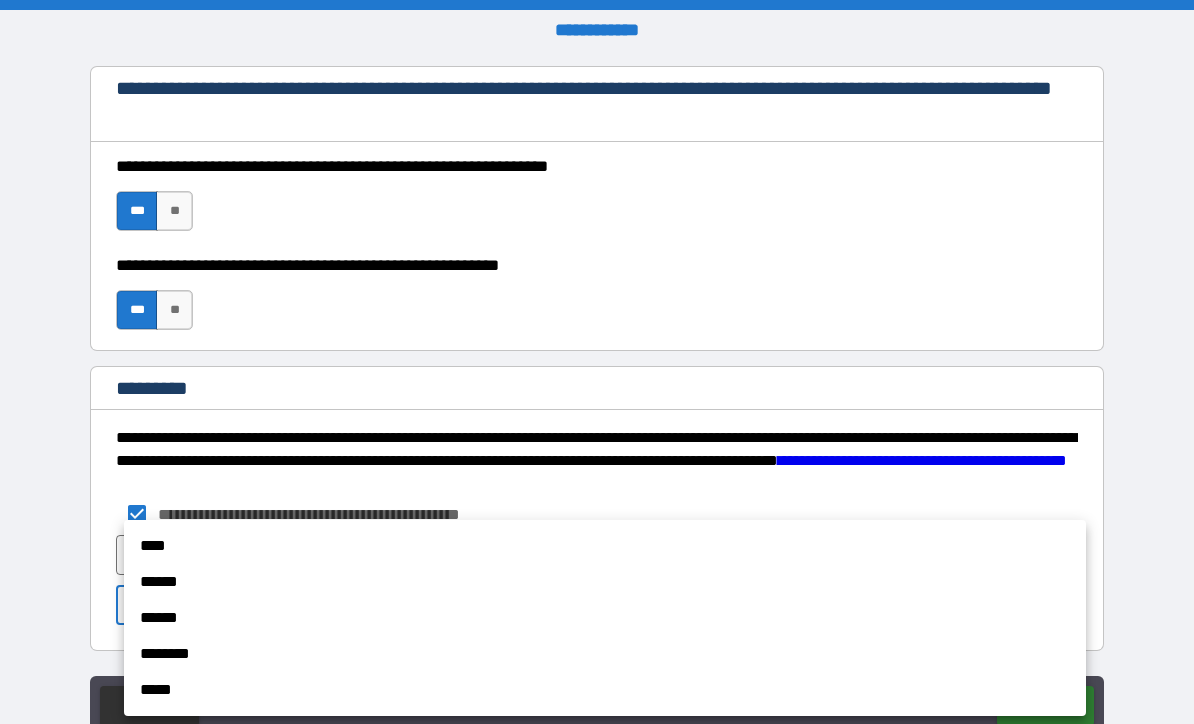 click on "******" at bounding box center [605, 582] 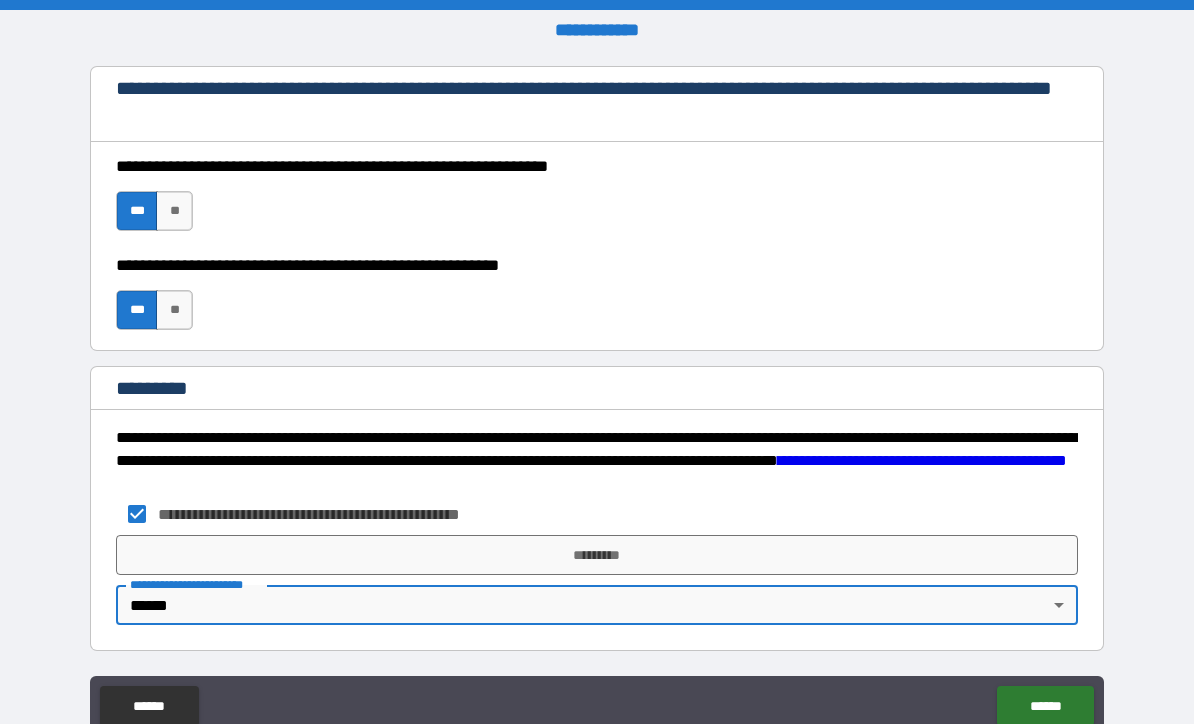 type on "*" 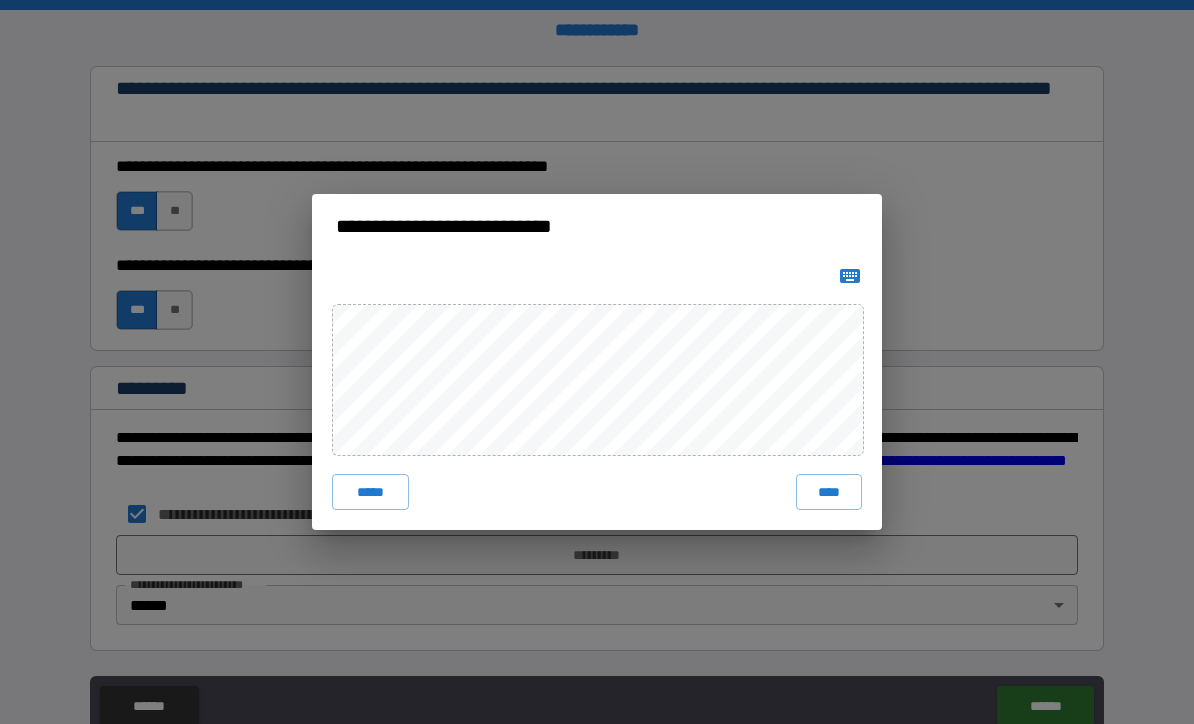 click on "****" at bounding box center (829, 492) 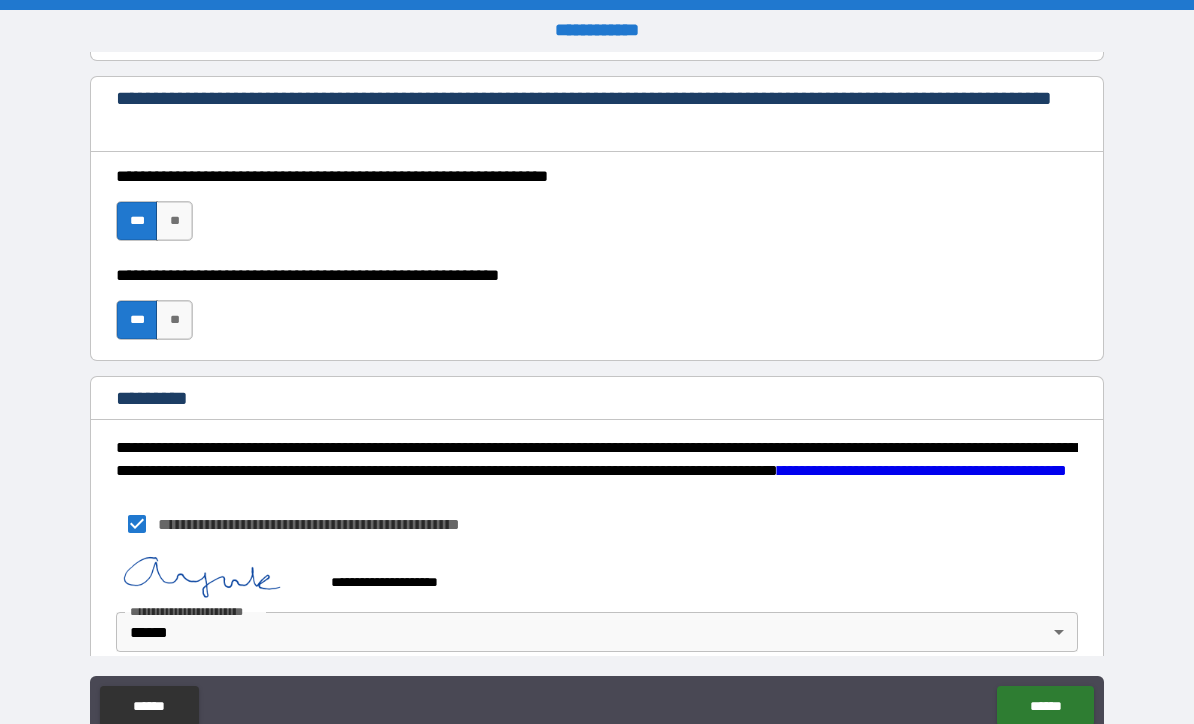 click on "******" at bounding box center [1045, 706] 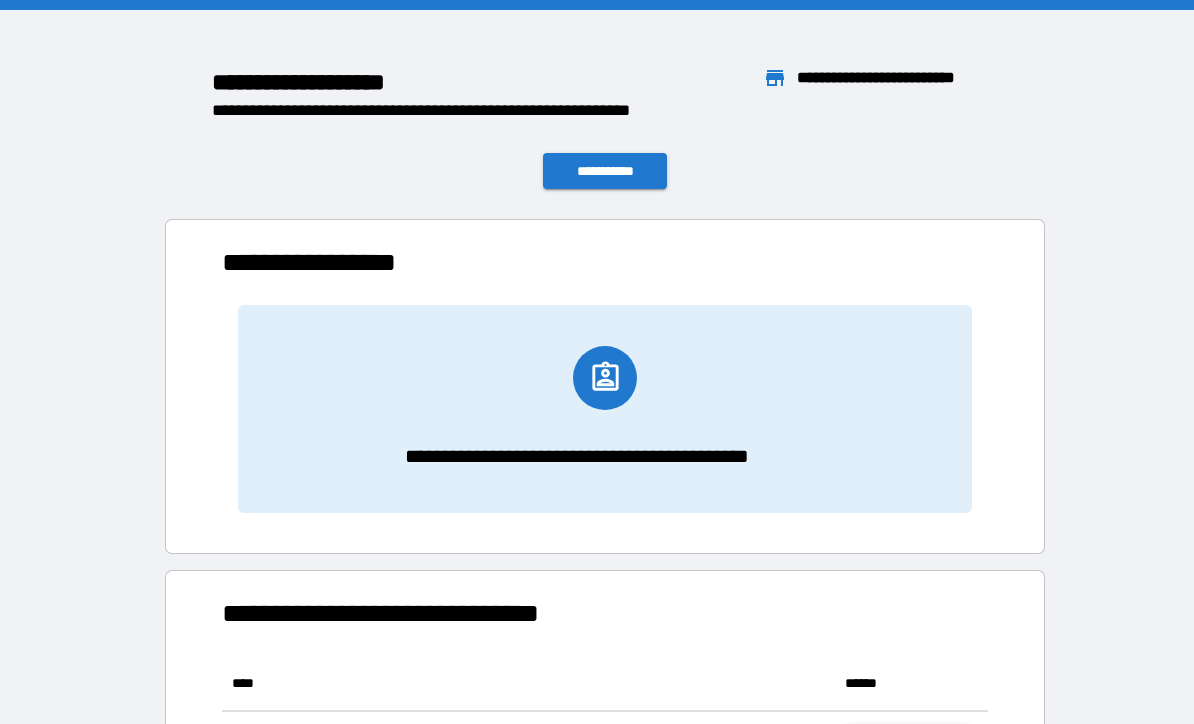 scroll, scrollTop: 1, scrollLeft: 1, axis: both 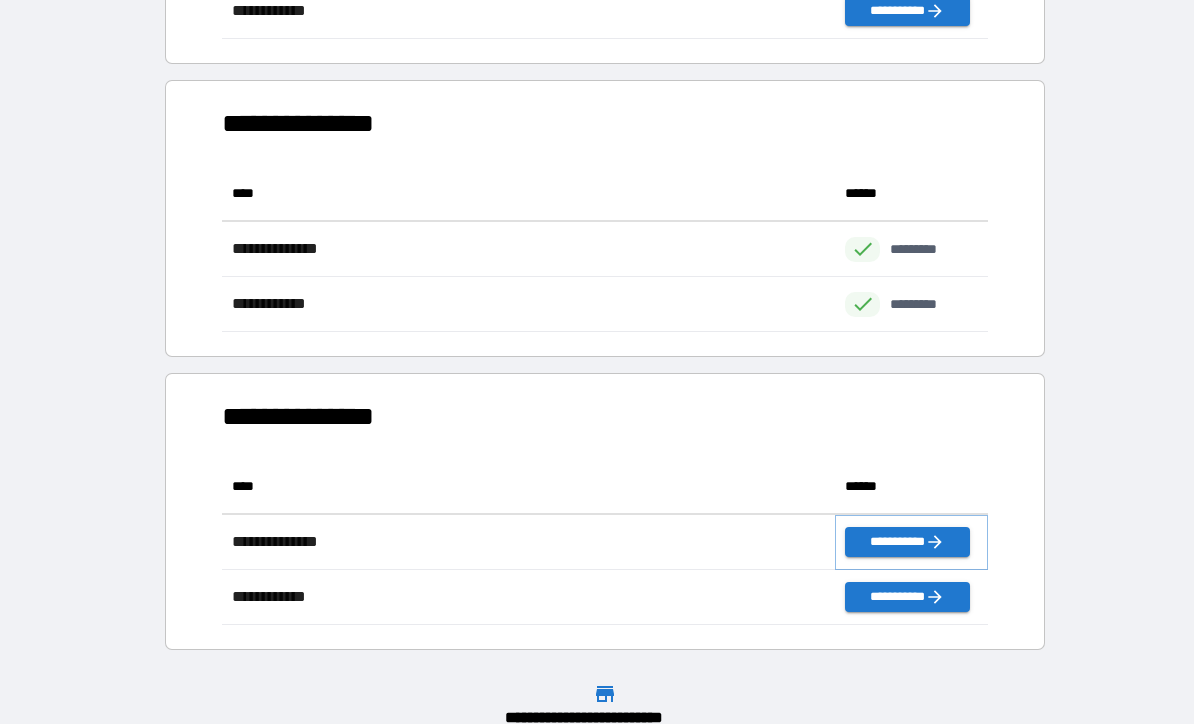 click on "**********" at bounding box center [907, 542] 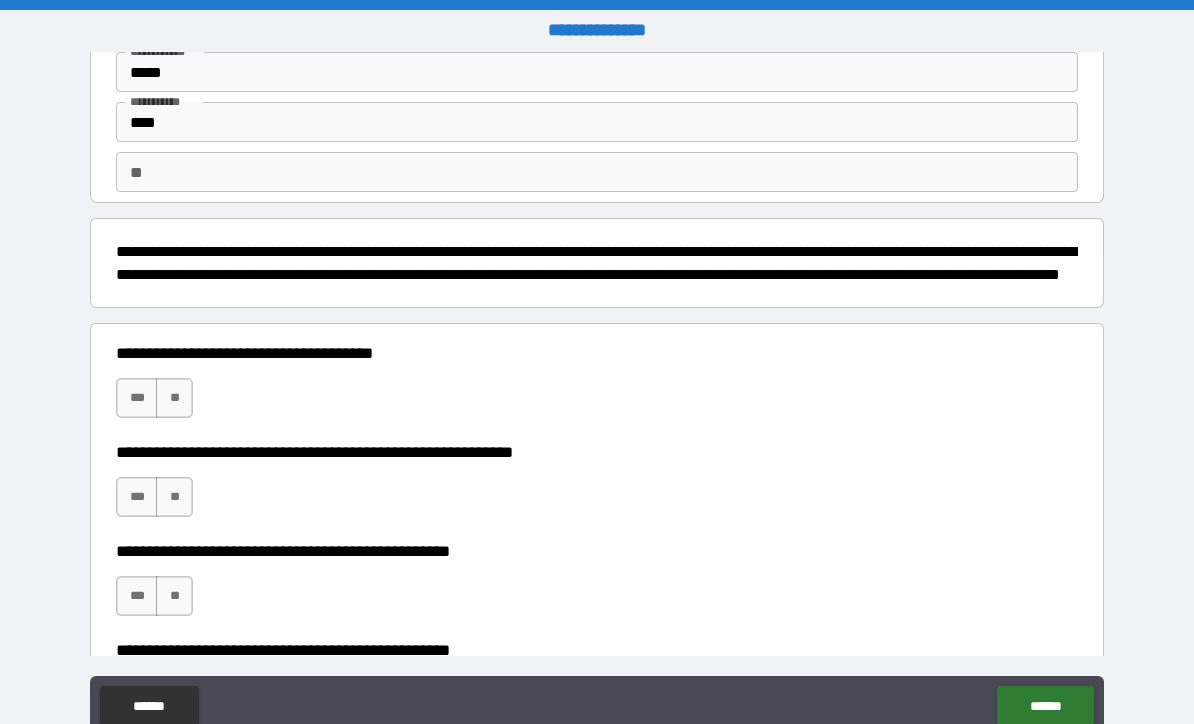 scroll, scrollTop: 100, scrollLeft: 0, axis: vertical 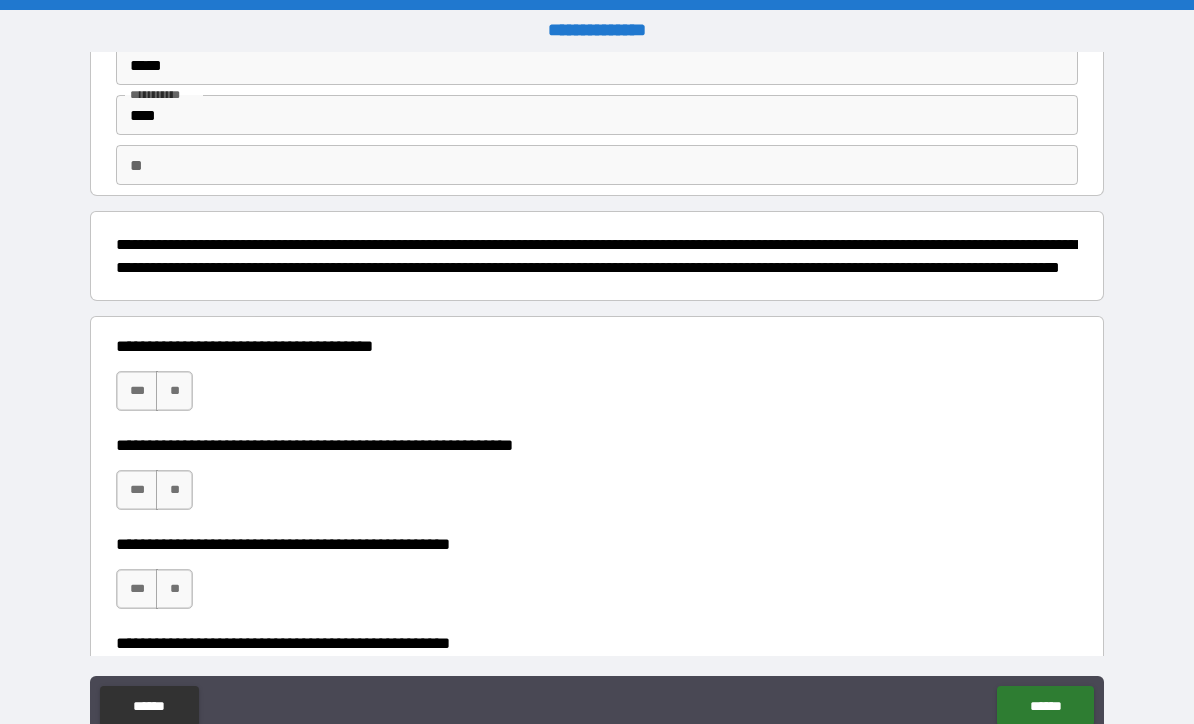 click on "**" at bounding box center [174, 391] 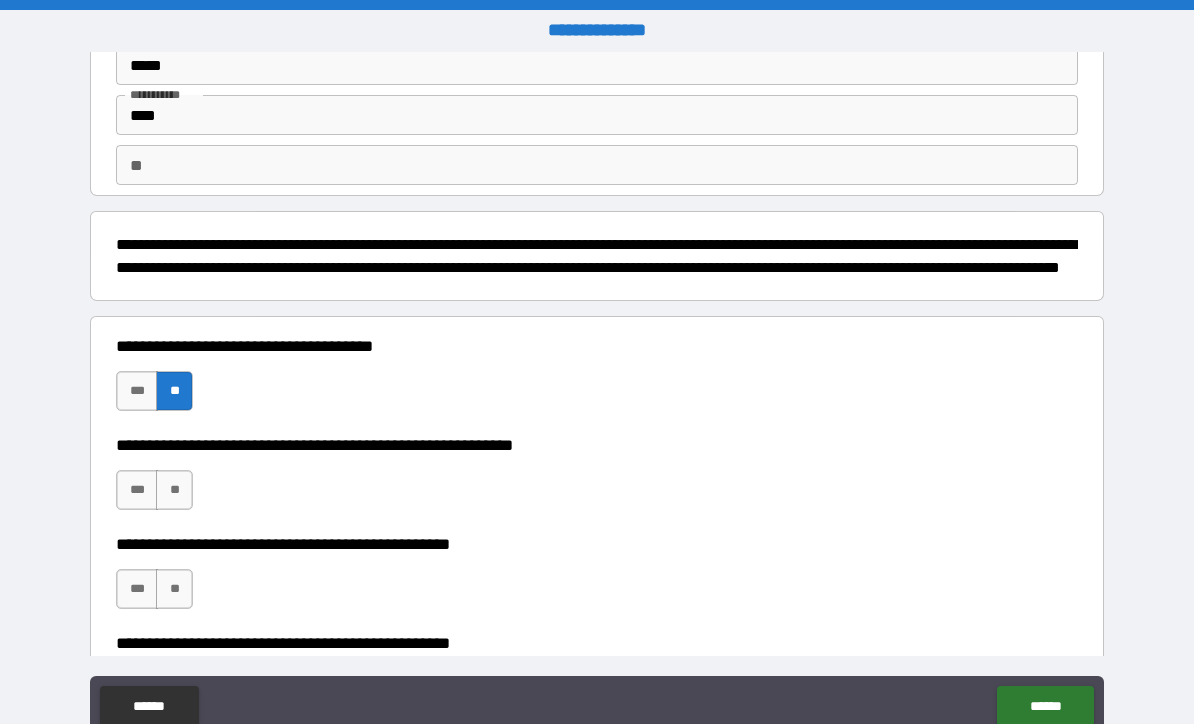 click on "**" at bounding box center [174, 490] 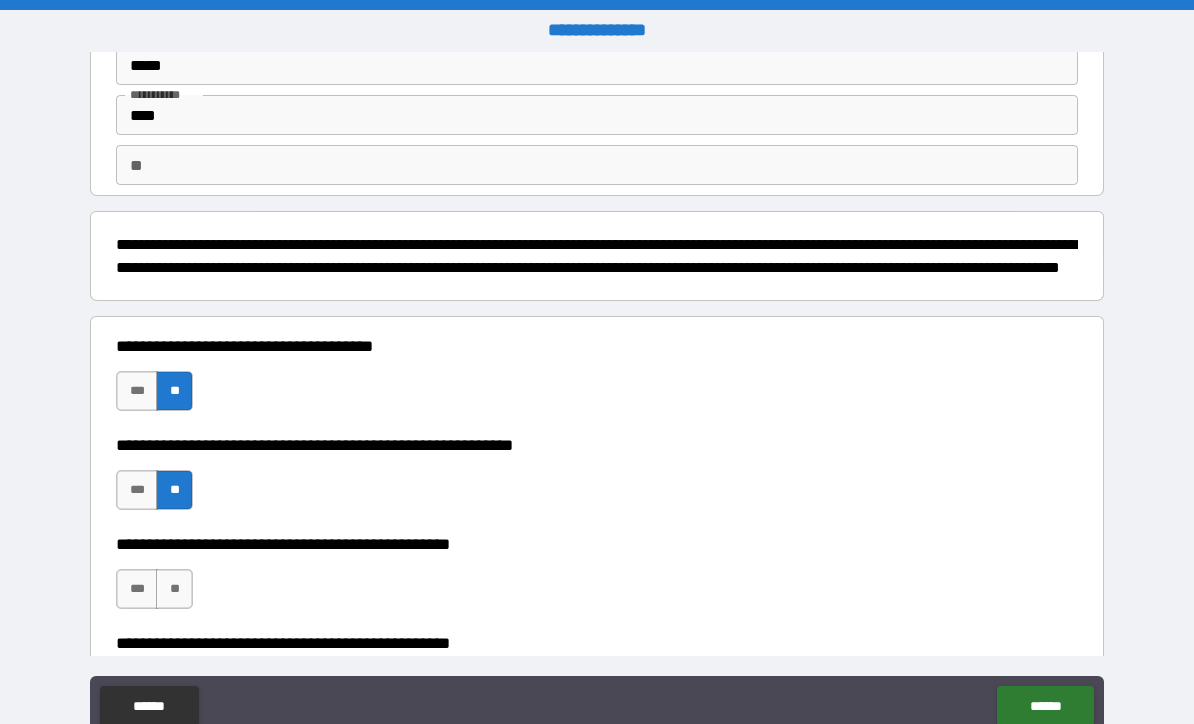 click on "**" at bounding box center [174, 589] 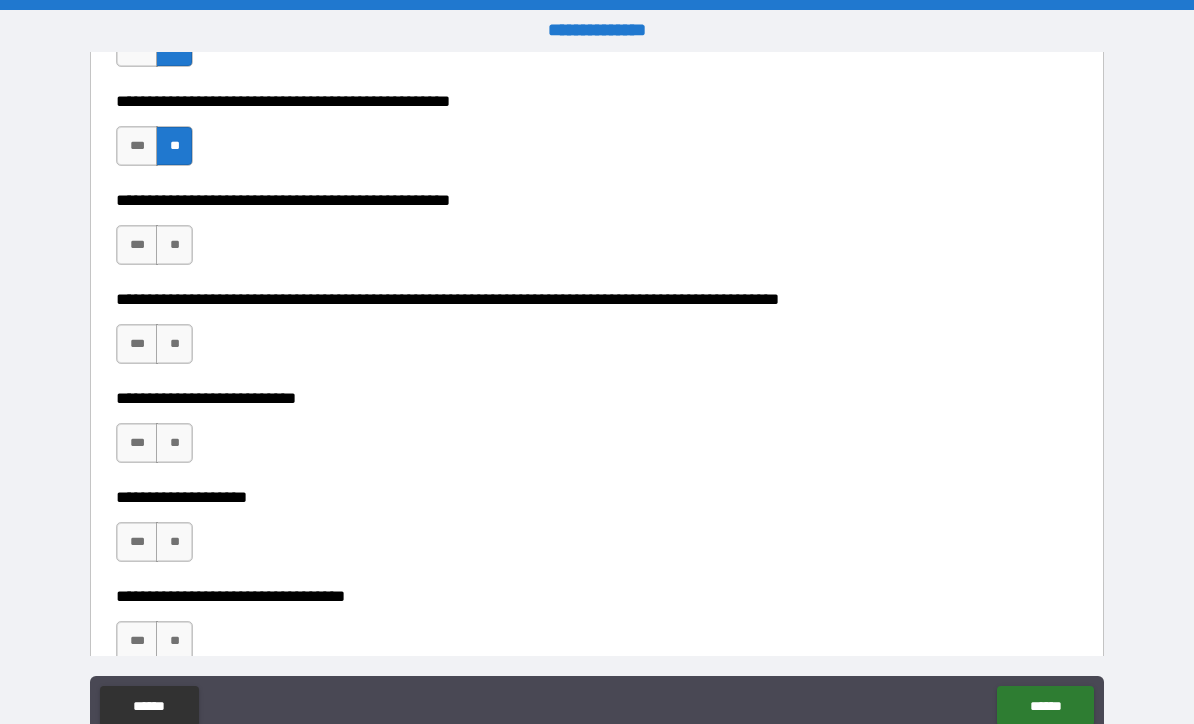 scroll, scrollTop: 548, scrollLeft: 0, axis: vertical 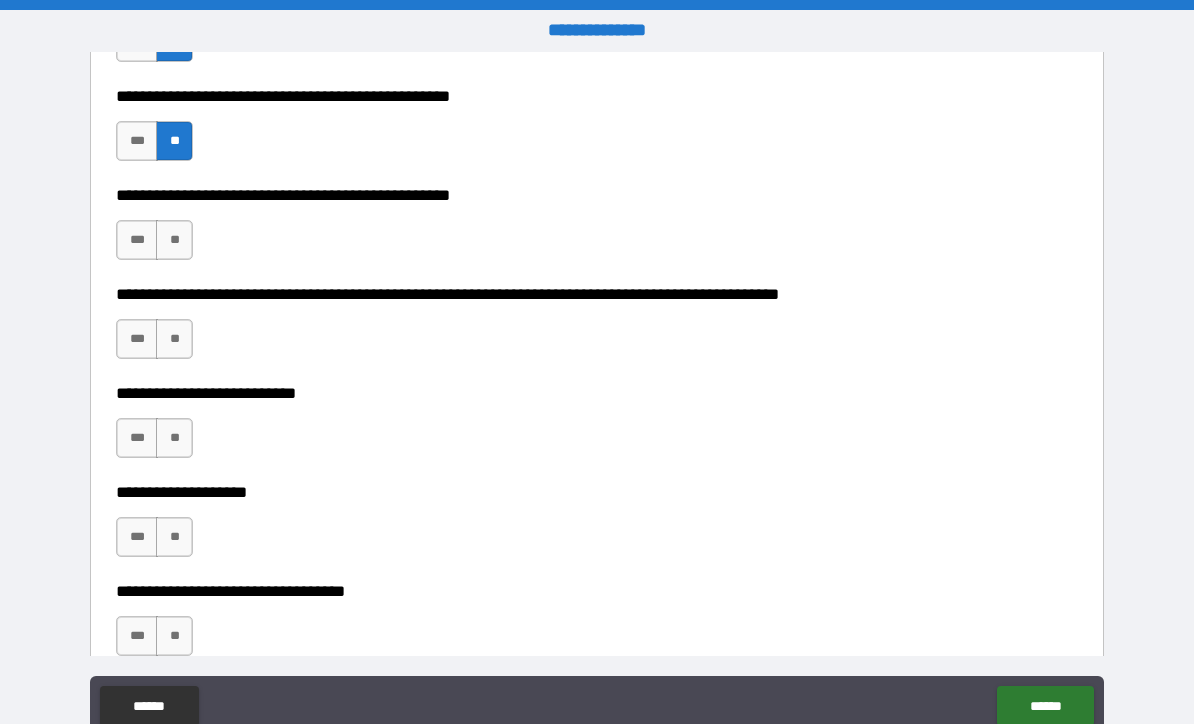 click on "**" at bounding box center (174, 240) 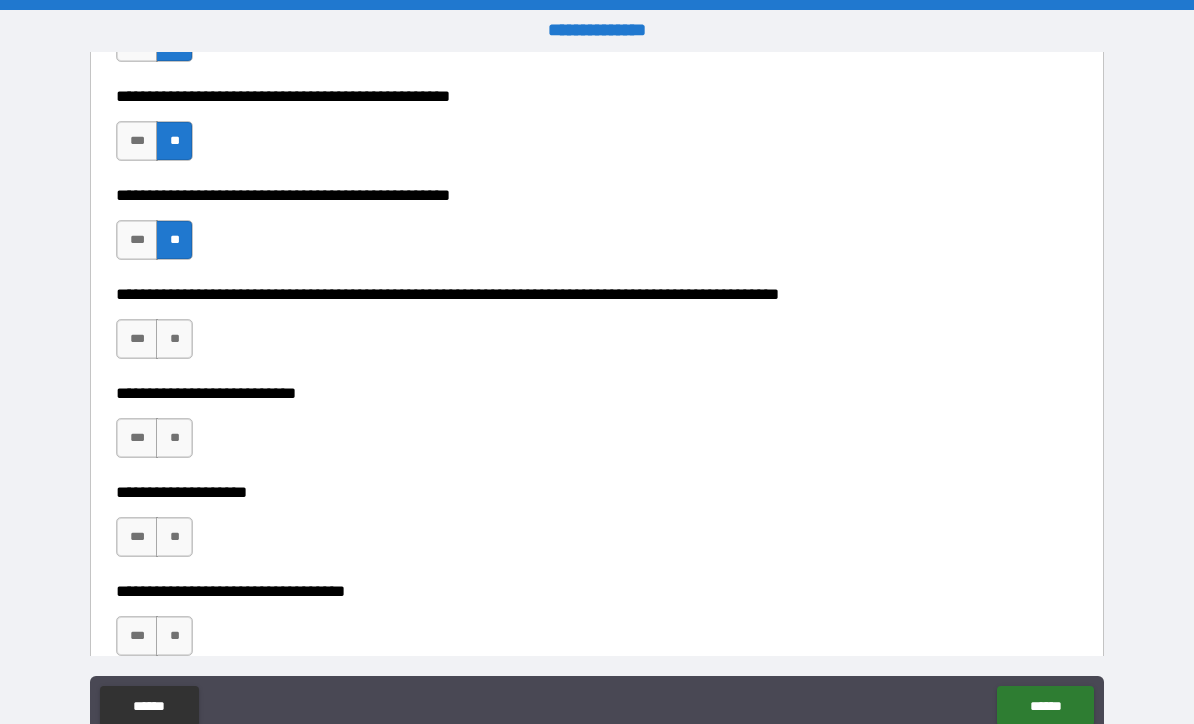 click on "**" at bounding box center [174, 339] 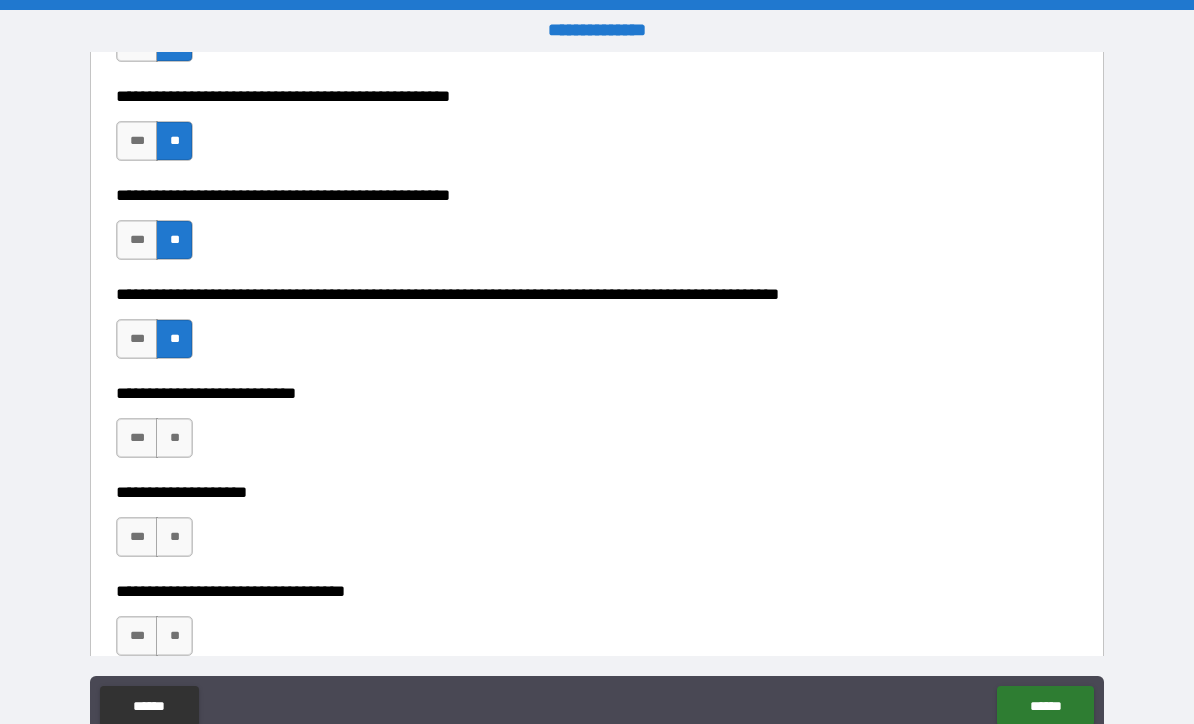 click on "**" at bounding box center [174, 438] 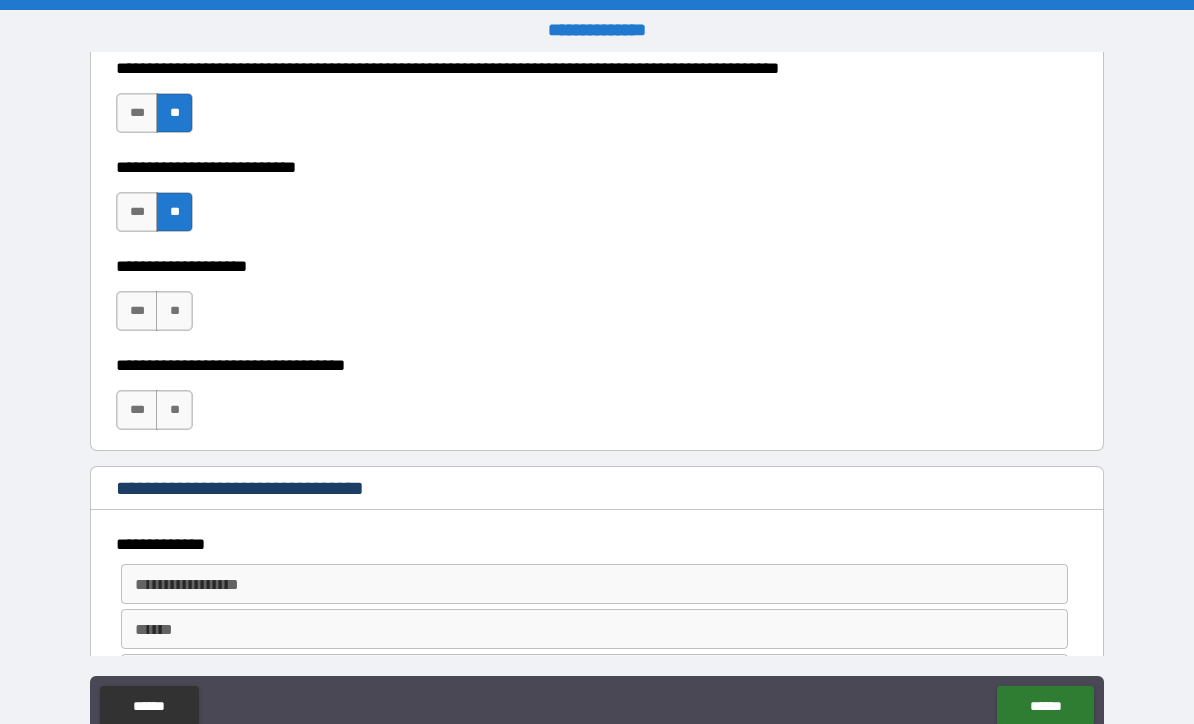 scroll, scrollTop: 774, scrollLeft: 0, axis: vertical 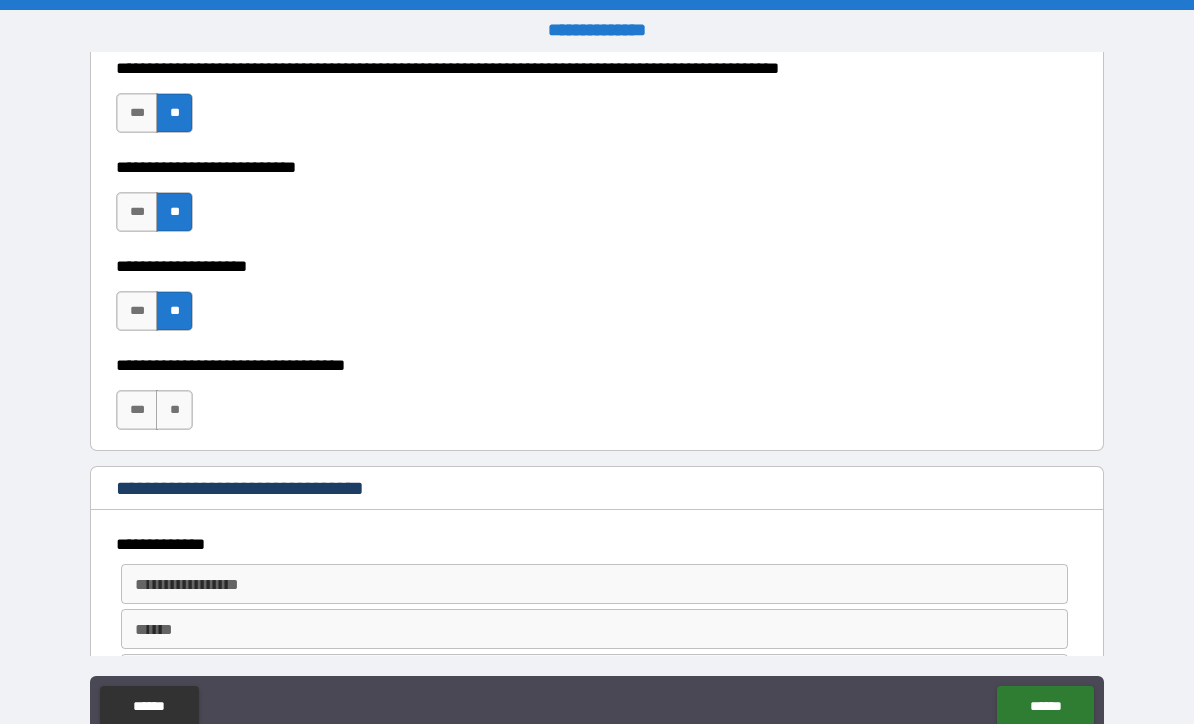 click on "**" at bounding box center (174, 410) 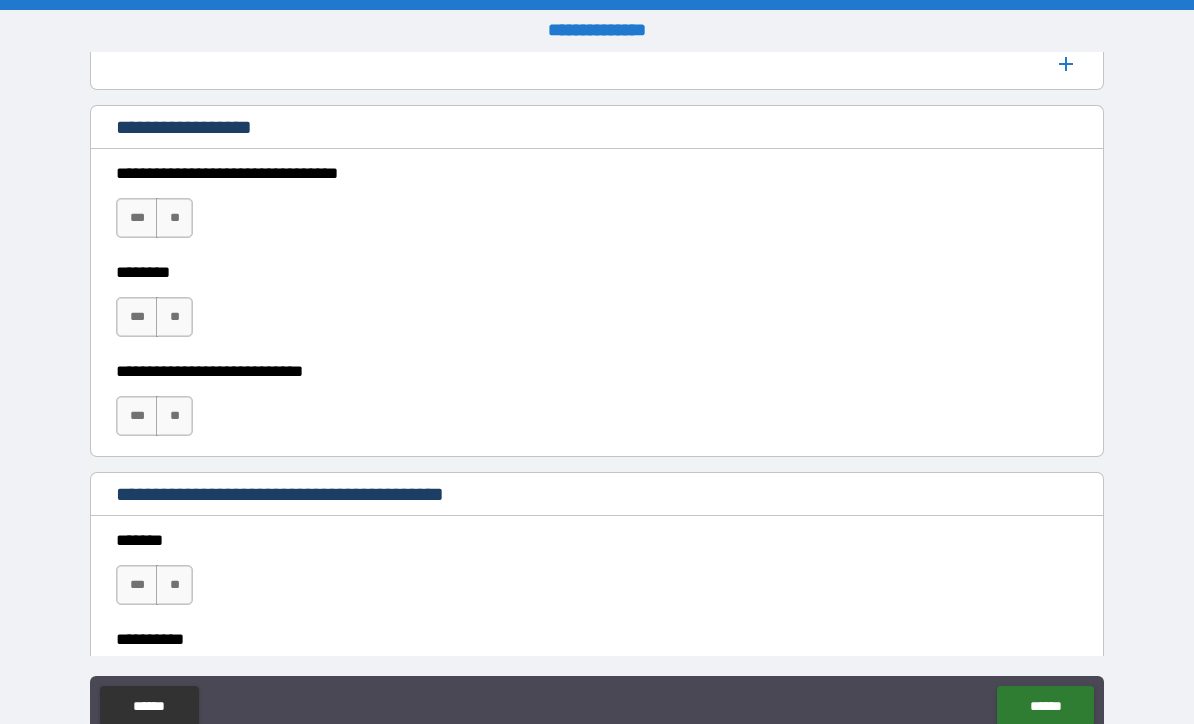 scroll, scrollTop: 1406, scrollLeft: 0, axis: vertical 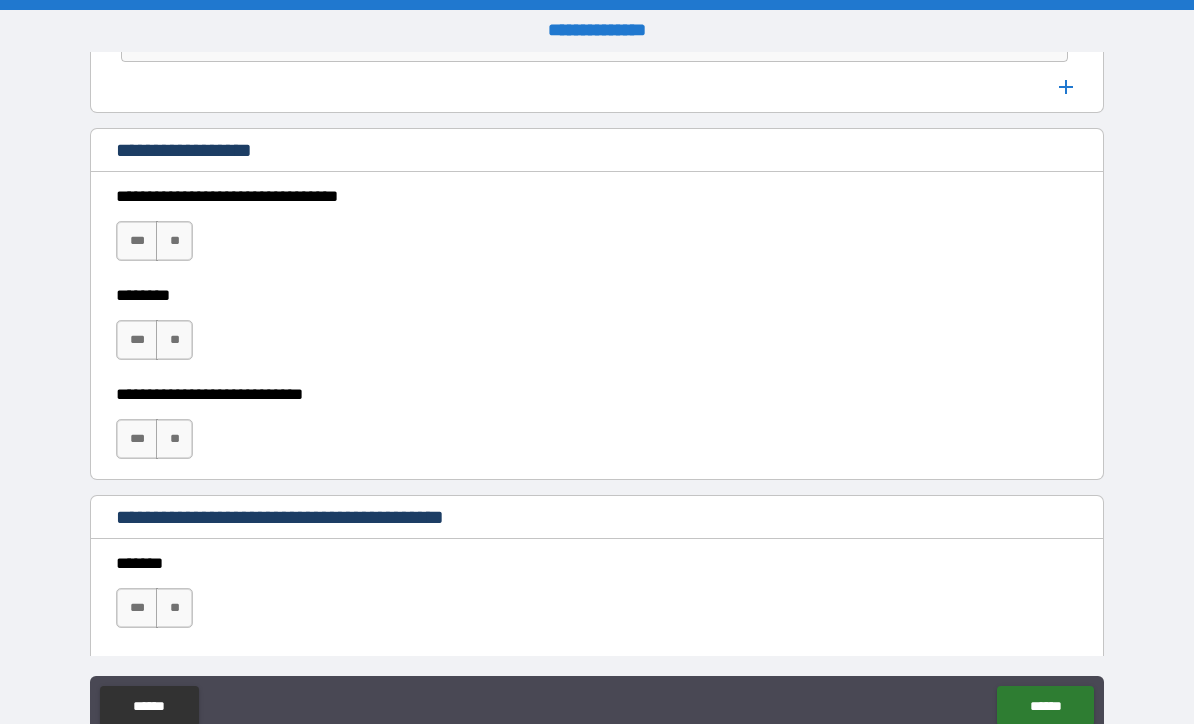 click on "**" at bounding box center [174, 241] 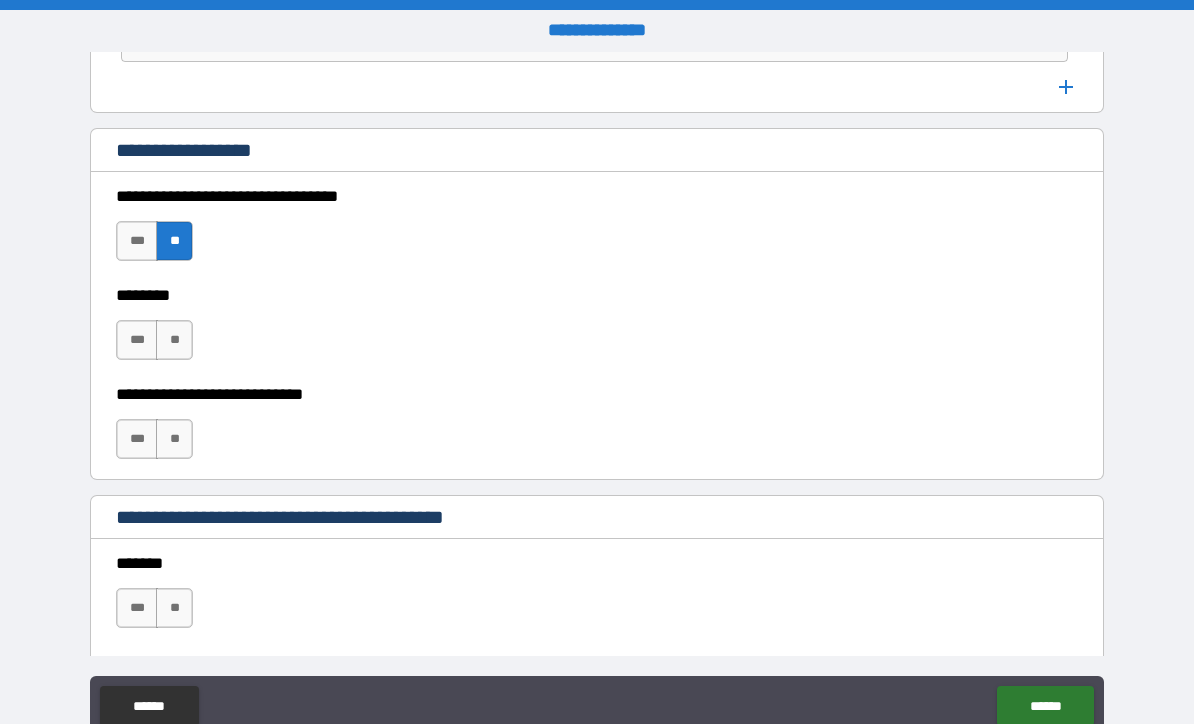 click on "**" at bounding box center (174, 340) 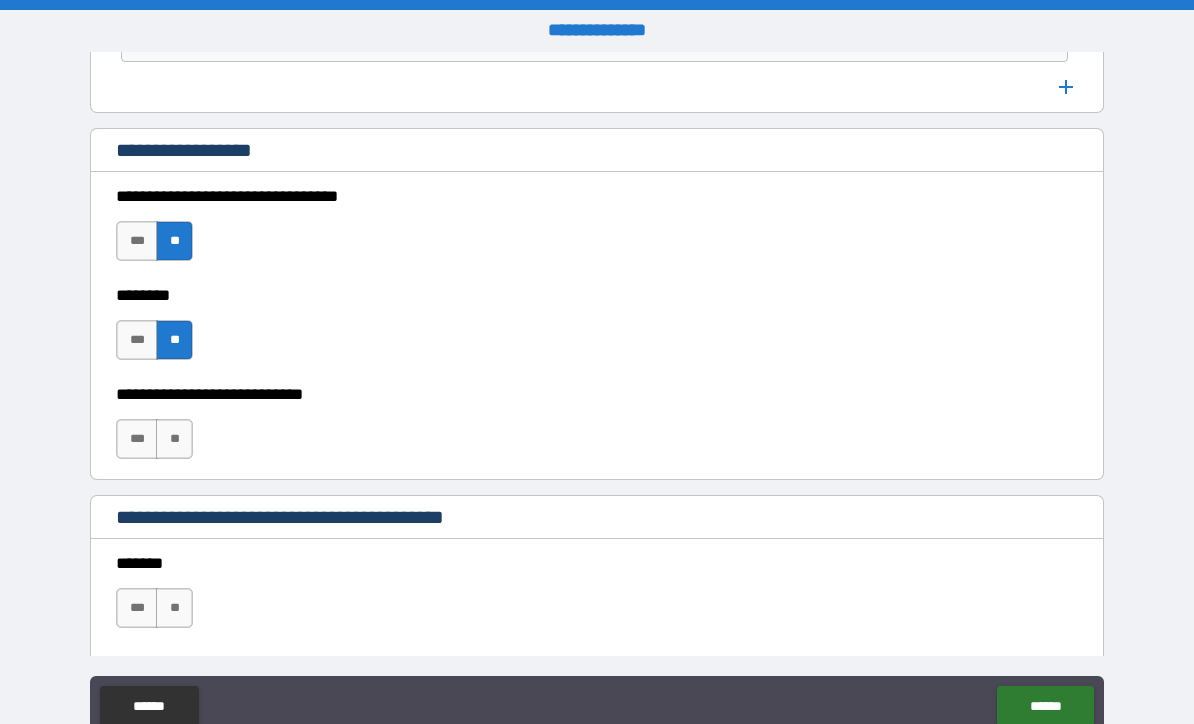 click on "**" at bounding box center [174, 439] 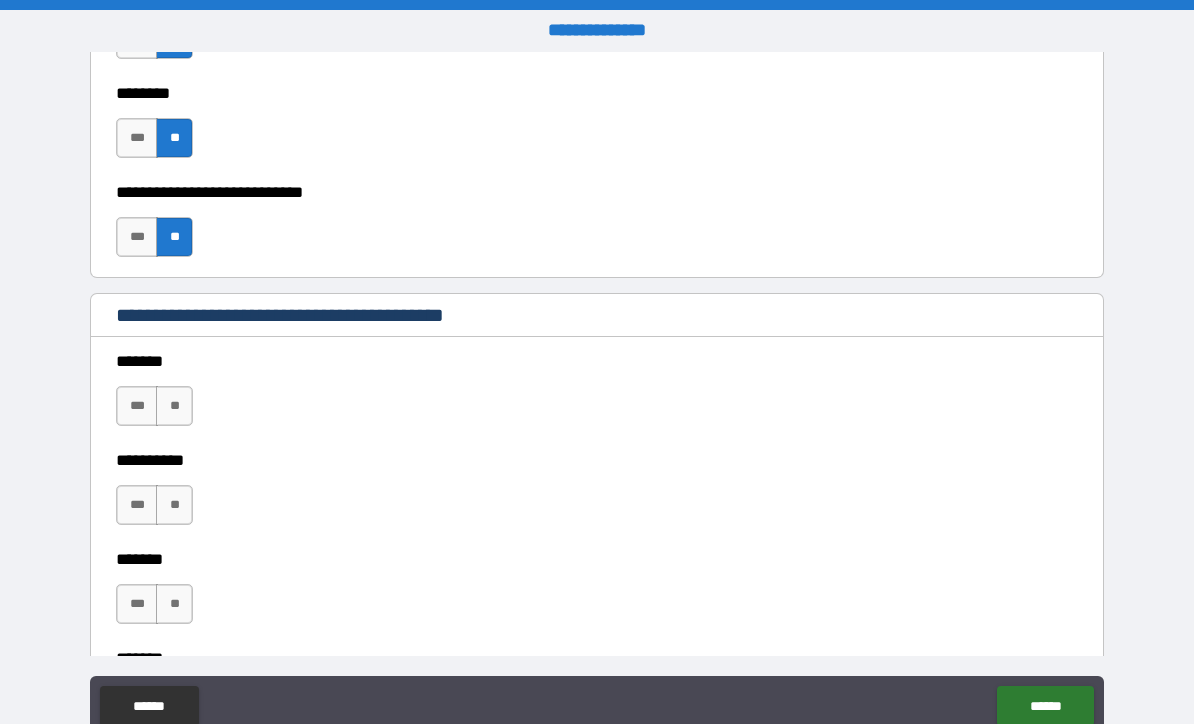 scroll, scrollTop: 1610, scrollLeft: 0, axis: vertical 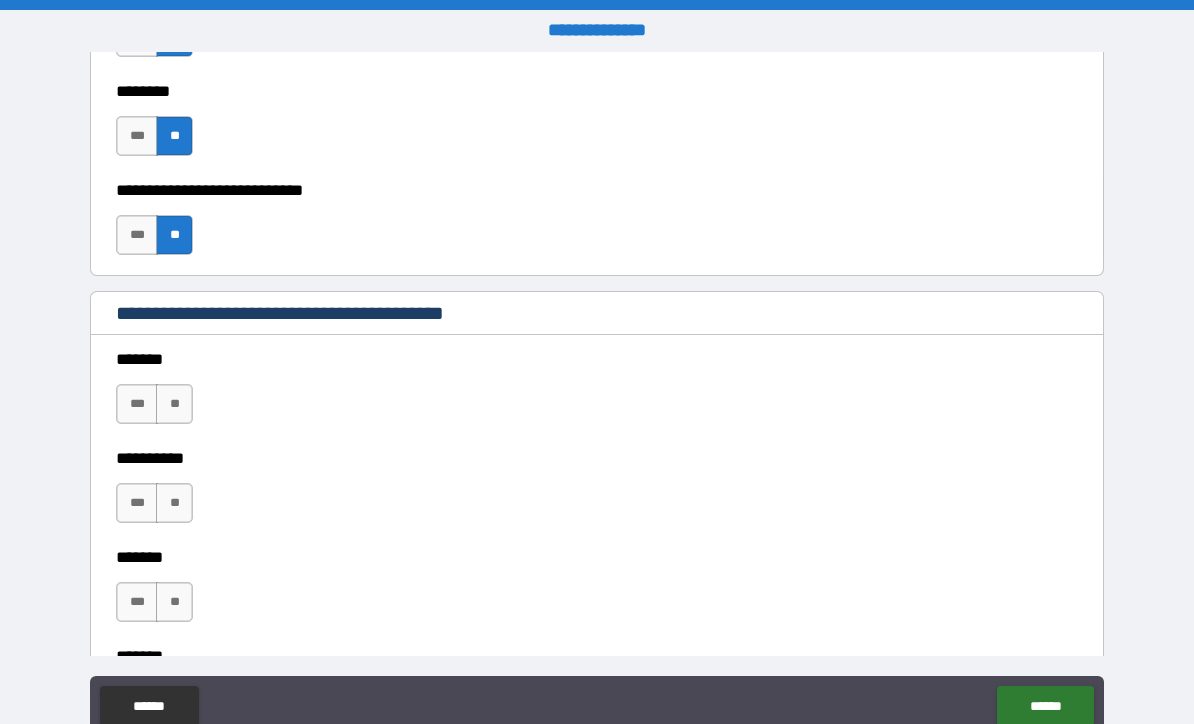 click on "**" at bounding box center (174, 404) 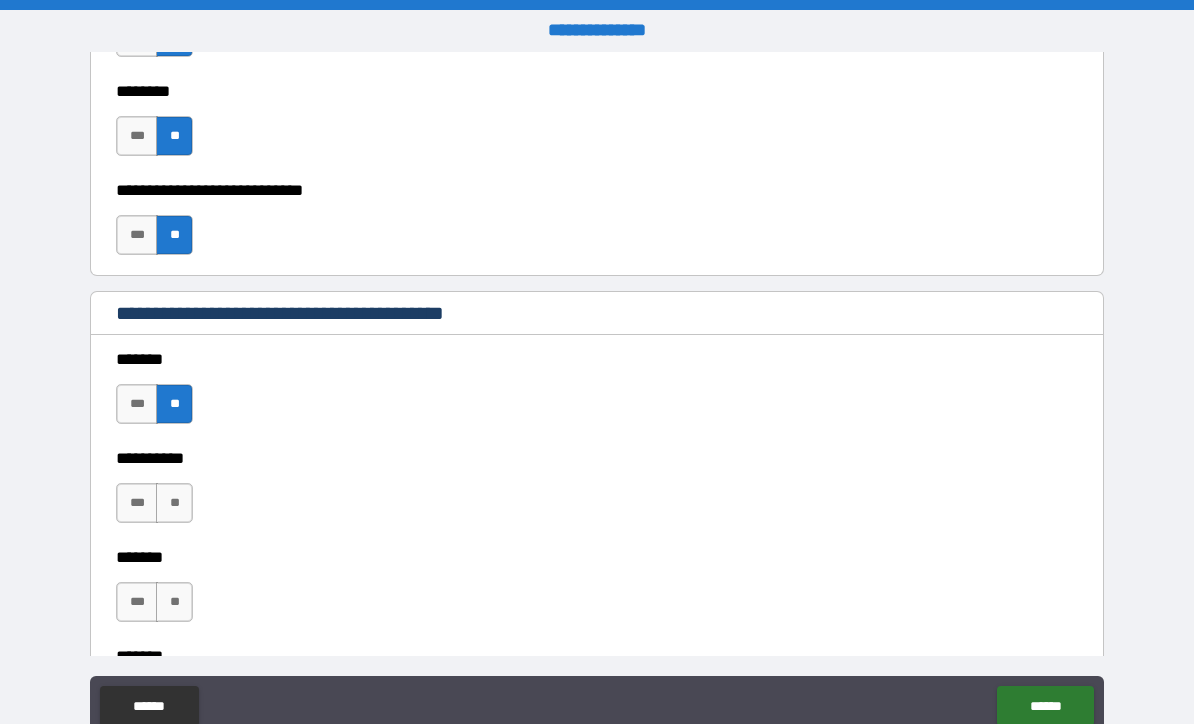 click on "**" at bounding box center (174, 503) 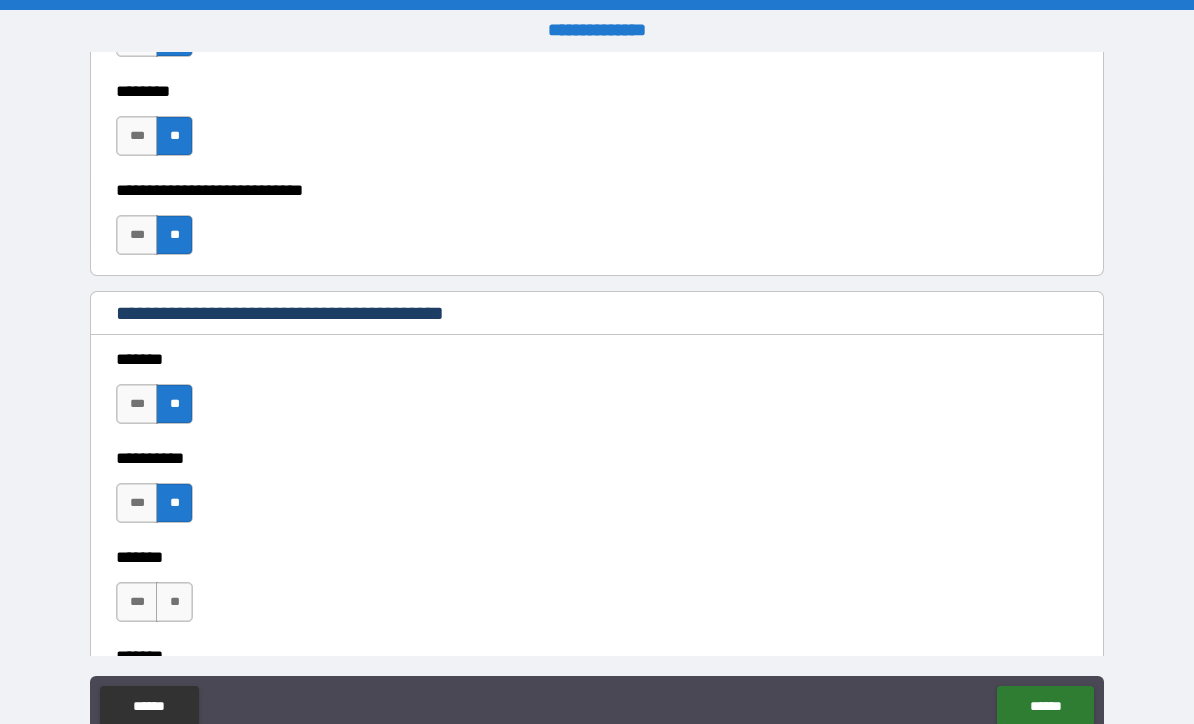 click on "**" at bounding box center [174, 602] 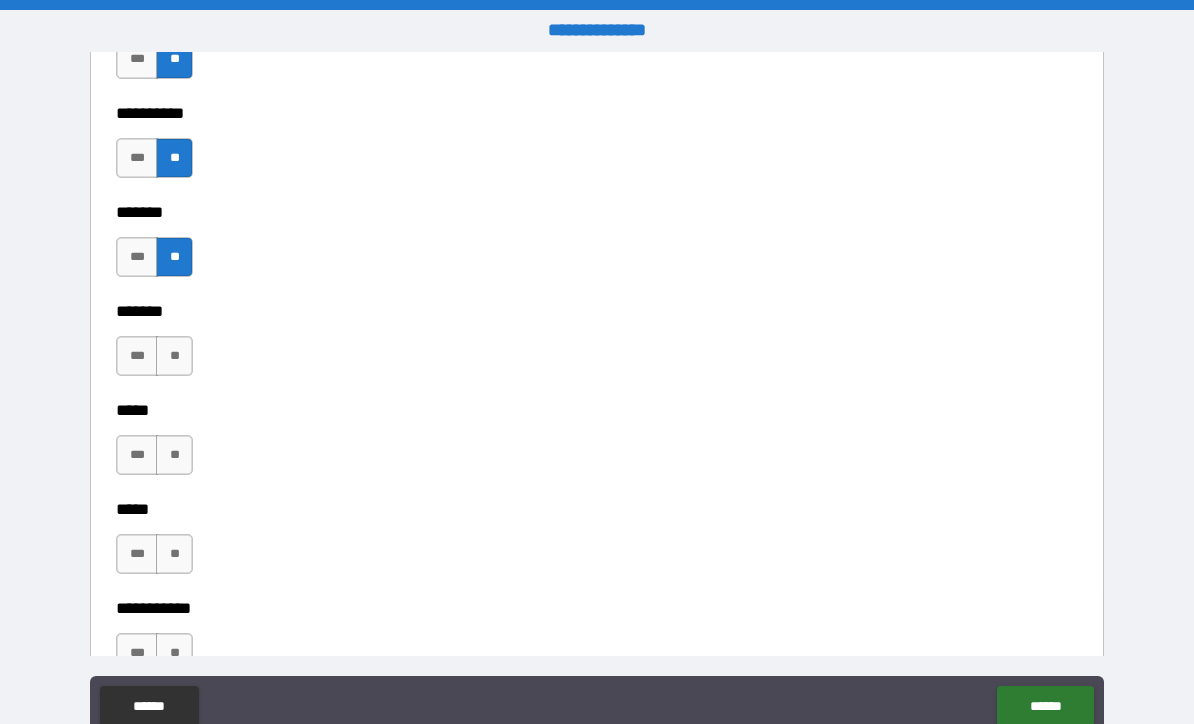 scroll, scrollTop: 1953, scrollLeft: 0, axis: vertical 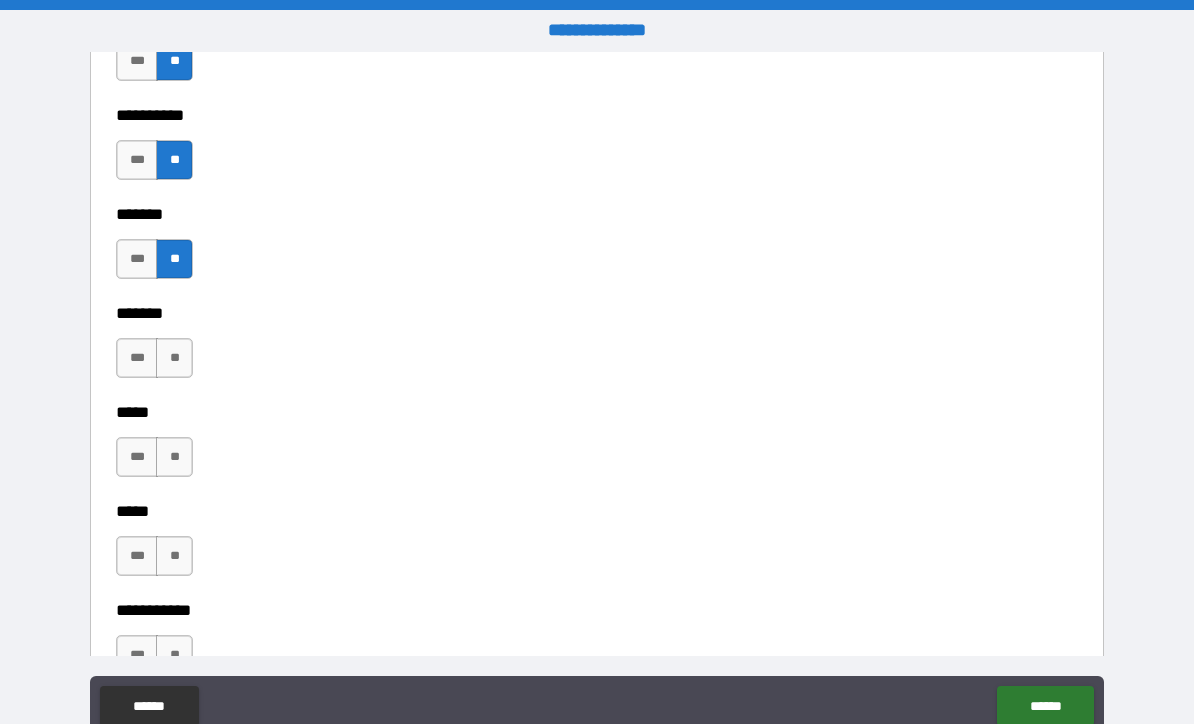 click on "**" at bounding box center [174, 358] 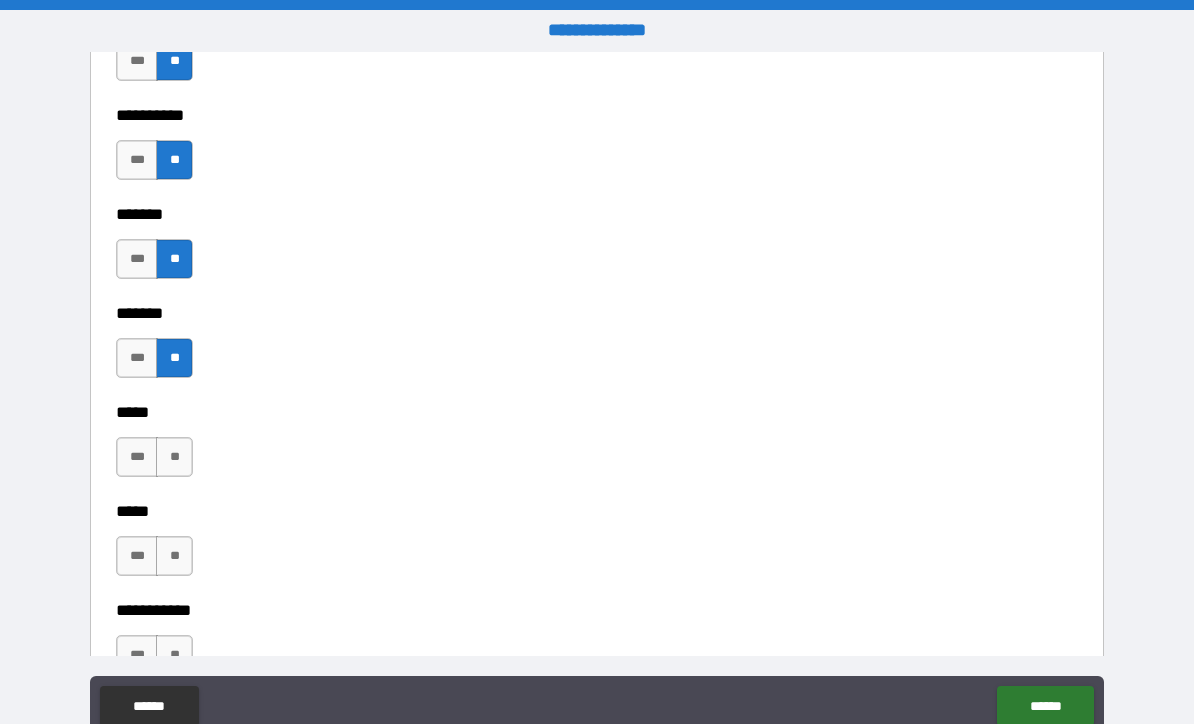 click on "**" at bounding box center (174, 457) 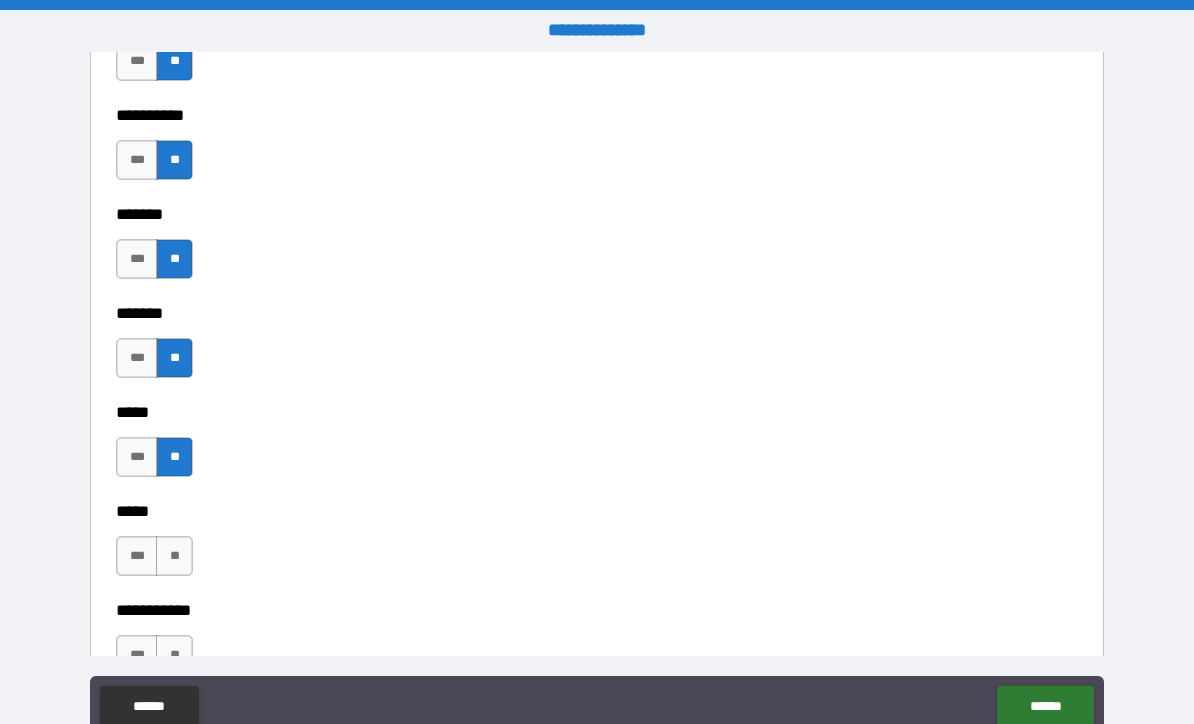 click on "**" at bounding box center [174, 556] 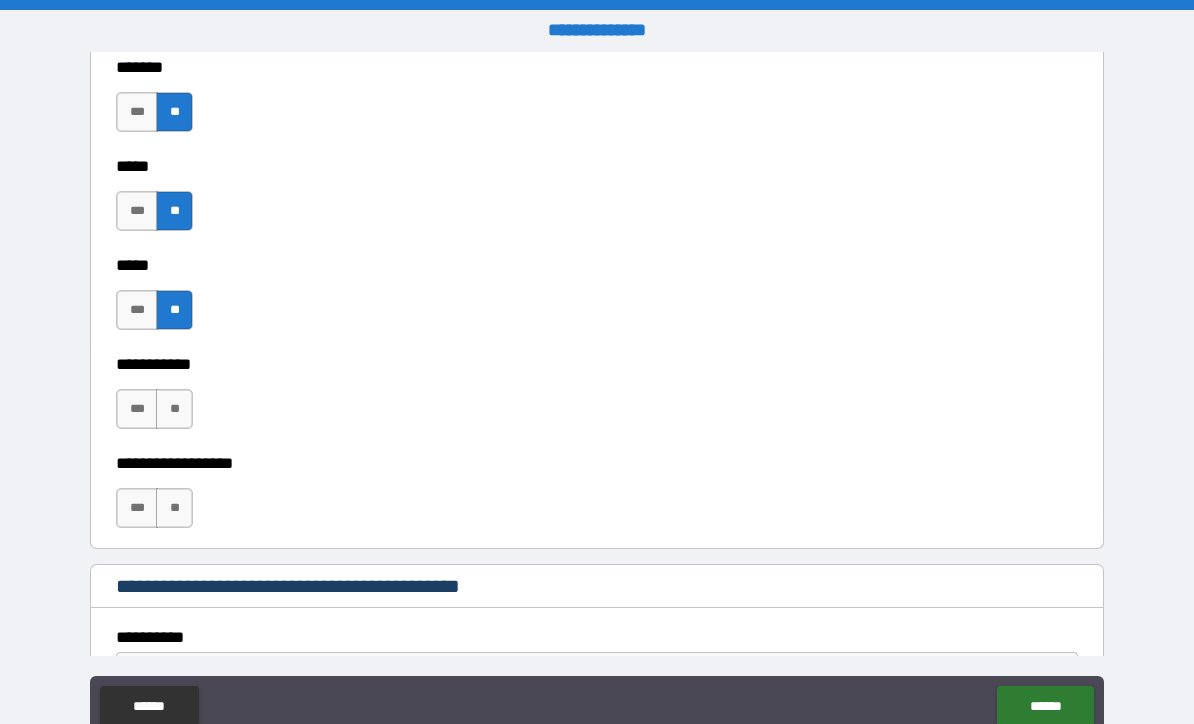 scroll, scrollTop: 2227, scrollLeft: 0, axis: vertical 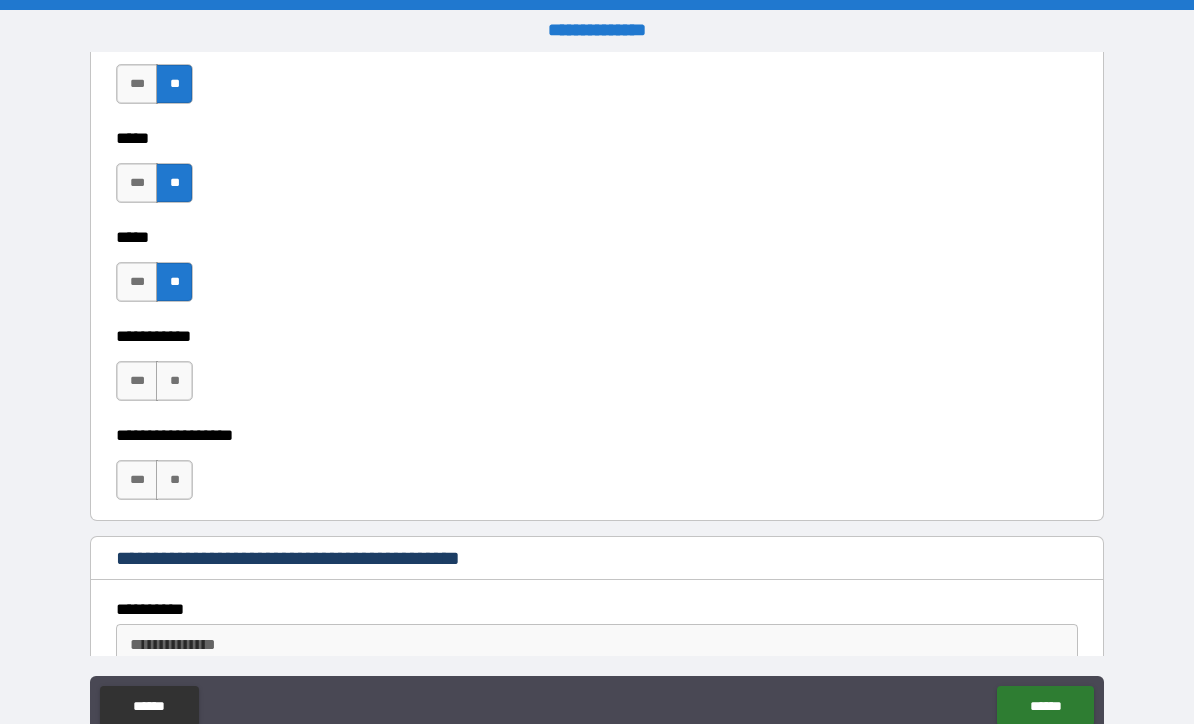 click on "**" at bounding box center (174, 381) 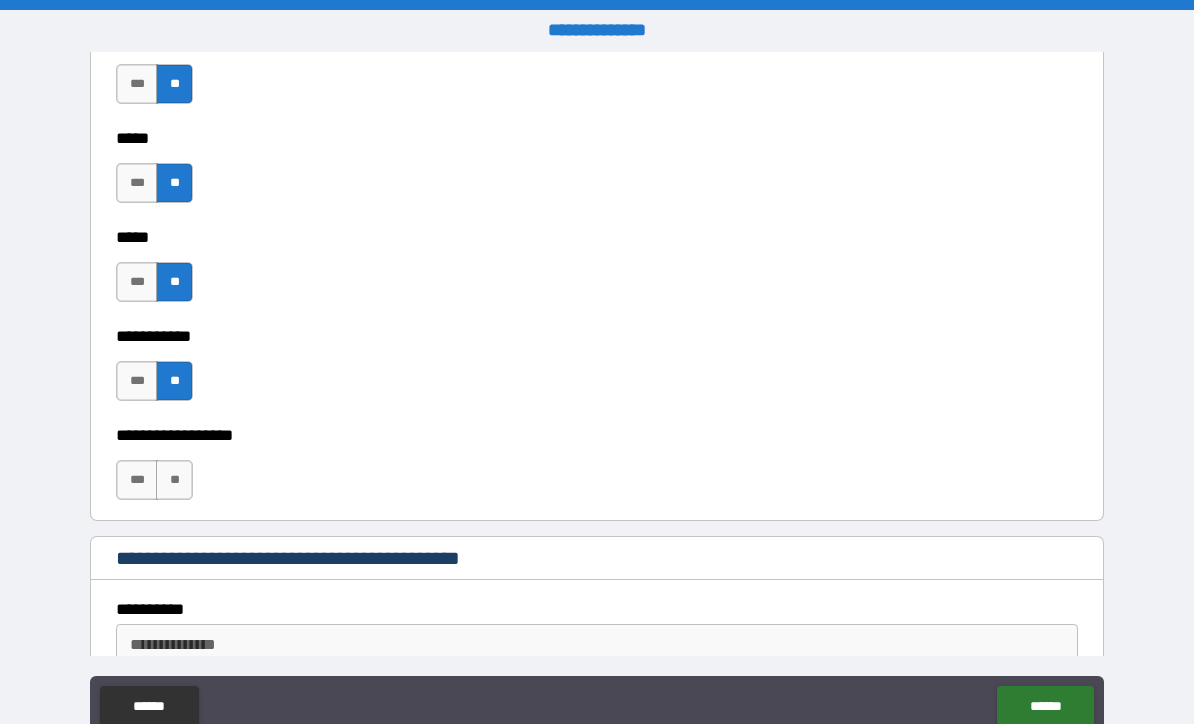 click on "**" at bounding box center (174, 480) 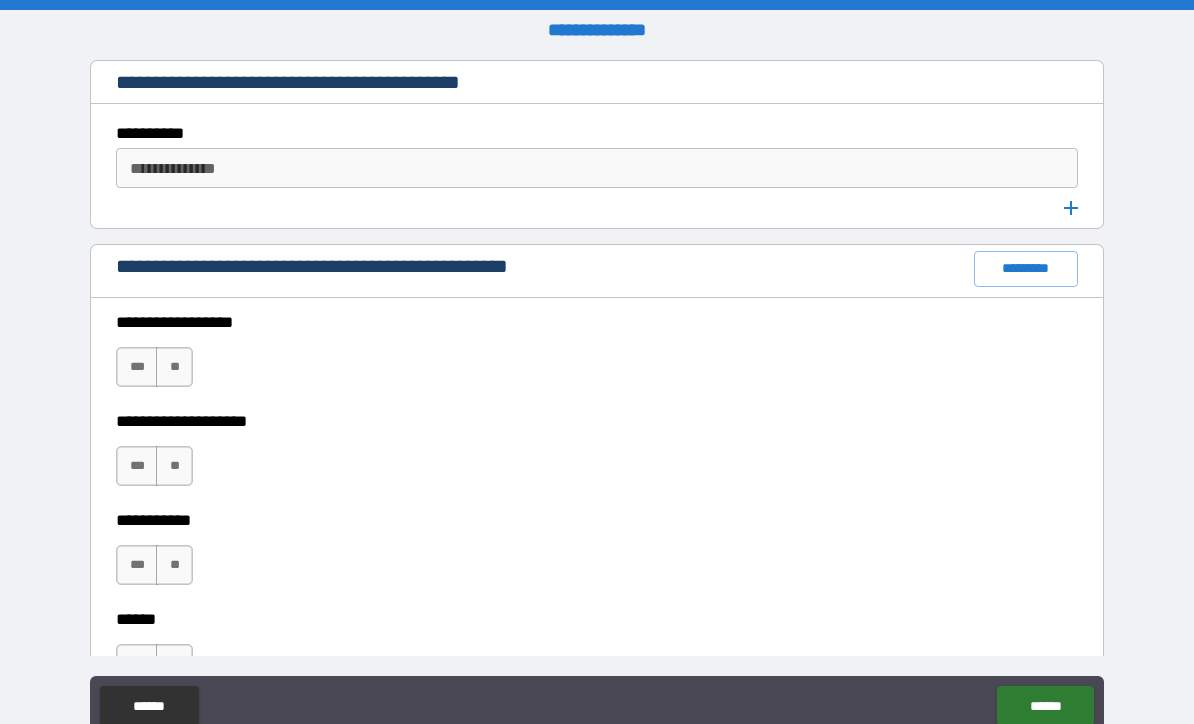 scroll, scrollTop: 2701, scrollLeft: 0, axis: vertical 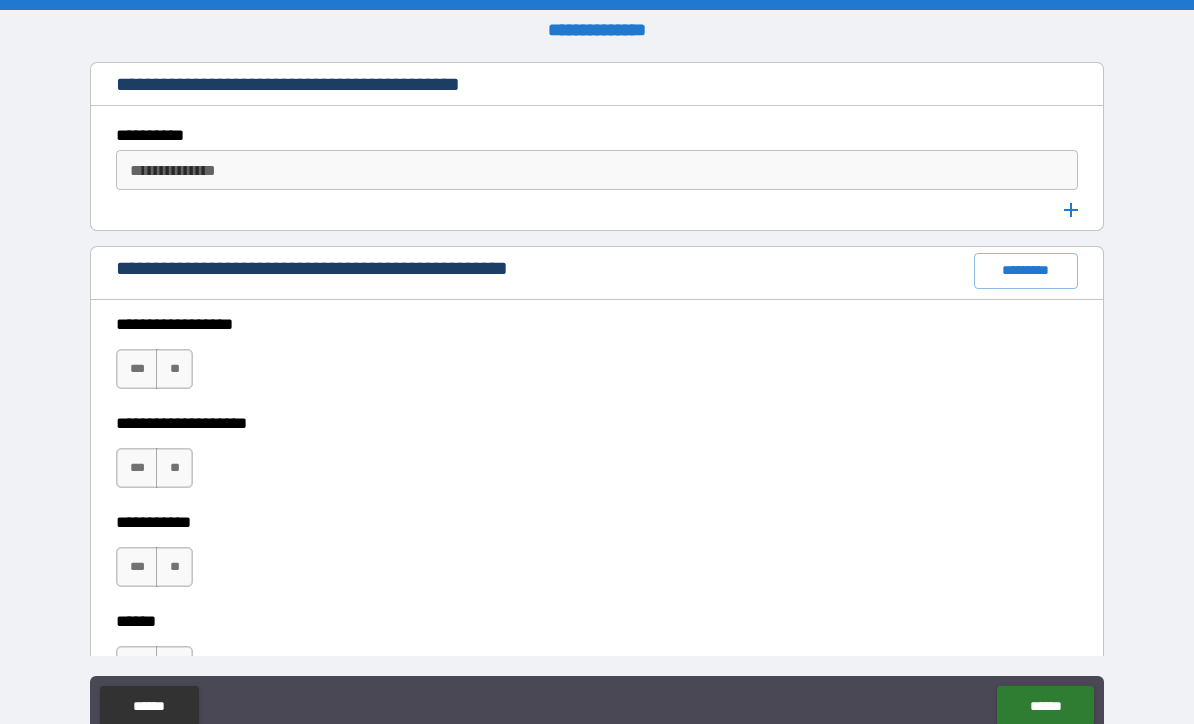 click on "**" at bounding box center [174, 369] 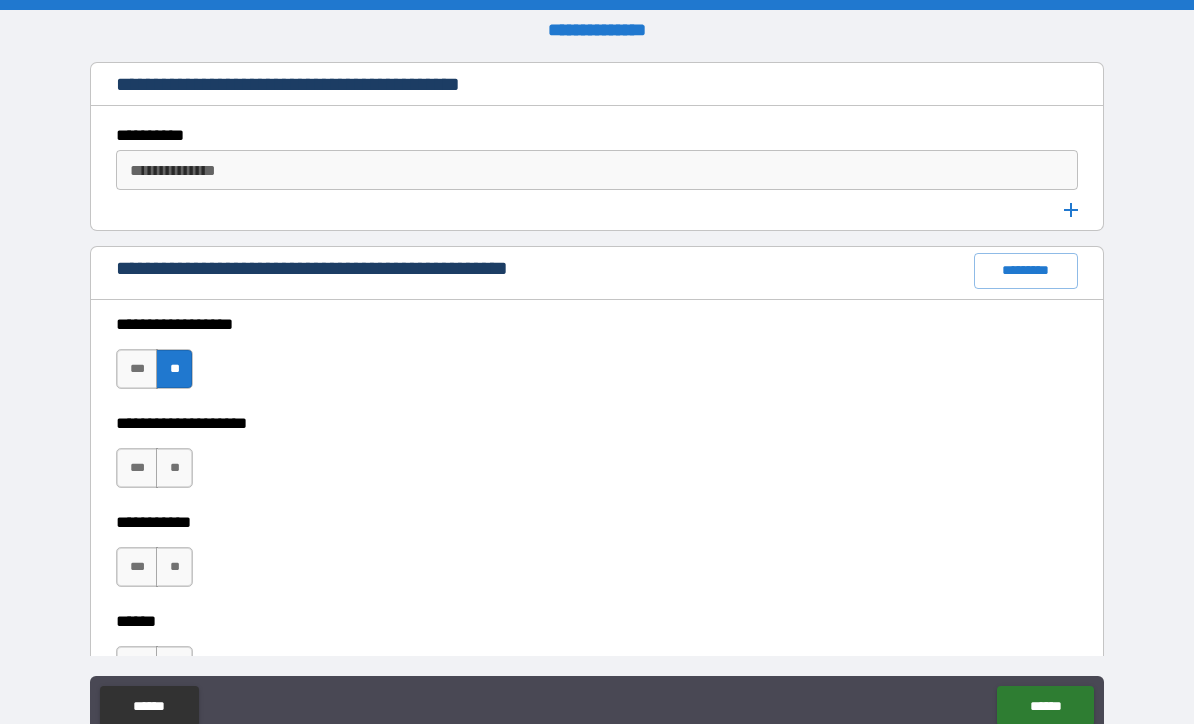 click on "**" at bounding box center [174, 468] 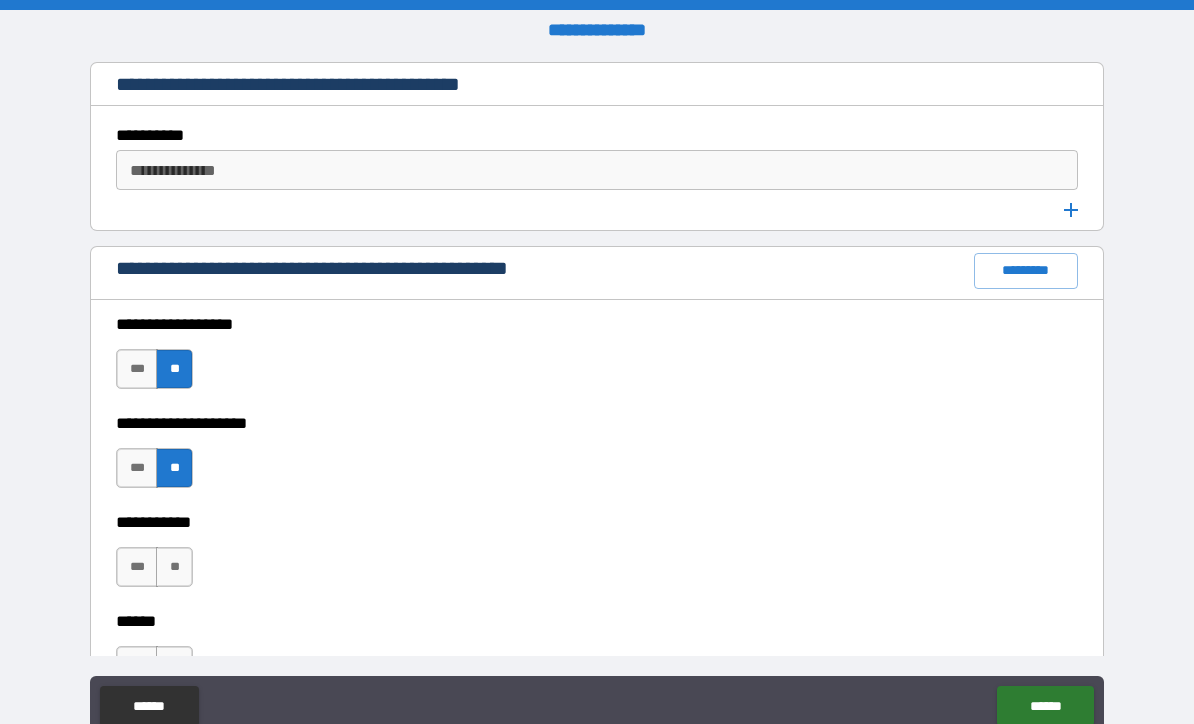 click on "**" at bounding box center [174, 567] 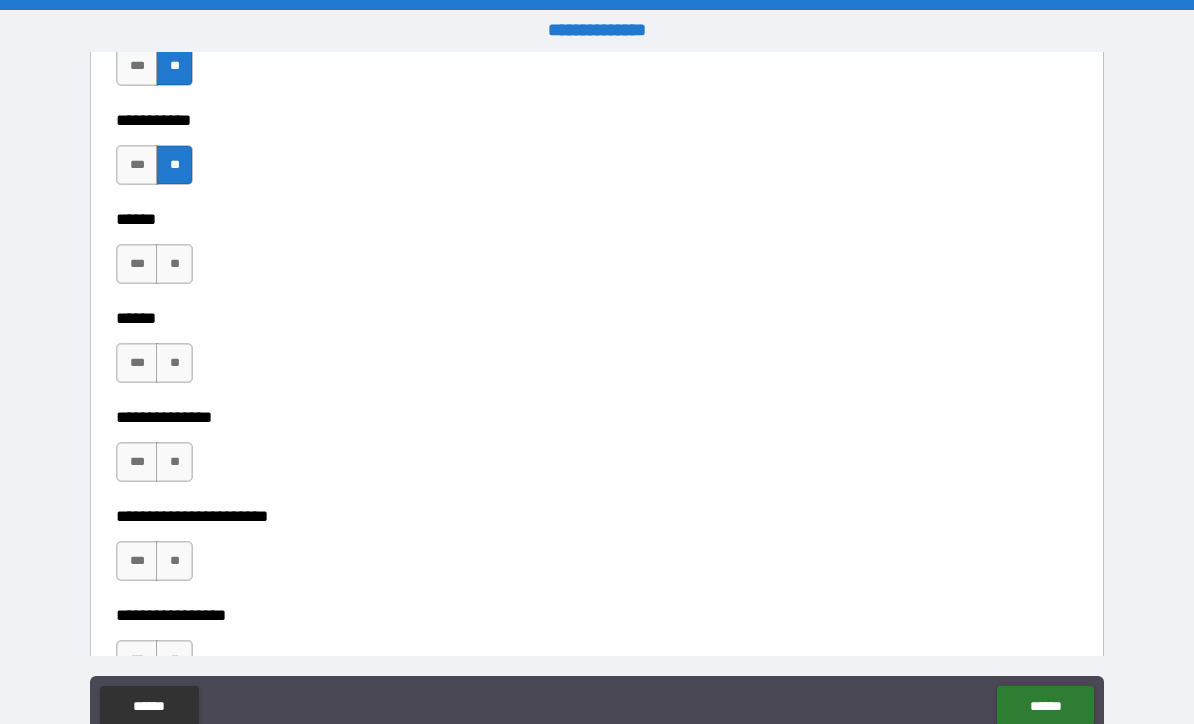 scroll, scrollTop: 3148, scrollLeft: 0, axis: vertical 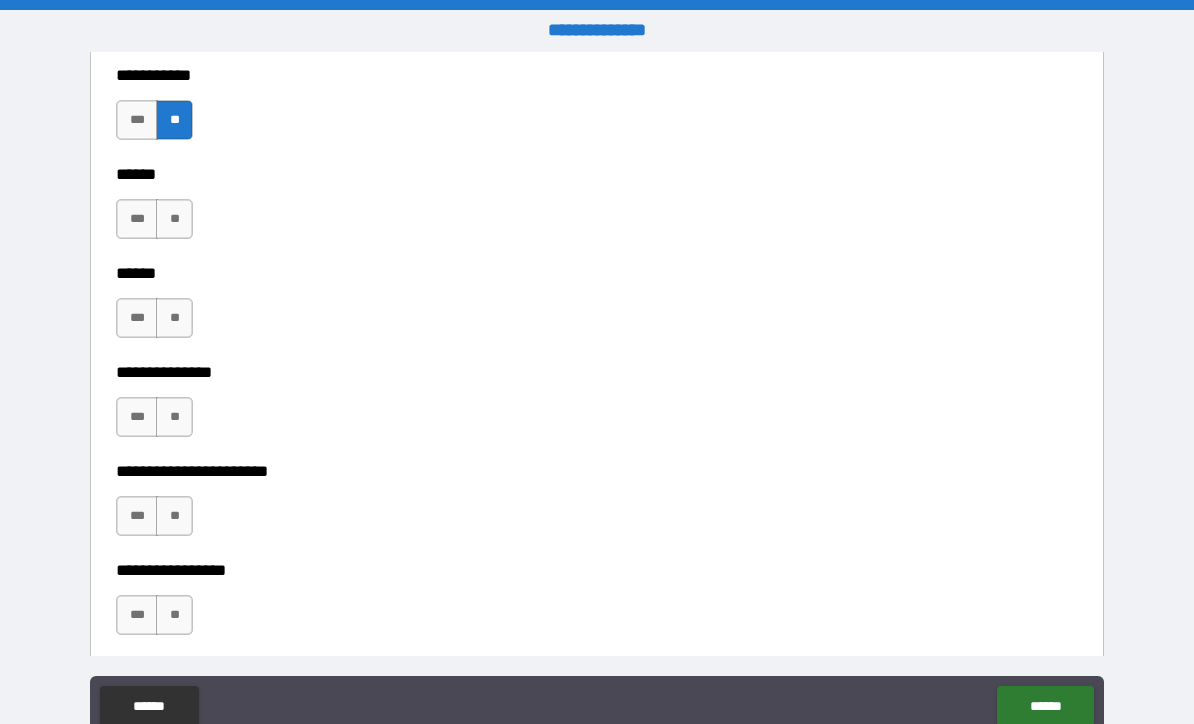 click on "**" at bounding box center (174, 219) 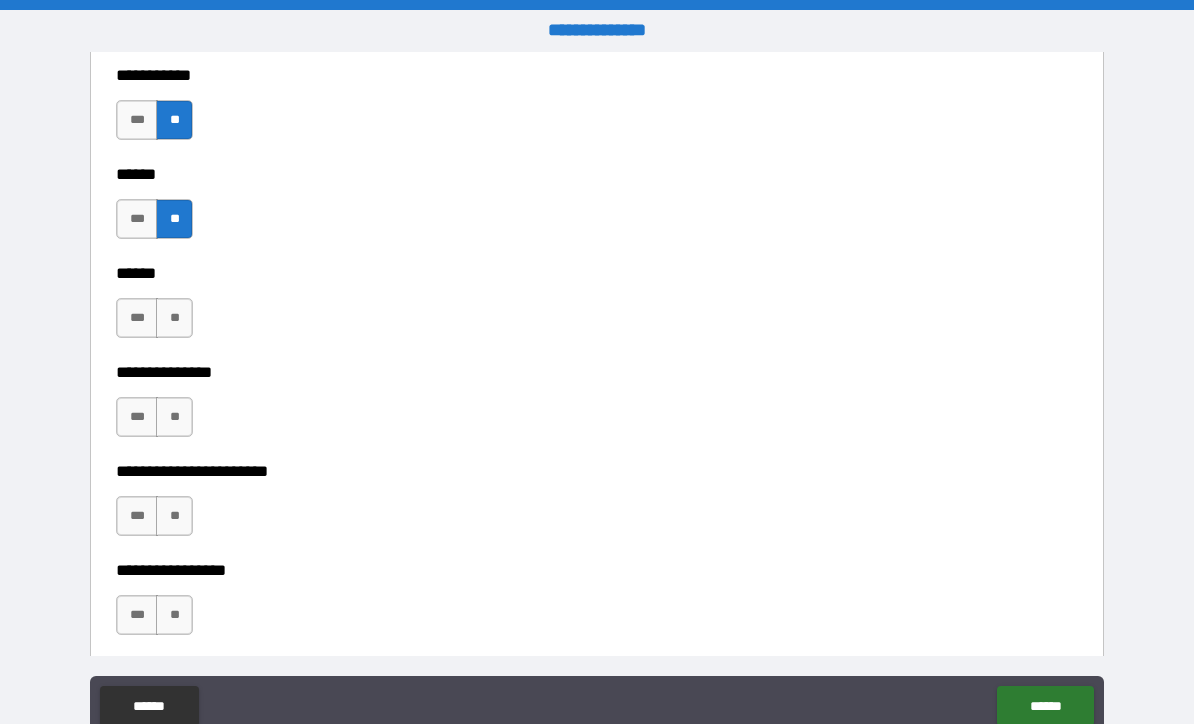 click on "**" at bounding box center (174, 318) 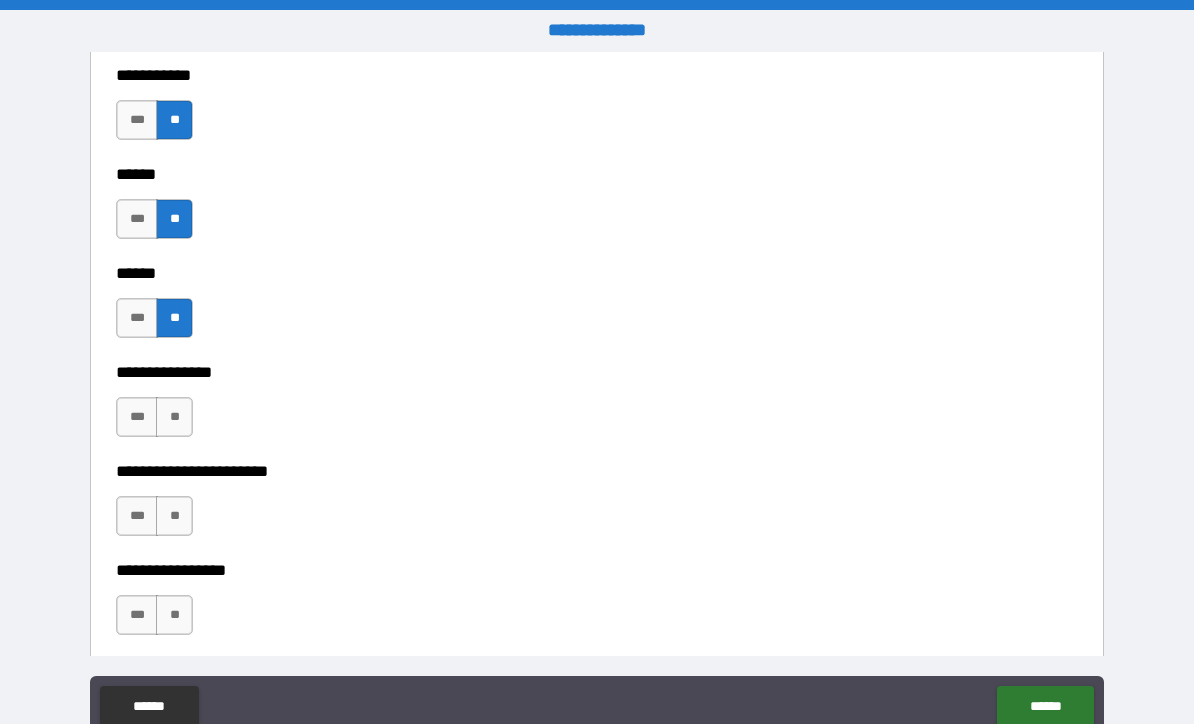 click on "**" at bounding box center [174, 417] 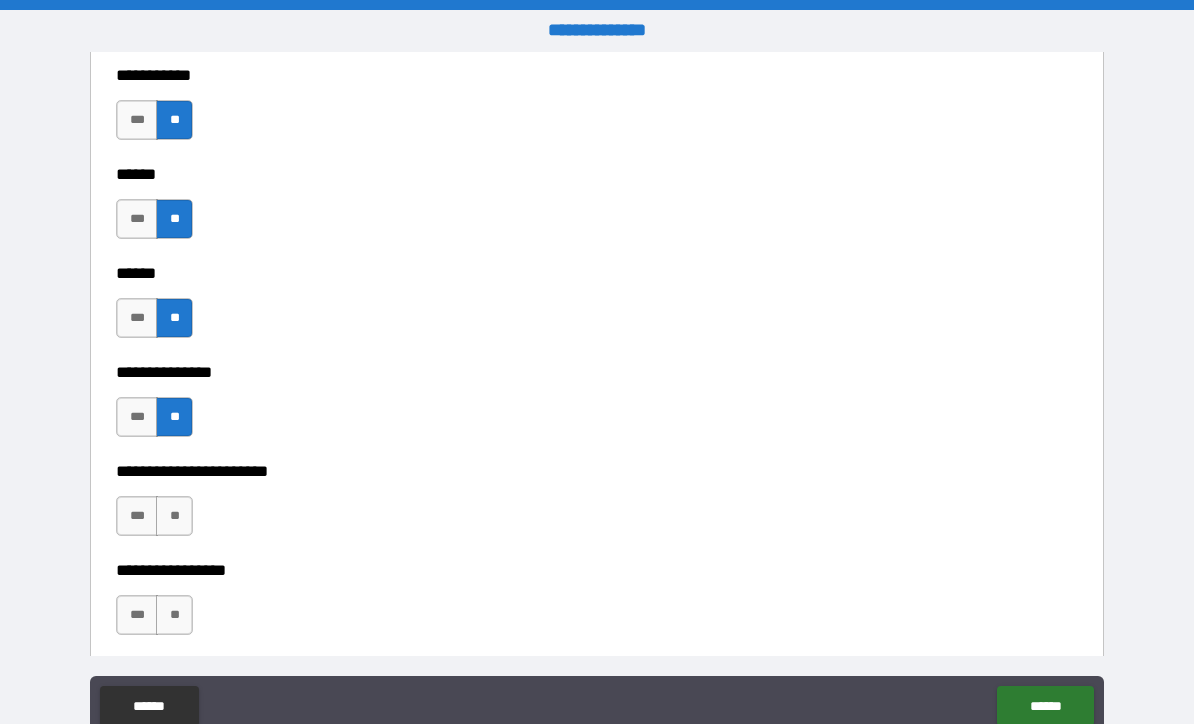 click on "**" at bounding box center [174, 516] 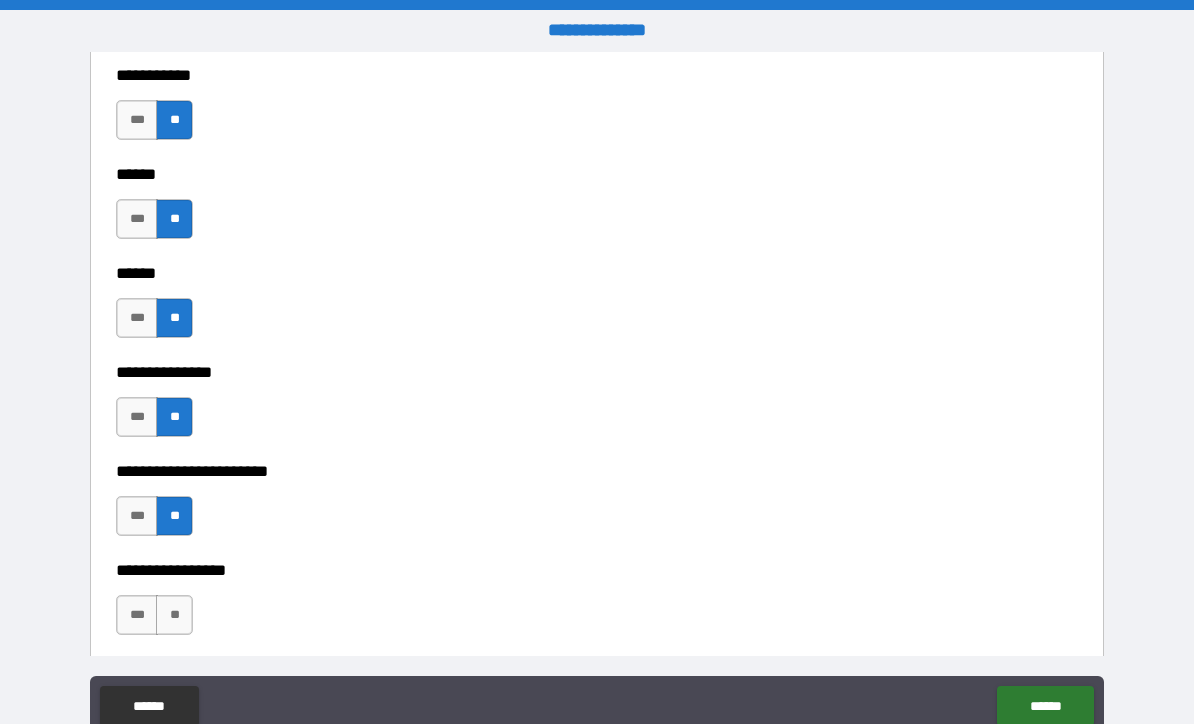 click on "**" at bounding box center [174, 615] 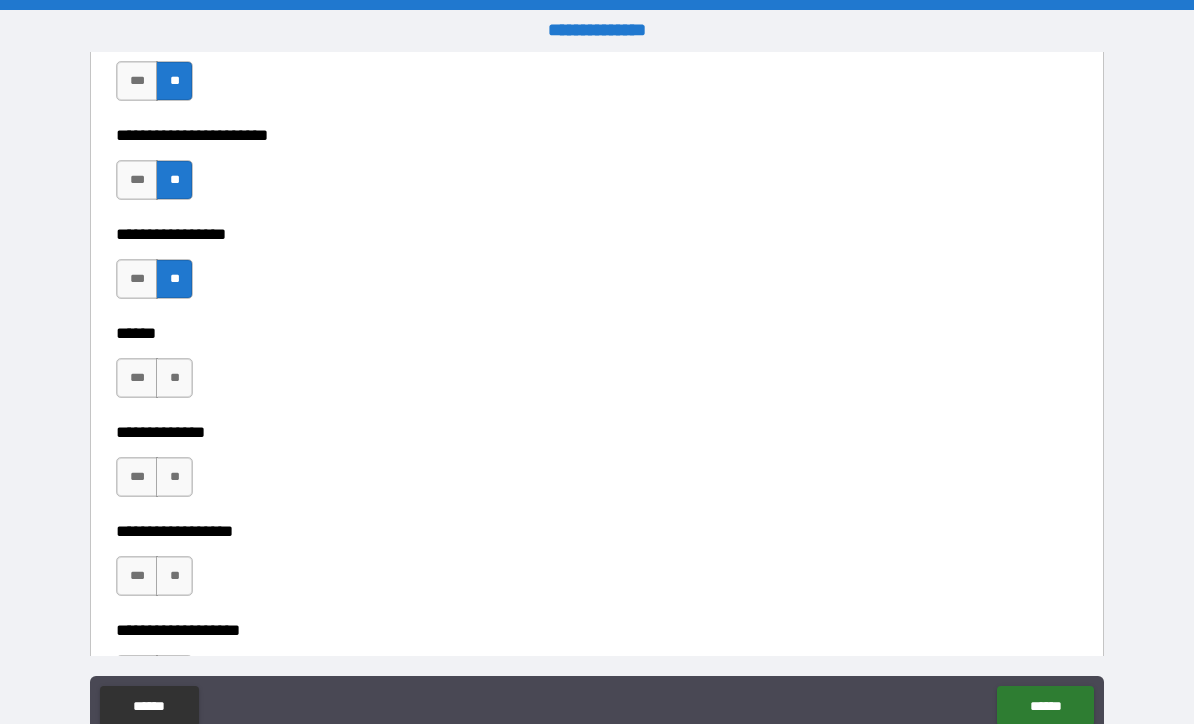scroll, scrollTop: 3488, scrollLeft: 0, axis: vertical 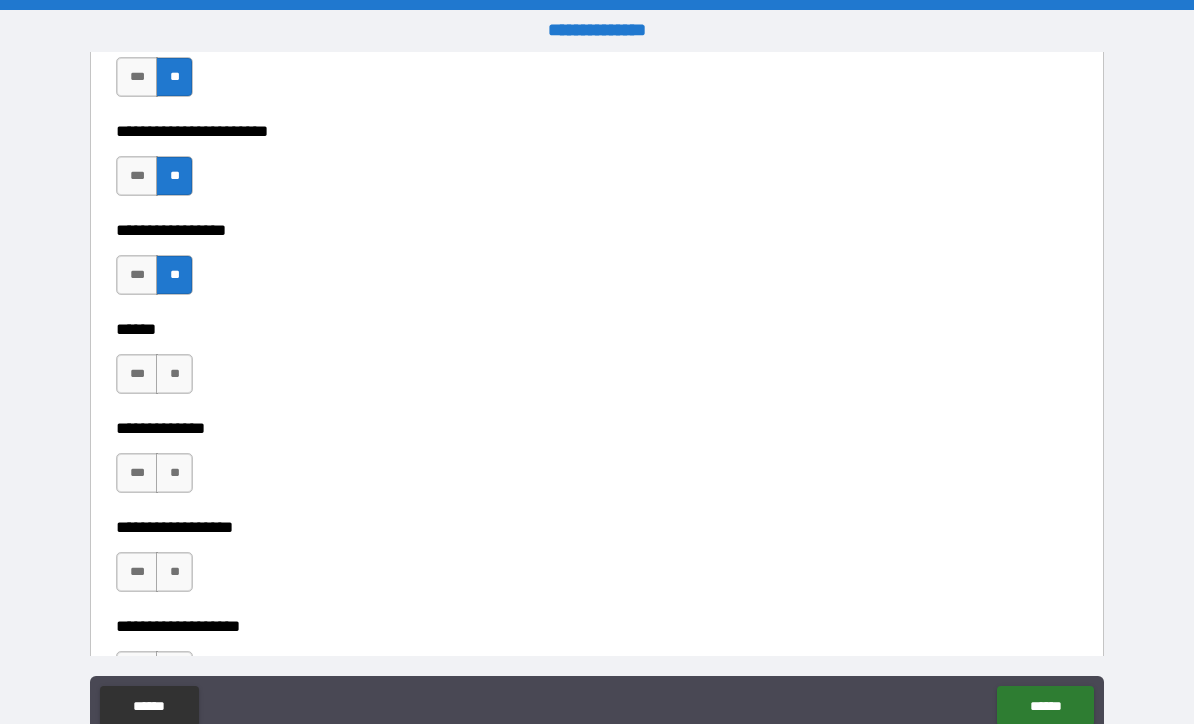 click on "**" at bounding box center [174, 374] 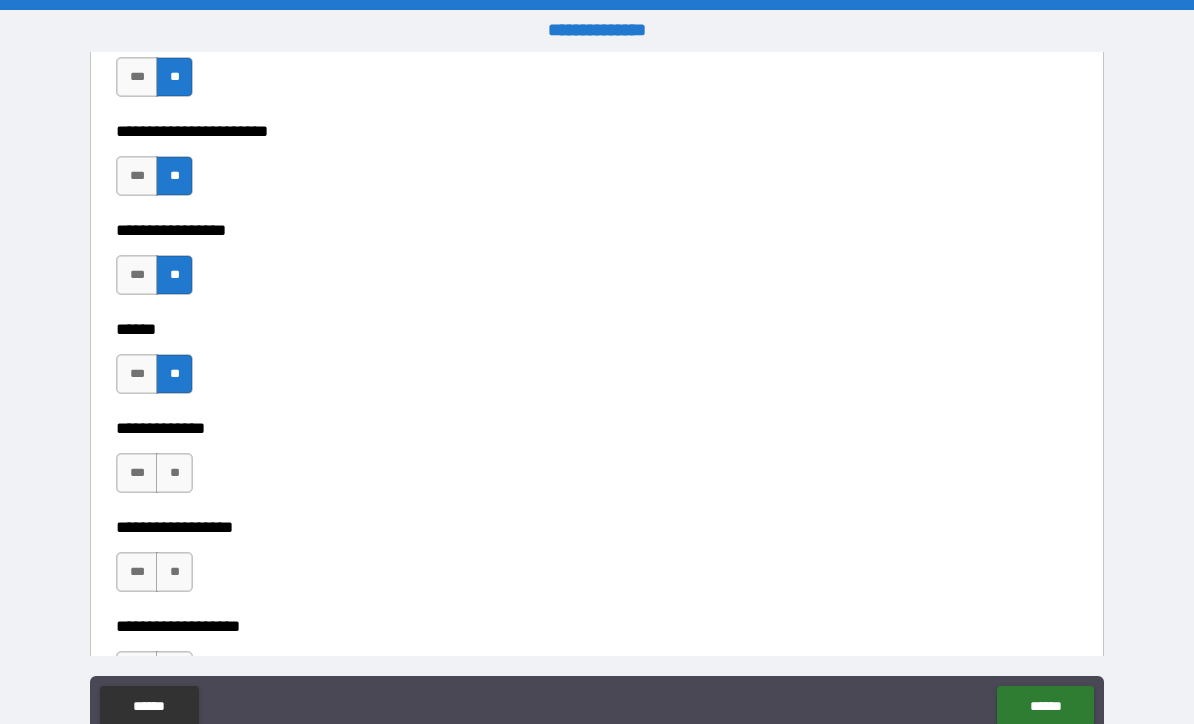 click on "**" at bounding box center [174, 473] 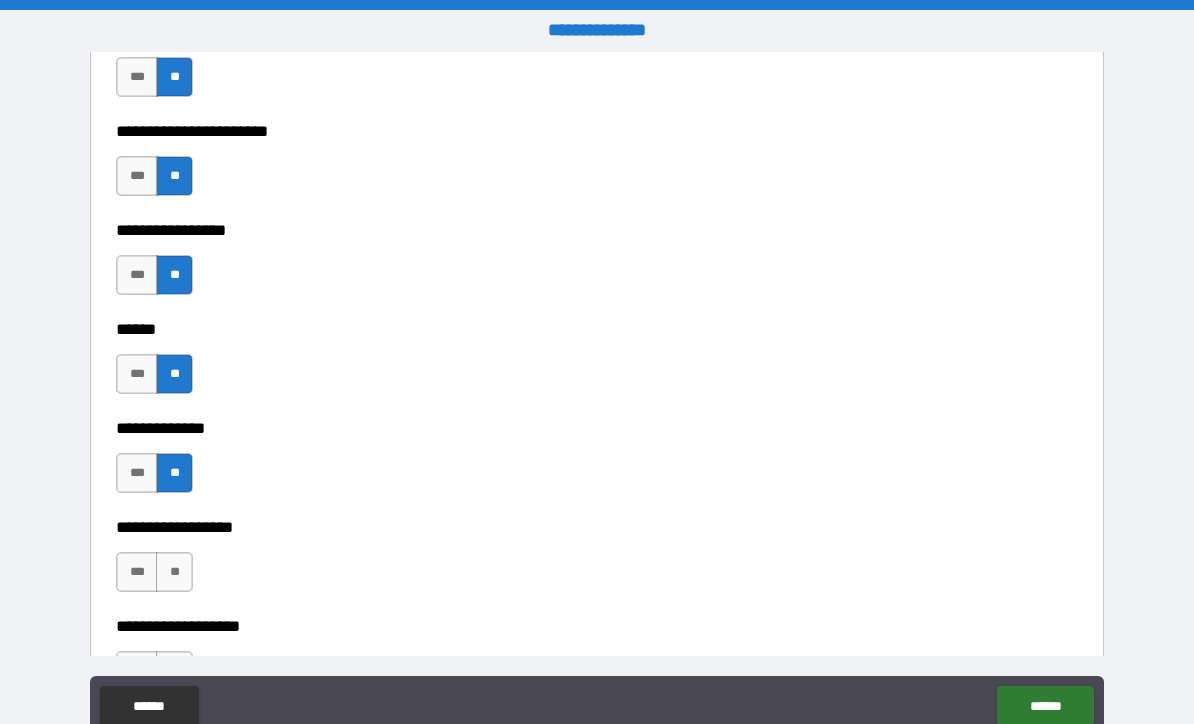 click on "**" at bounding box center (174, 572) 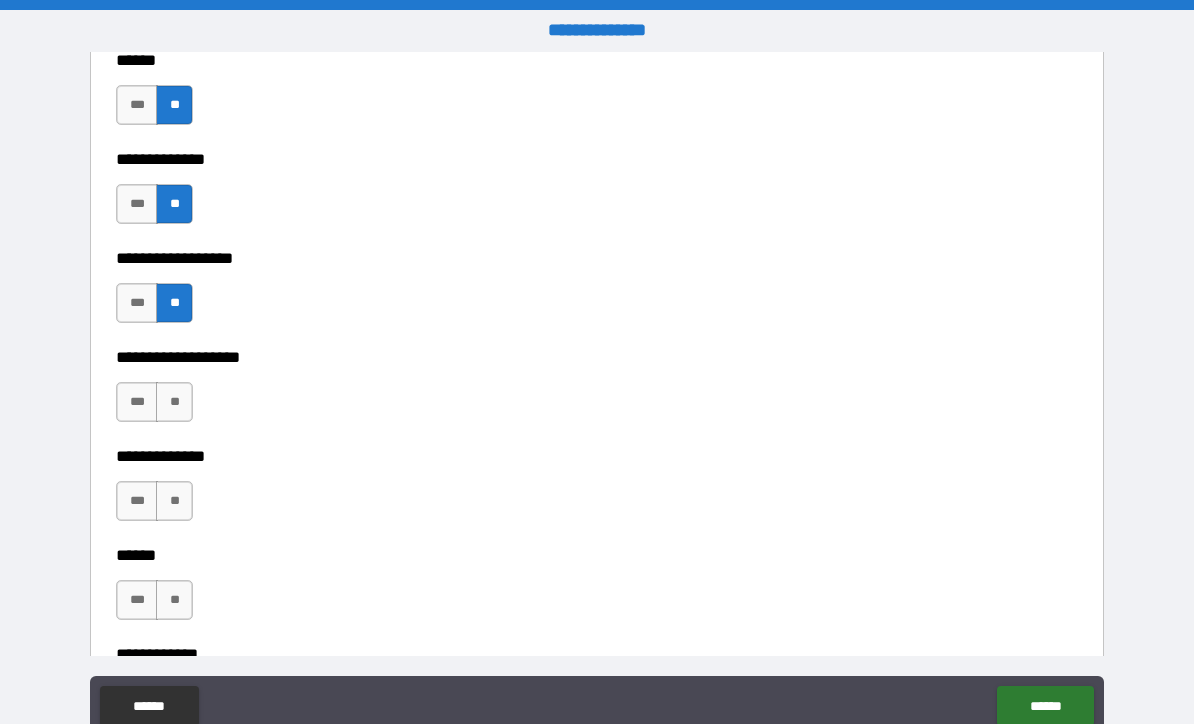 scroll, scrollTop: 3755, scrollLeft: 0, axis: vertical 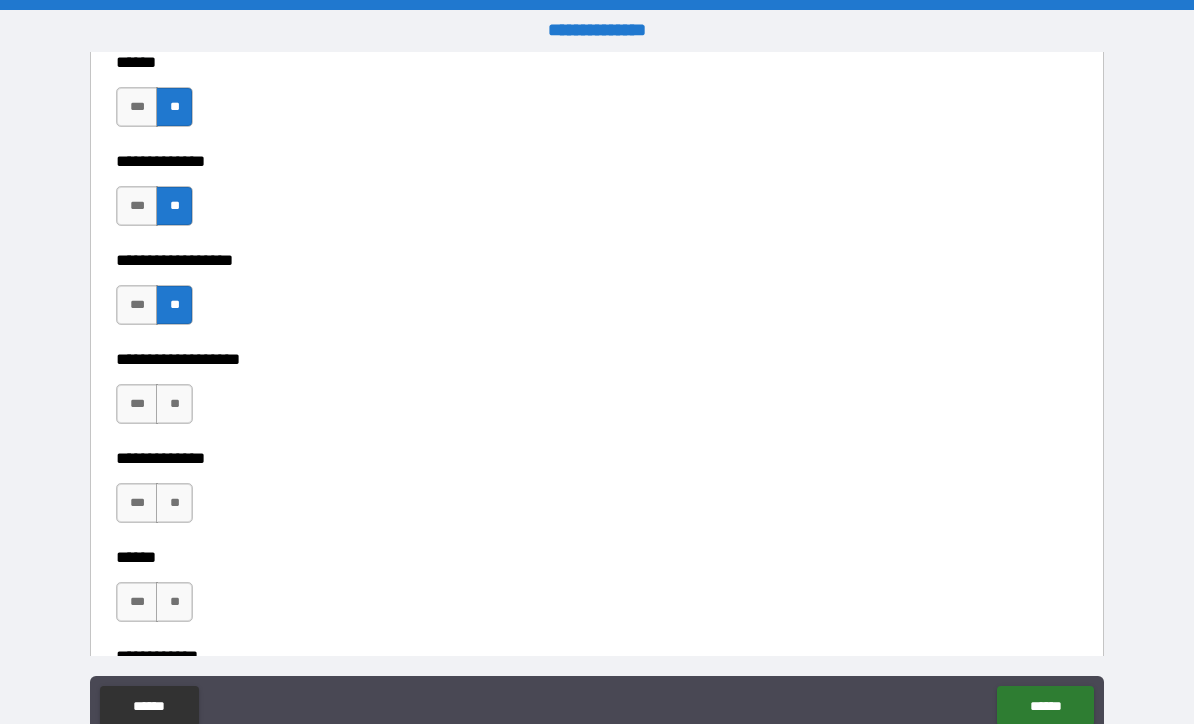 click on "**" at bounding box center (174, 503) 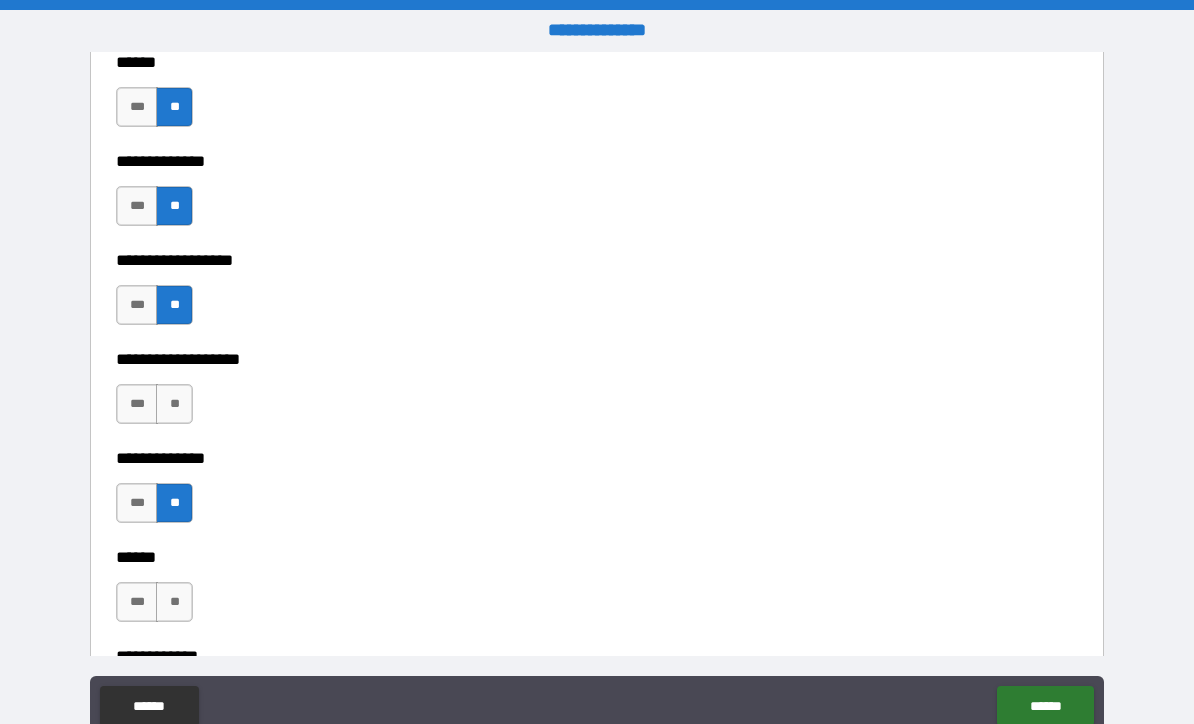 click on "**" at bounding box center (174, 602) 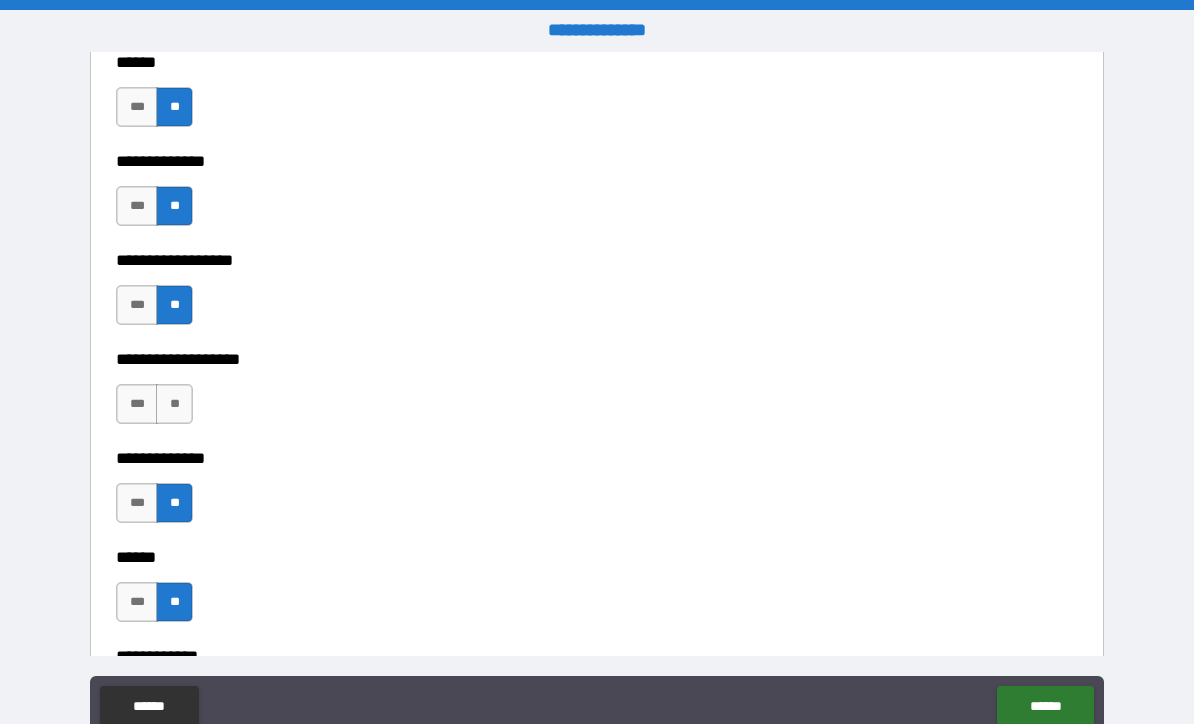 click on "**" at bounding box center (174, 404) 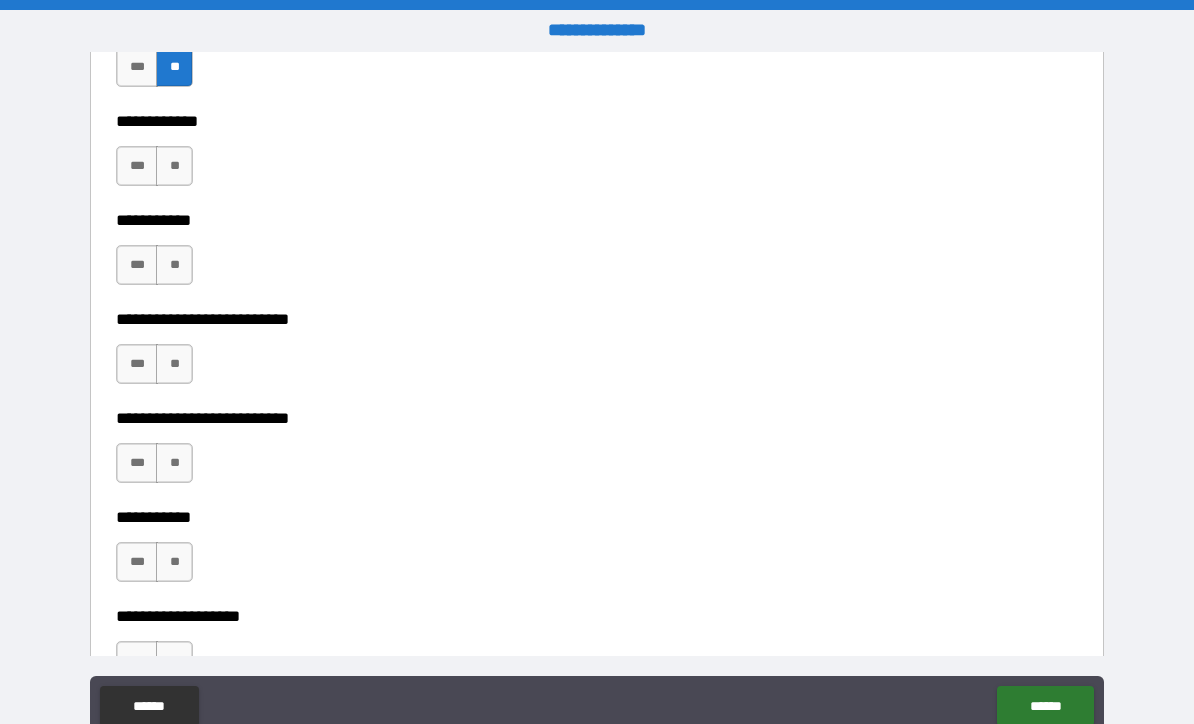 scroll, scrollTop: 4291, scrollLeft: 0, axis: vertical 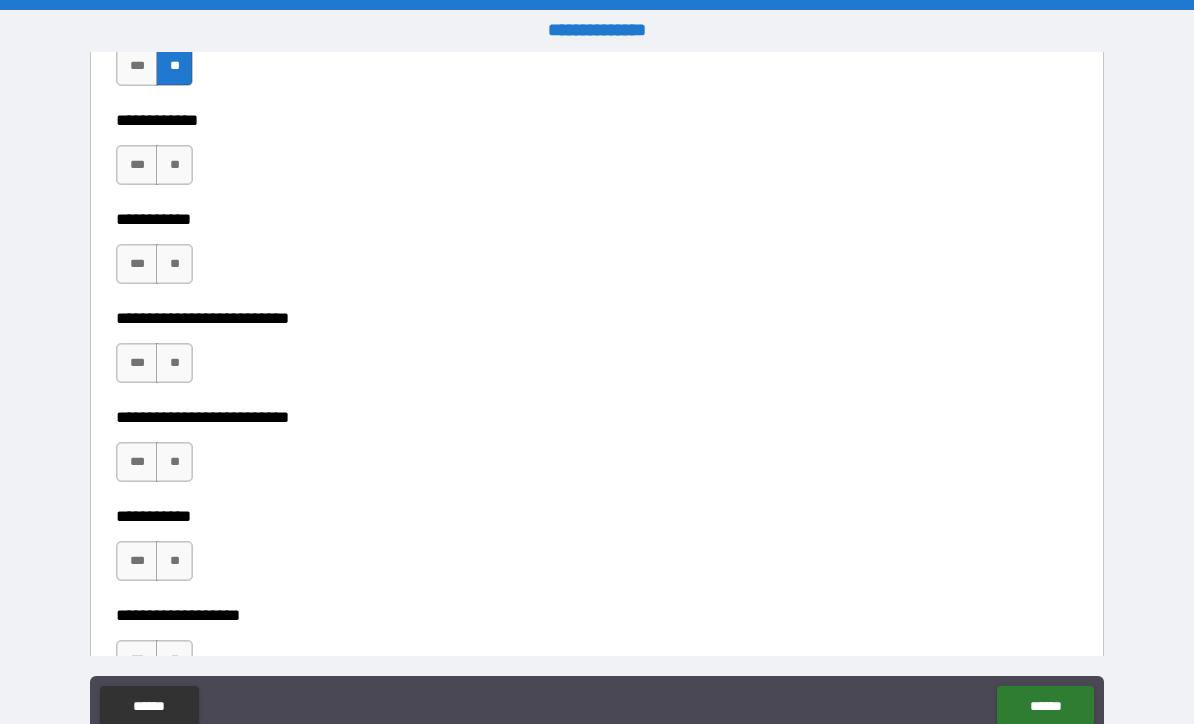 click on "**" at bounding box center (174, 165) 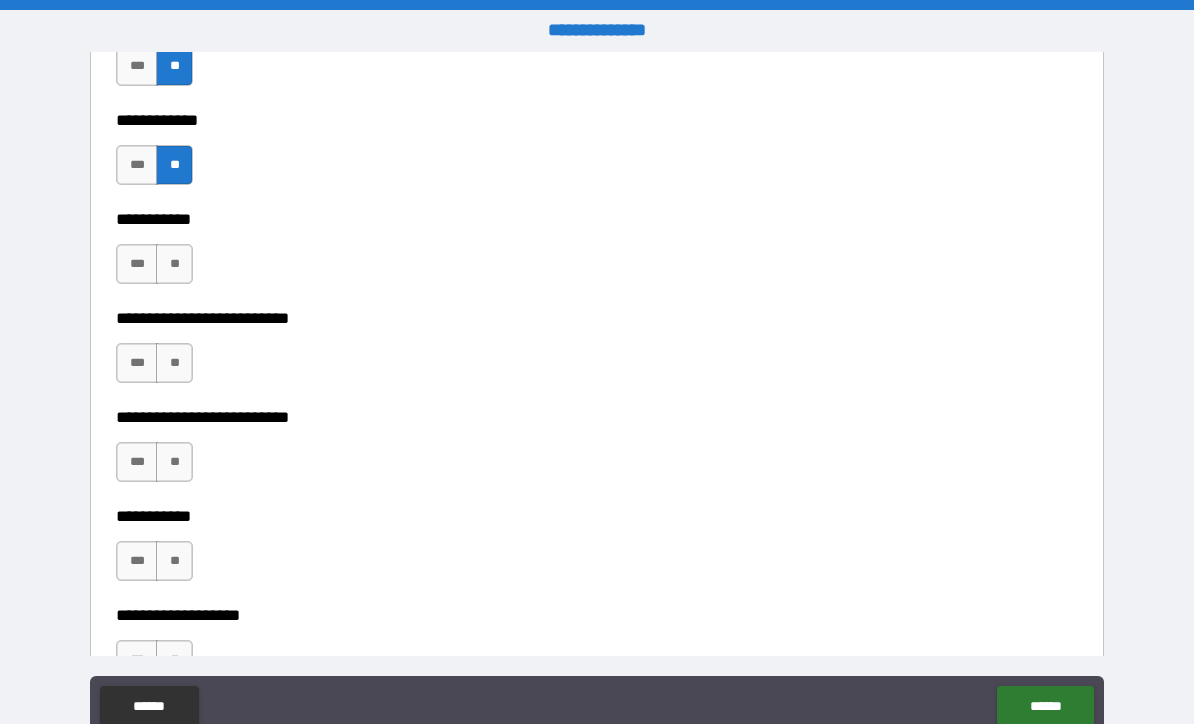 click on "**" at bounding box center [174, 264] 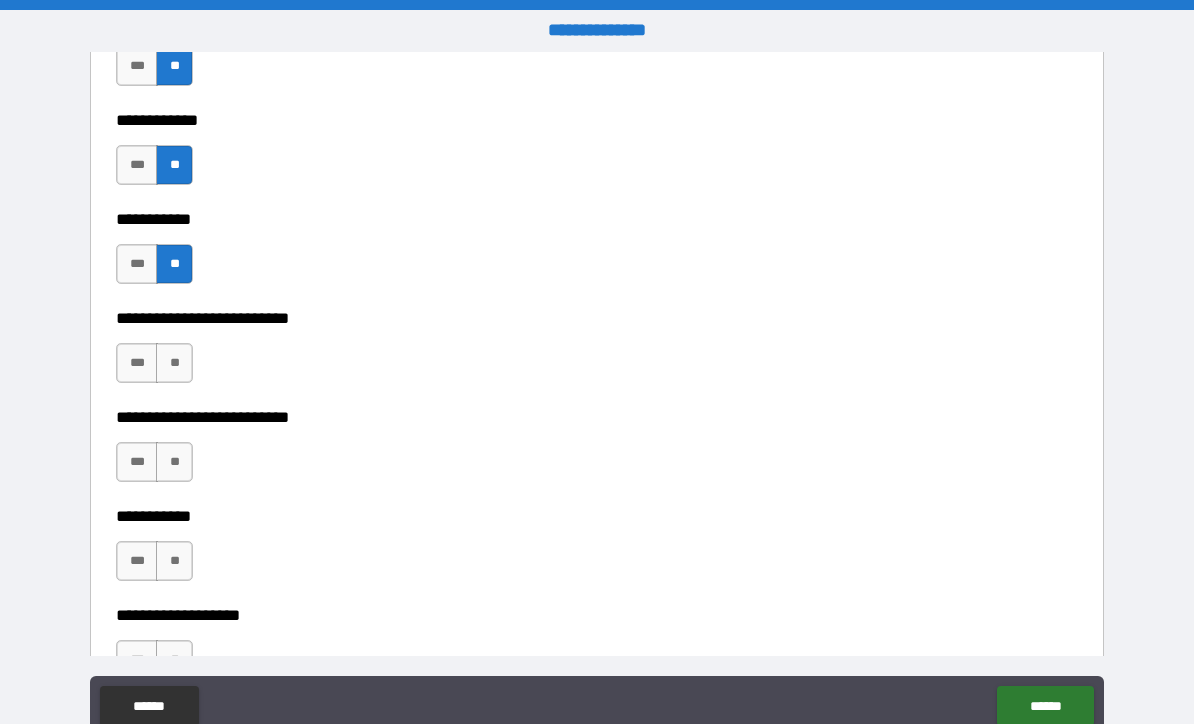 click on "**" at bounding box center (174, 363) 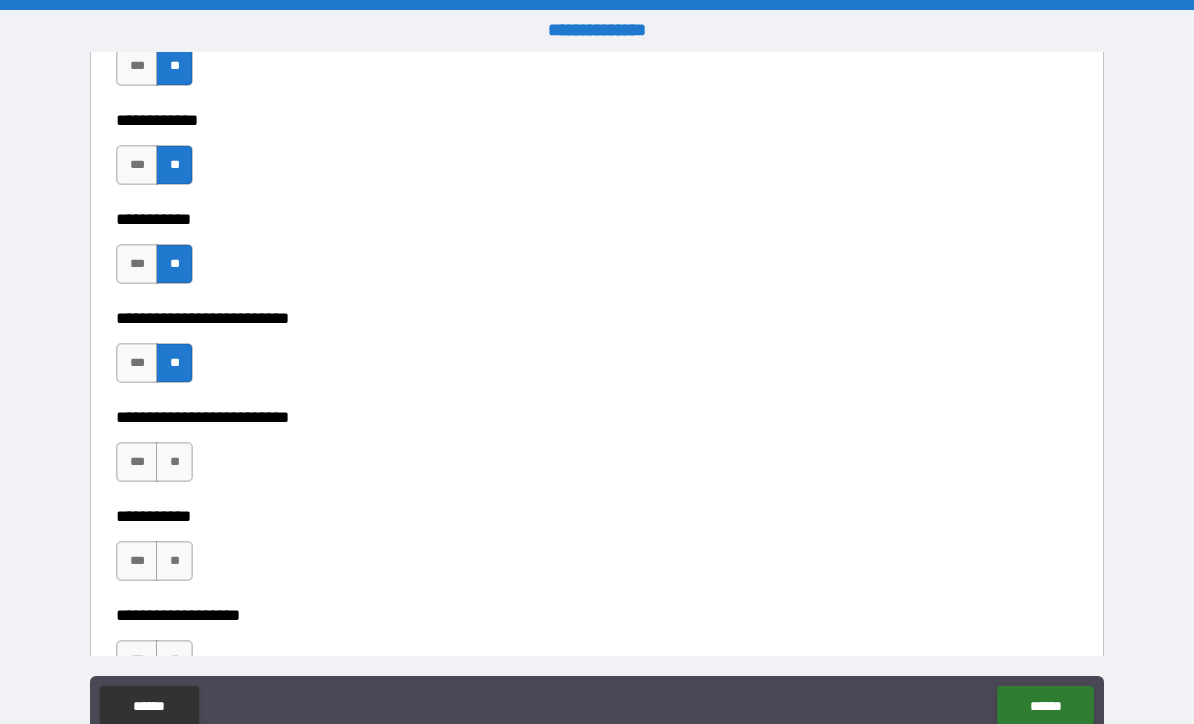 click on "**" at bounding box center [174, 462] 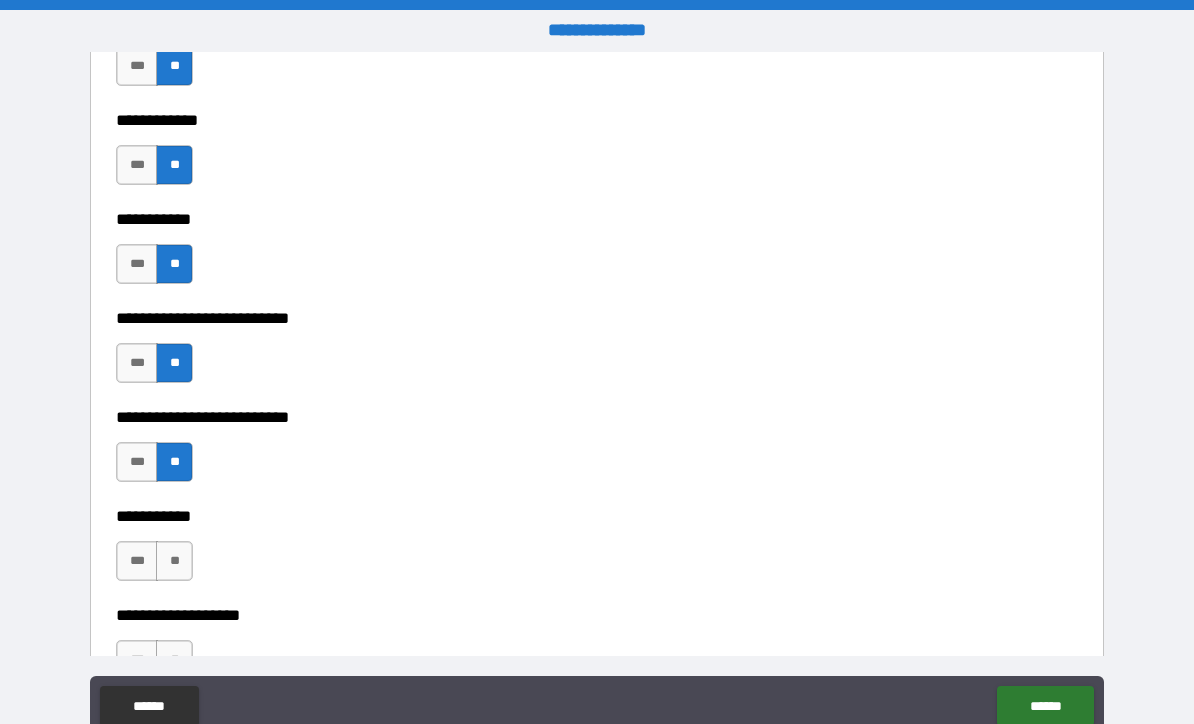 click on "**" at bounding box center (174, 561) 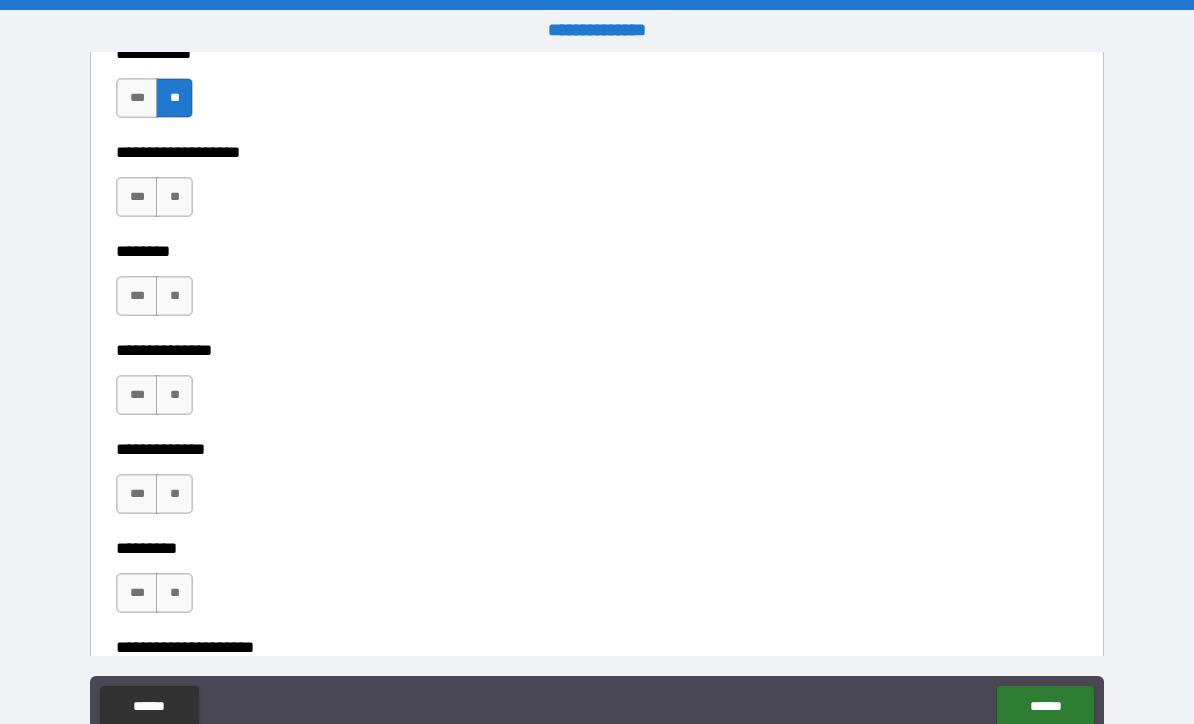 scroll, scrollTop: 4757, scrollLeft: 0, axis: vertical 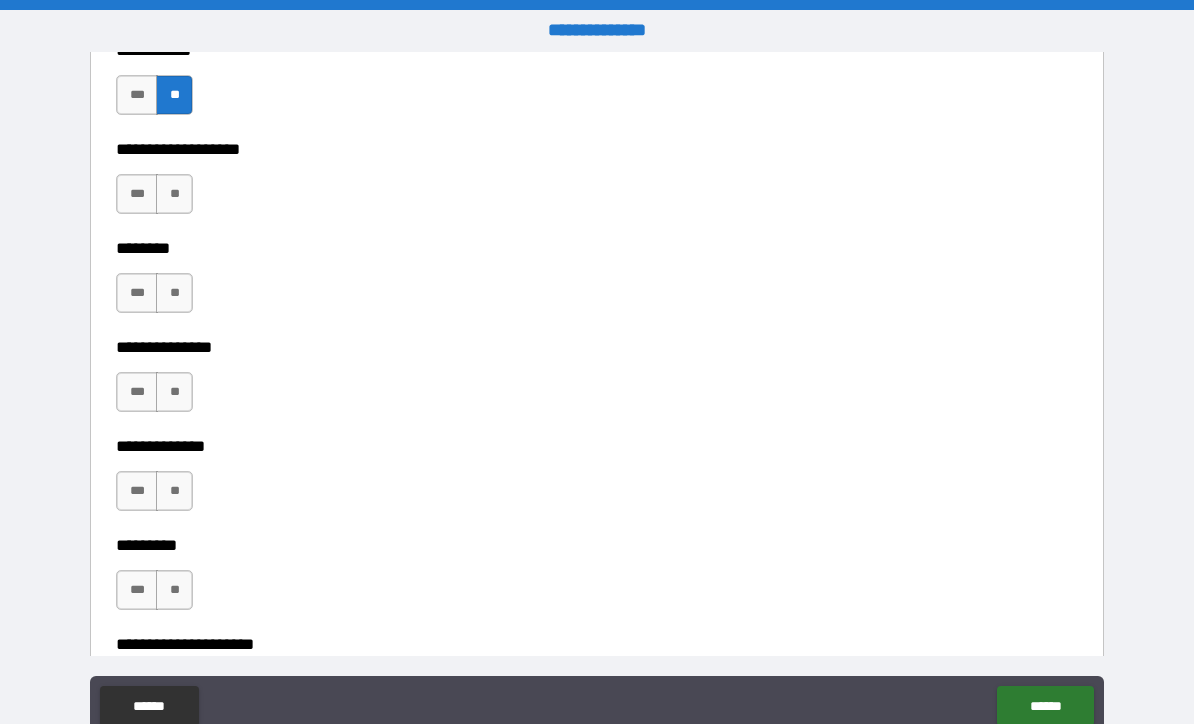 click on "**" at bounding box center (174, 194) 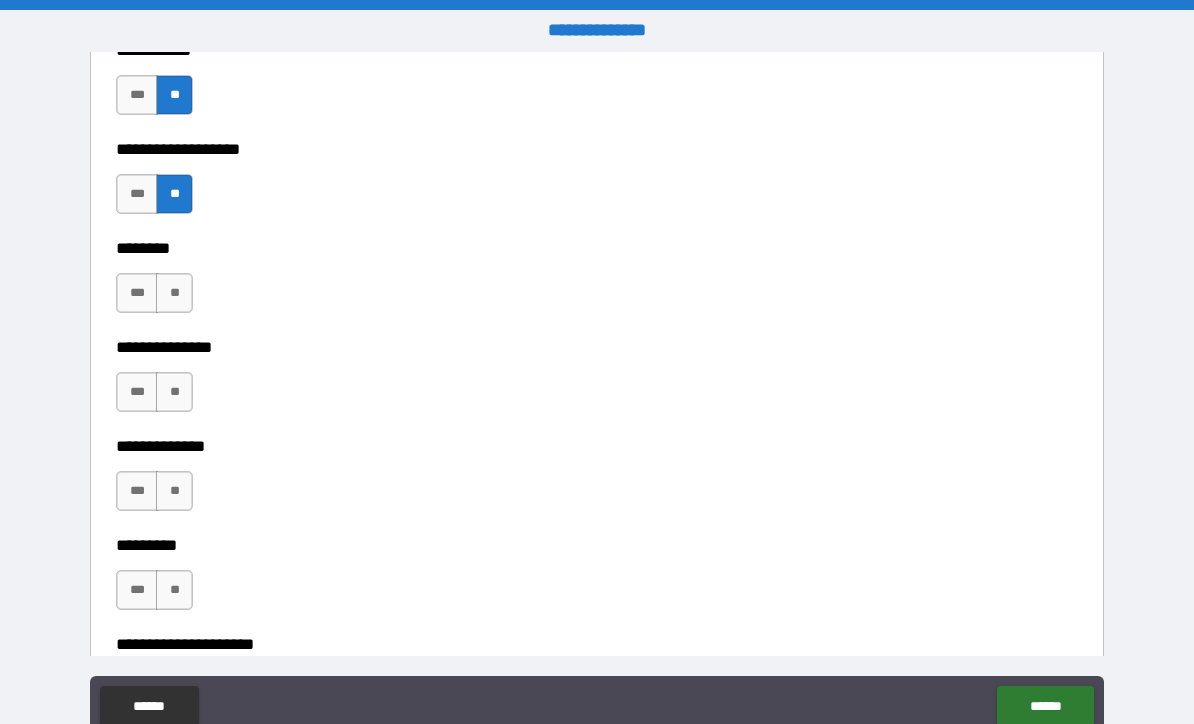click on "**" at bounding box center [174, 293] 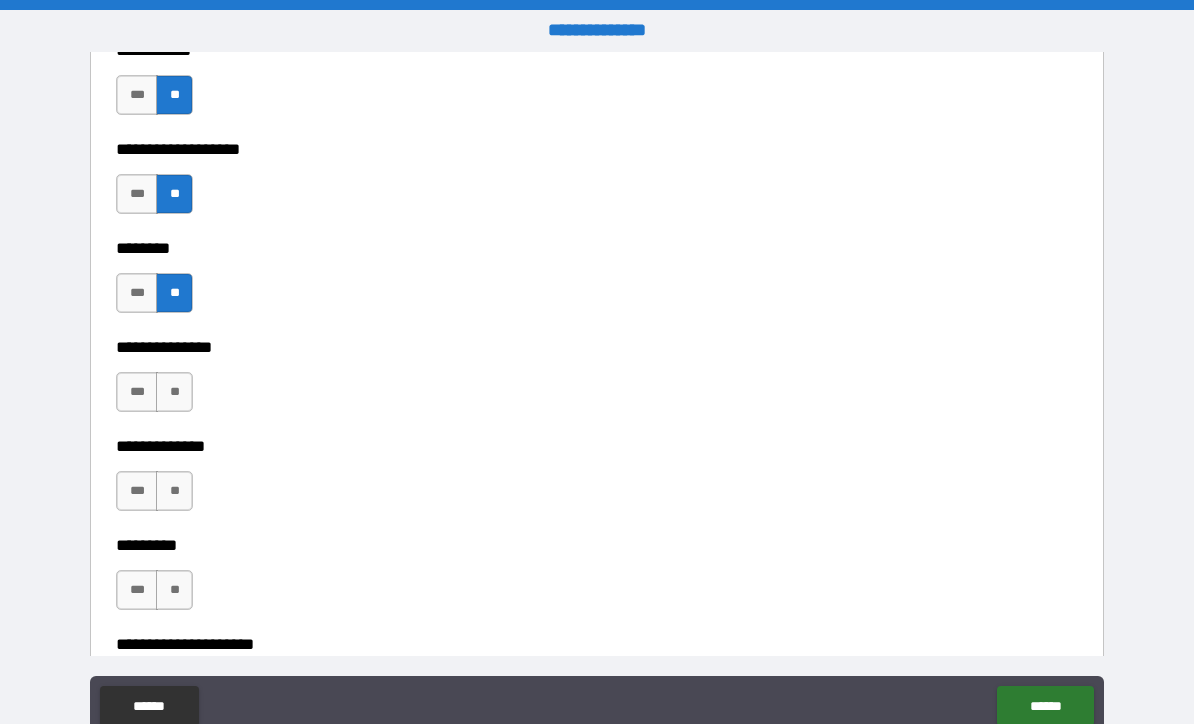 click on "**" at bounding box center (174, 392) 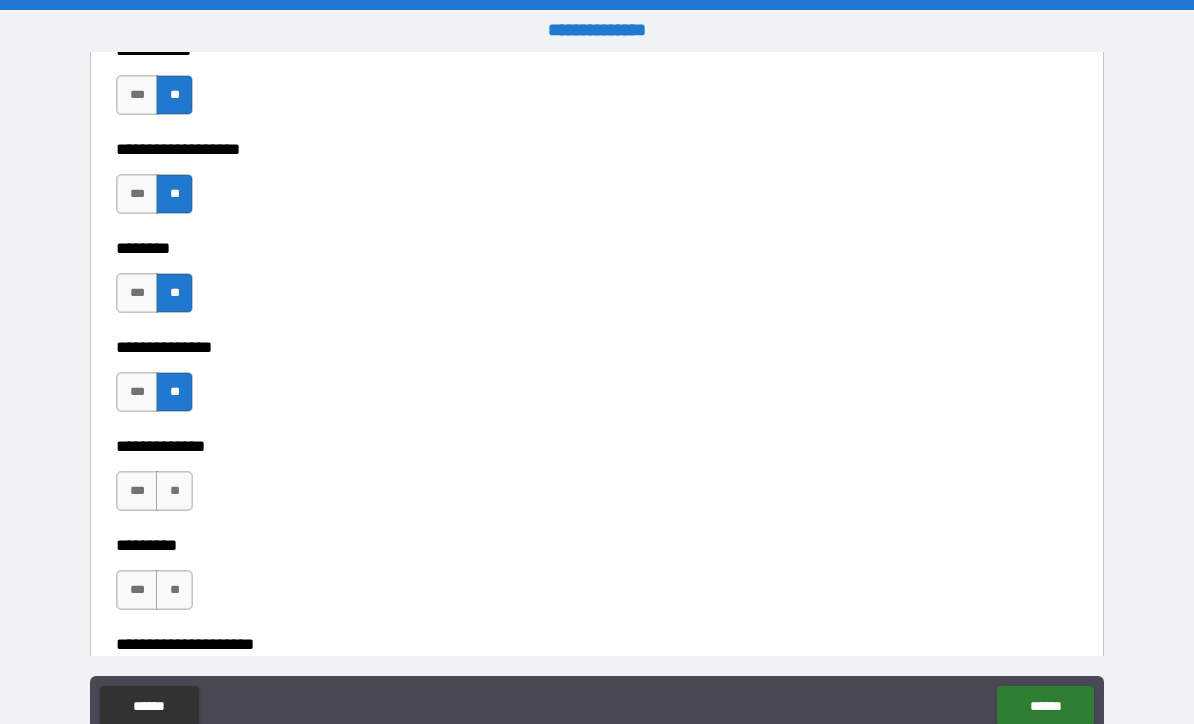 click on "**" at bounding box center [174, 491] 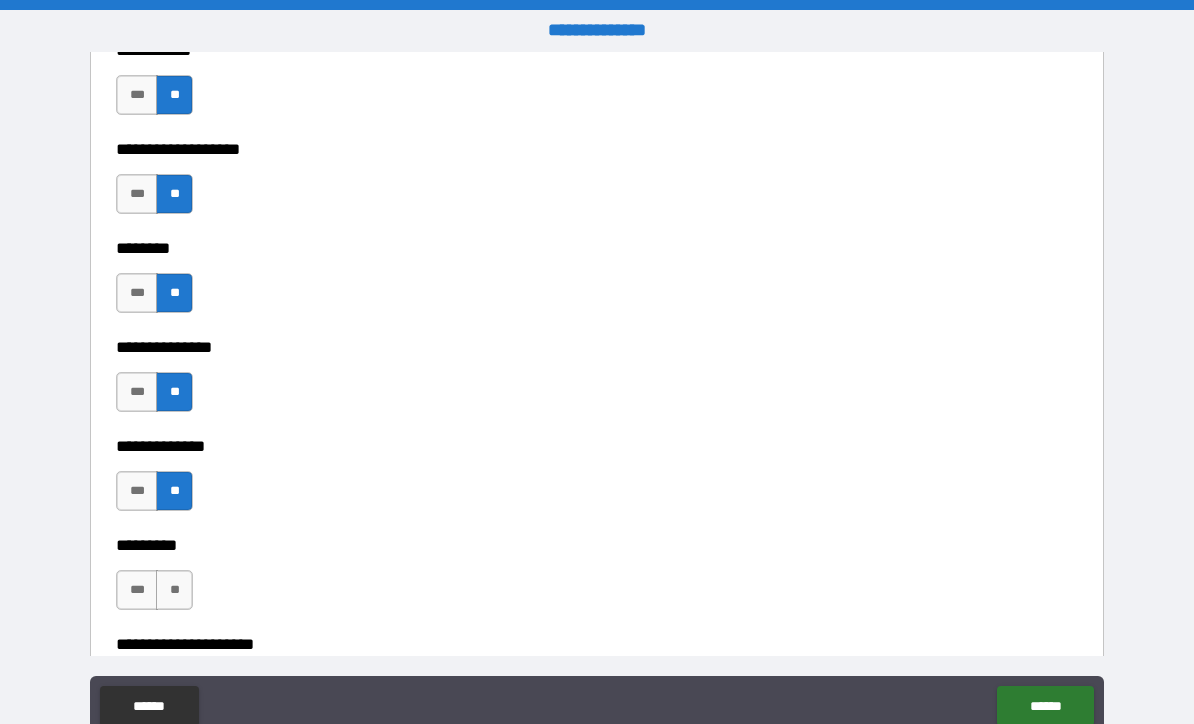 click on "**" at bounding box center [174, 590] 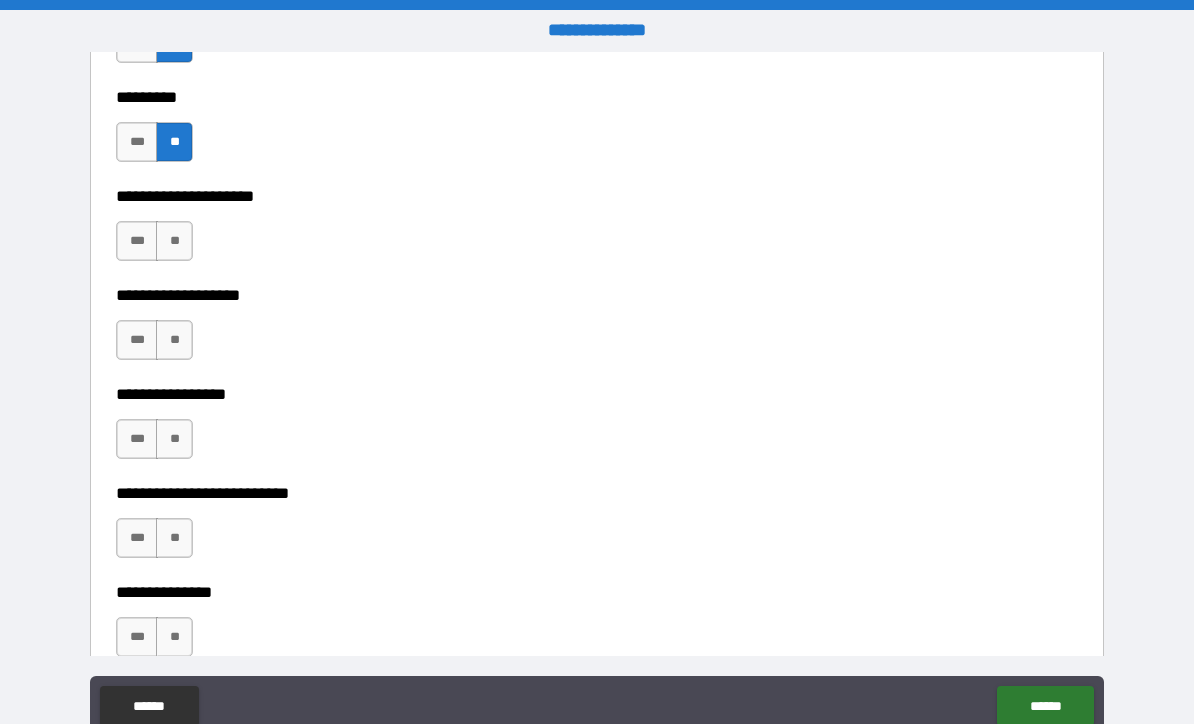 scroll, scrollTop: 5221, scrollLeft: 0, axis: vertical 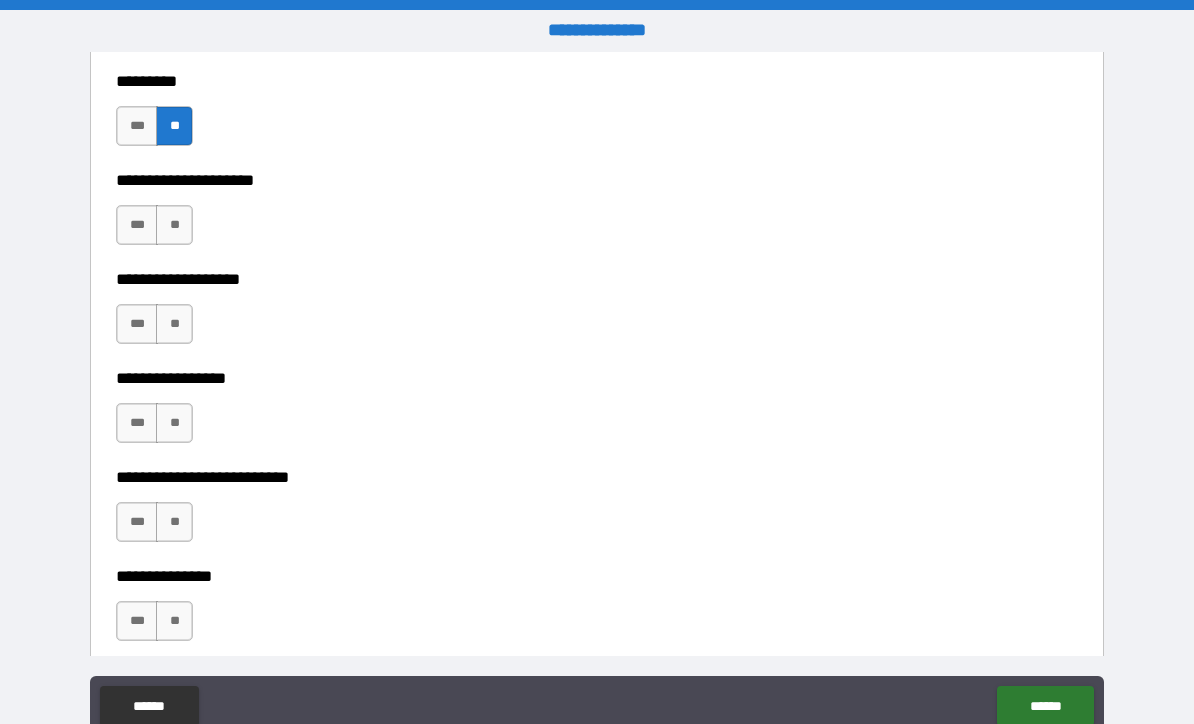 click on "**" at bounding box center [174, 225] 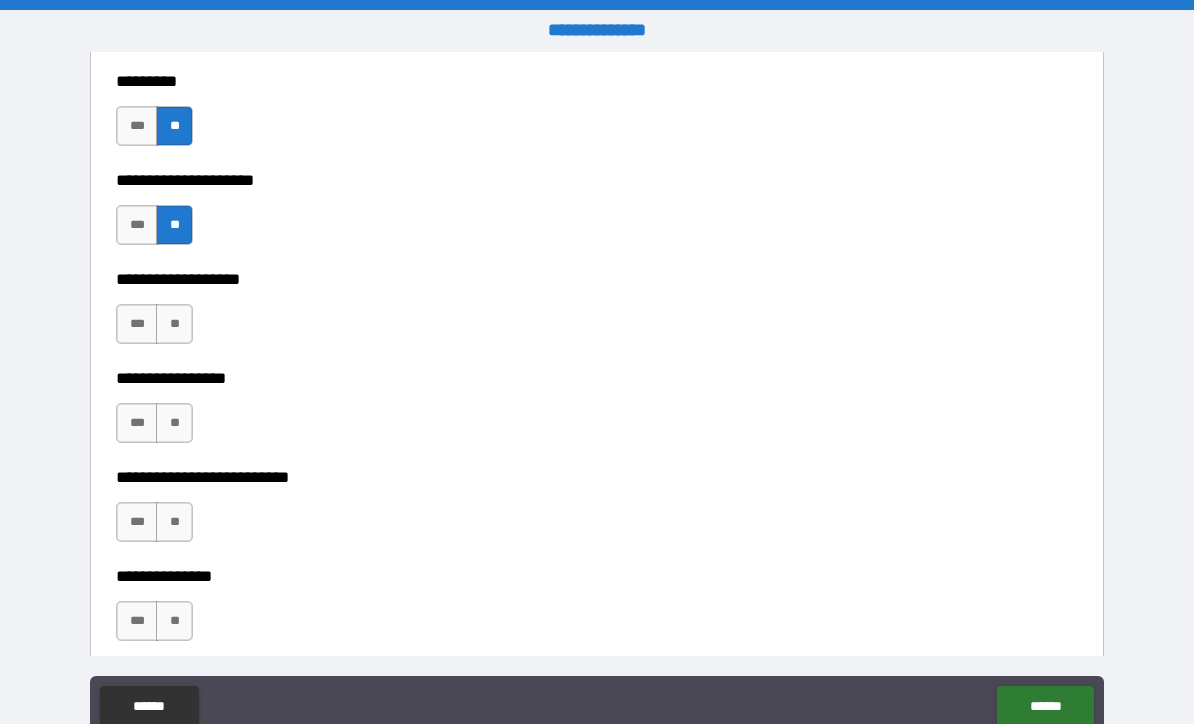 click on "**" at bounding box center [174, 324] 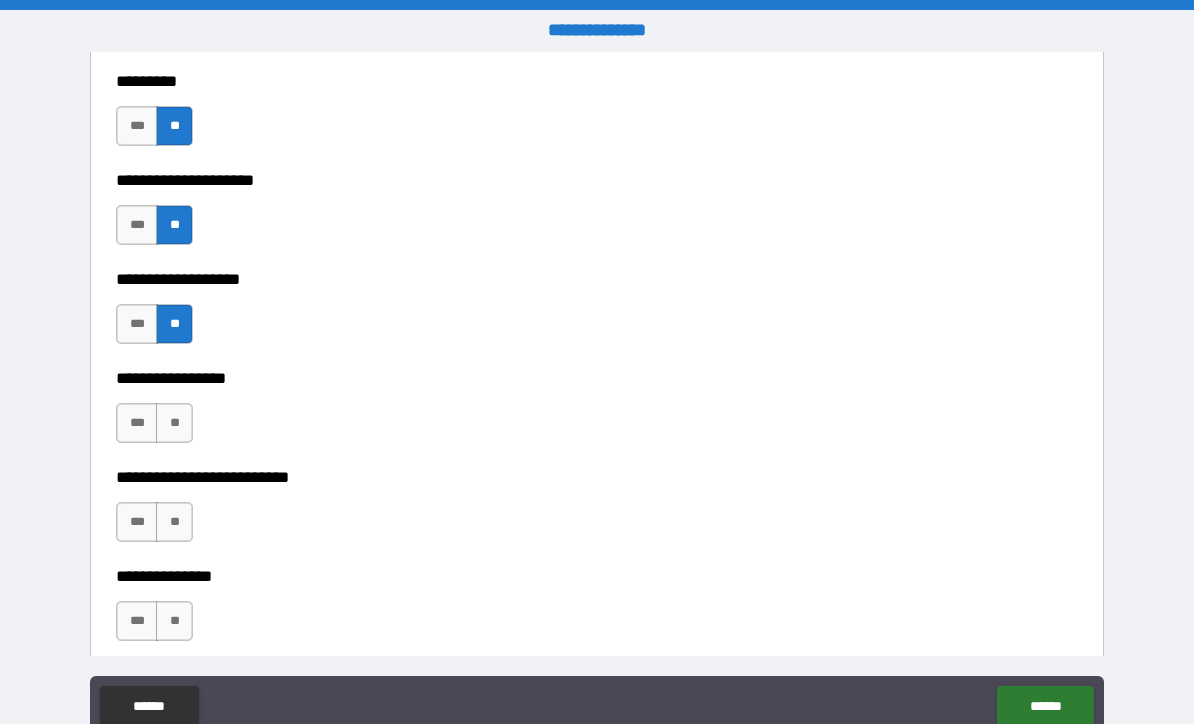 click on "**" at bounding box center (174, 423) 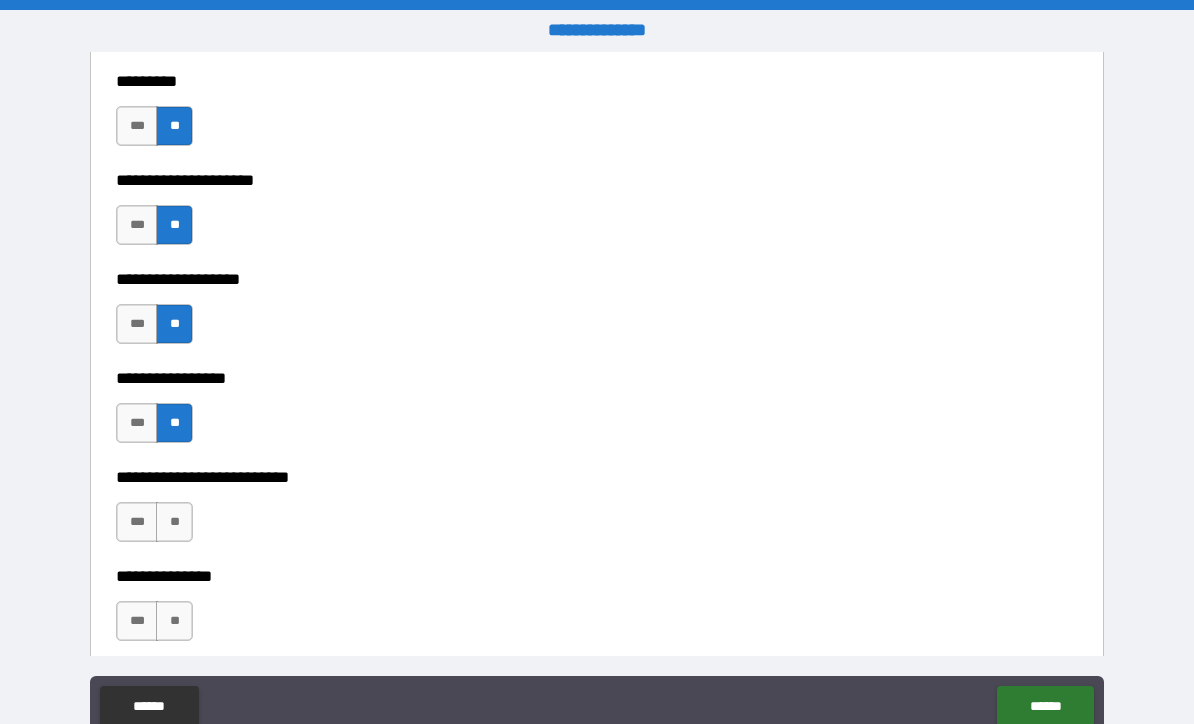 click on "**" at bounding box center (174, 522) 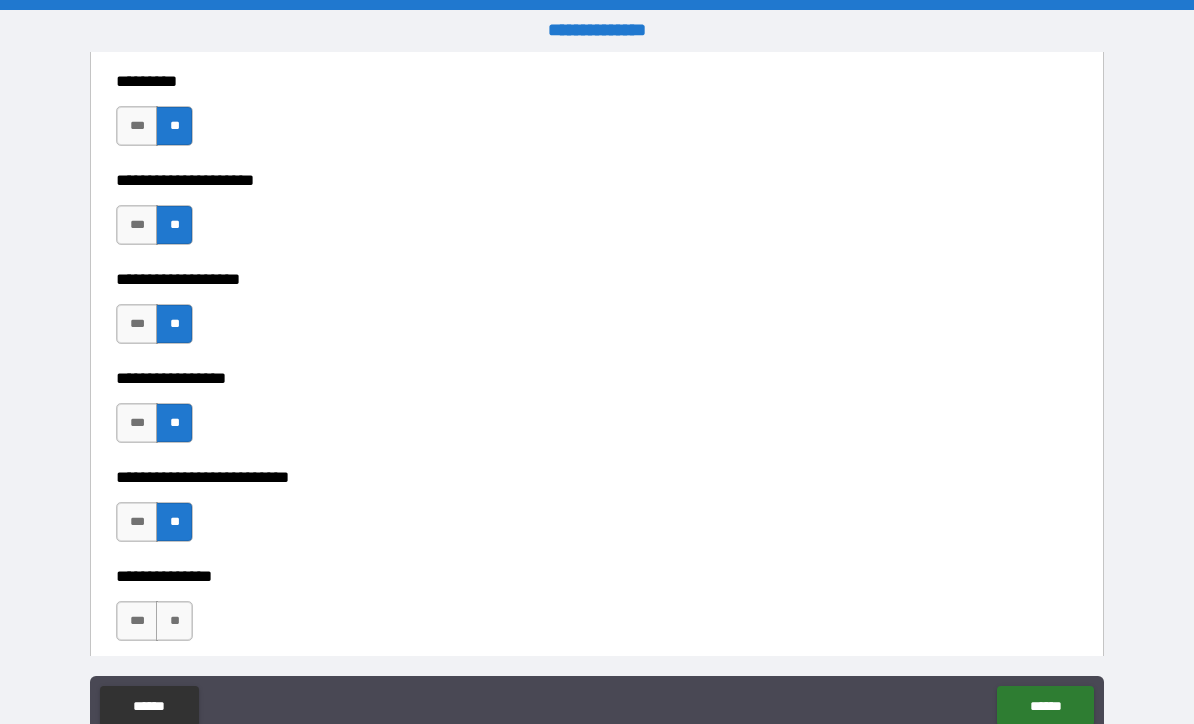 click on "**" at bounding box center [174, 621] 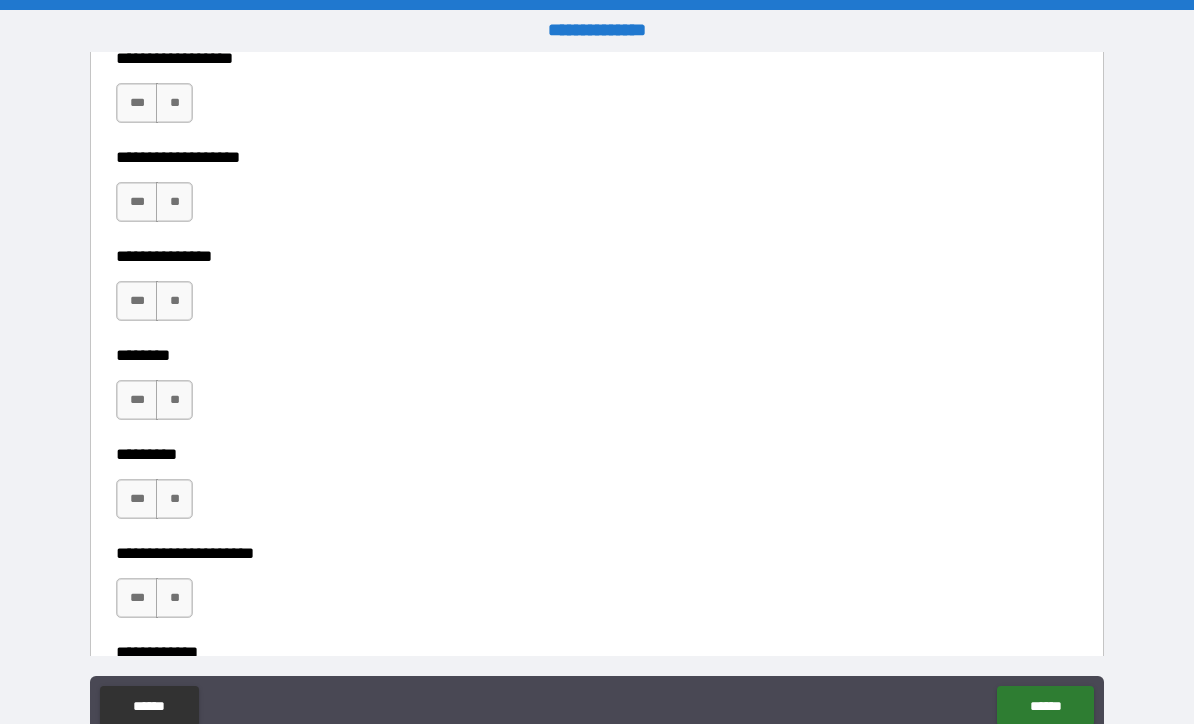 scroll, scrollTop: 5841, scrollLeft: 0, axis: vertical 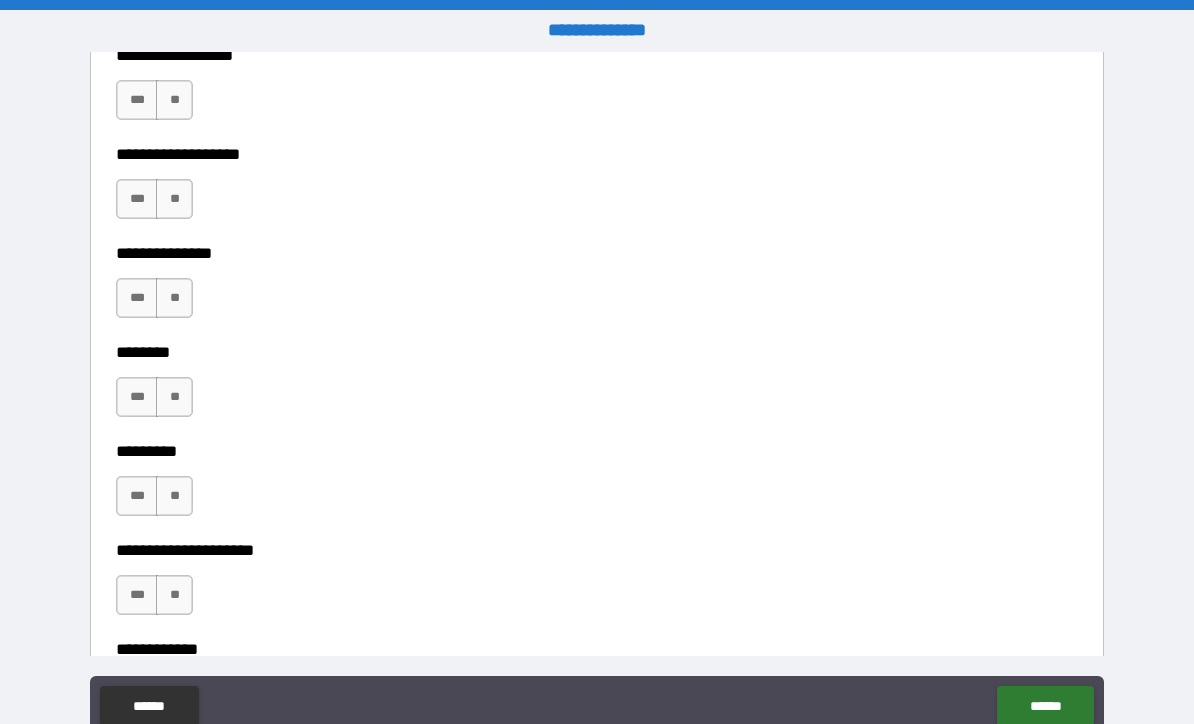 click on "**" at bounding box center (174, 100) 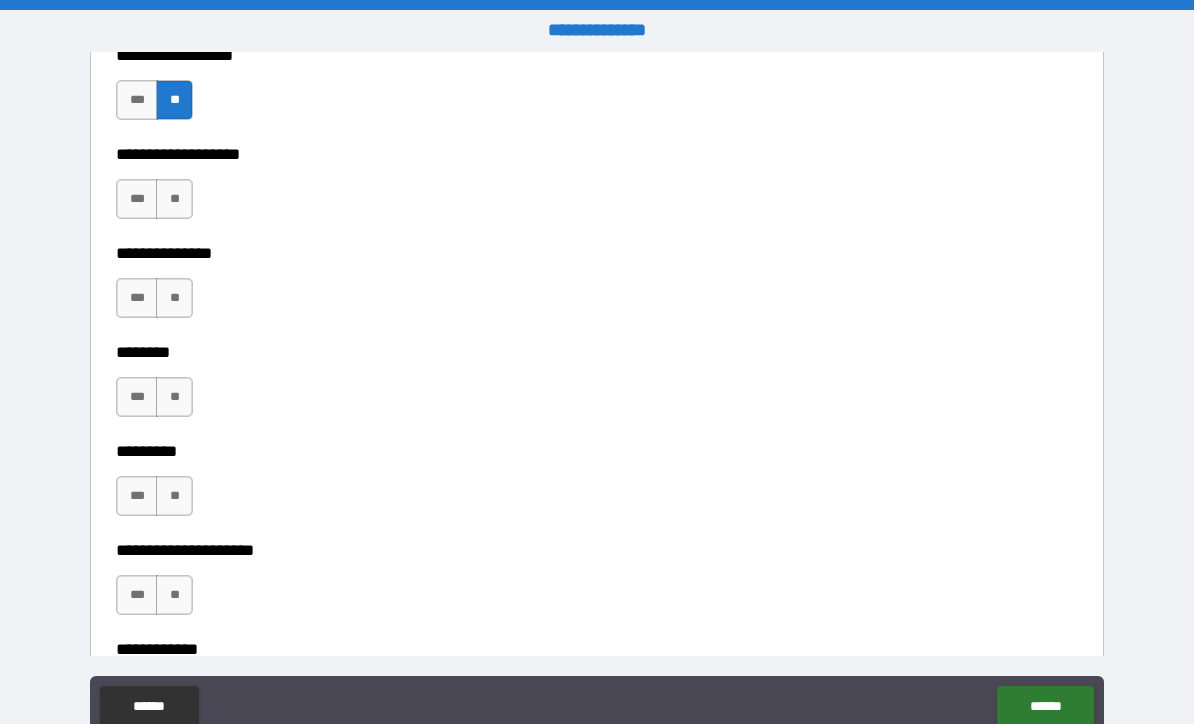 click on "**" at bounding box center [174, 199] 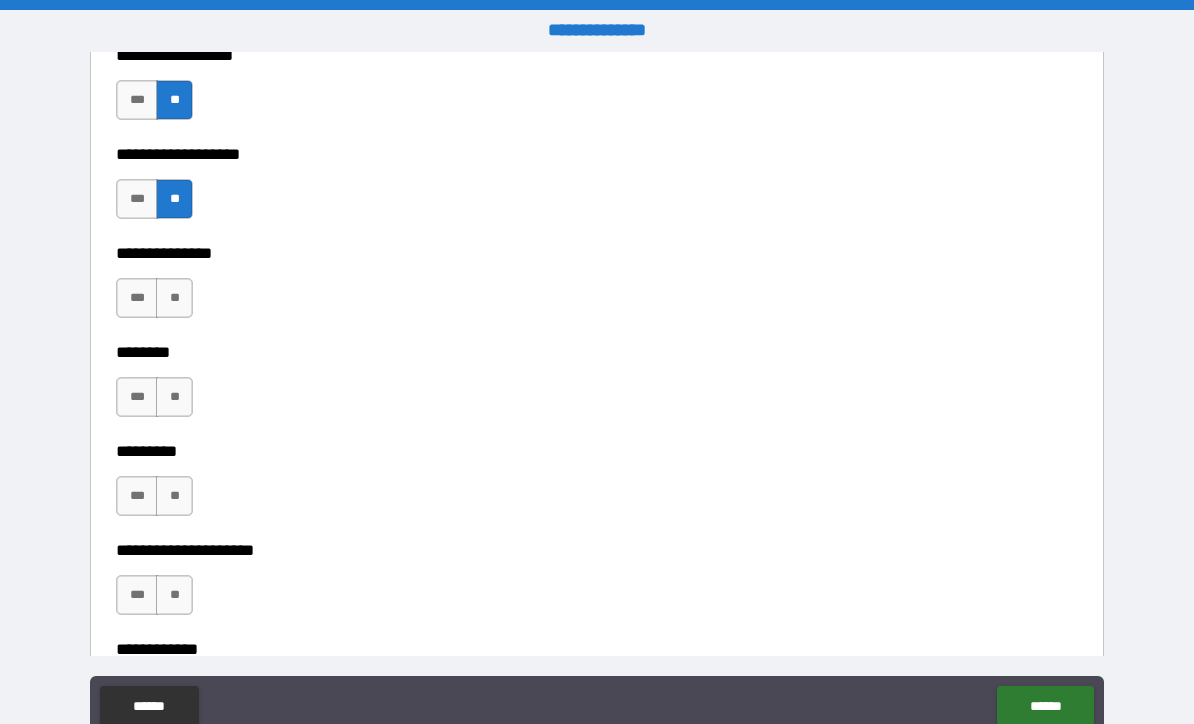 click on "**" at bounding box center (174, 298) 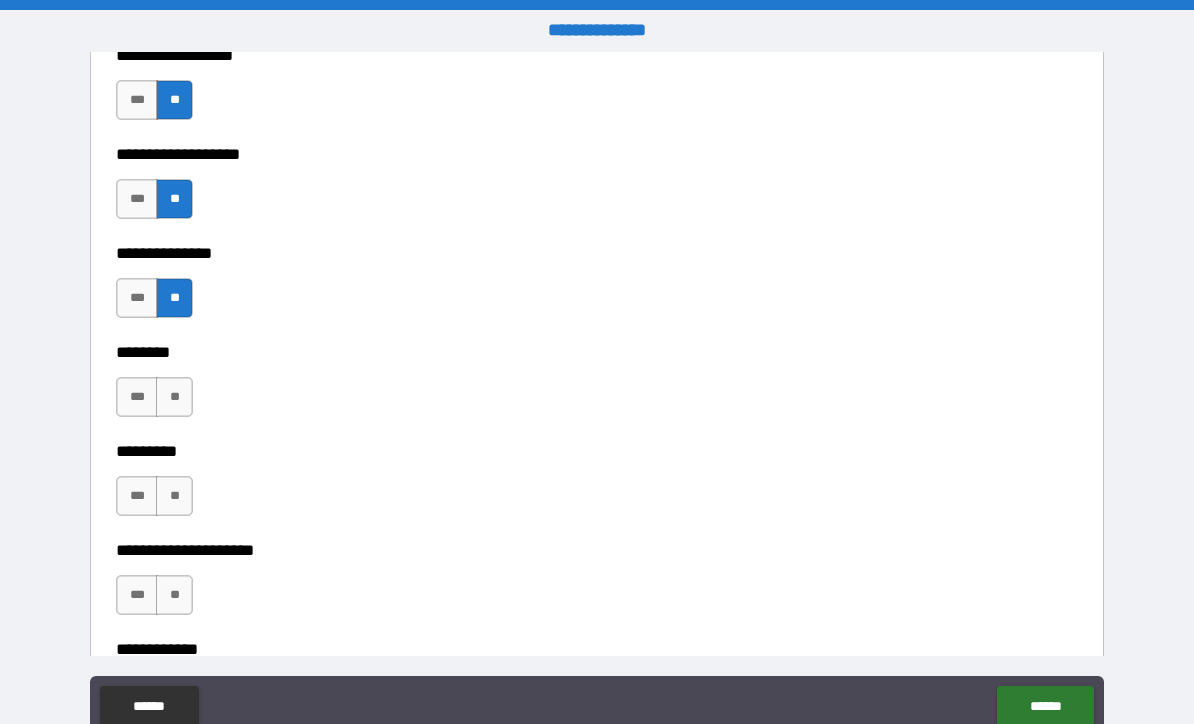 click on "**" at bounding box center (174, 397) 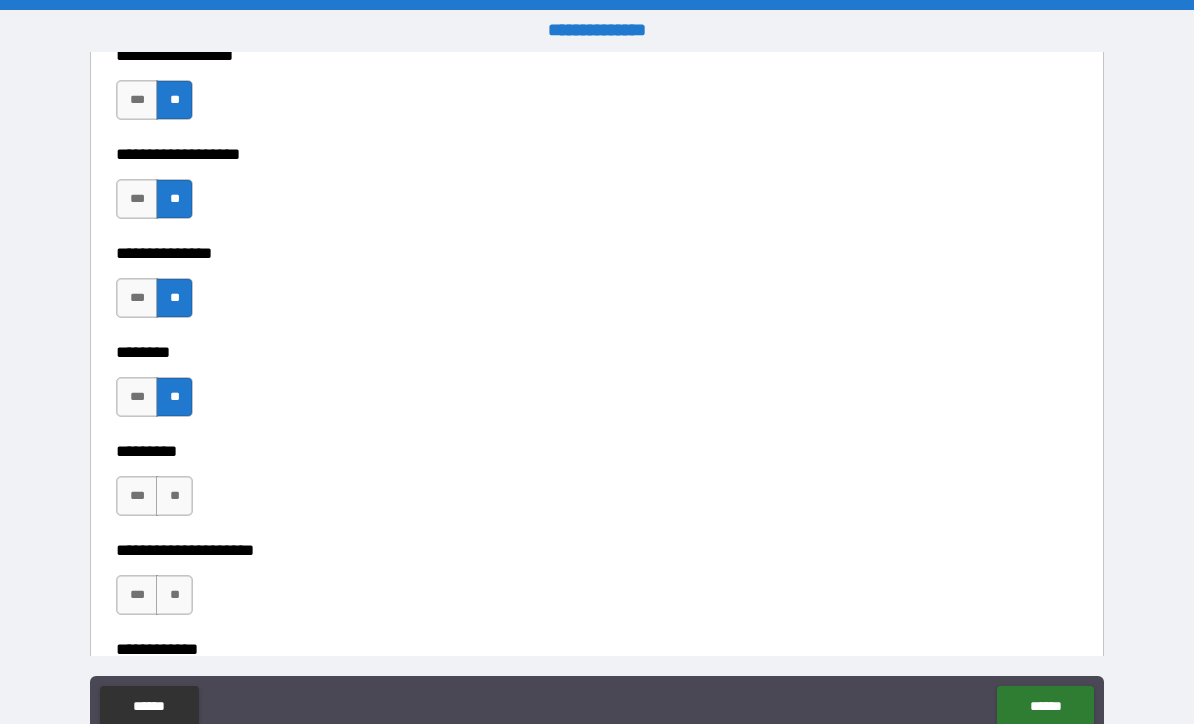 click on "**" at bounding box center [174, 496] 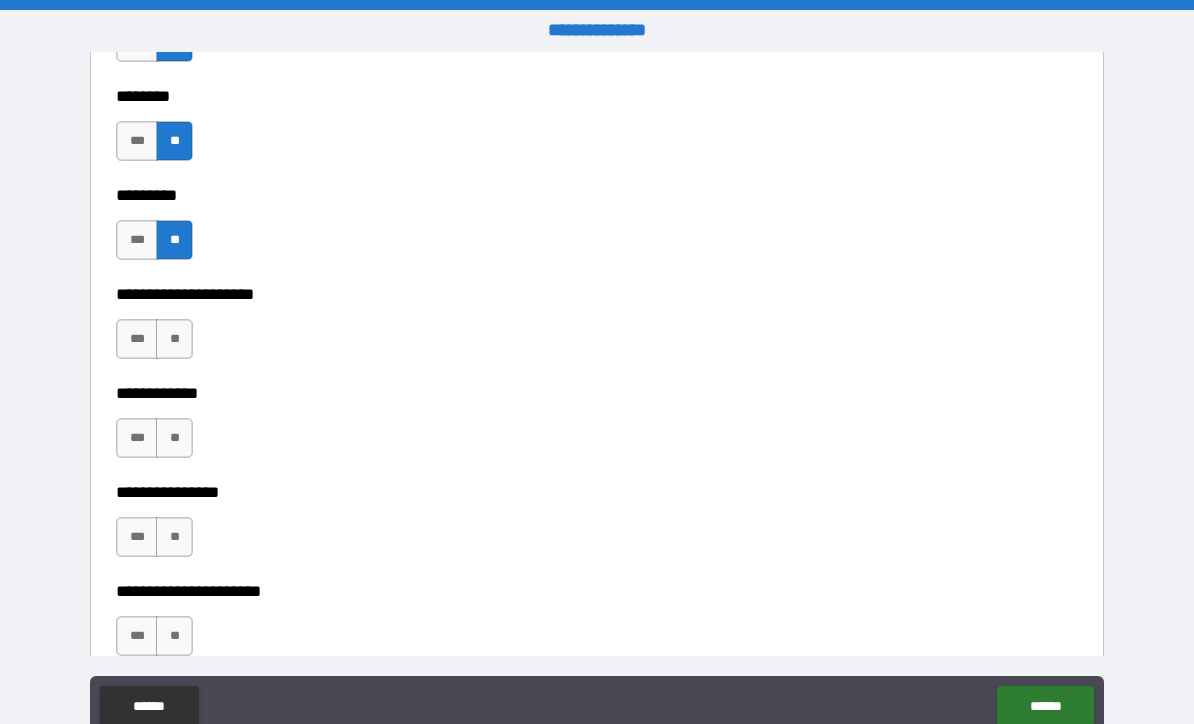 scroll, scrollTop: 6121, scrollLeft: 0, axis: vertical 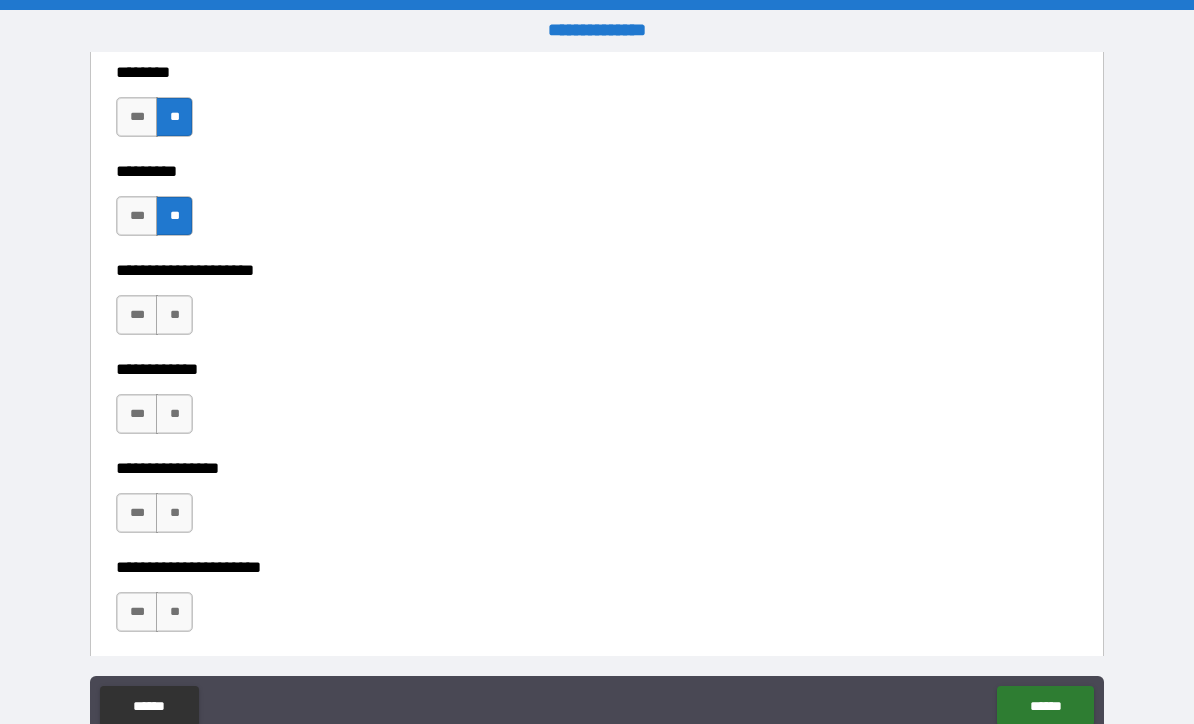 click on "**" at bounding box center [174, 315] 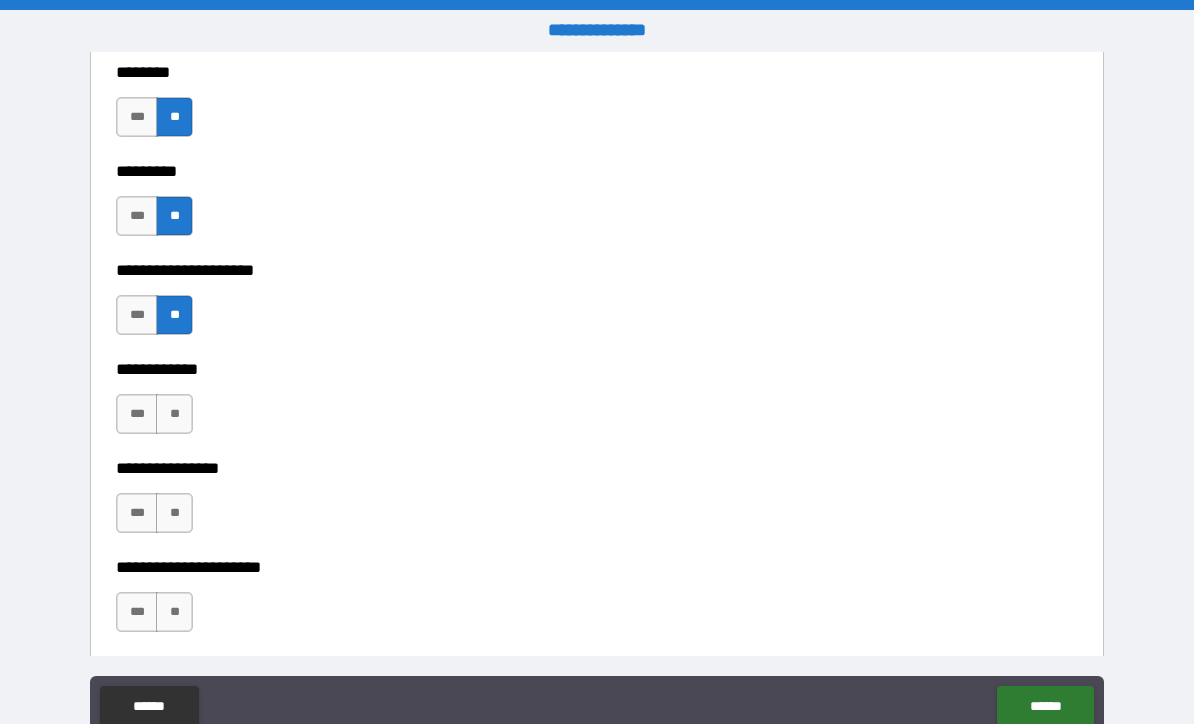 click on "**" at bounding box center [174, 414] 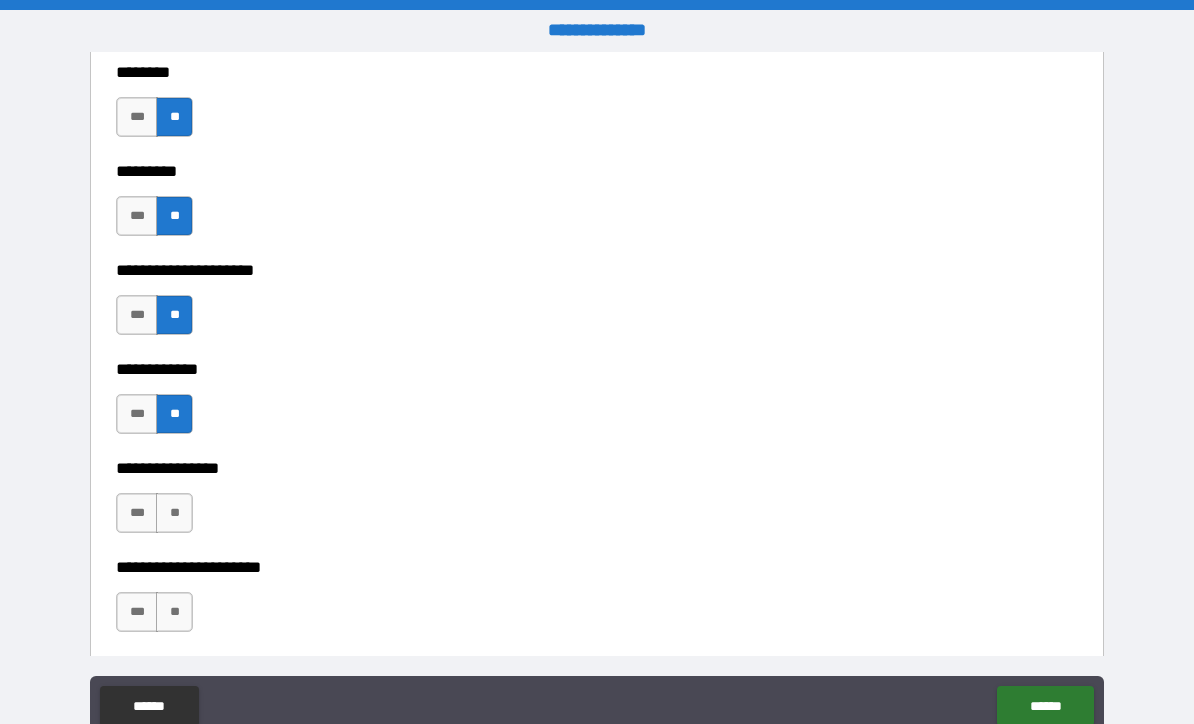 click on "**" at bounding box center [174, 513] 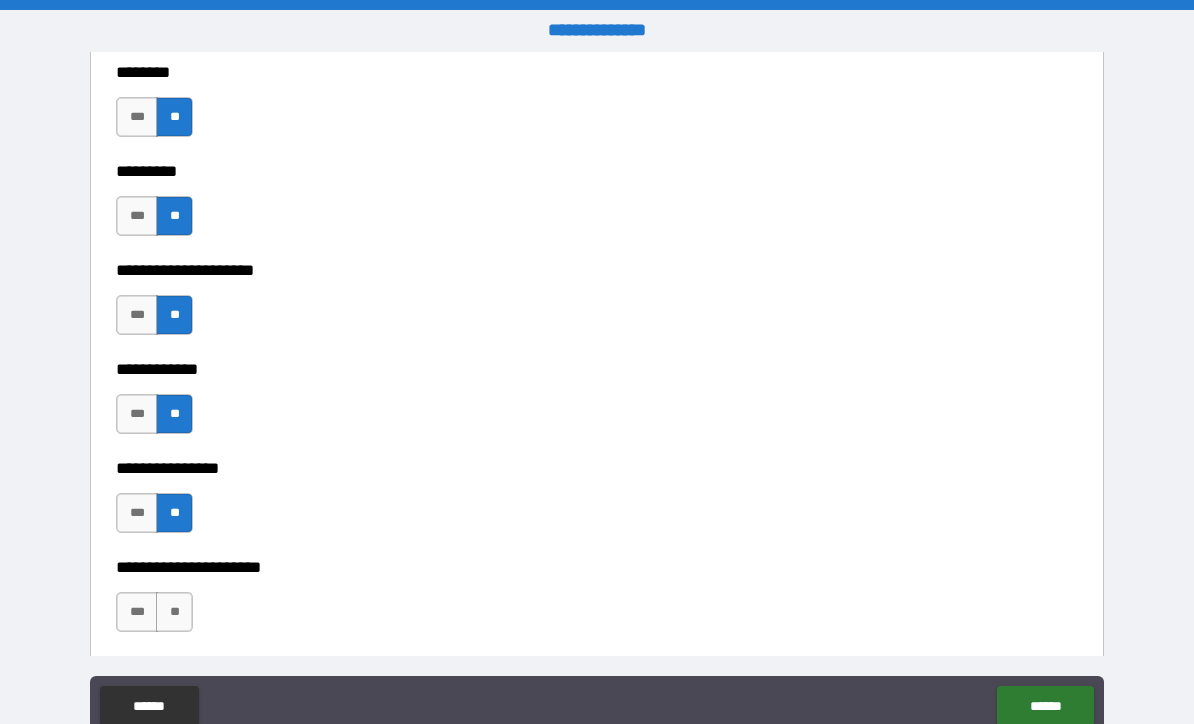 click on "**" at bounding box center (174, 612) 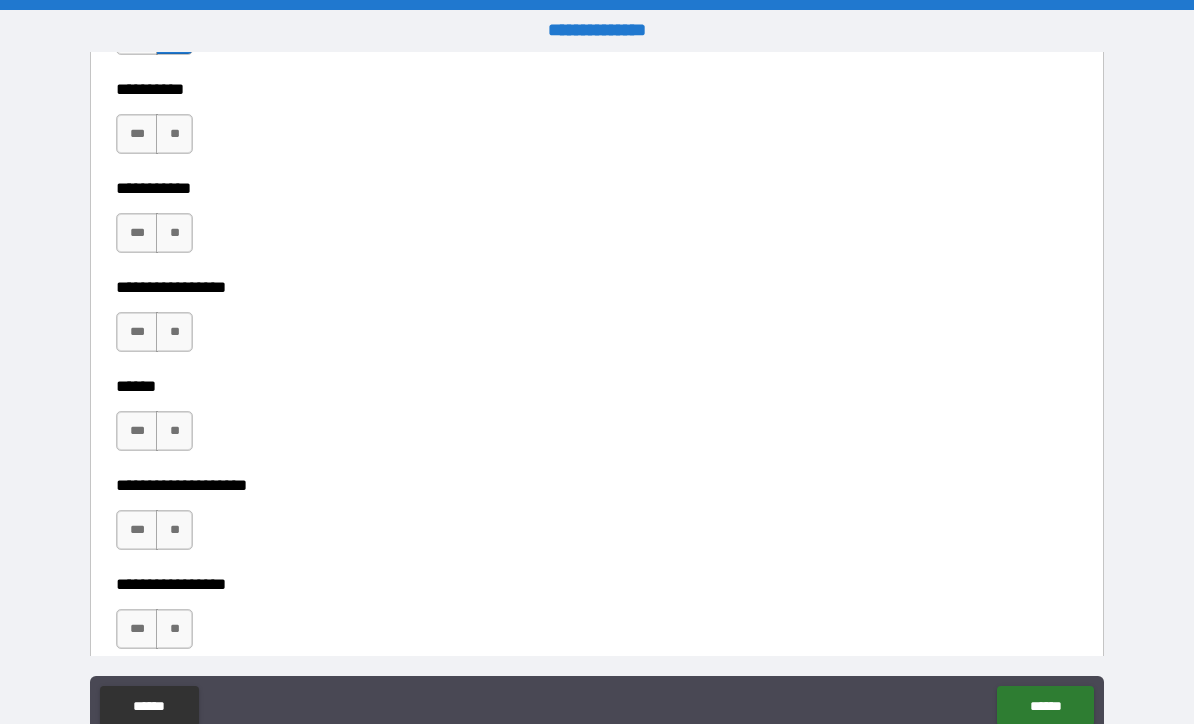 scroll, scrollTop: 6699, scrollLeft: 0, axis: vertical 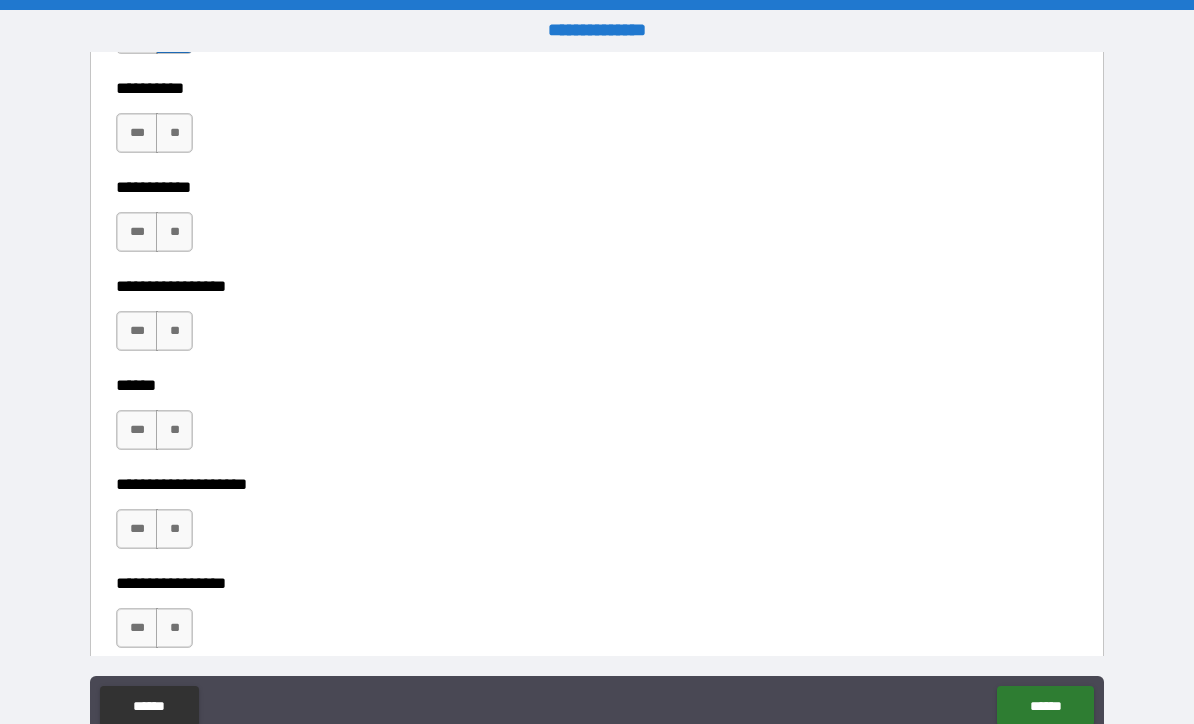 click on "**" at bounding box center (174, 133) 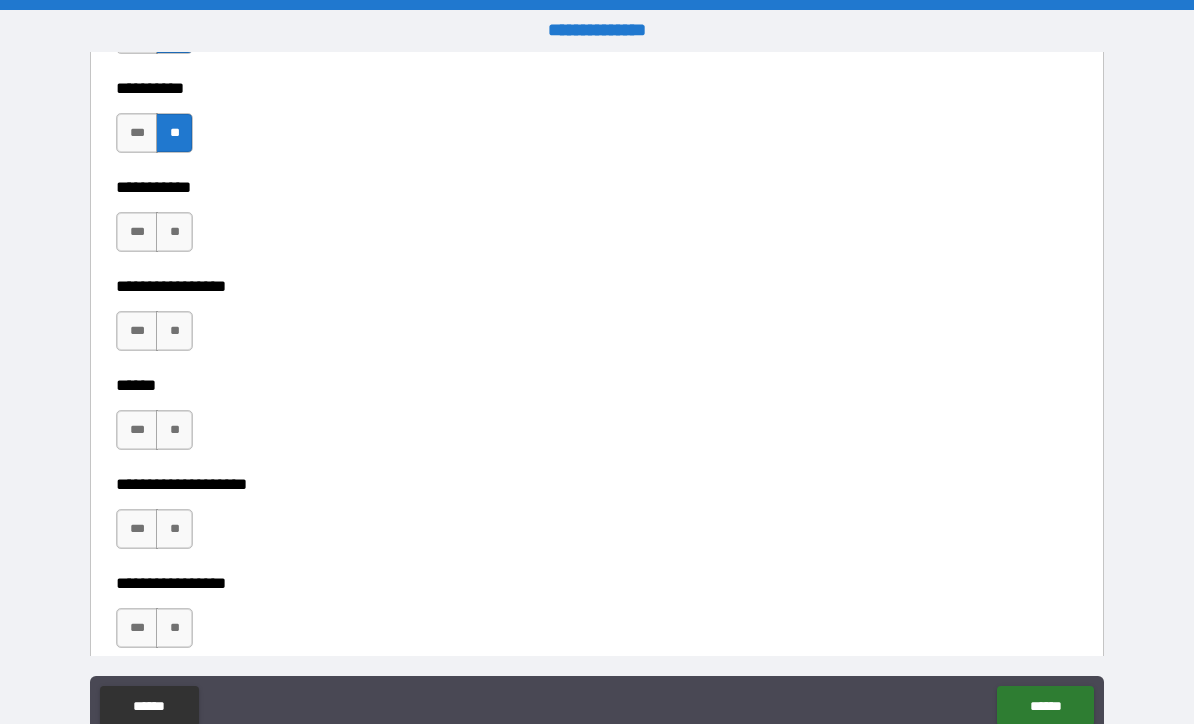 click on "**" at bounding box center (174, 232) 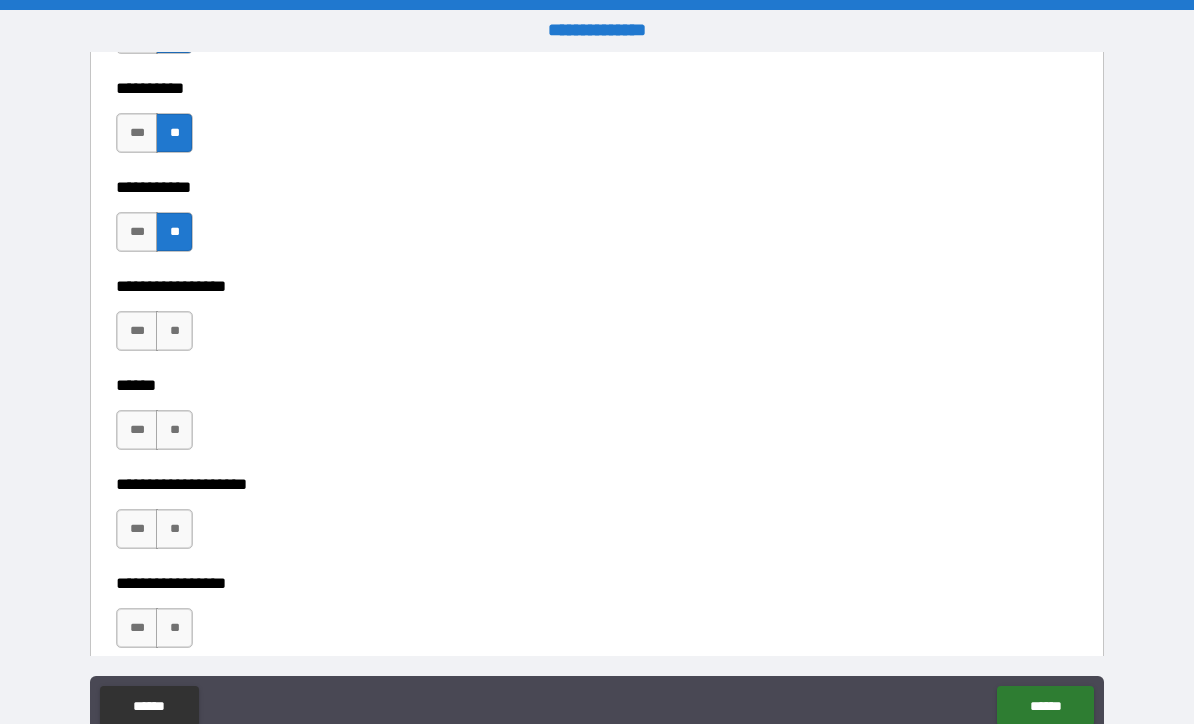 click on "**" at bounding box center [174, 331] 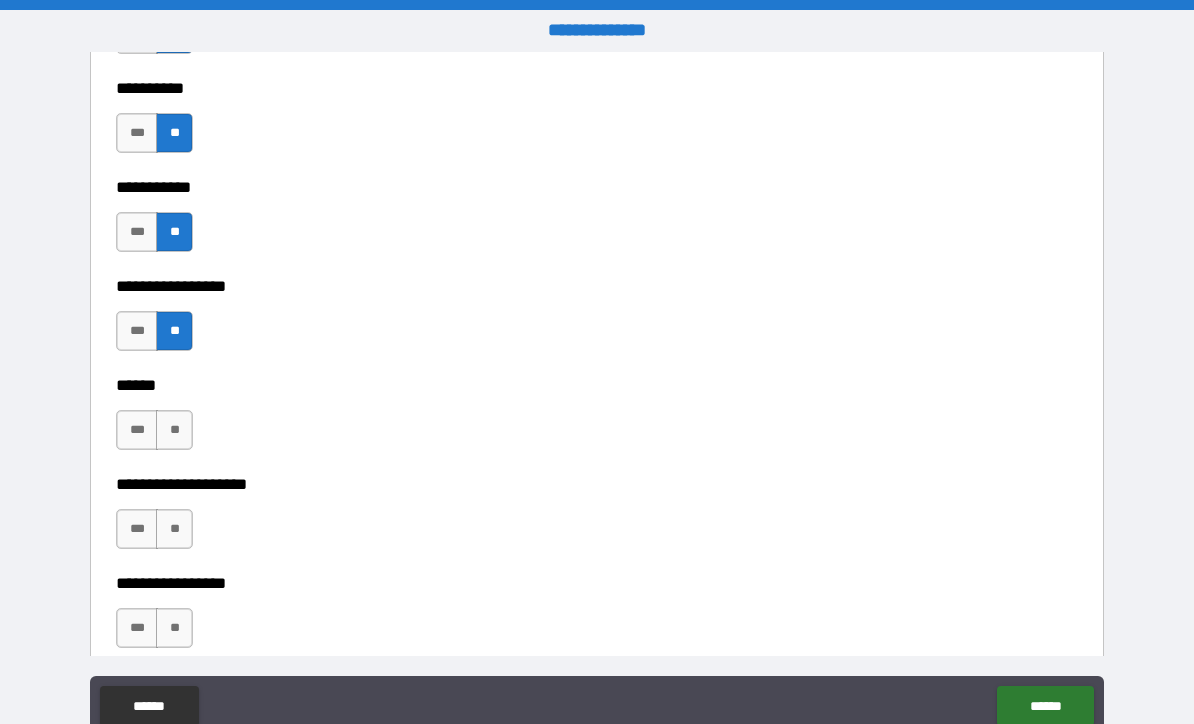 click on "**" at bounding box center (174, 430) 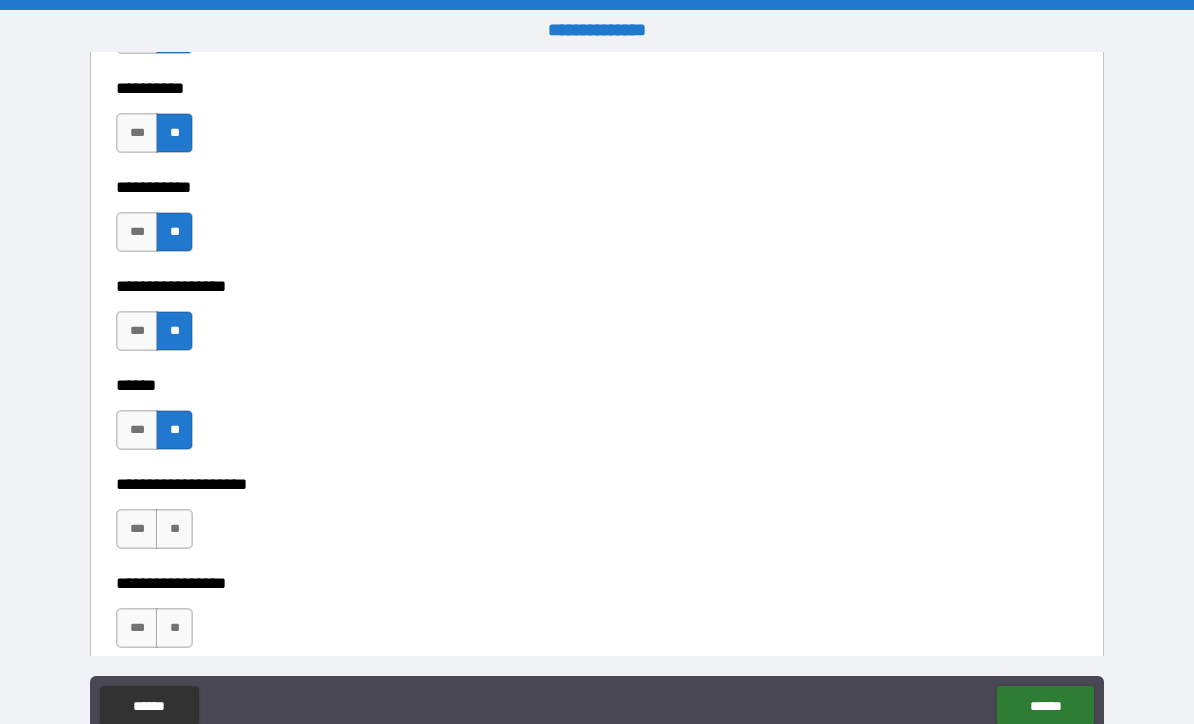 click on "**" at bounding box center (174, 529) 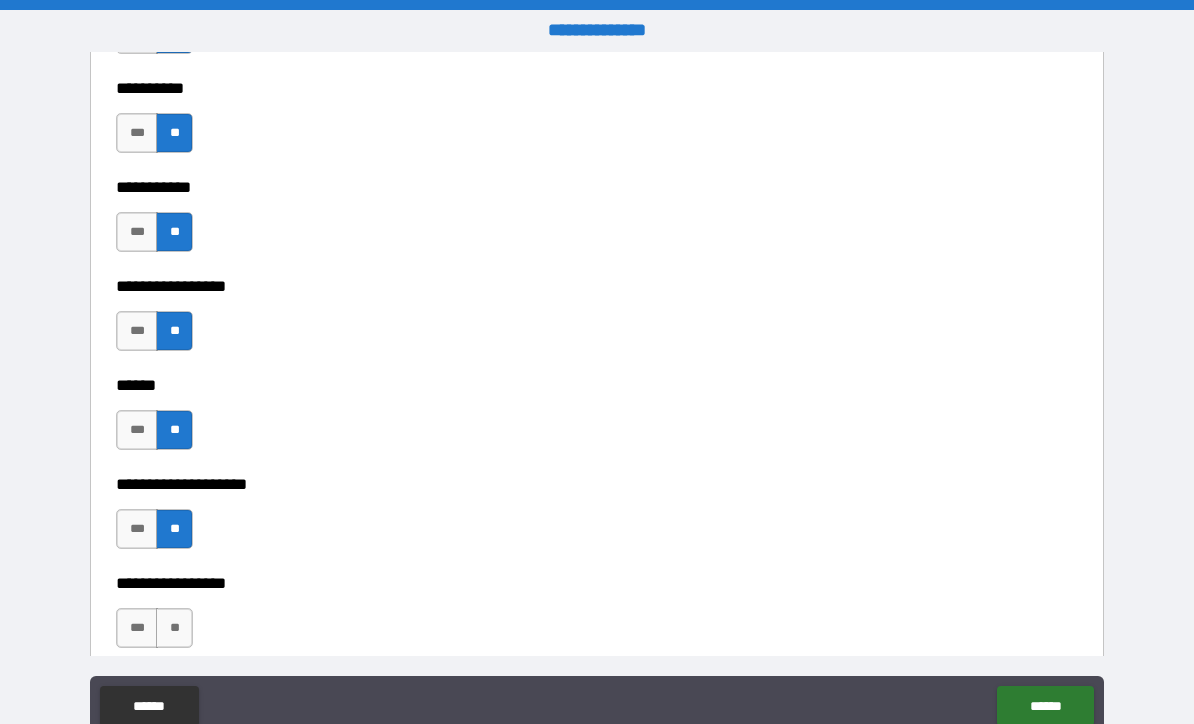 click on "**" at bounding box center [174, 628] 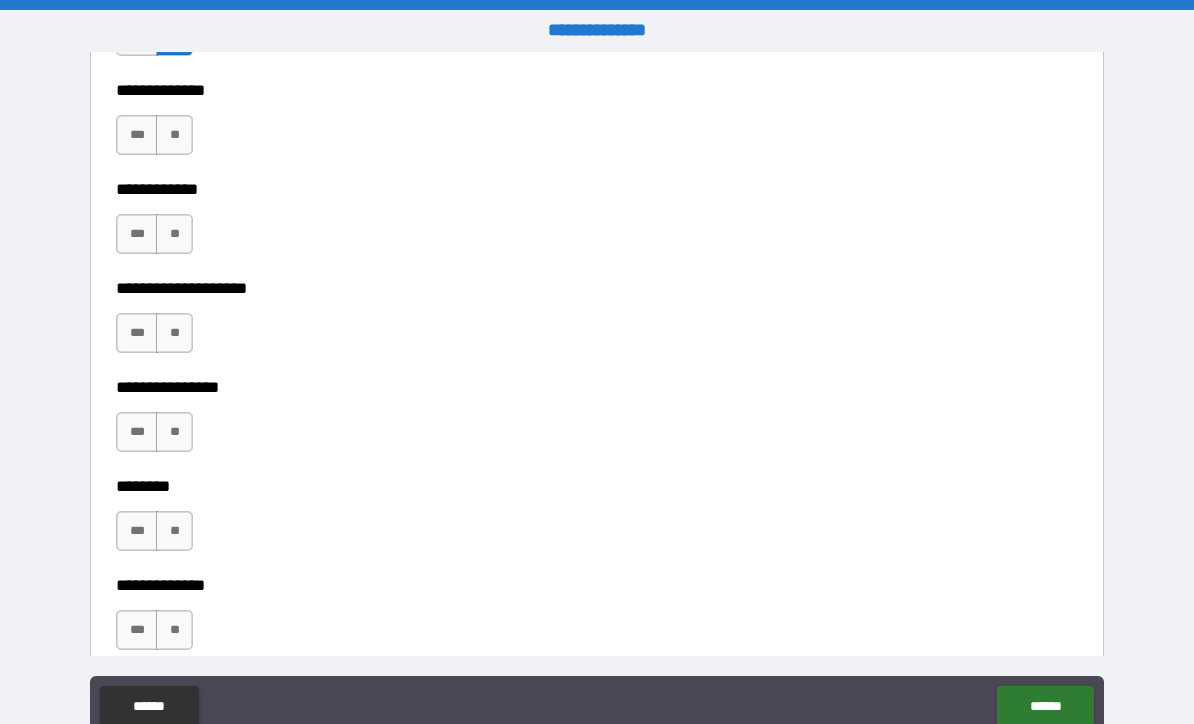 scroll, scrollTop: 7289, scrollLeft: 0, axis: vertical 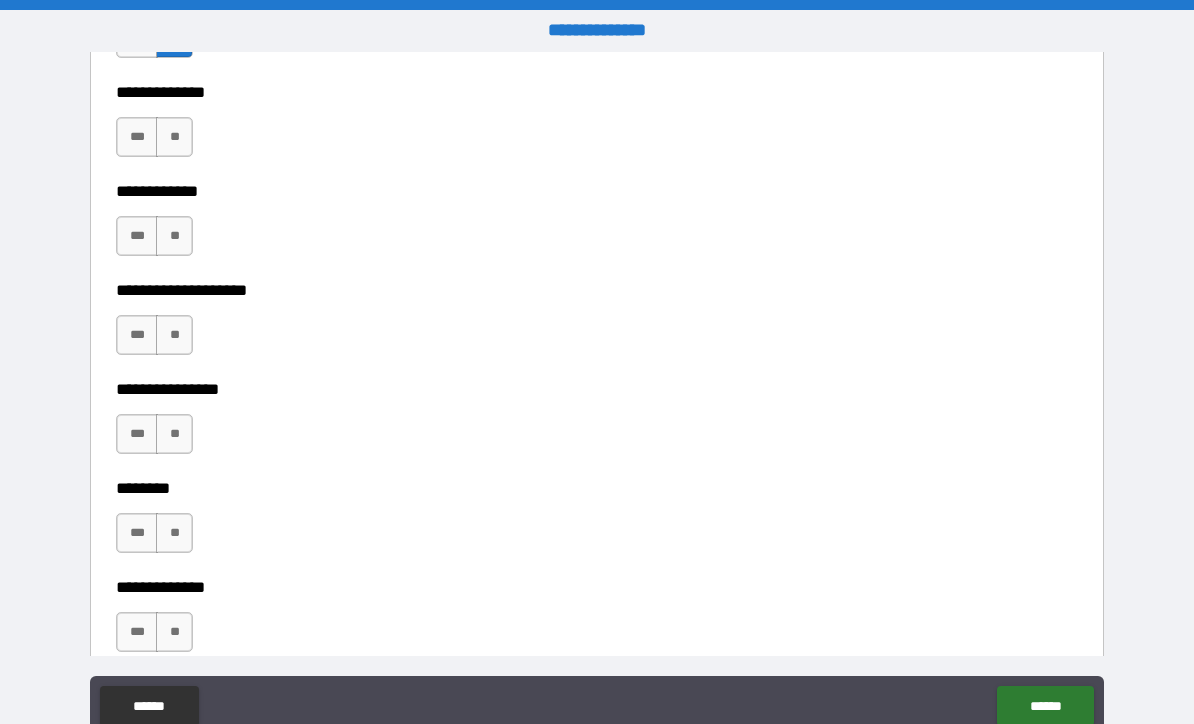 click on "**" at bounding box center [174, 137] 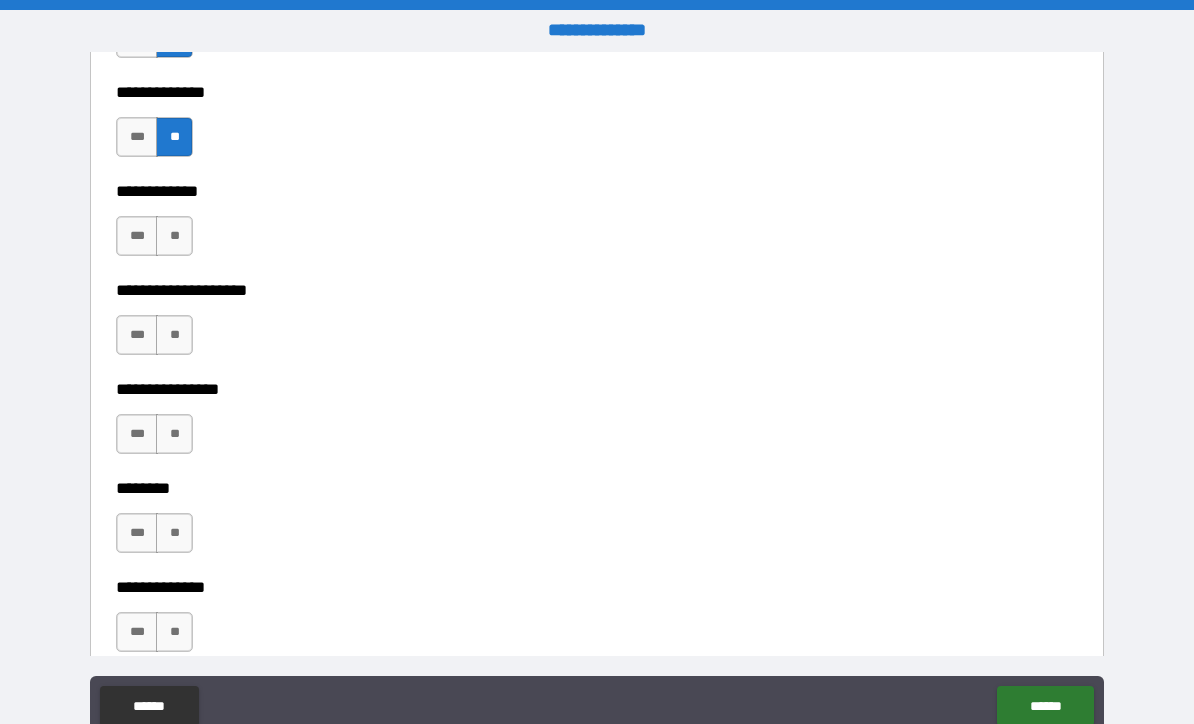 click on "**" at bounding box center (174, 236) 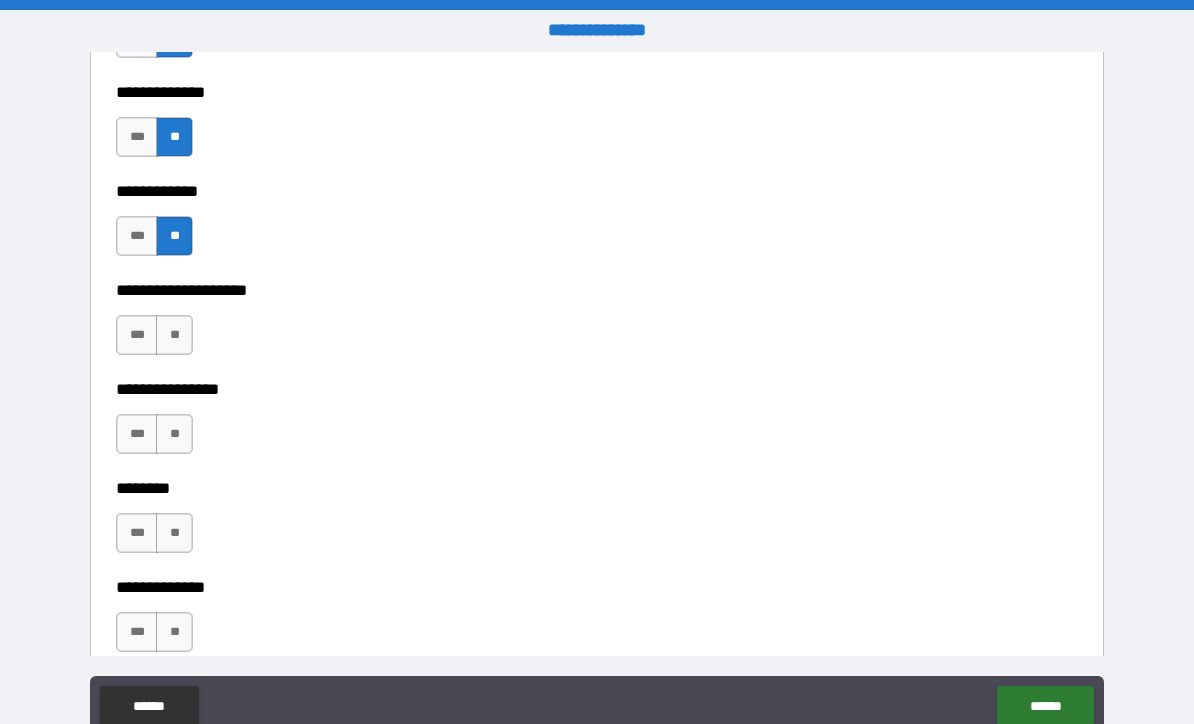 click on "**" at bounding box center [174, 335] 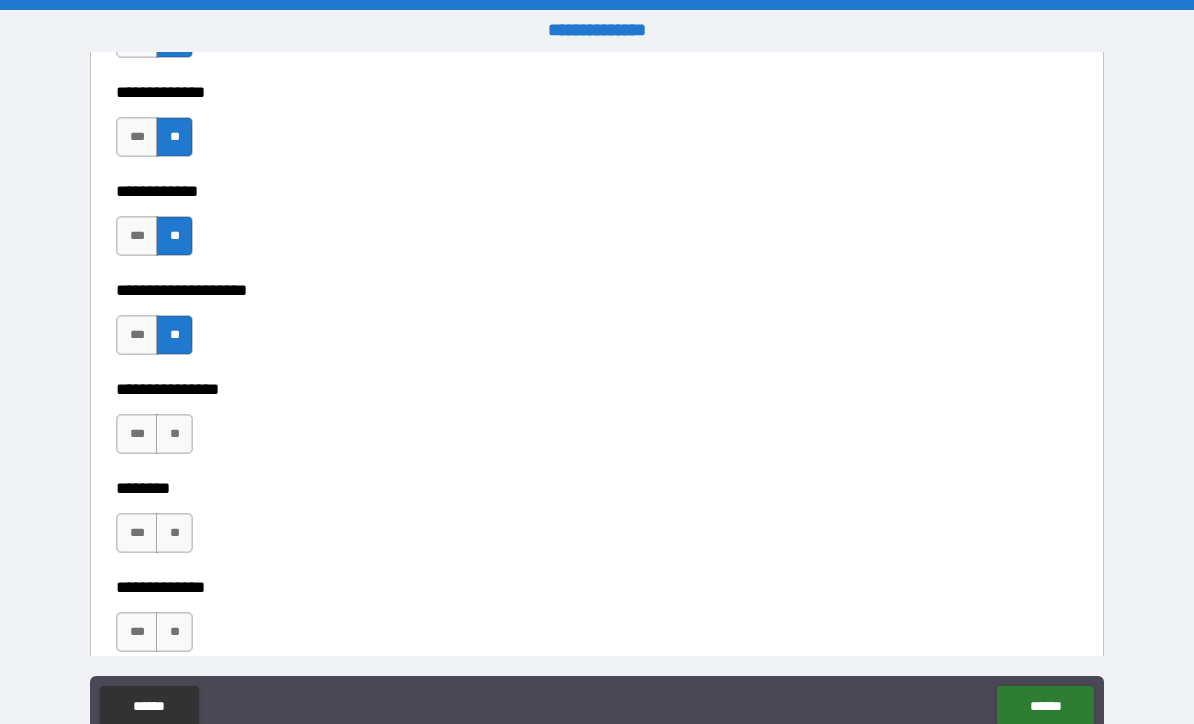 click on "**" at bounding box center [174, 434] 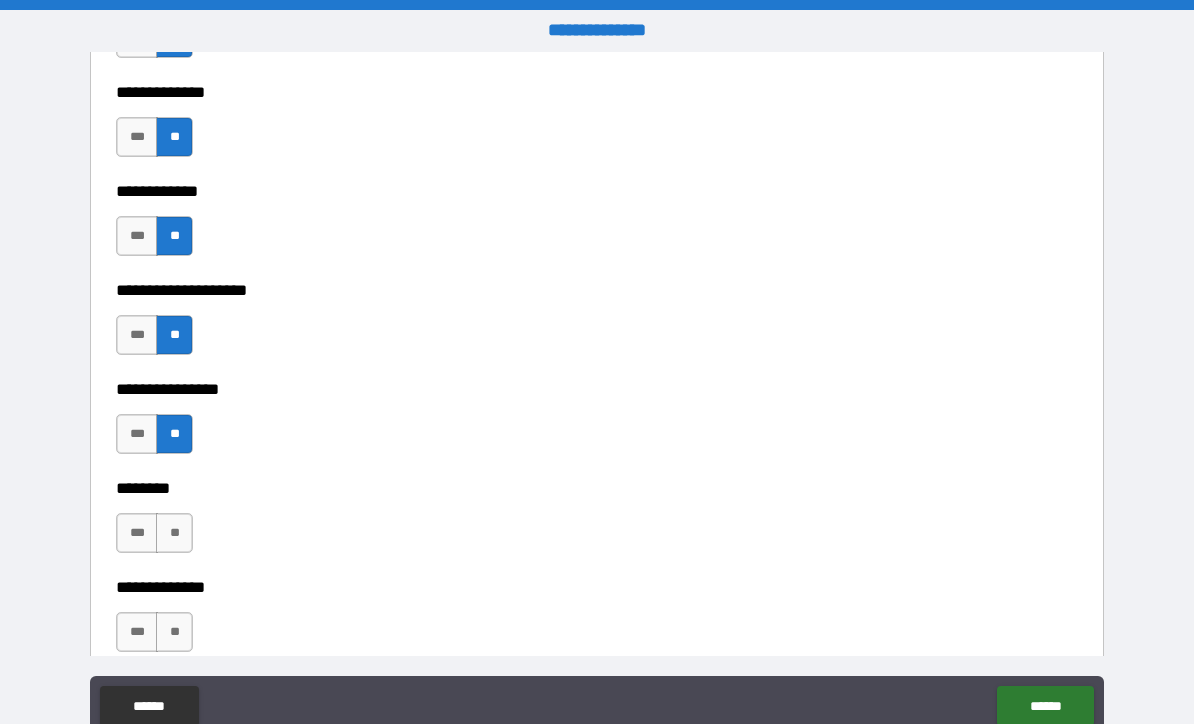 click on "**" at bounding box center (174, 533) 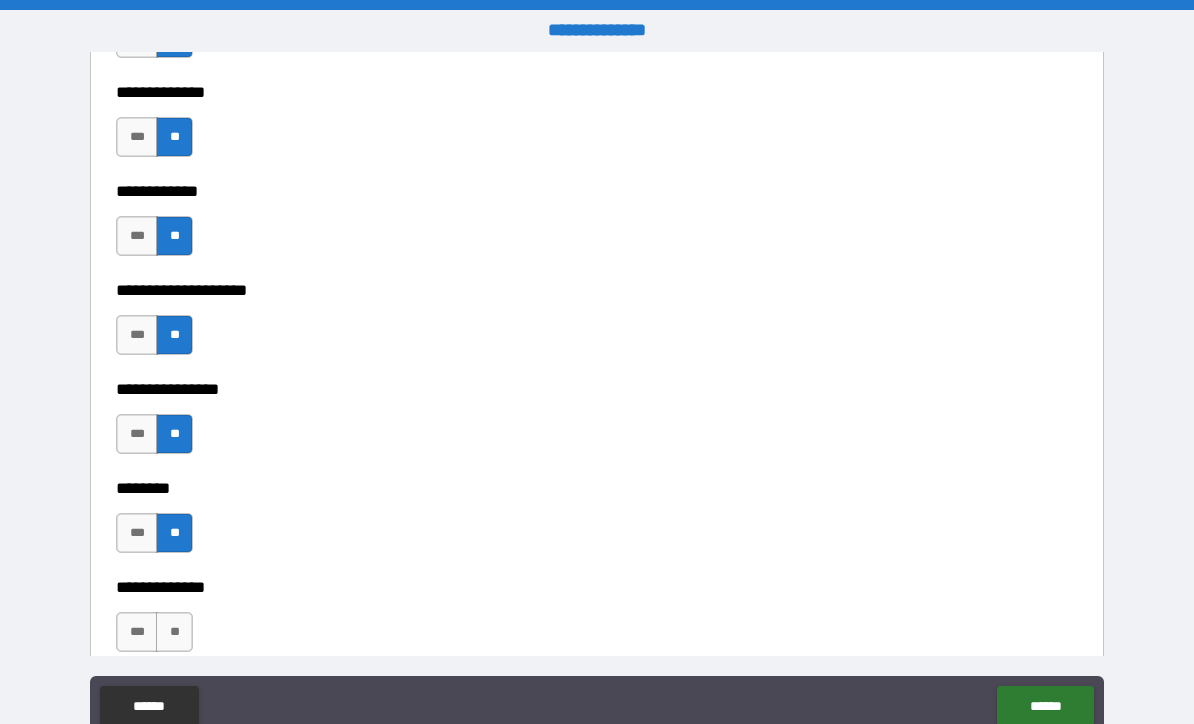 click on "**" at bounding box center (174, 632) 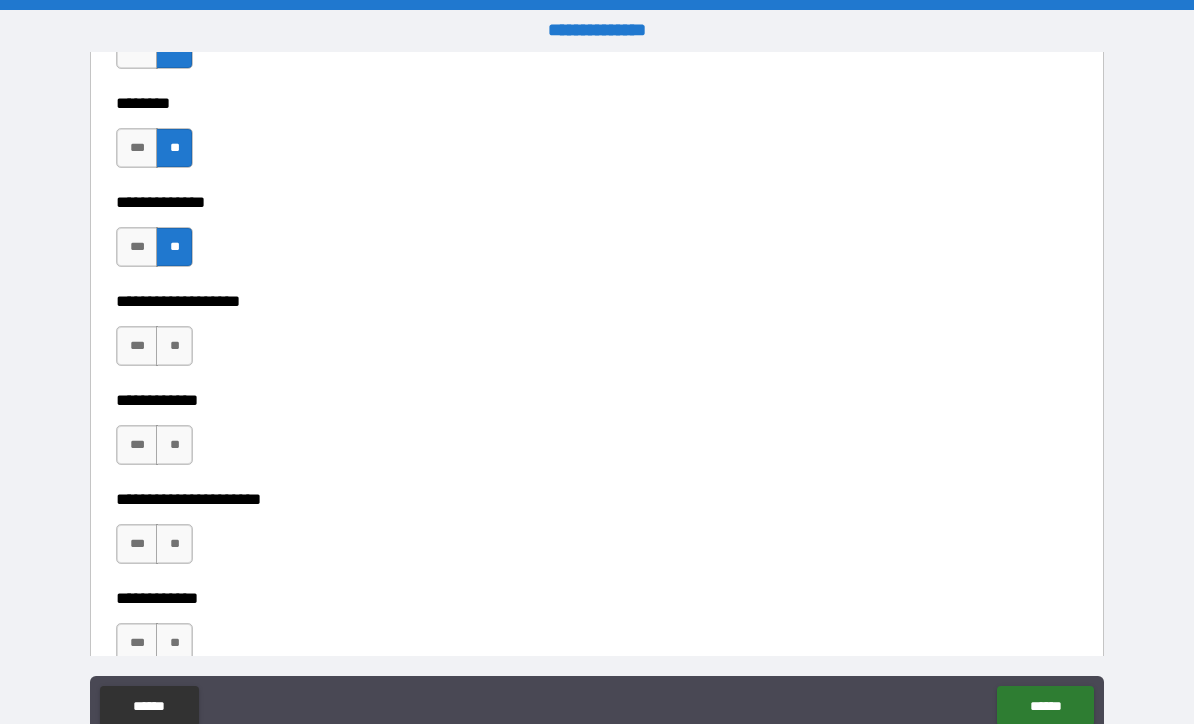 scroll, scrollTop: 7673, scrollLeft: 0, axis: vertical 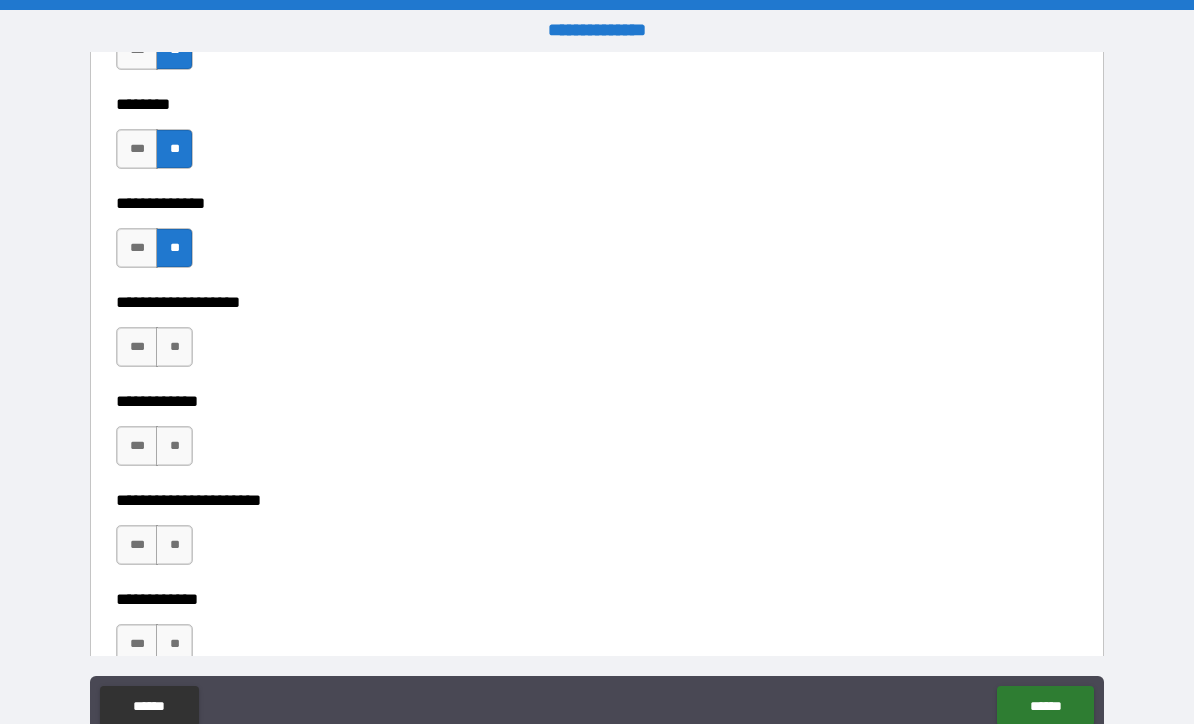 click on "**" at bounding box center (174, 347) 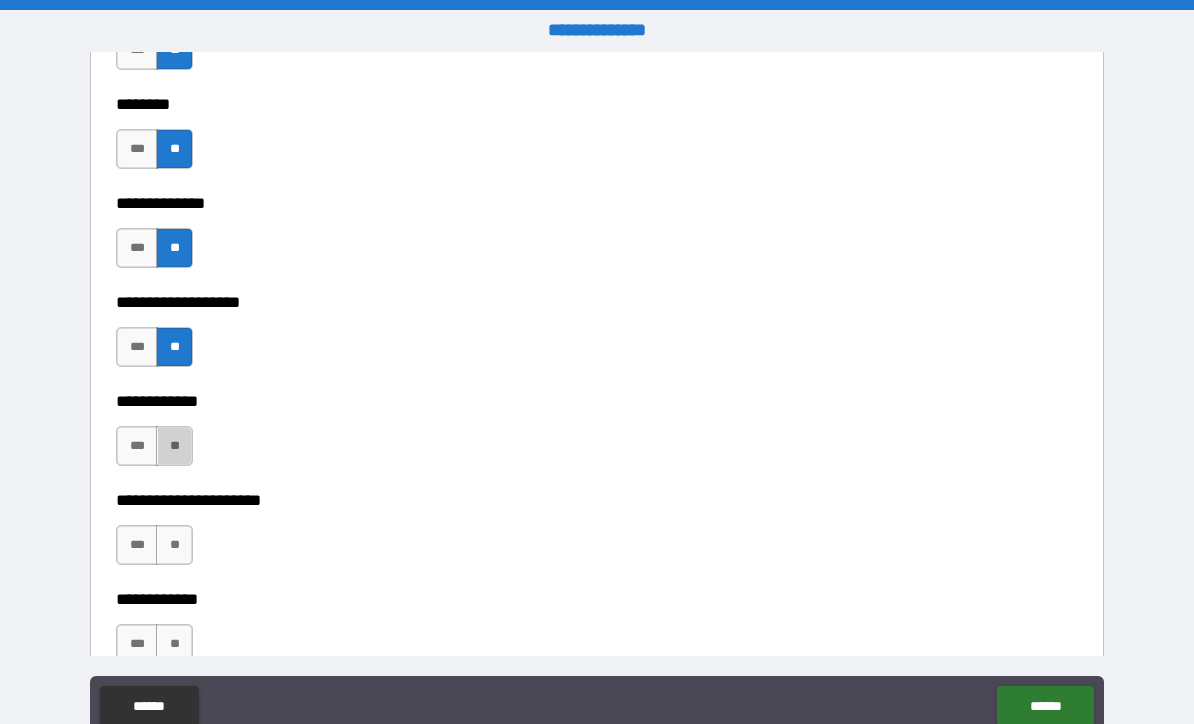 click on "**" at bounding box center [174, 446] 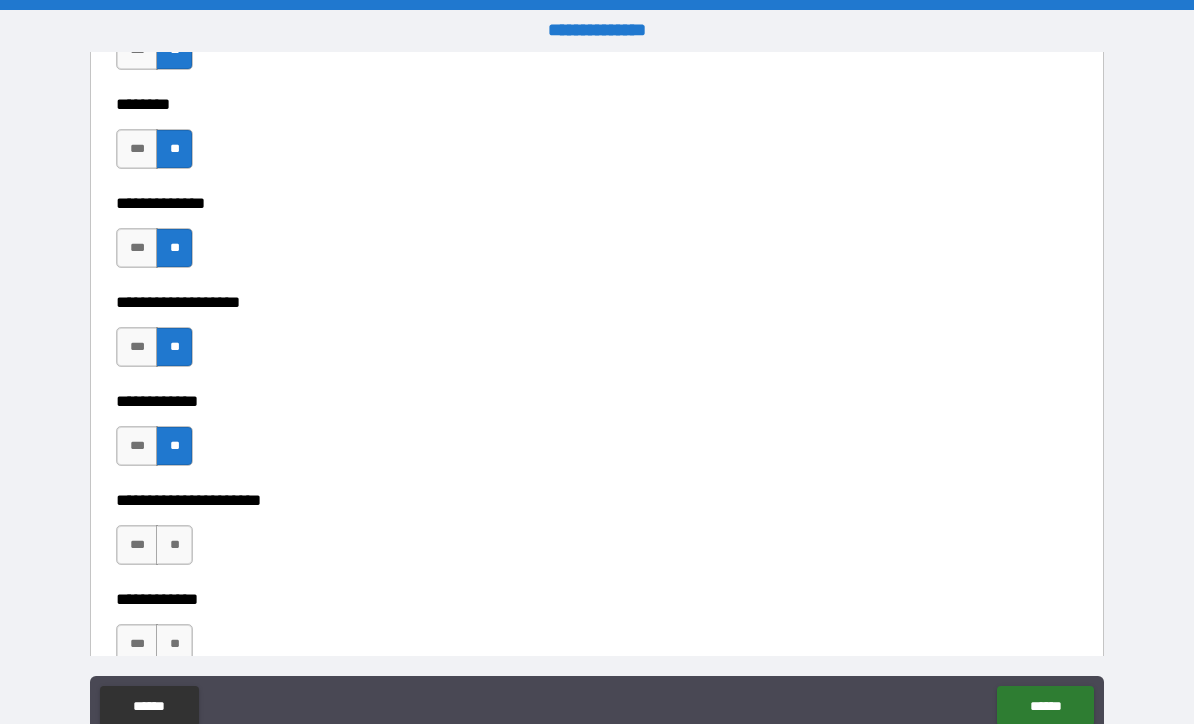 click on "**" at bounding box center [174, 545] 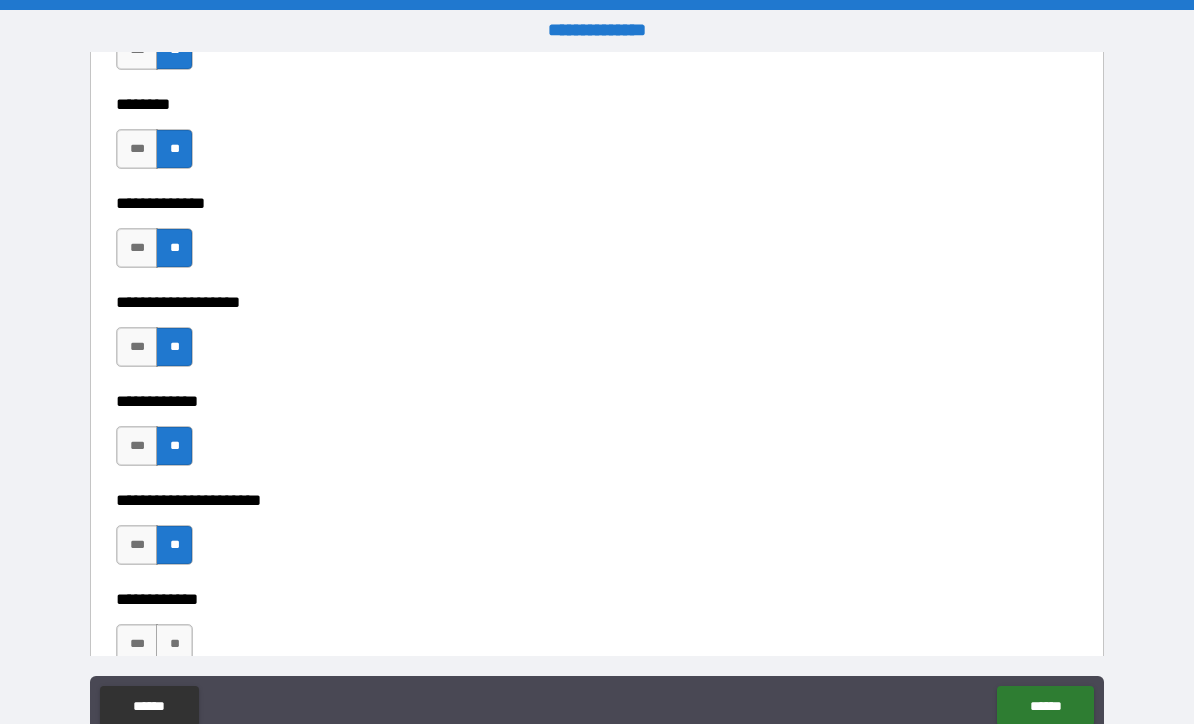 click on "**" at bounding box center [174, 644] 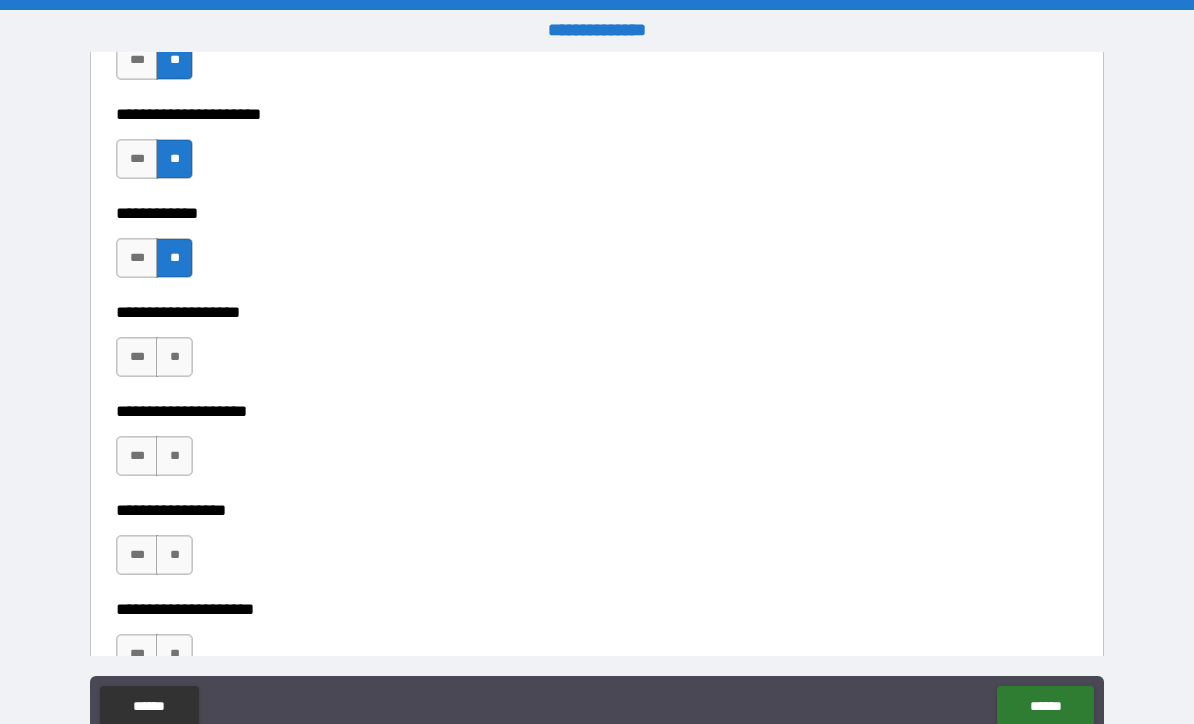 scroll, scrollTop: 8055, scrollLeft: 0, axis: vertical 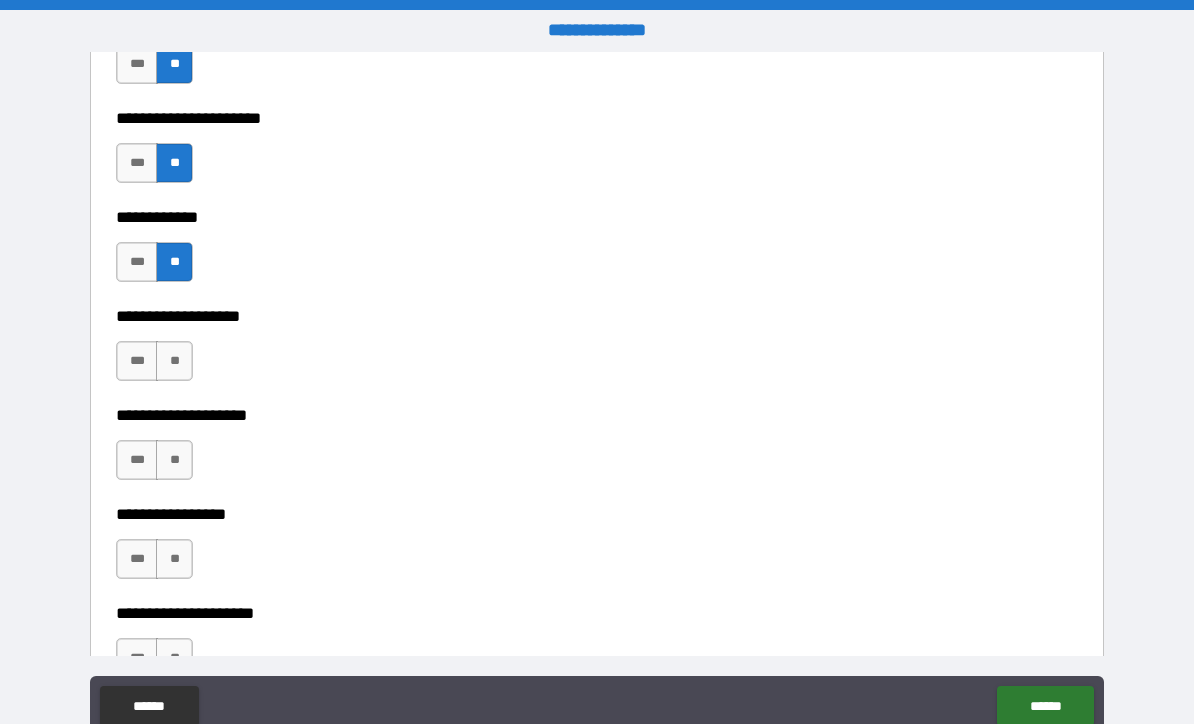 click on "**" at bounding box center [174, 361] 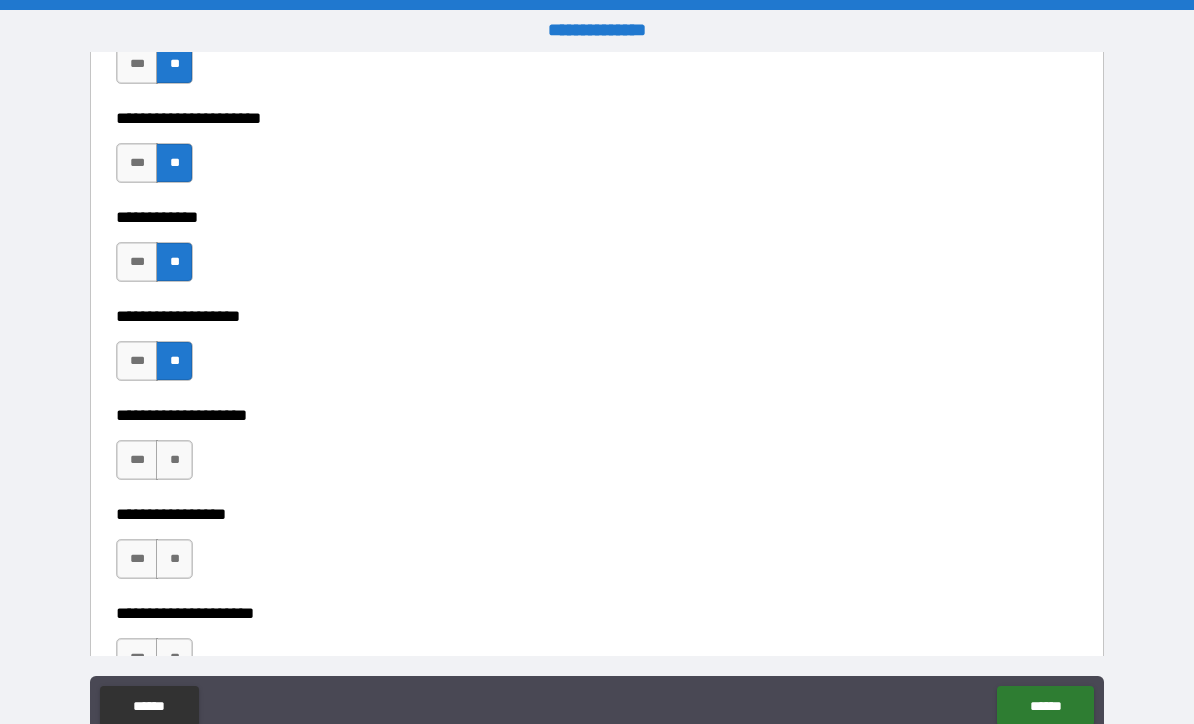 click on "**" at bounding box center (174, 460) 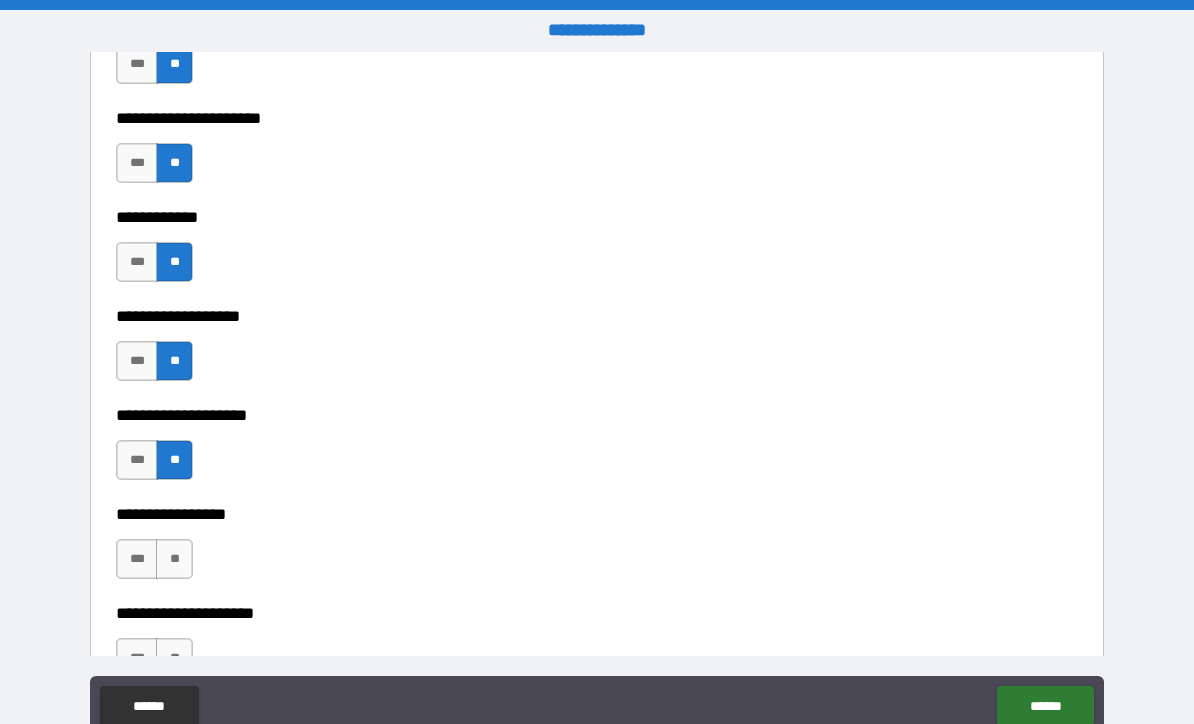 click on "**" at bounding box center [174, 559] 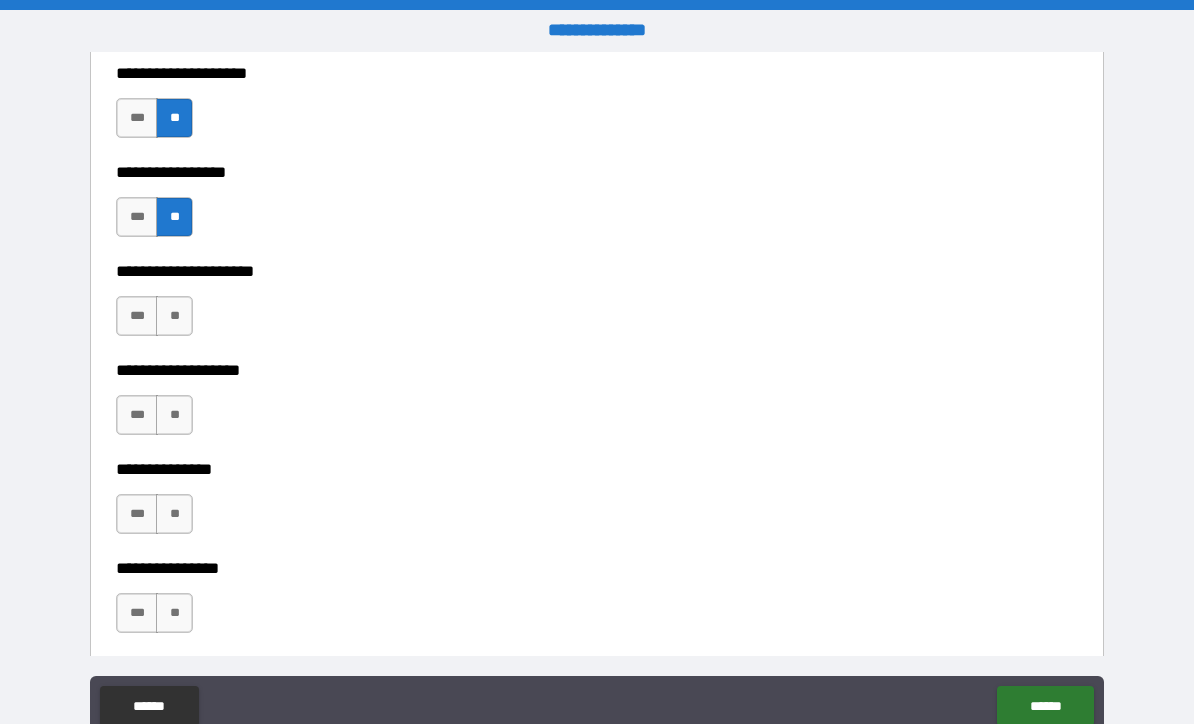 scroll, scrollTop: 8386, scrollLeft: 0, axis: vertical 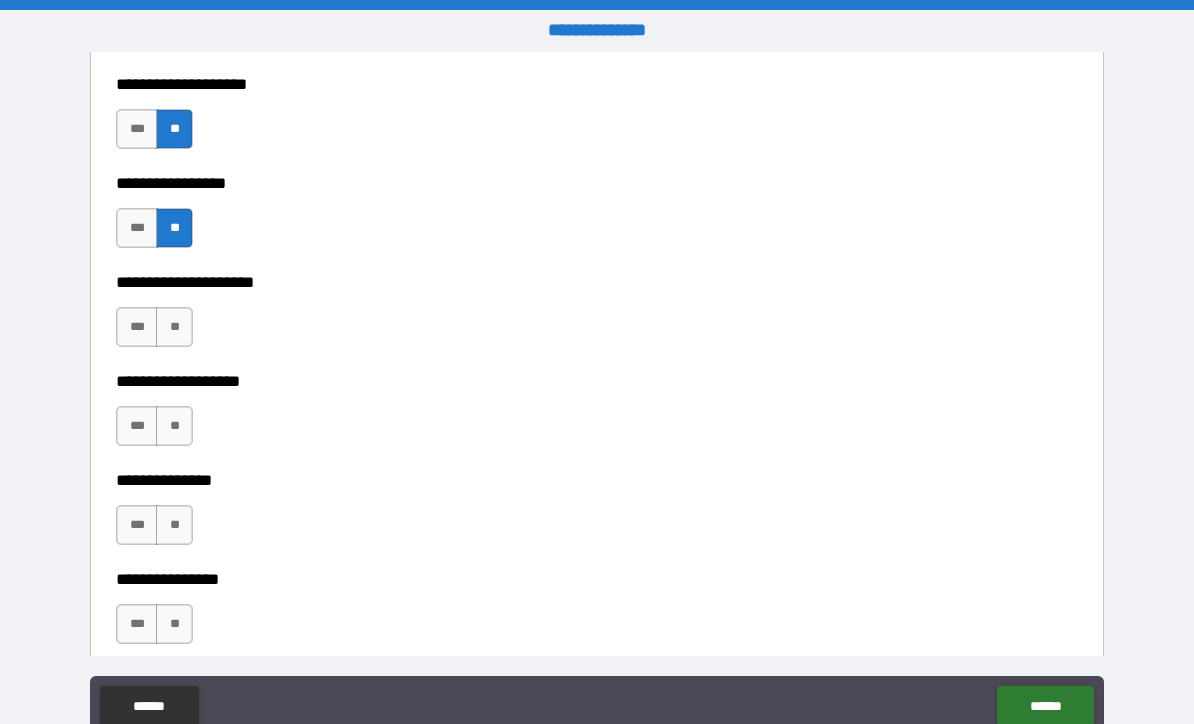 click on "**" at bounding box center (174, 426) 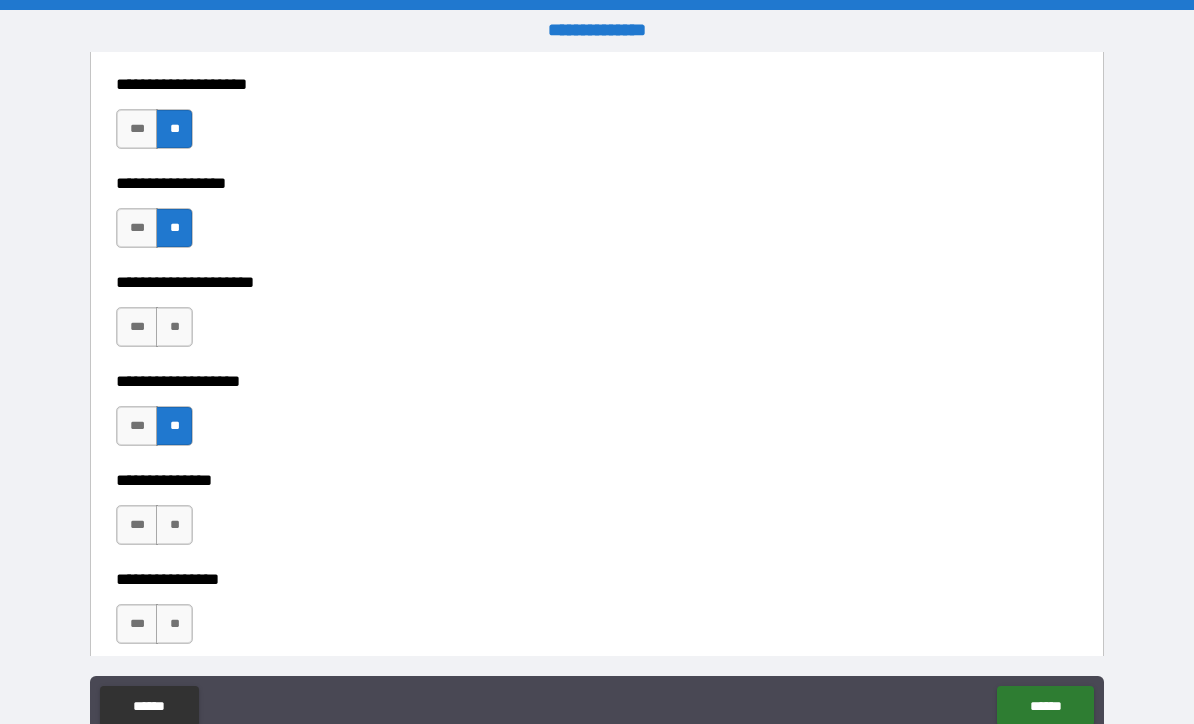 click on "**" at bounding box center [174, 327] 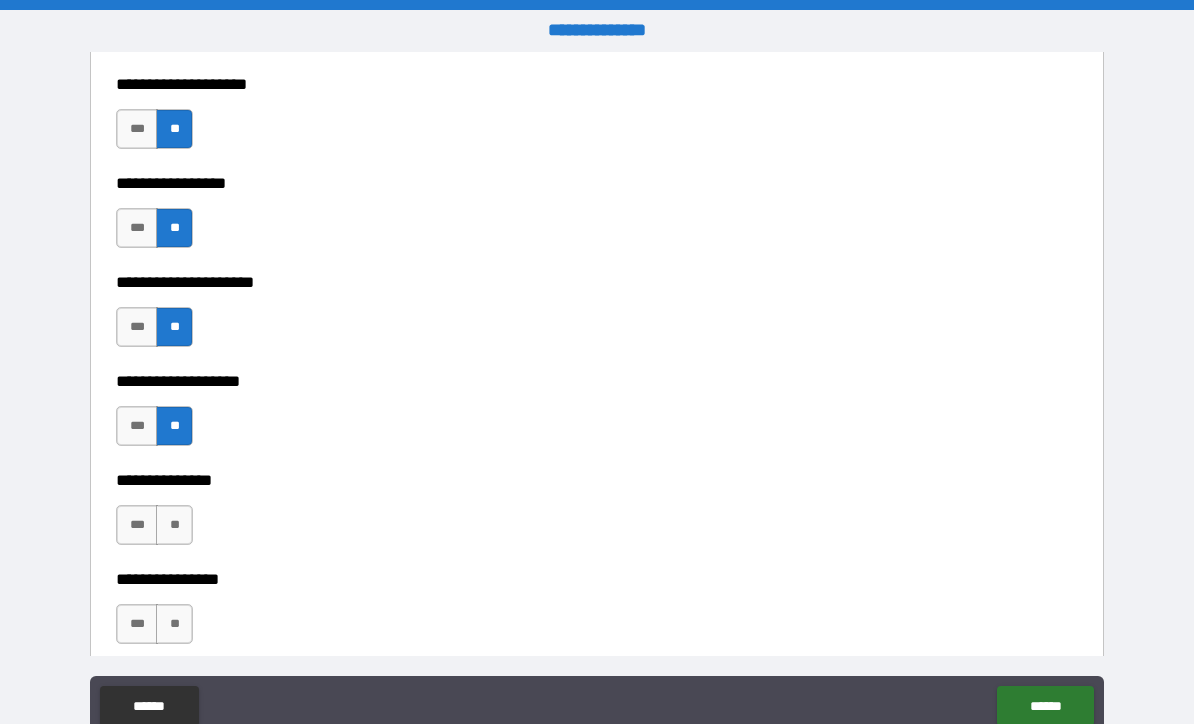 click on "**" at bounding box center [174, 525] 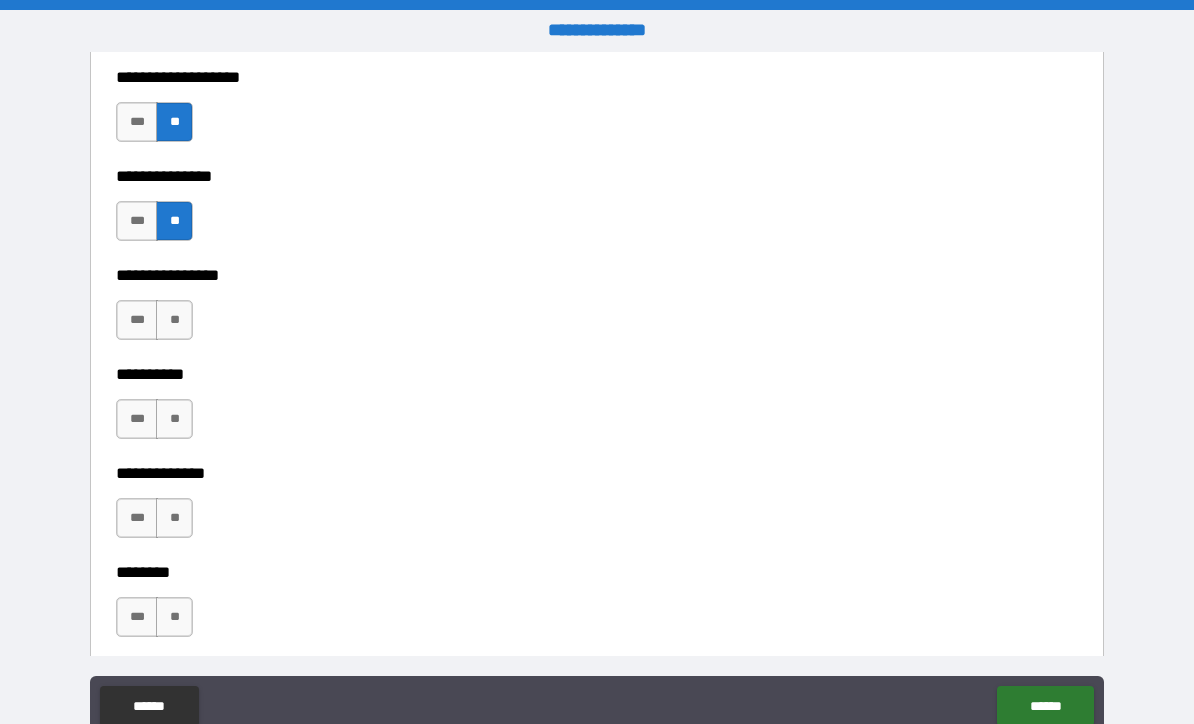 scroll, scrollTop: 8760, scrollLeft: 0, axis: vertical 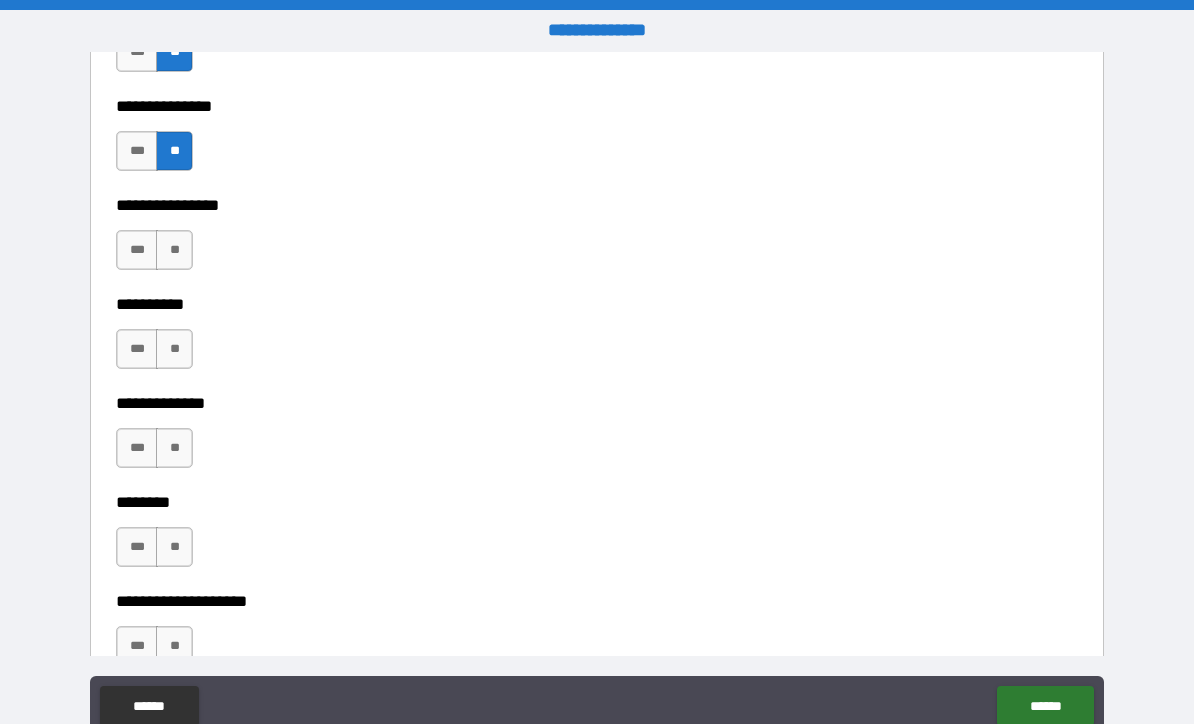 click on "**" at bounding box center (174, 250) 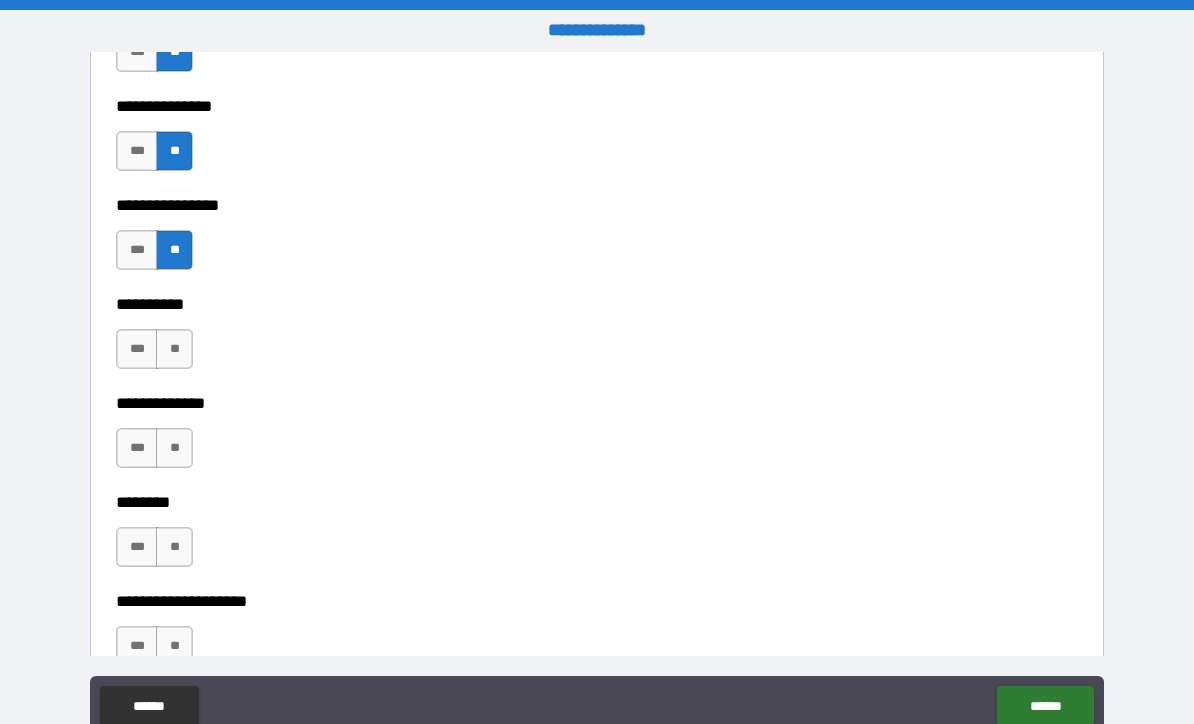 click on "**" at bounding box center (174, 349) 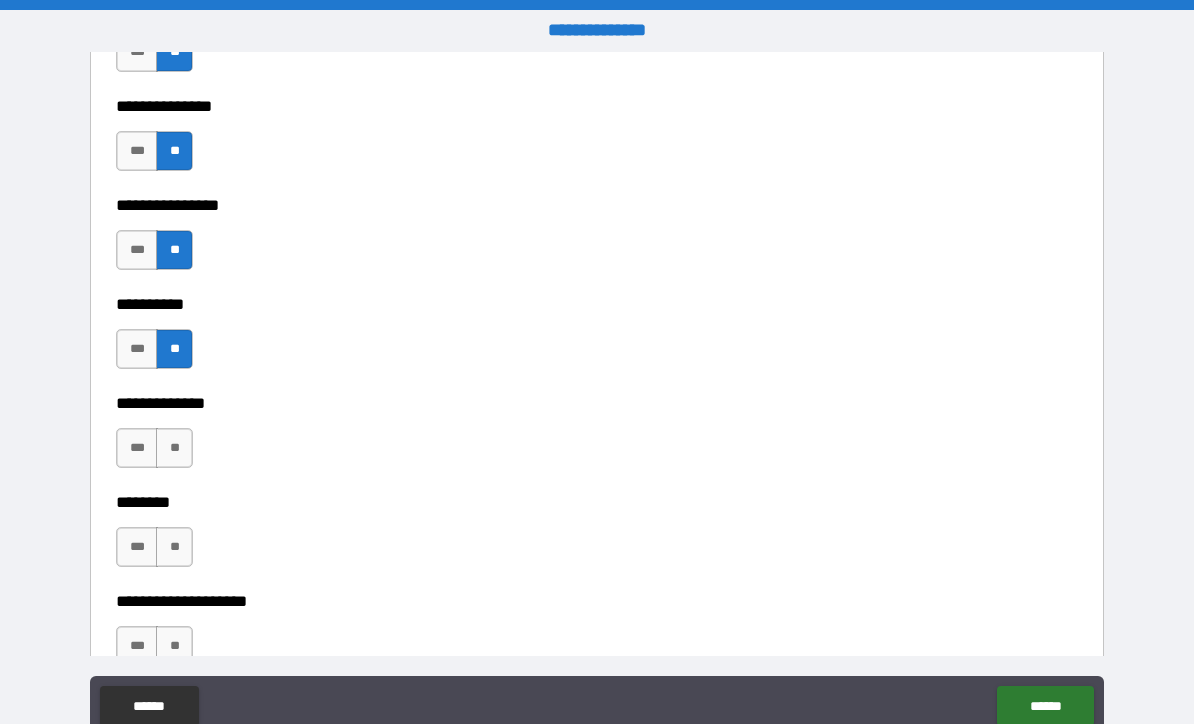 click on "**" at bounding box center [174, 448] 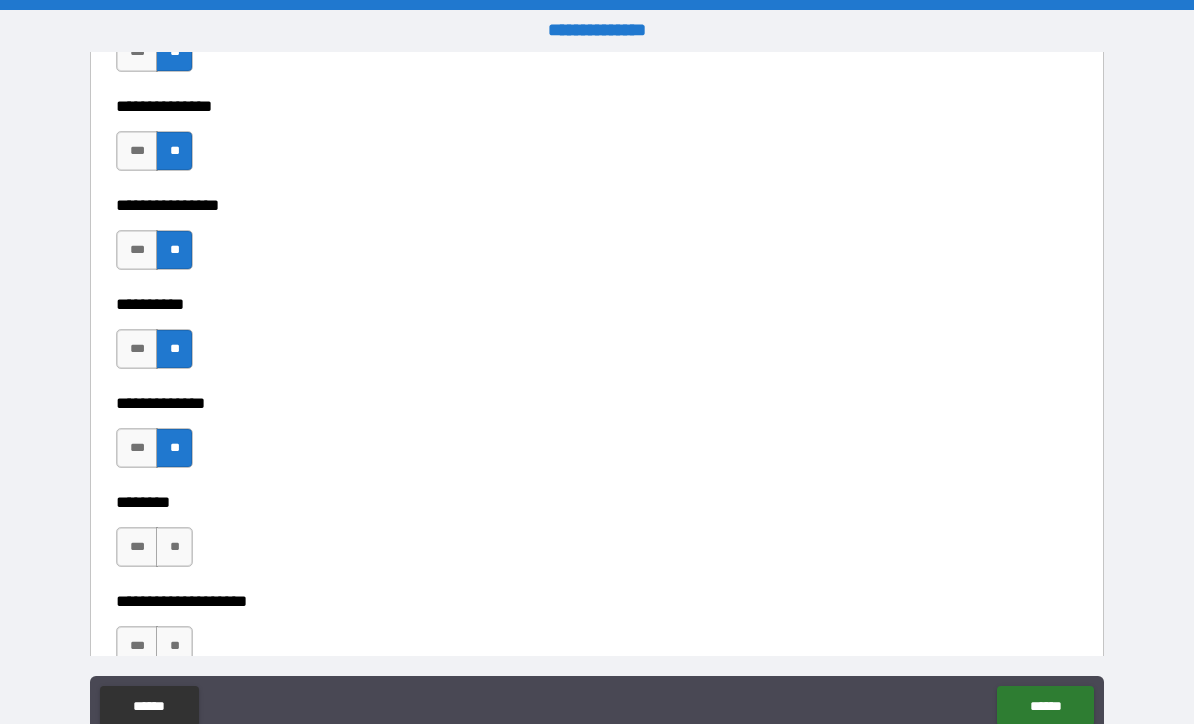 click on "**" at bounding box center [174, 547] 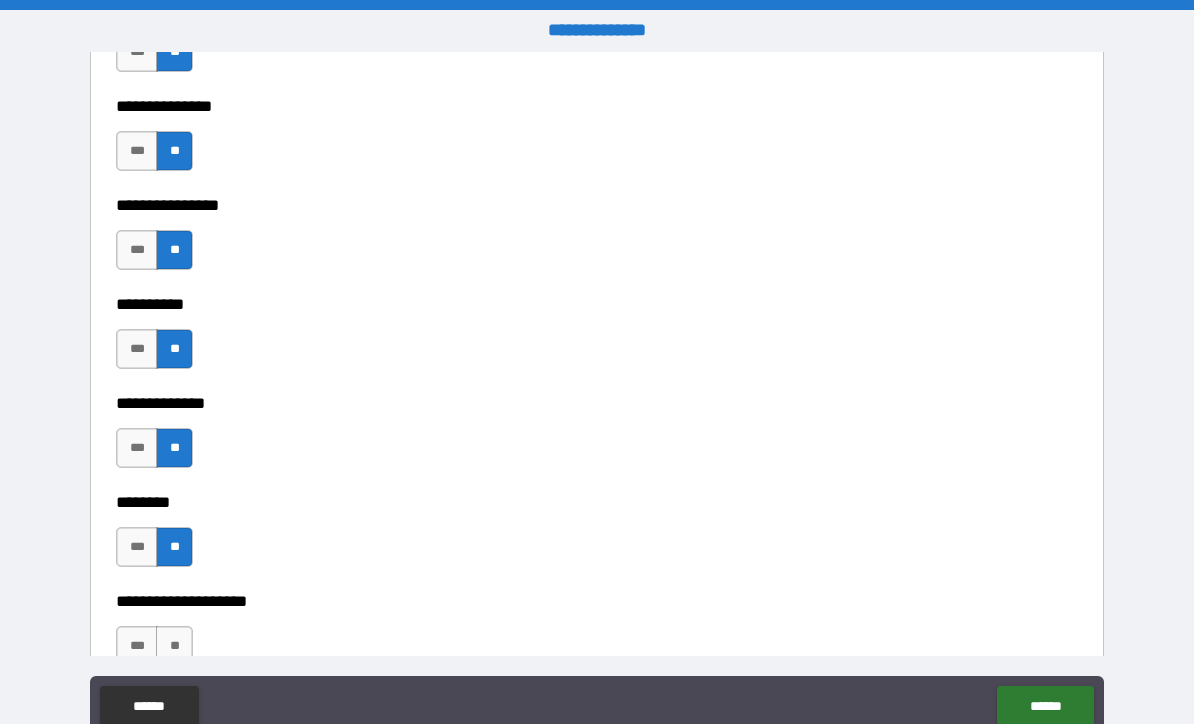 click on "**" at bounding box center (174, 646) 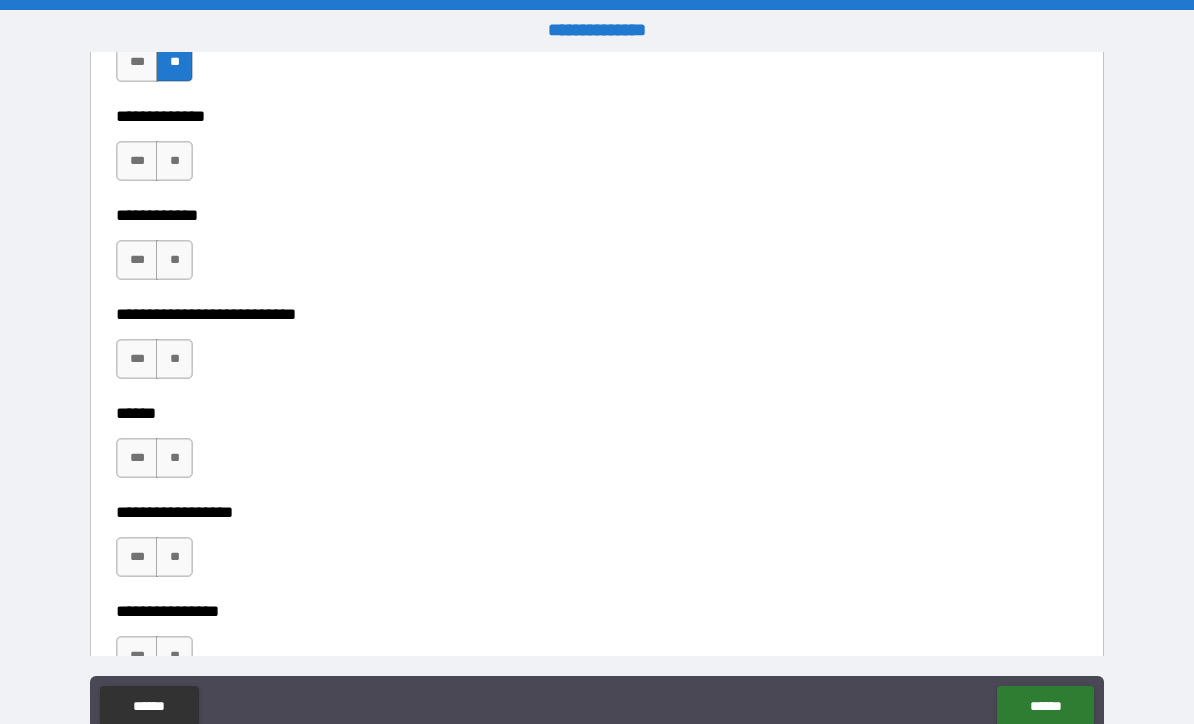 scroll, scrollTop: 9347, scrollLeft: 0, axis: vertical 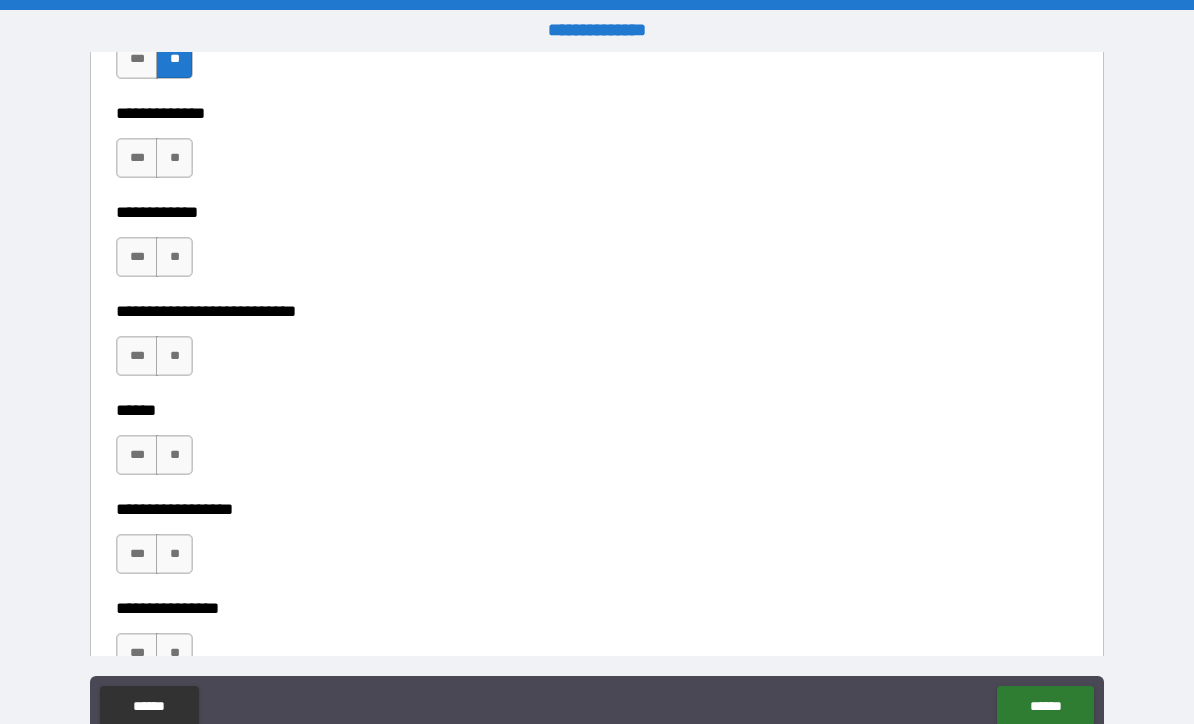 click on "**" at bounding box center [174, 158] 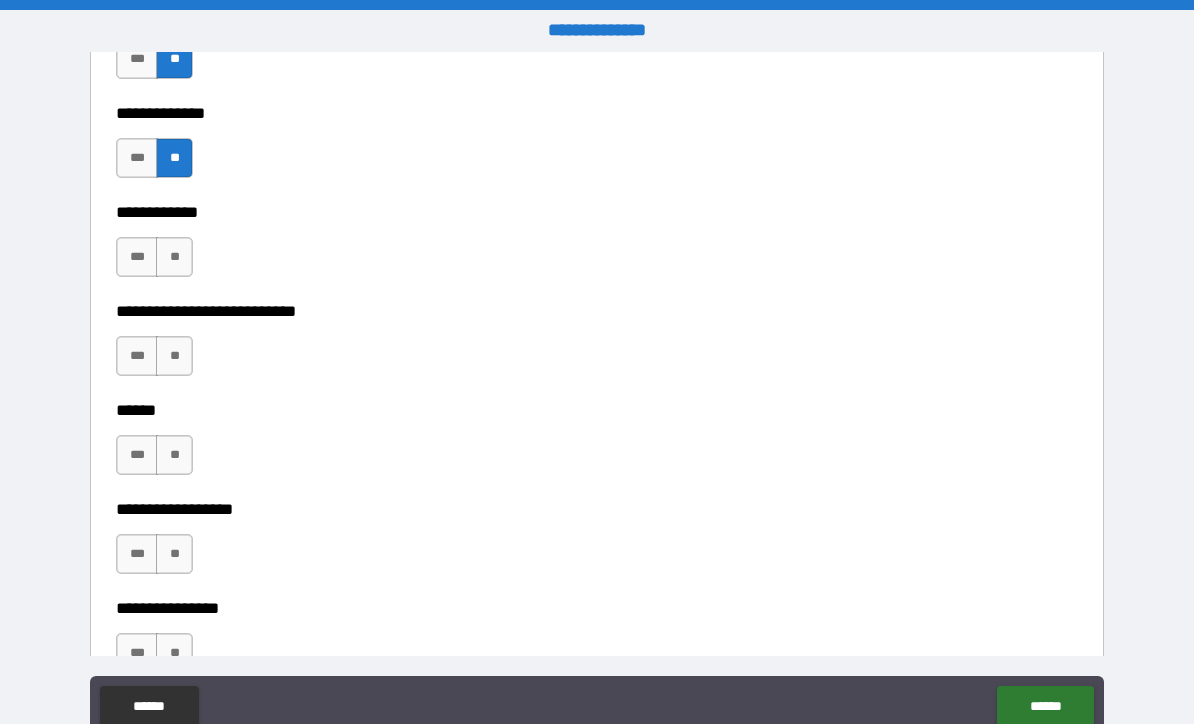 click on "**" at bounding box center [174, 257] 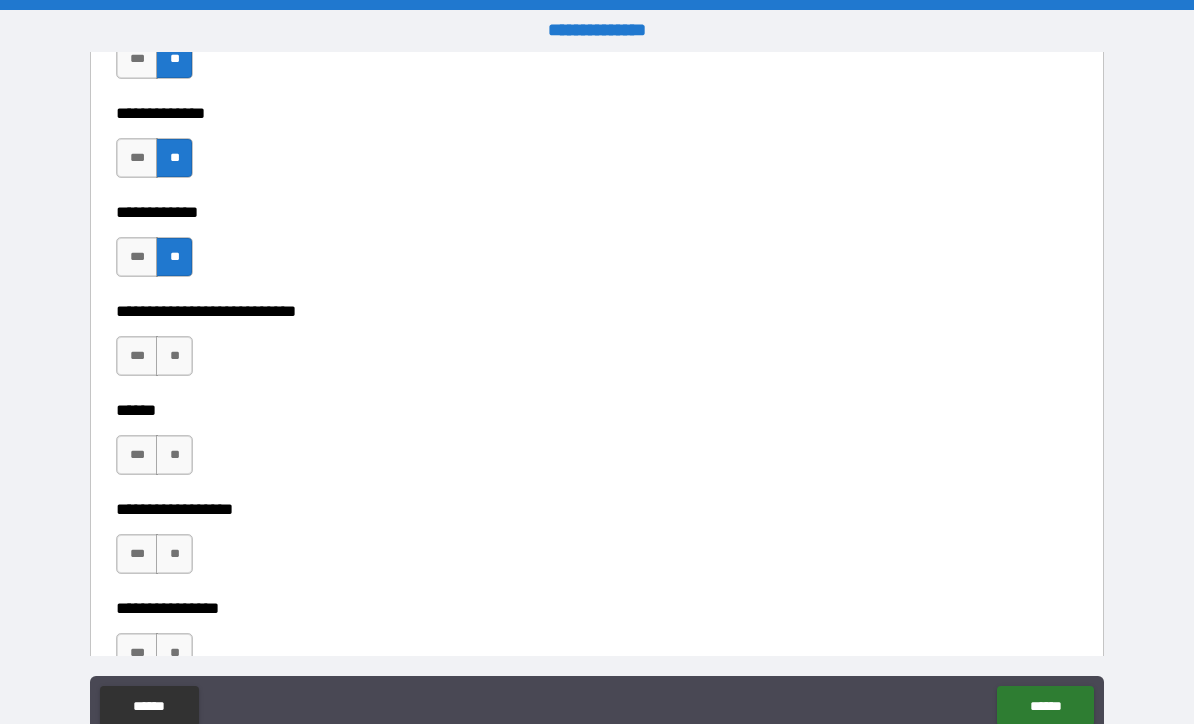 click on "**" at bounding box center (174, 356) 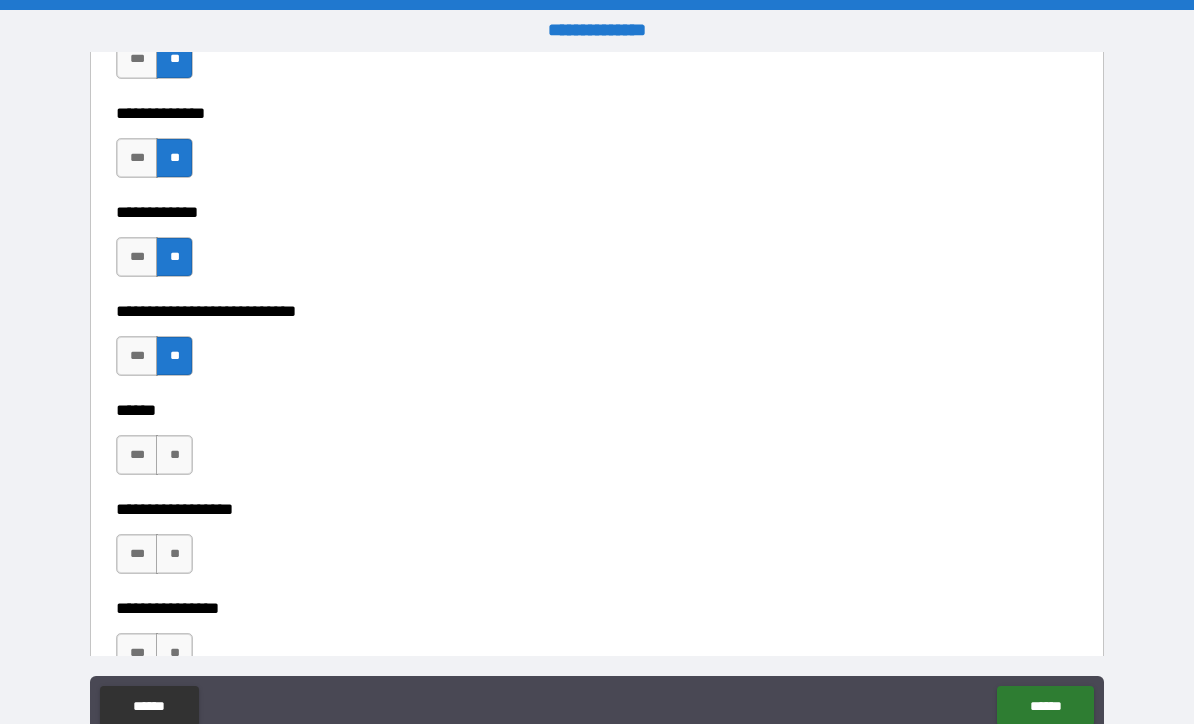 click on "**" at bounding box center (174, 455) 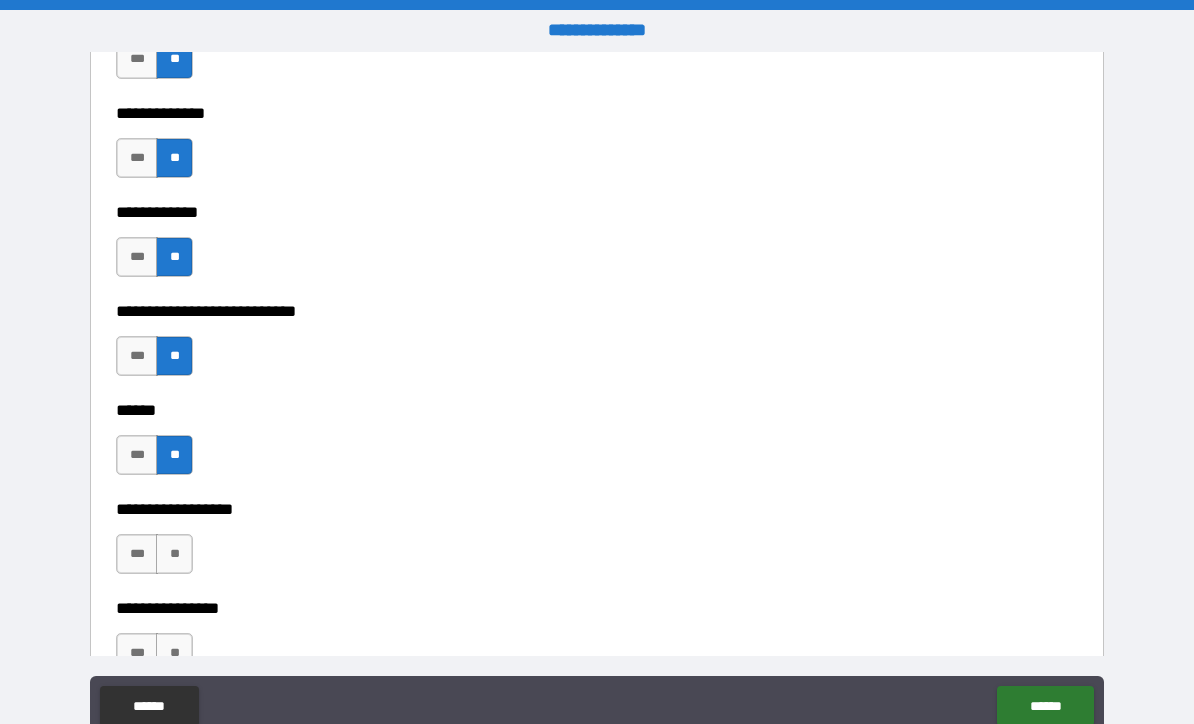 click on "**" at bounding box center (174, 554) 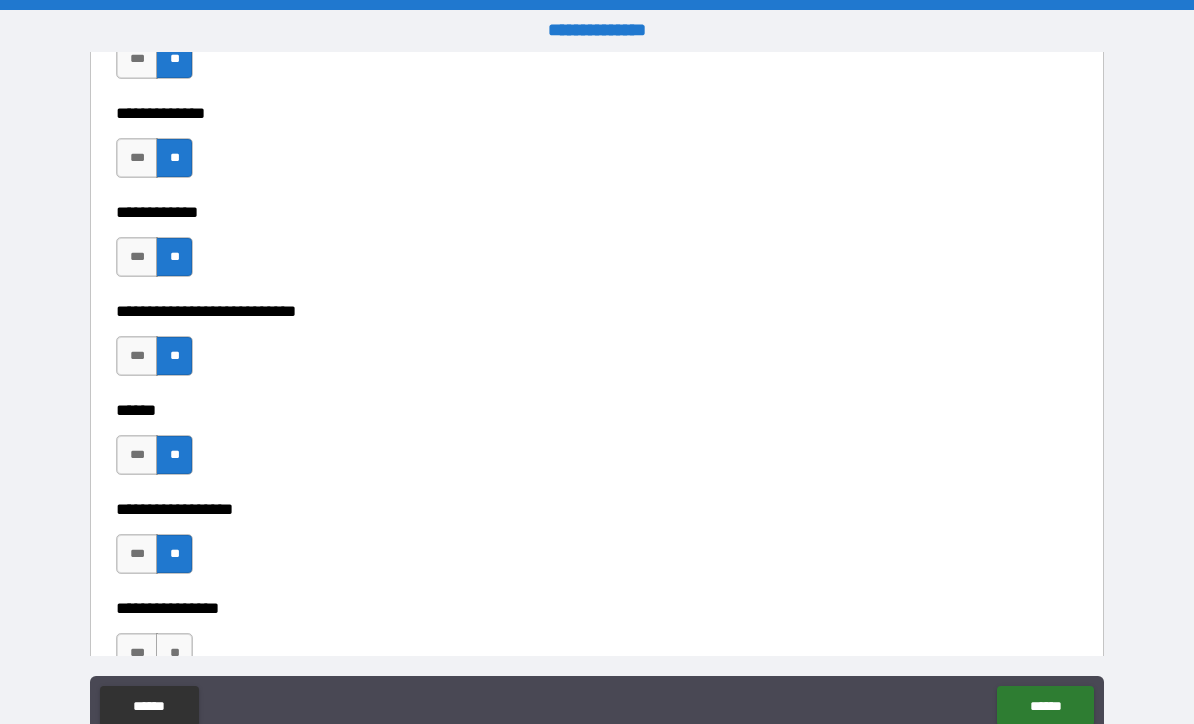 click on "**" at bounding box center [174, 653] 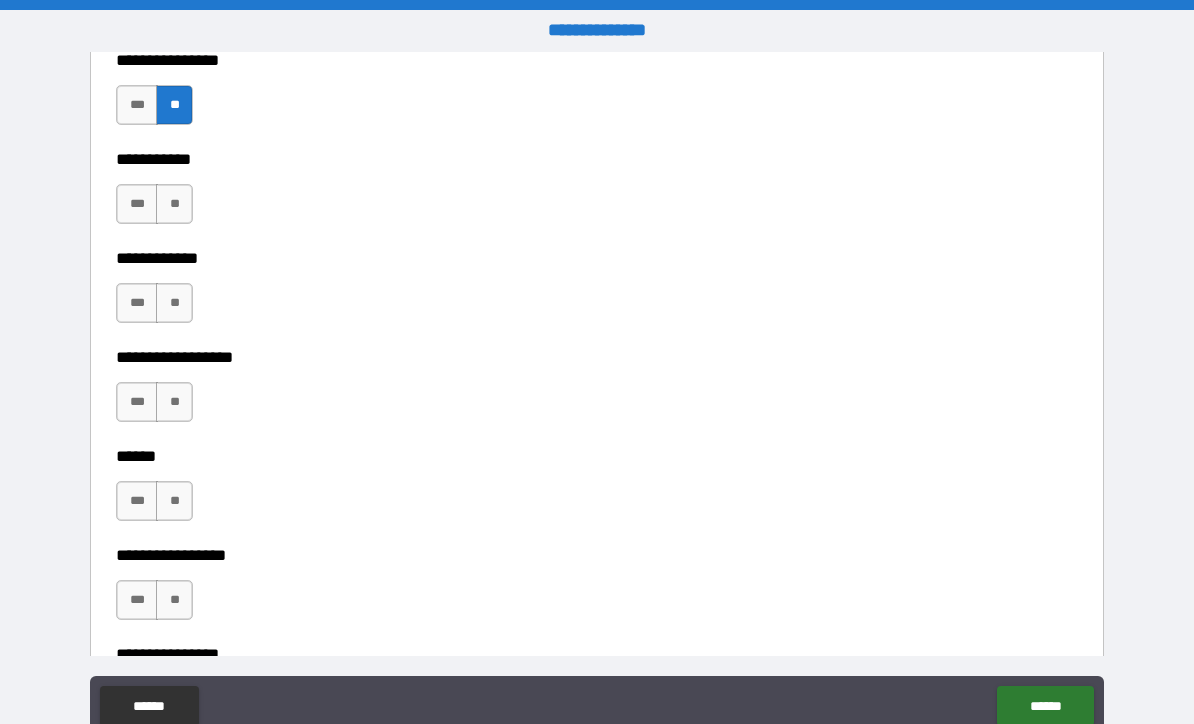 scroll, scrollTop: 9905, scrollLeft: 0, axis: vertical 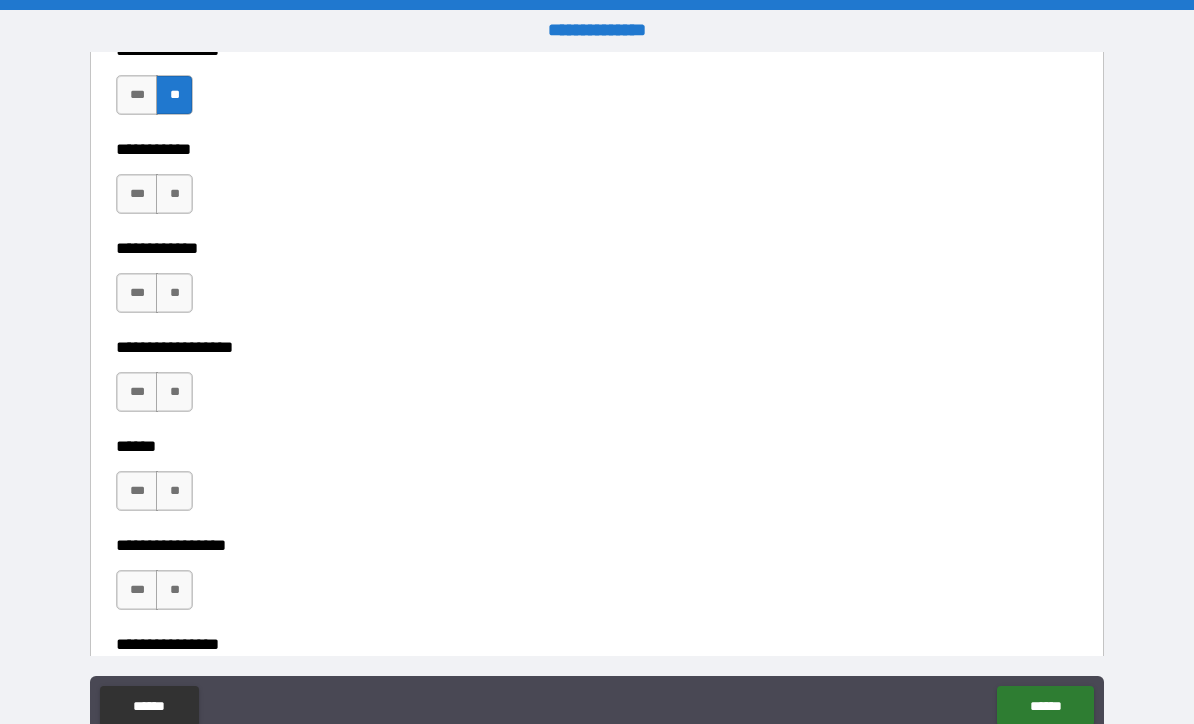 click on "**" at bounding box center (174, 194) 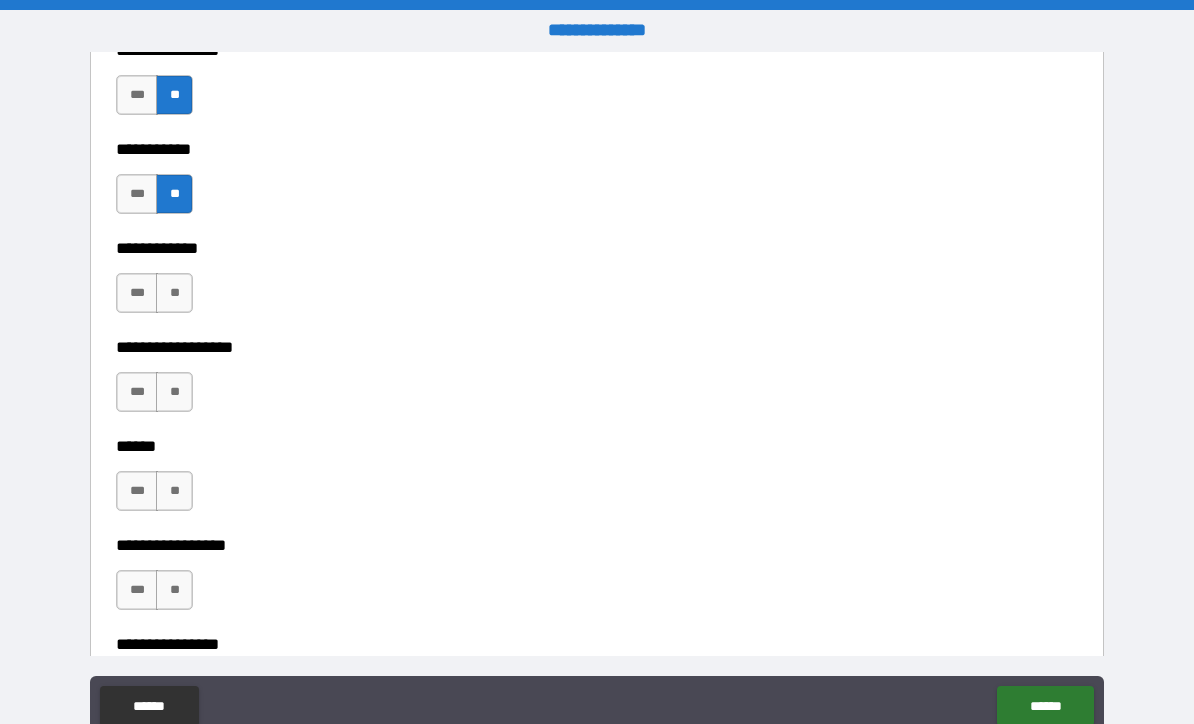 click on "**" at bounding box center (174, 293) 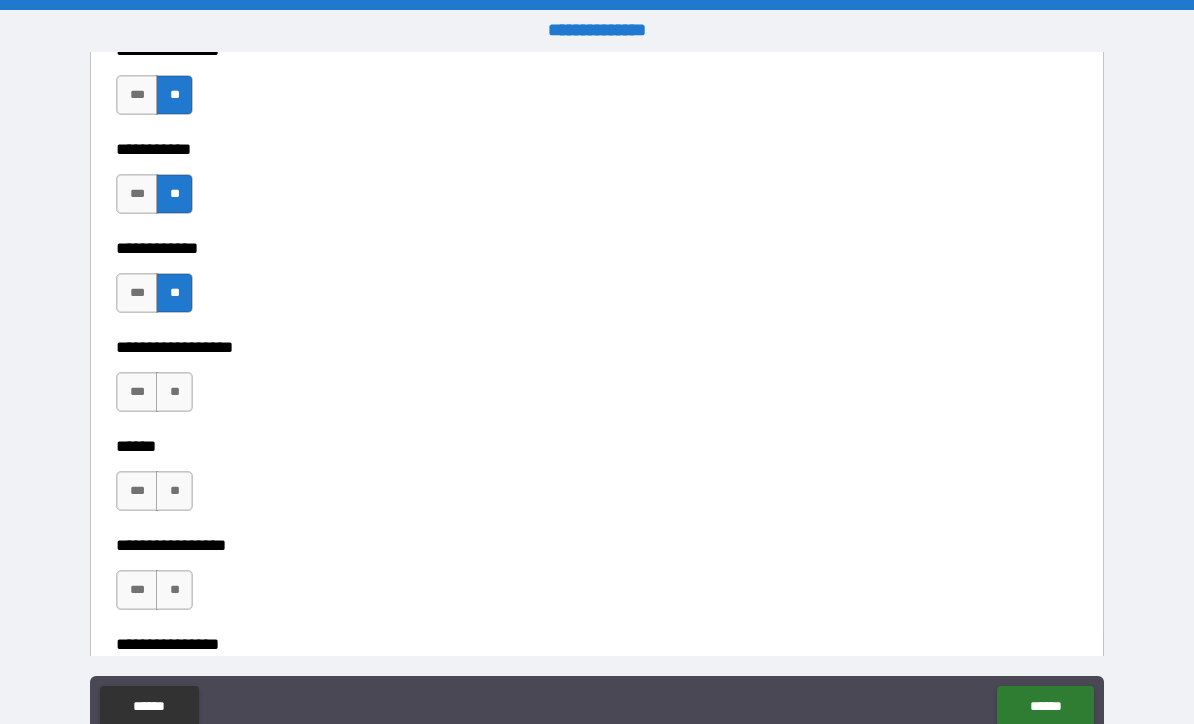 click on "**" at bounding box center [174, 392] 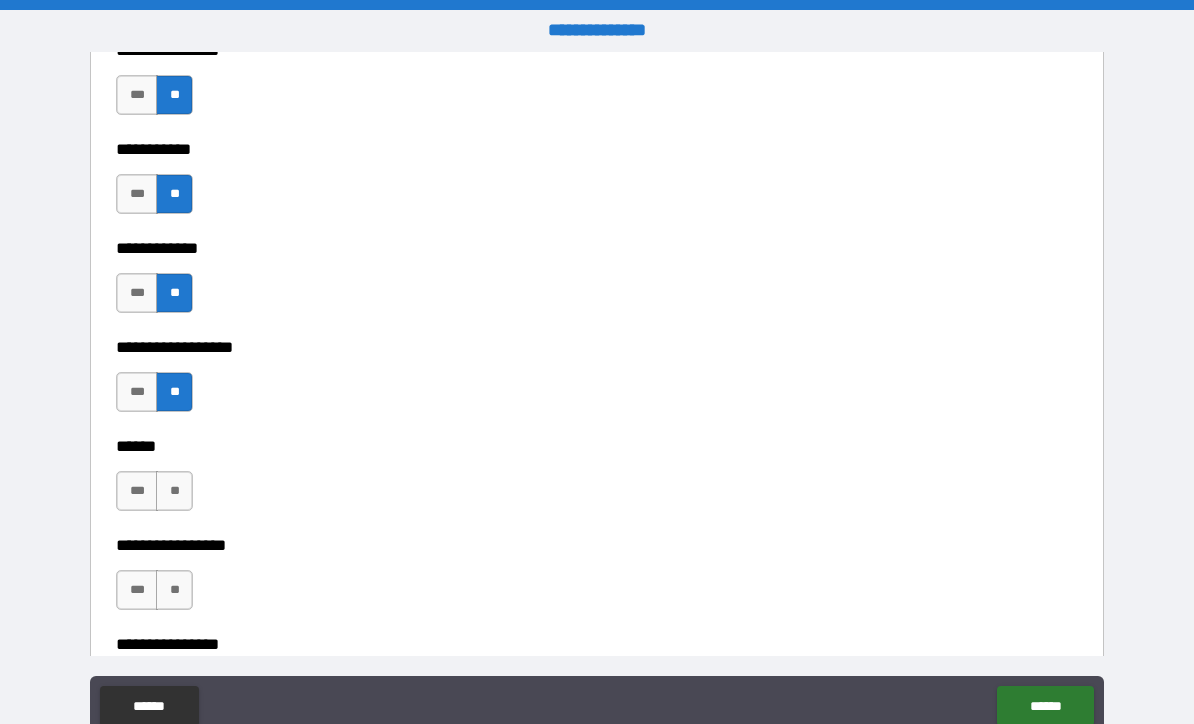 click on "**" at bounding box center (174, 491) 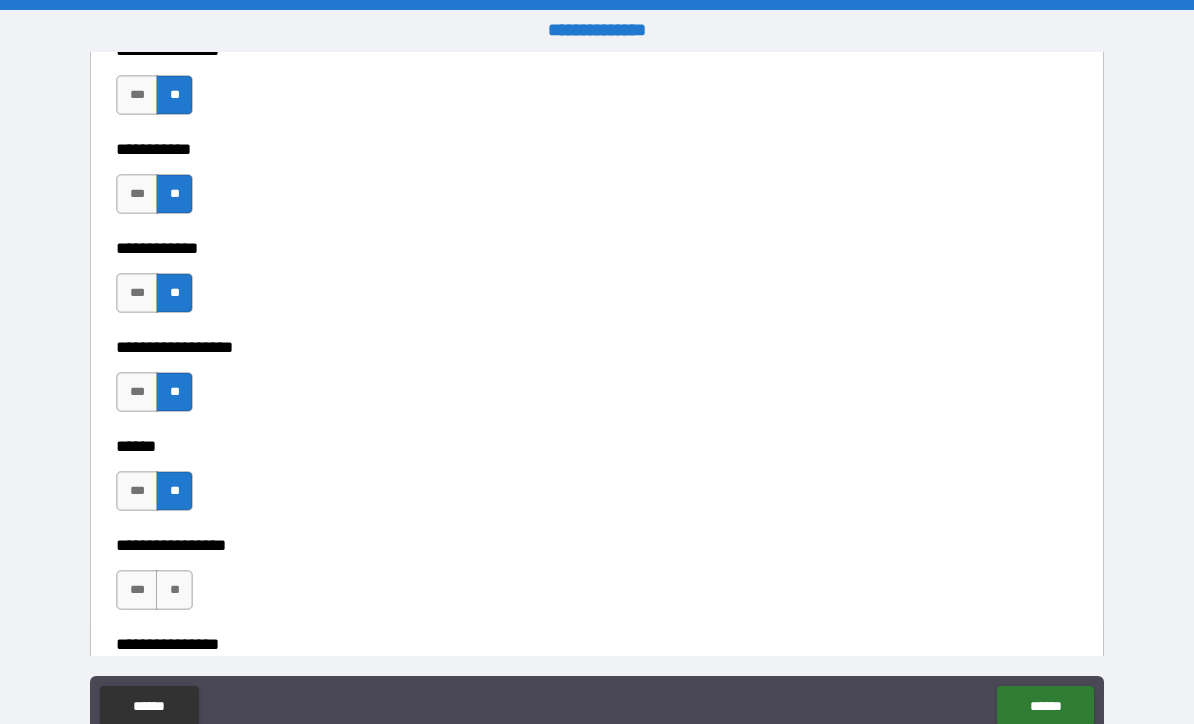 click on "**" at bounding box center [174, 590] 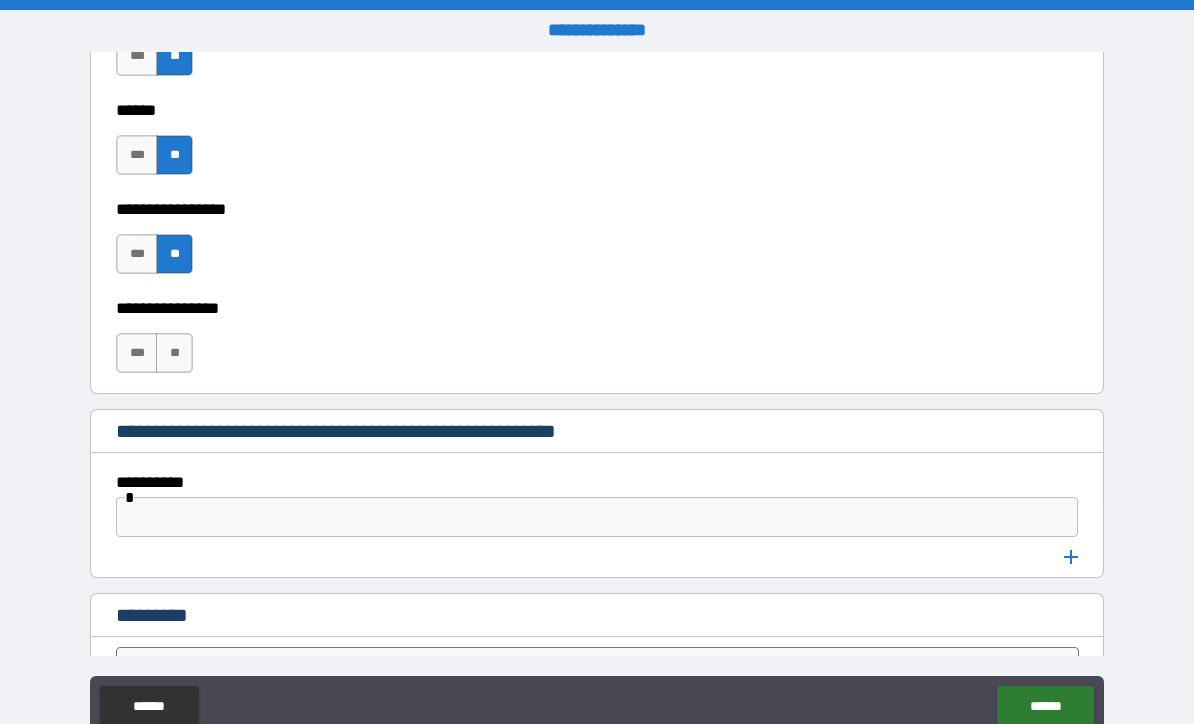 scroll, scrollTop: 10237, scrollLeft: 0, axis: vertical 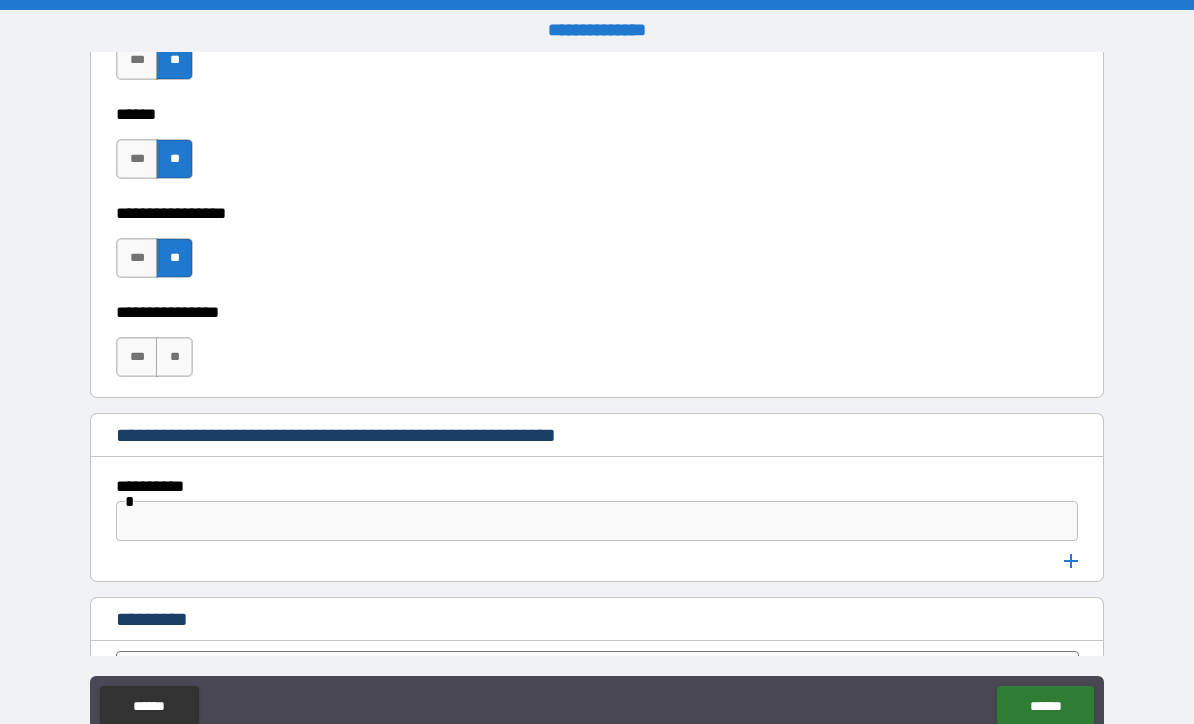 click on "**" at bounding box center (174, 357) 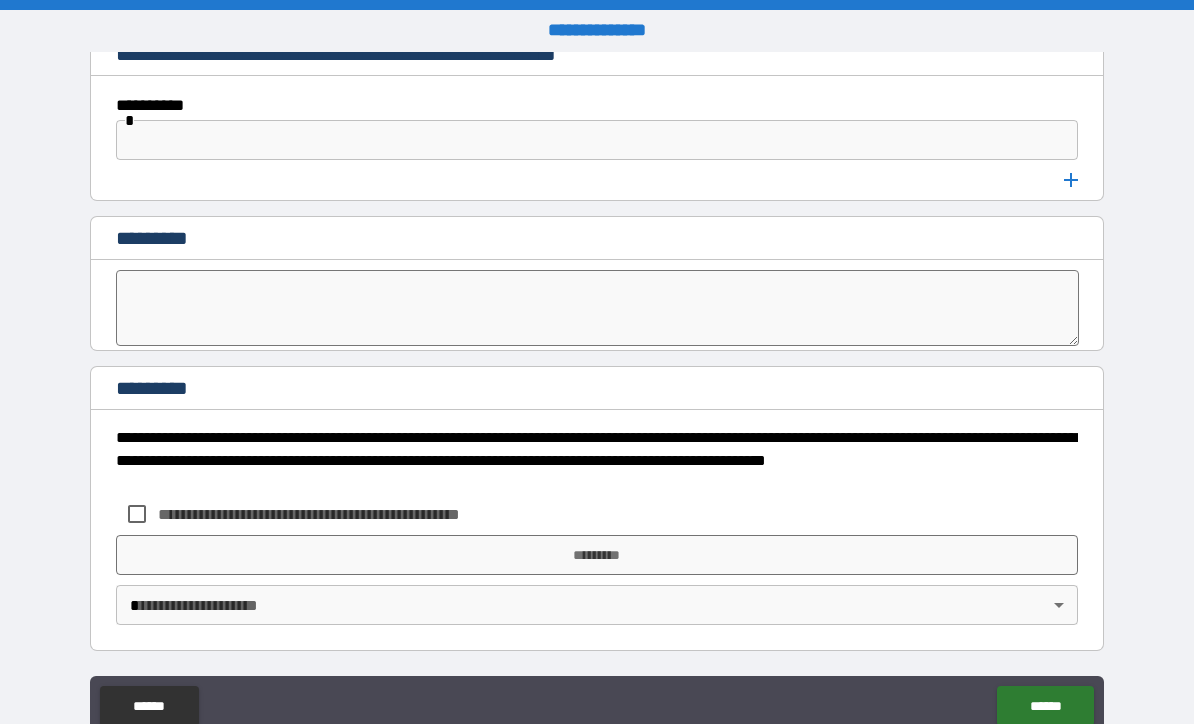 scroll, scrollTop: 10618, scrollLeft: 0, axis: vertical 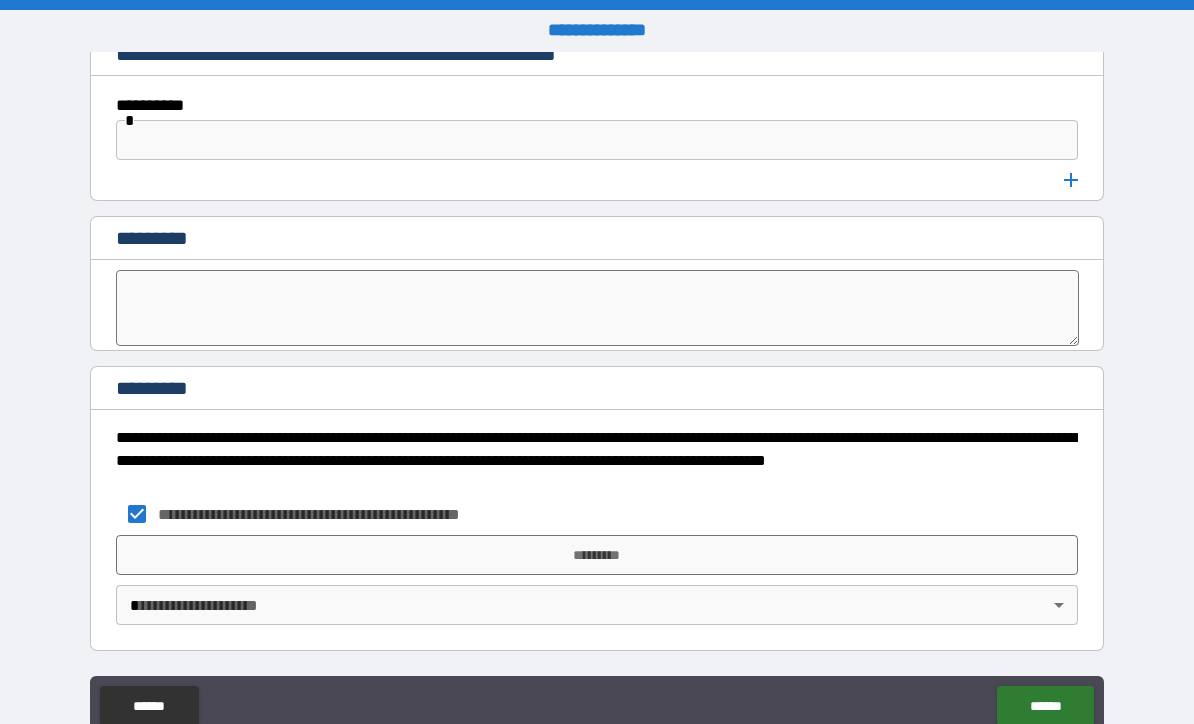 click on "**********" at bounding box center [597, 395] 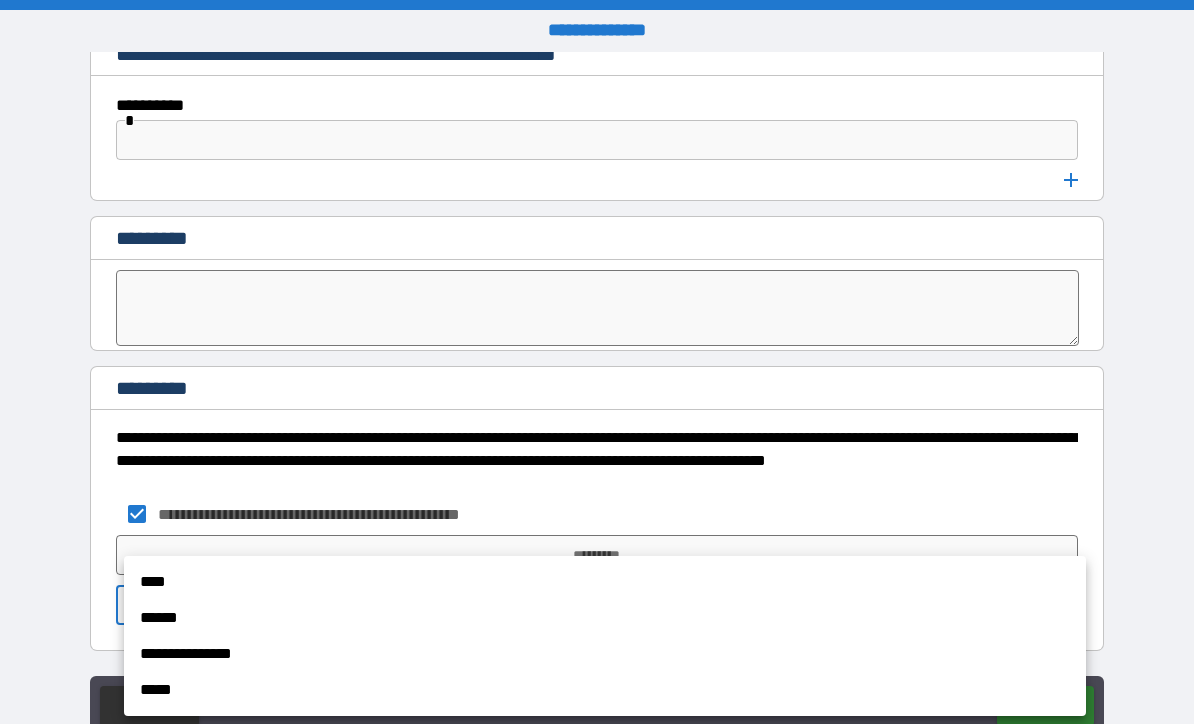 click on "**********" at bounding box center [605, 654] 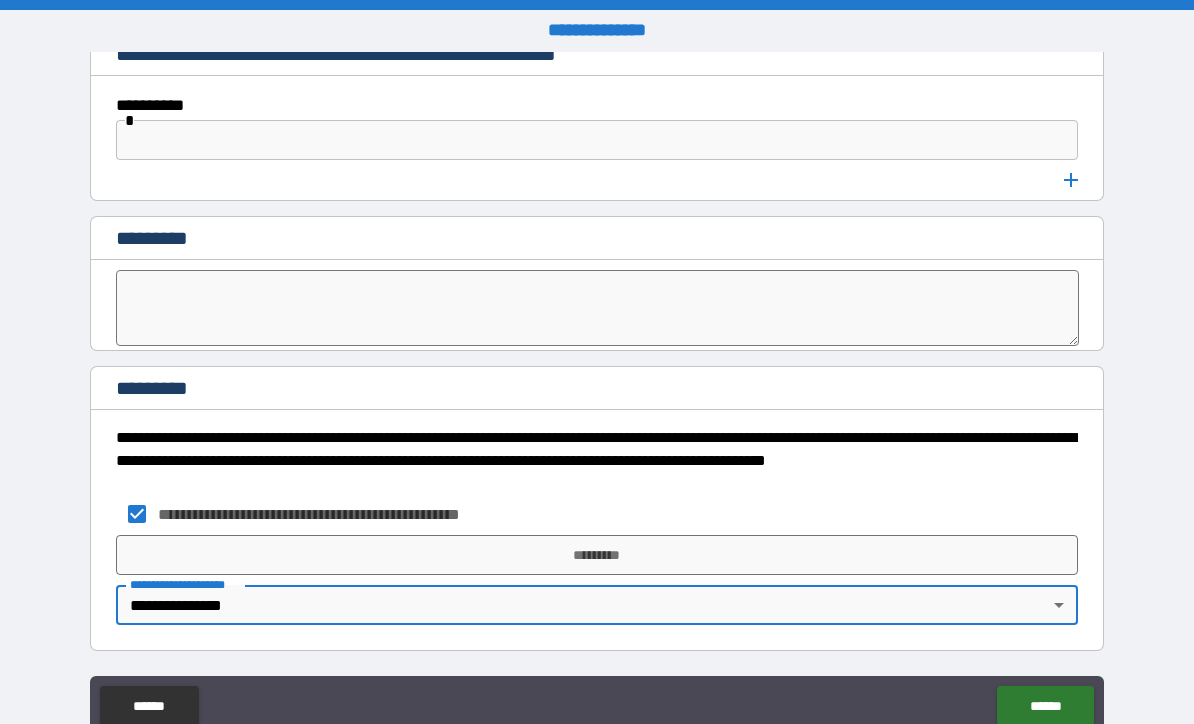 click on "*********" at bounding box center (597, 555) 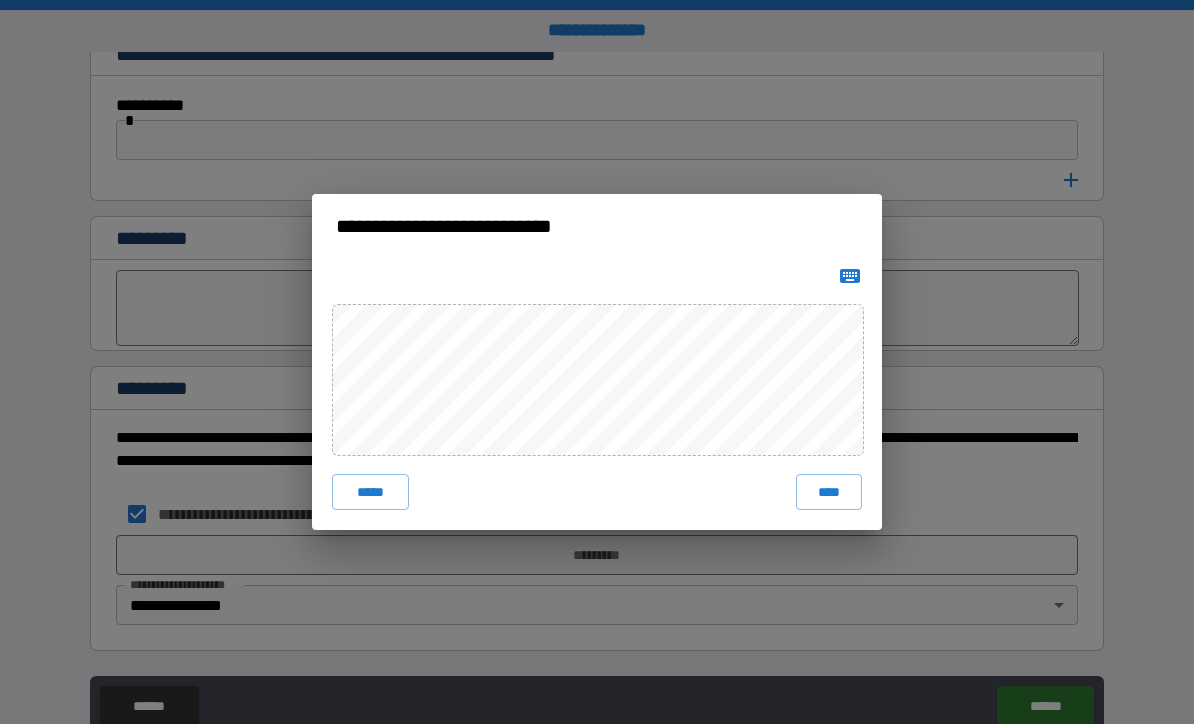 click on "****" at bounding box center (829, 492) 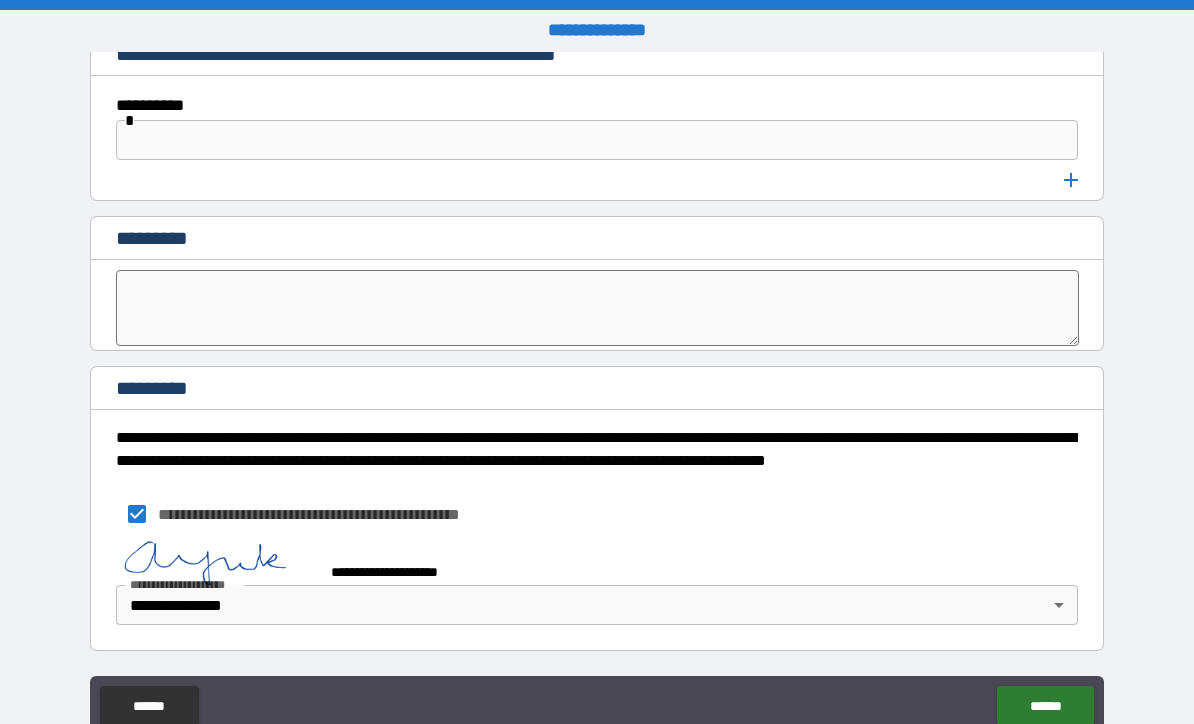 scroll, scrollTop: 10608, scrollLeft: 0, axis: vertical 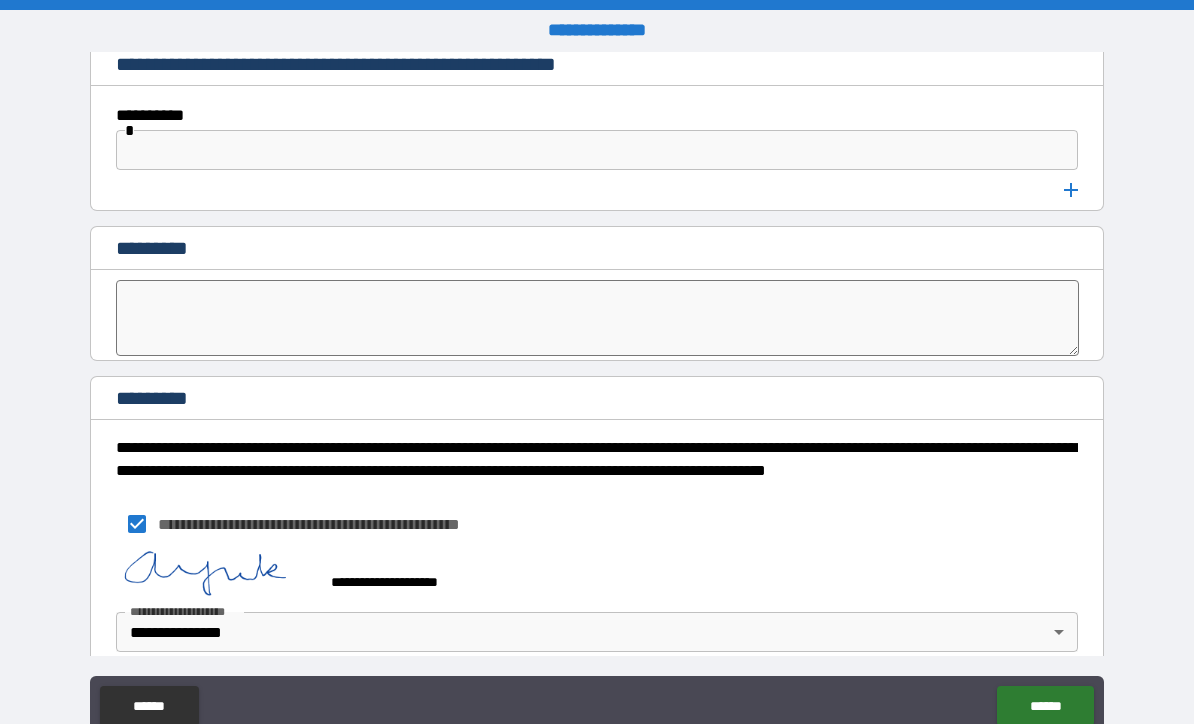 click on "******" at bounding box center [1045, 706] 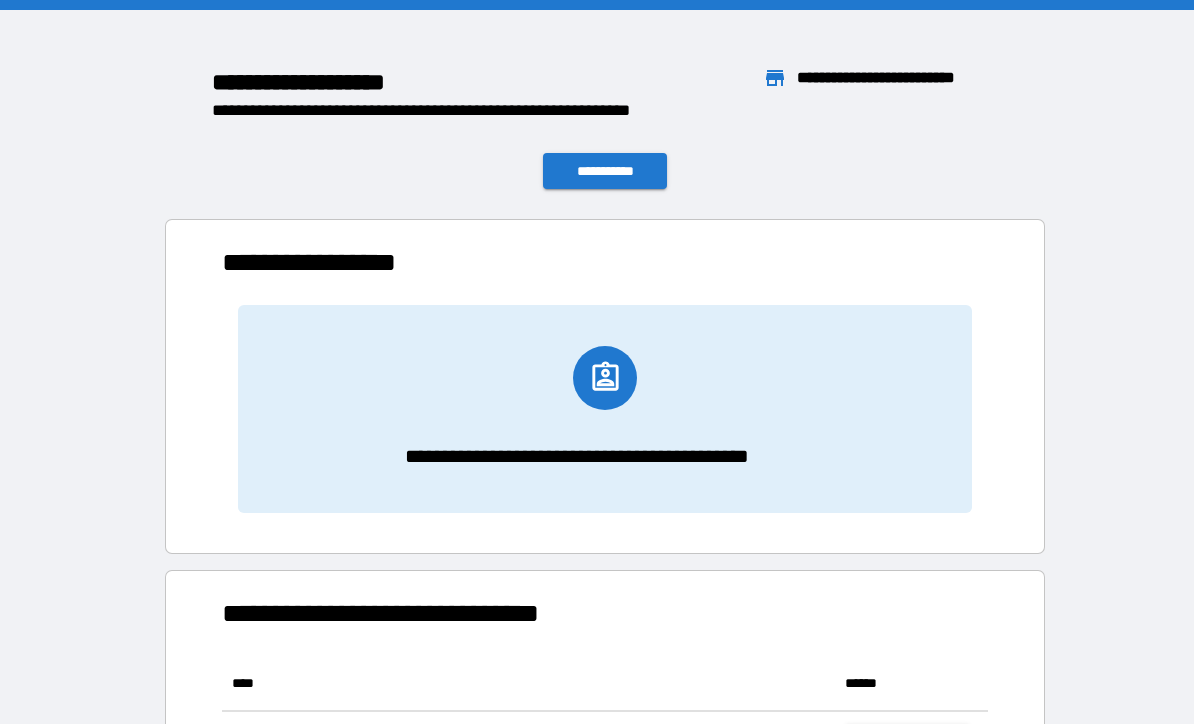 scroll, scrollTop: 1, scrollLeft: 1, axis: both 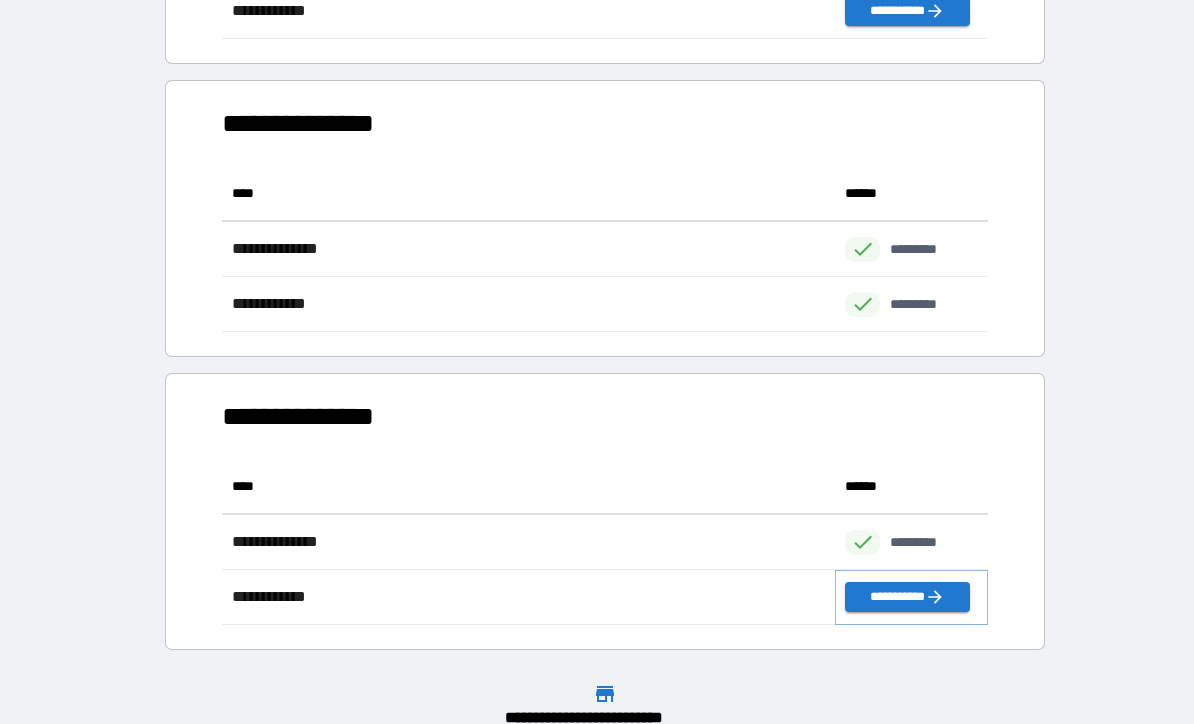 click on "**********" at bounding box center [907, 597] 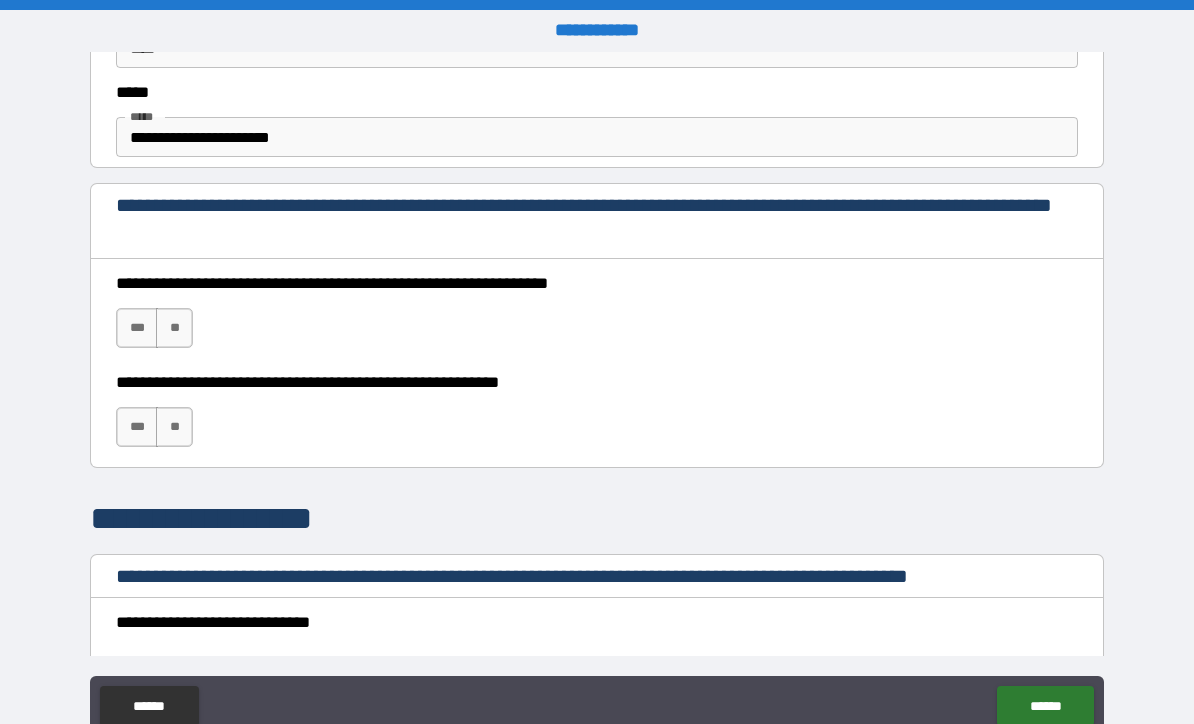 scroll, scrollTop: 1227, scrollLeft: 0, axis: vertical 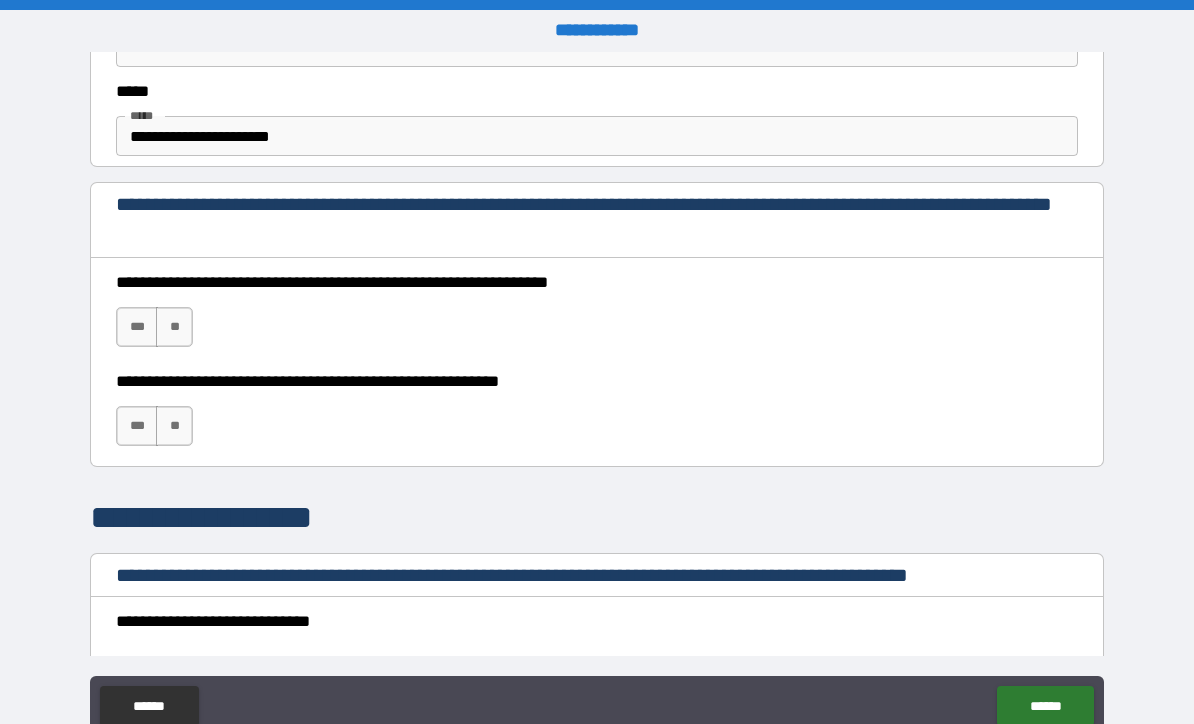 click on "***" at bounding box center (137, 327) 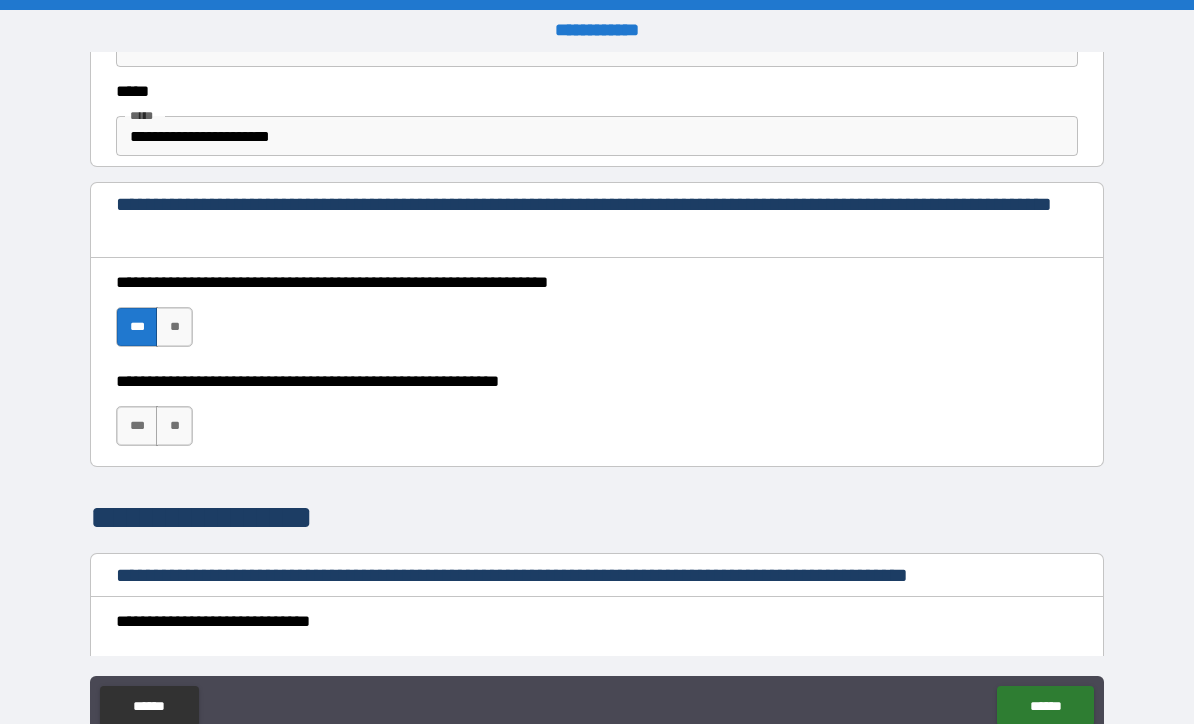 click on "***" at bounding box center [137, 426] 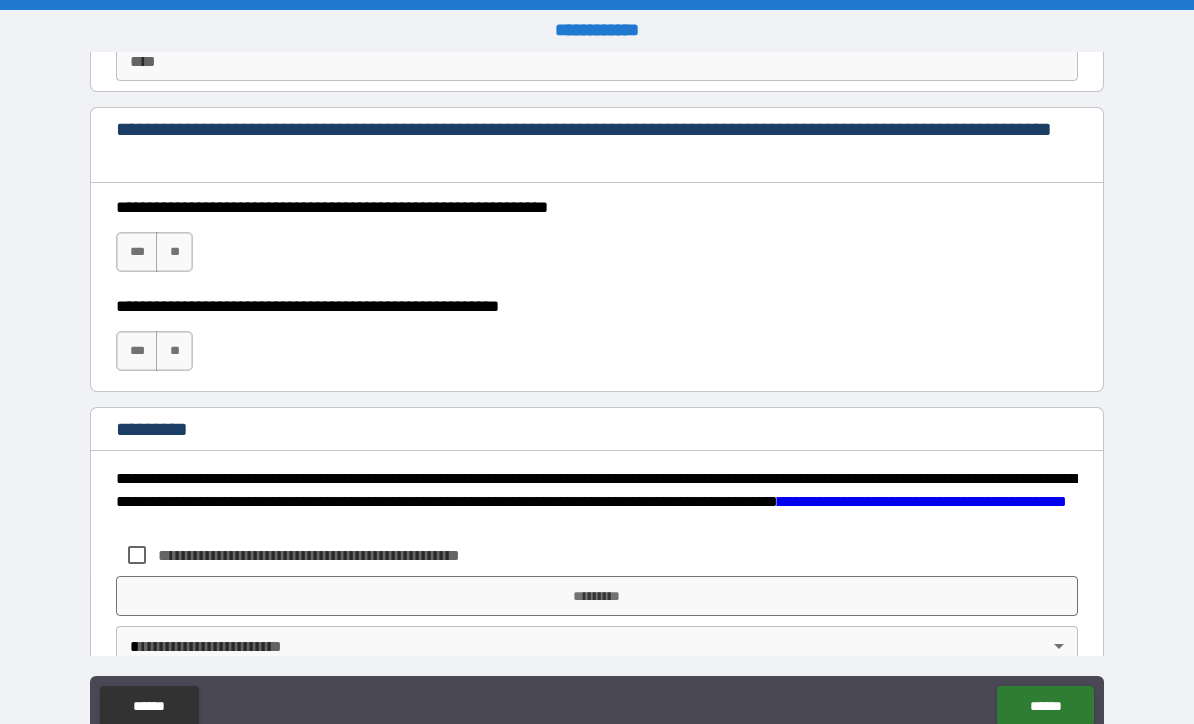 scroll, scrollTop: 2909, scrollLeft: 0, axis: vertical 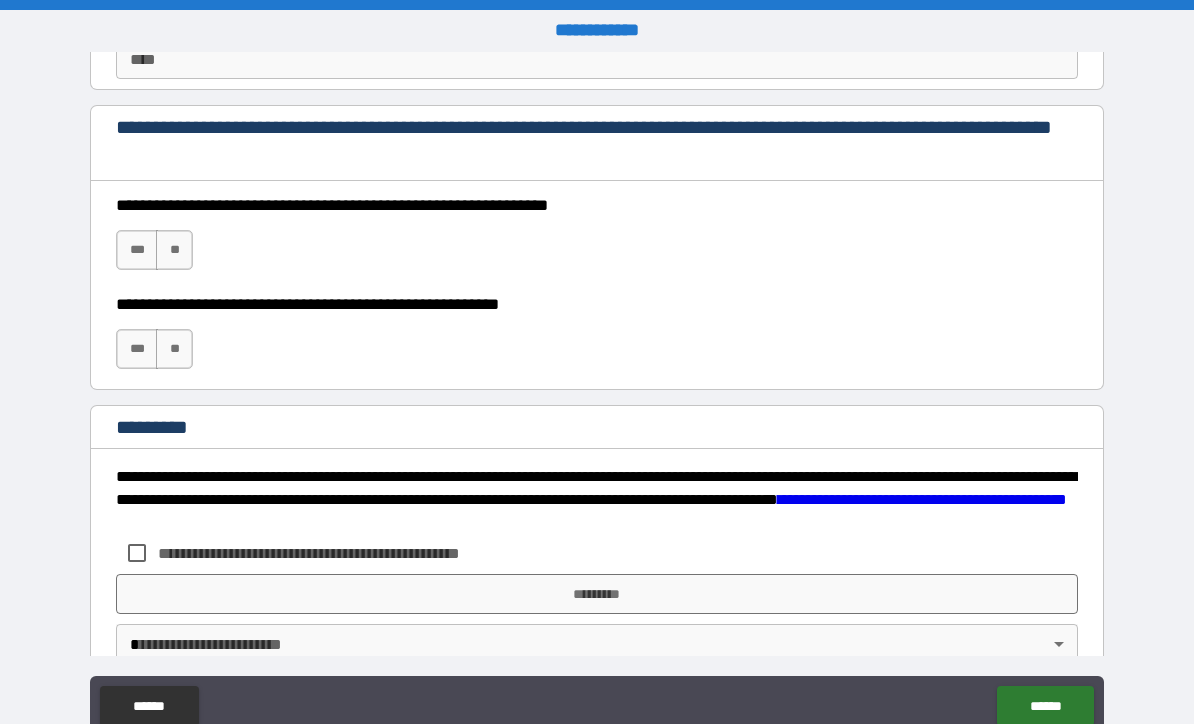 click on "***" at bounding box center [137, 250] 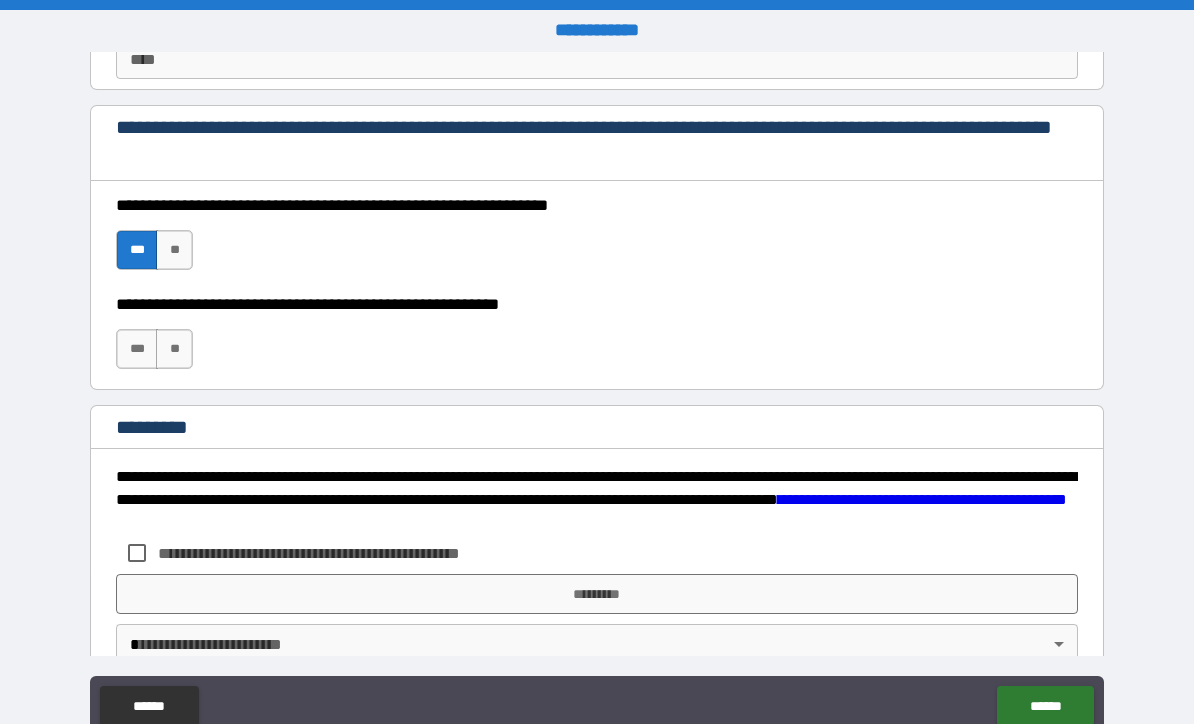 click on "***" at bounding box center [137, 349] 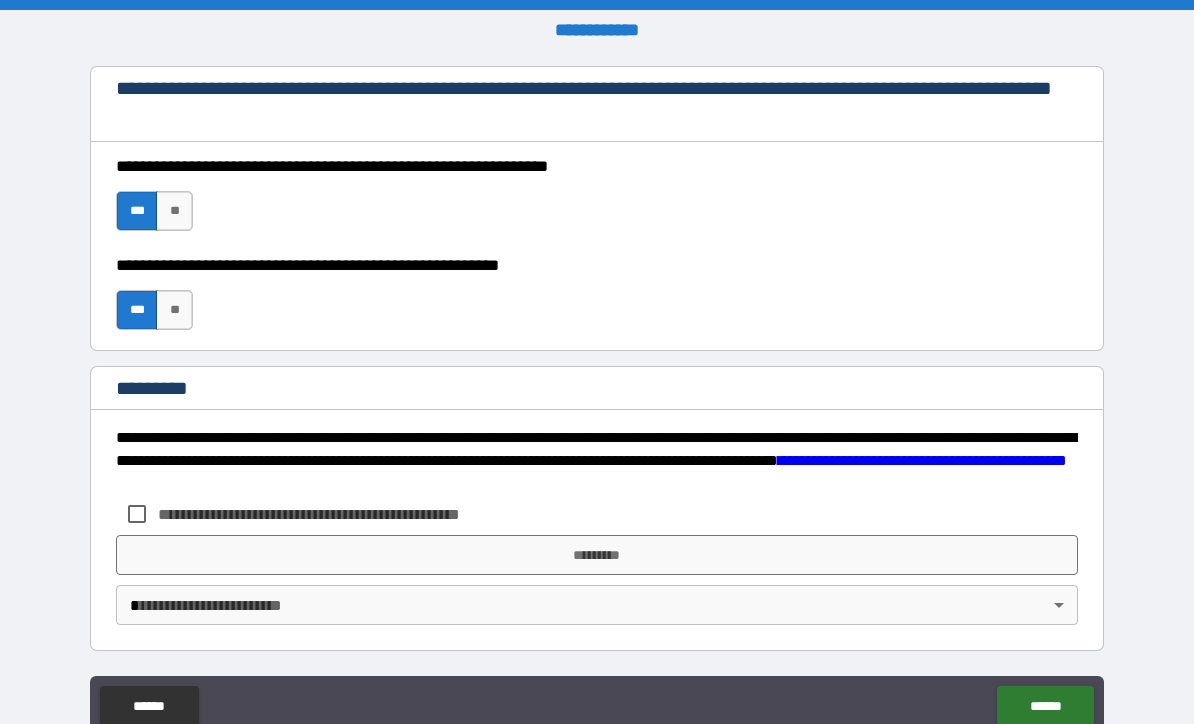 scroll, scrollTop: 2948, scrollLeft: 0, axis: vertical 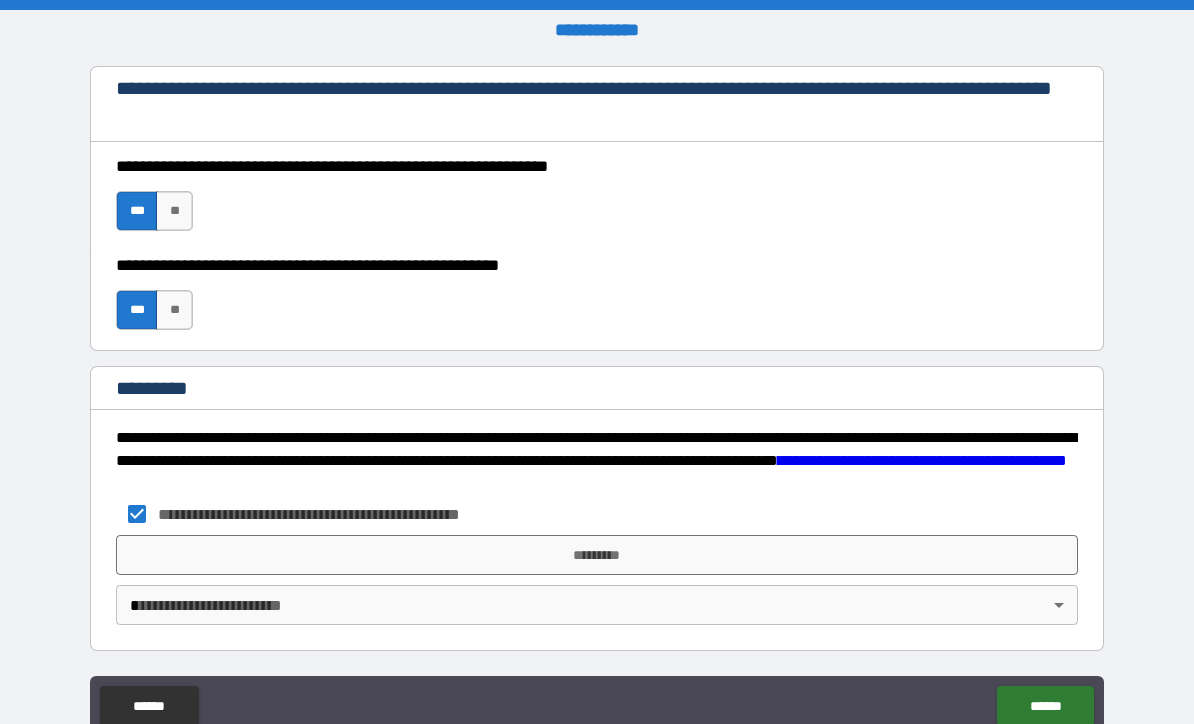 click on "**********" at bounding box center (597, 395) 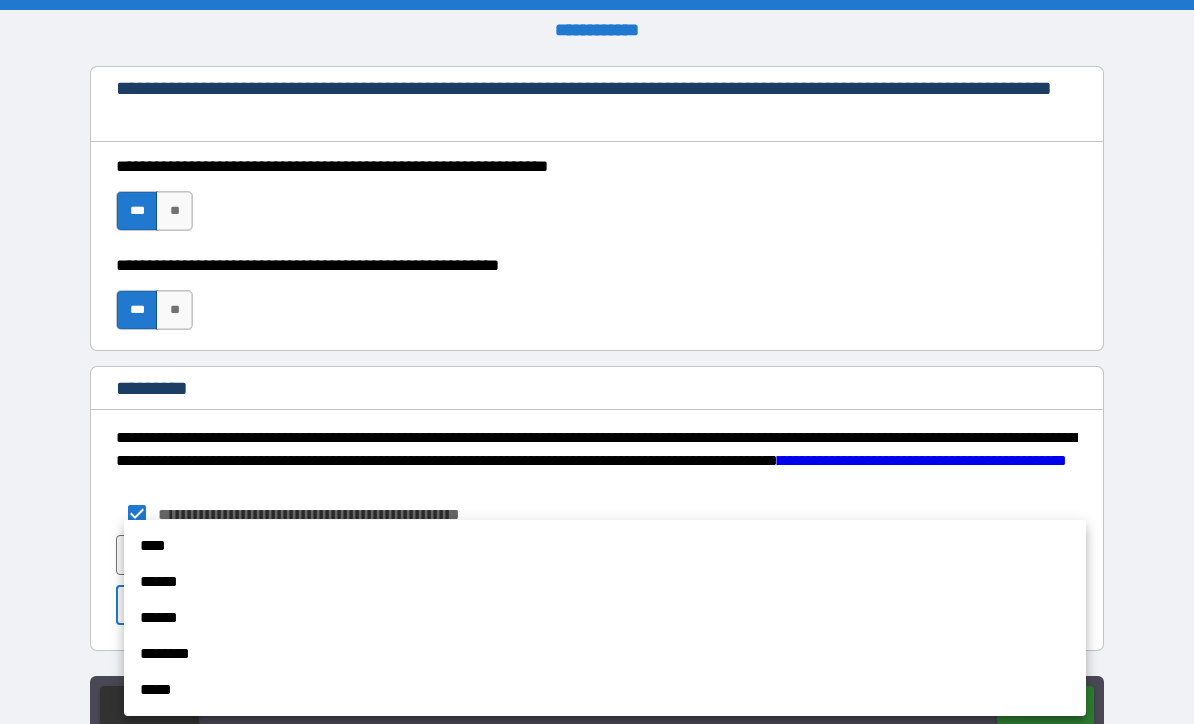 click on "******" at bounding box center (605, 582) 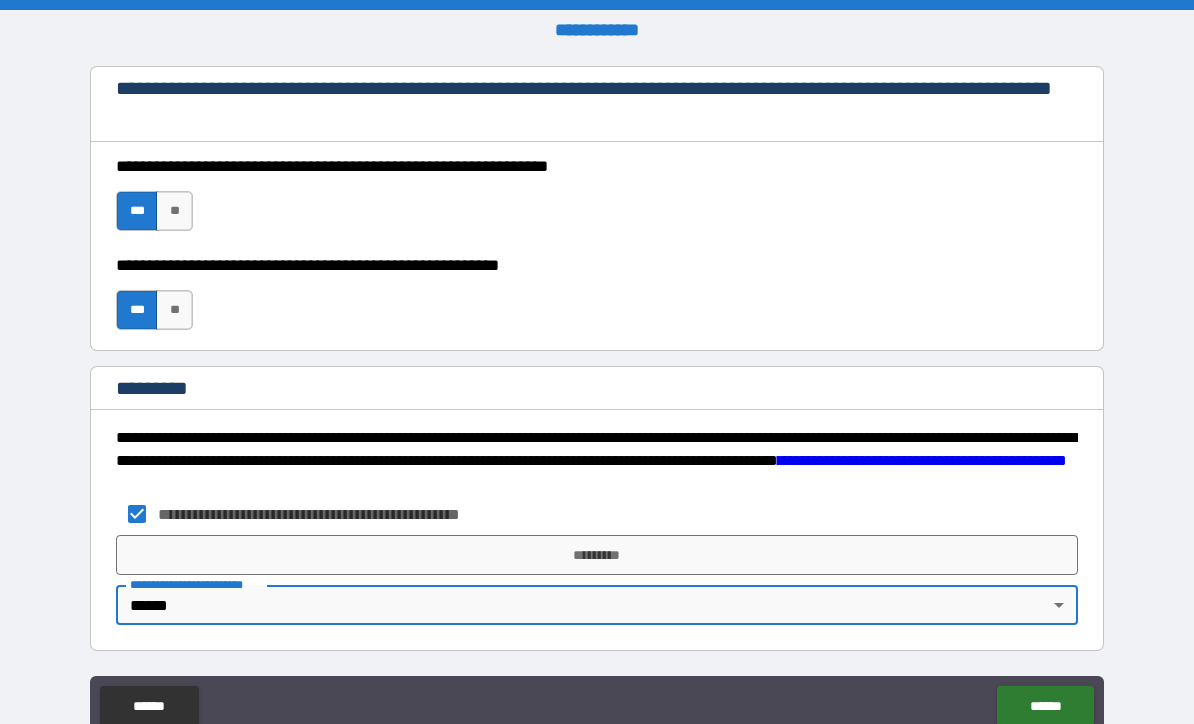 click on "*********" at bounding box center (597, 555) 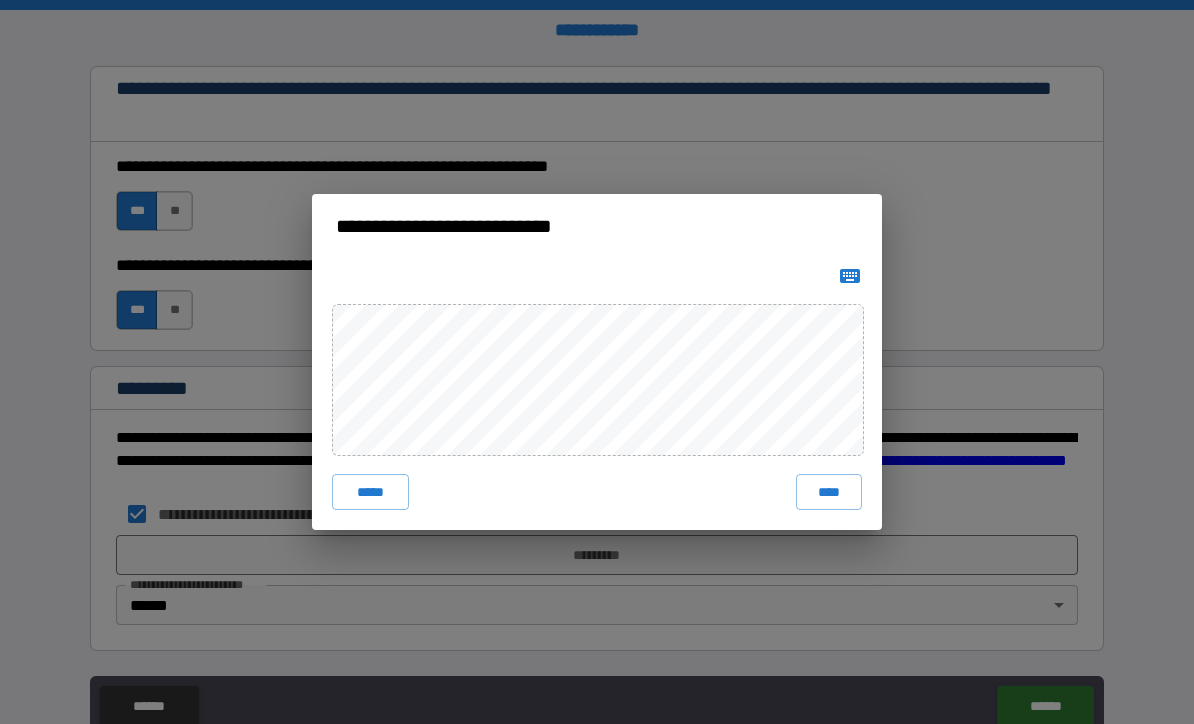 click on "****" at bounding box center (829, 492) 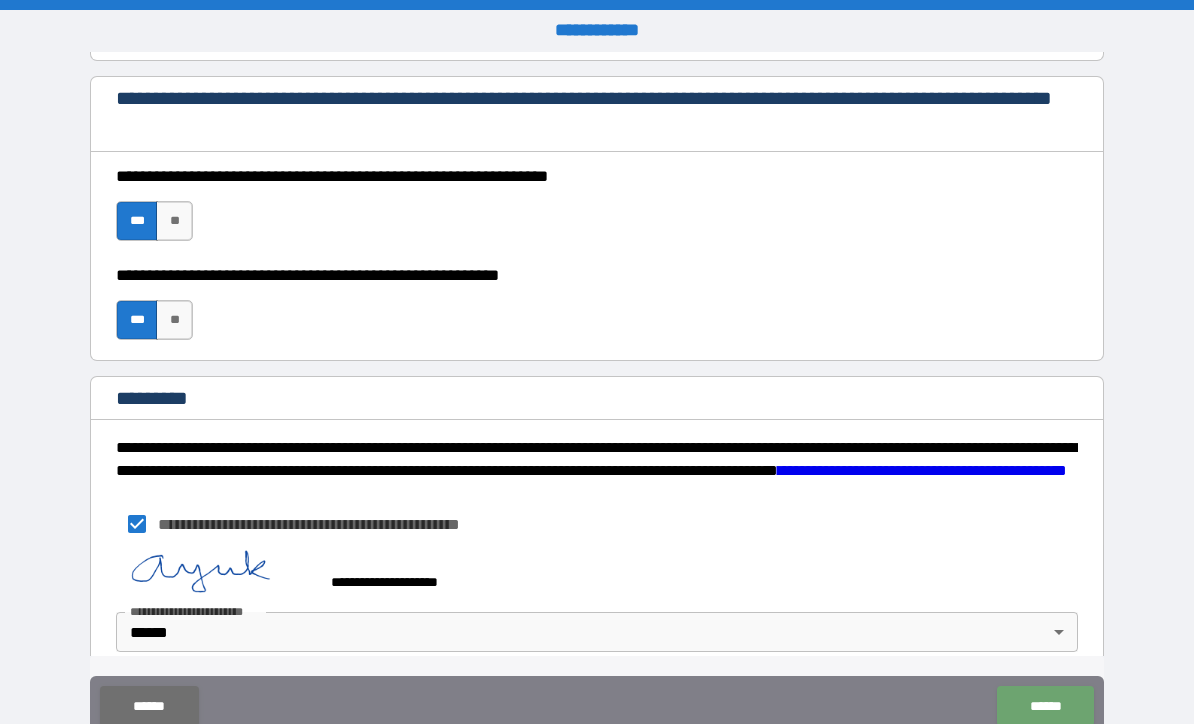 click on "******" at bounding box center (1045, 706) 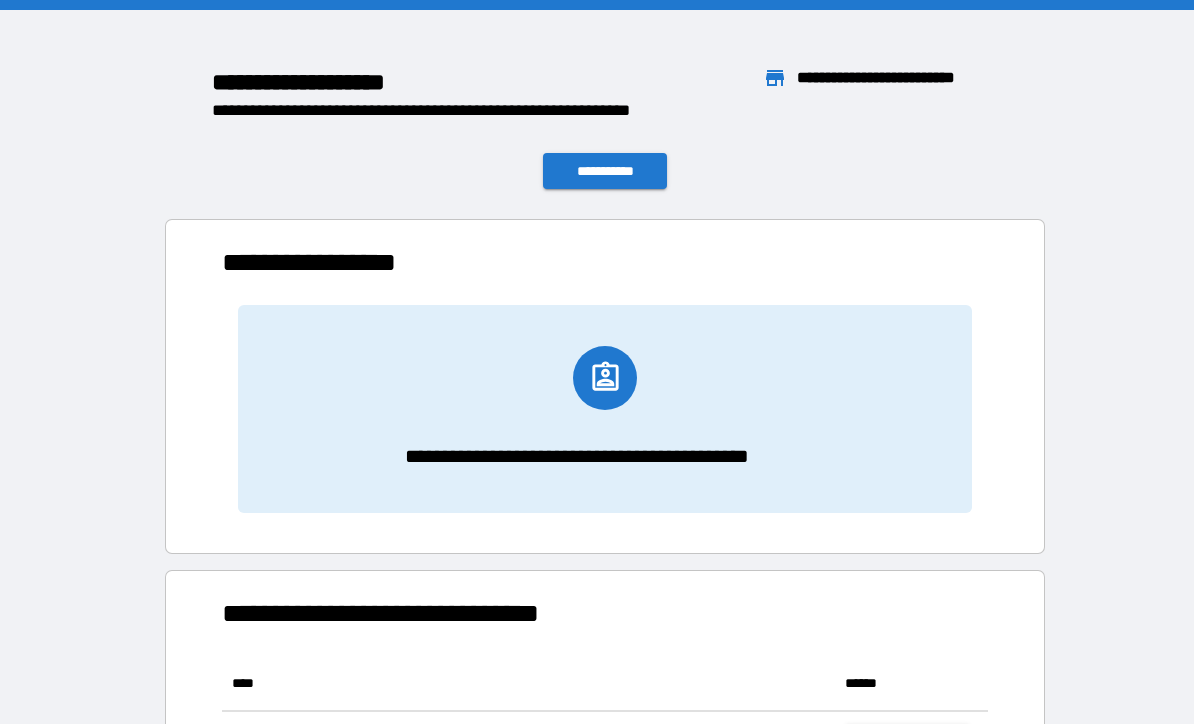 scroll, scrollTop: 1, scrollLeft: 1, axis: both 